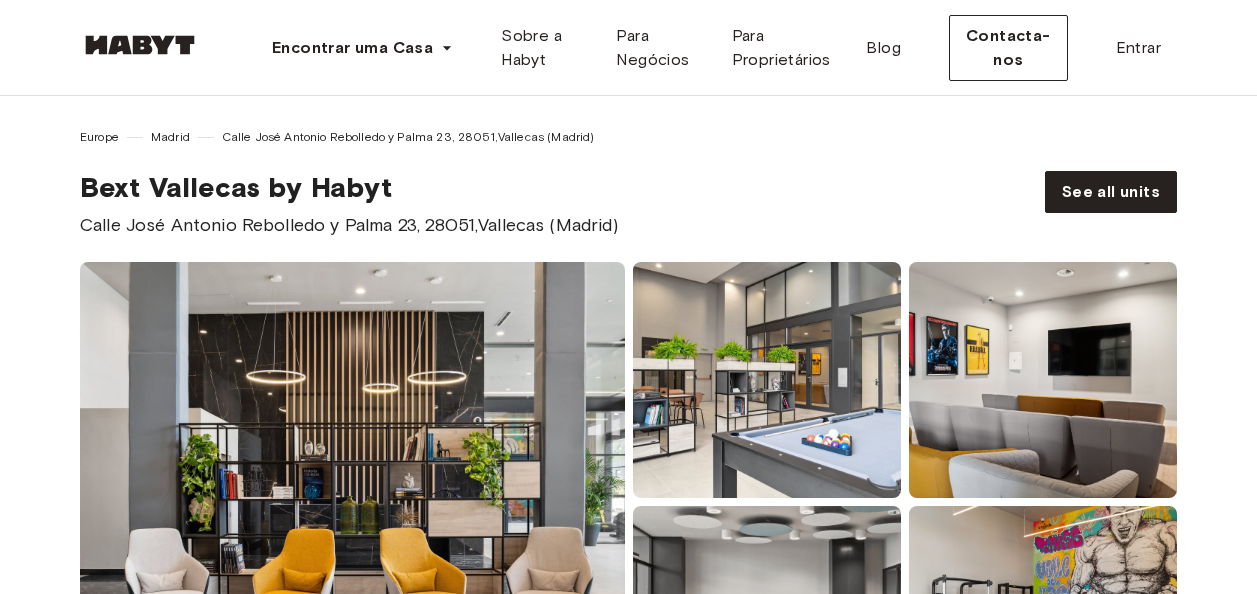 scroll, scrollTop: 0, scrollLeft: 0, axis: both 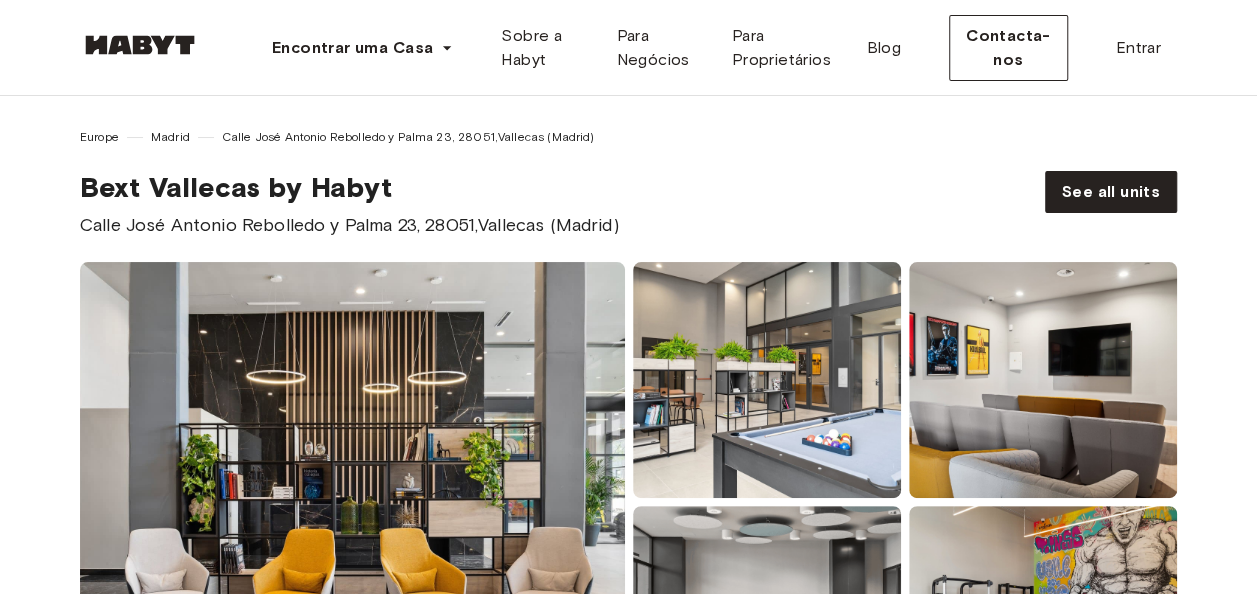 click on "[COUNTRY_CODE]-[POSTAL_CODE]-[BUILDING_CODE]-[UNIT_CODE] [STREET_NAME] [NUMBER], [POSTAL_CODE], [DISTRICT] ([CITY])" at bounding box center [546, 204] 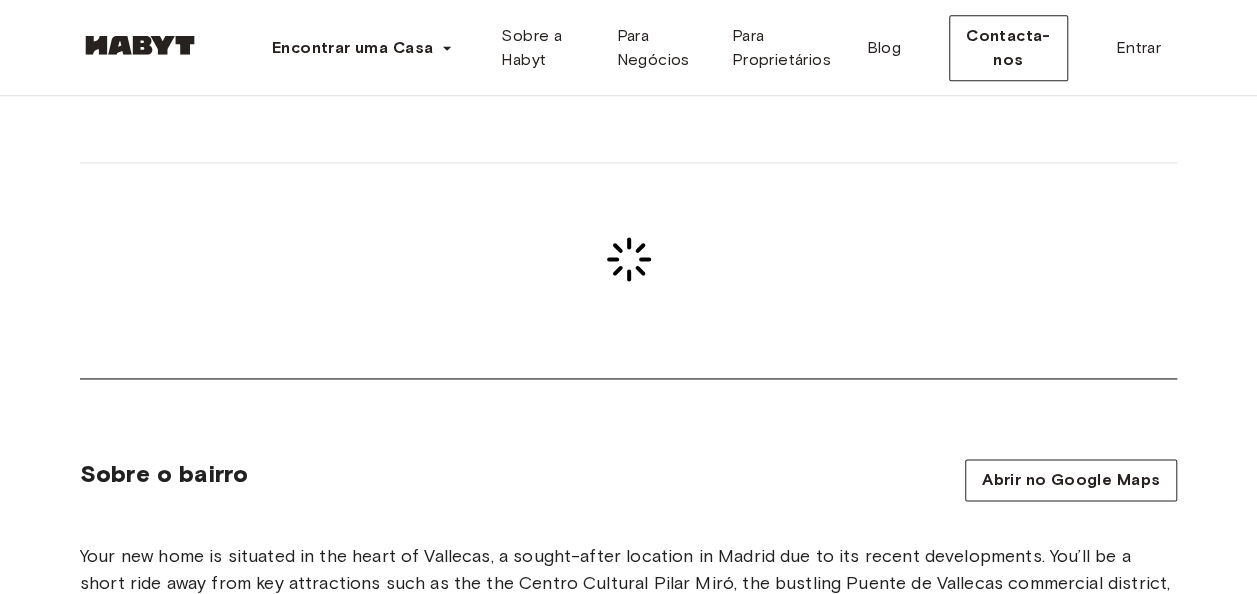 scroll, scrollTop: 1490, scrollLeft: 0, axis: vertical 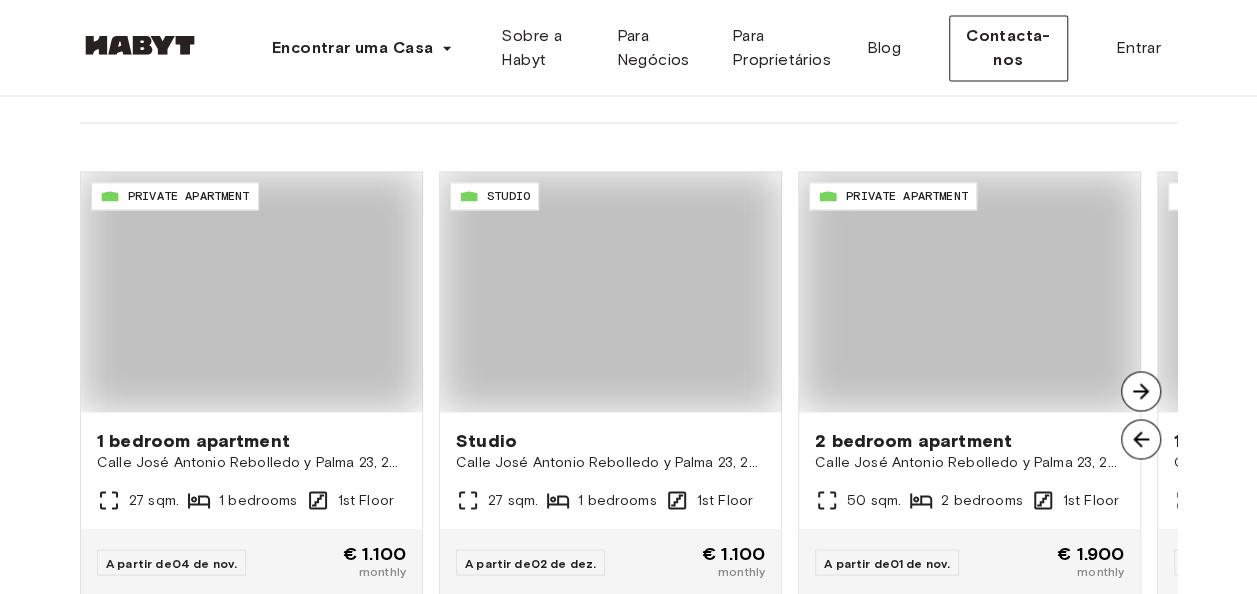 click on "[COUNTRY_NAME] [CITY] [STREET_NAME] [NUMBER], [POSTAL_CODE], [DISTRICT] ([CITY]) [STREET_NAME] [NUMBER], [POSTAL_CODE], [DISTRICT] ([CITY]) See all units Show all photos About the building With stylish studios, 1-bedroom, and 2-bedroom apartments, BEXT Vallecas by Habyt is your answer to unlocking flexible stays in [CITY]. Located in Ensanche de Vallecas, this Flex property offers an integrated way of living that suits different lifestyles, including fully furnished spaces and top-notch amenities. Residents can enjoy a moment of relaxation in the terrace and swimming pool, challenge their fitness game at the gym, or have a movie night in the cinema room. BEXT Vallecas by Habyt also includes co-working spaces and meeting rooms, the perfect spaces for productivity and focus, as well as common rooms and outdoor garden areas. Community area Swimming pool Rooftop Laundry room Elevator Fitness center Parking Community terrace Community kitchen Available units in this building 27 sqm. ," at bounding box center [628, 591] 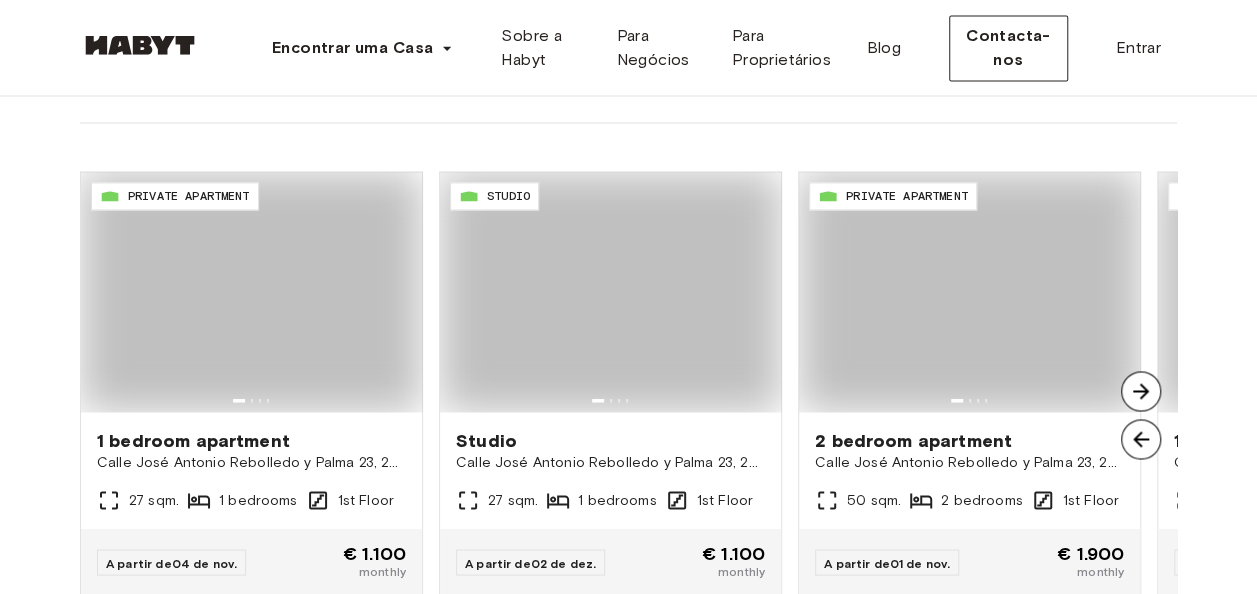 scroll, scrollTop: 2772, scrollLeft: 0, axis: vertical 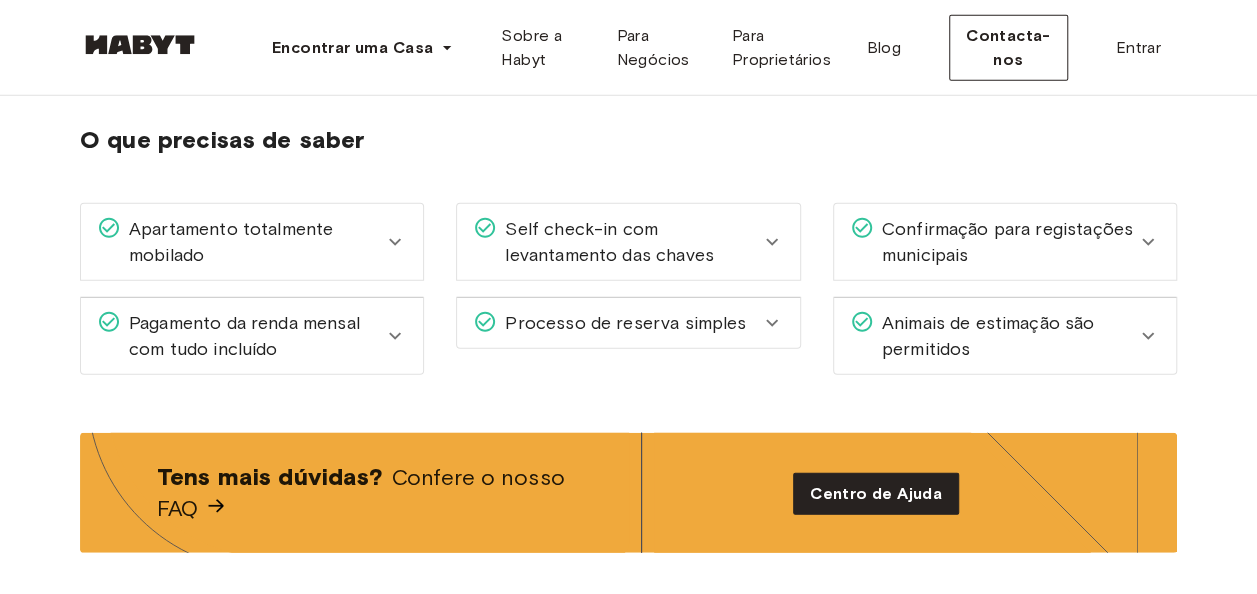 click 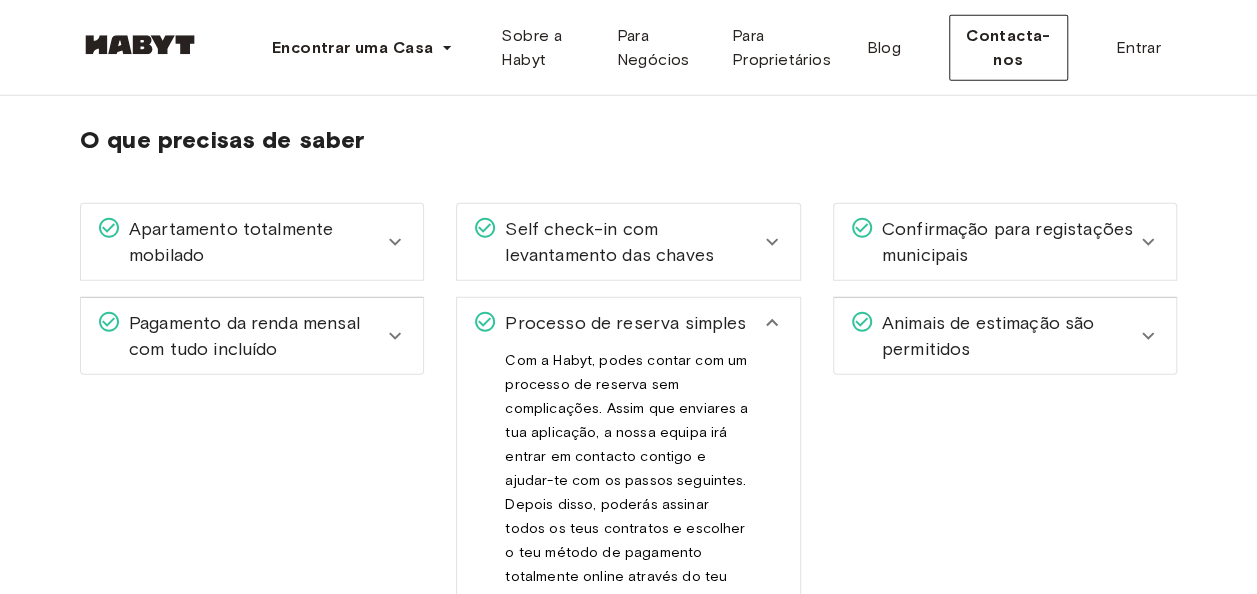click 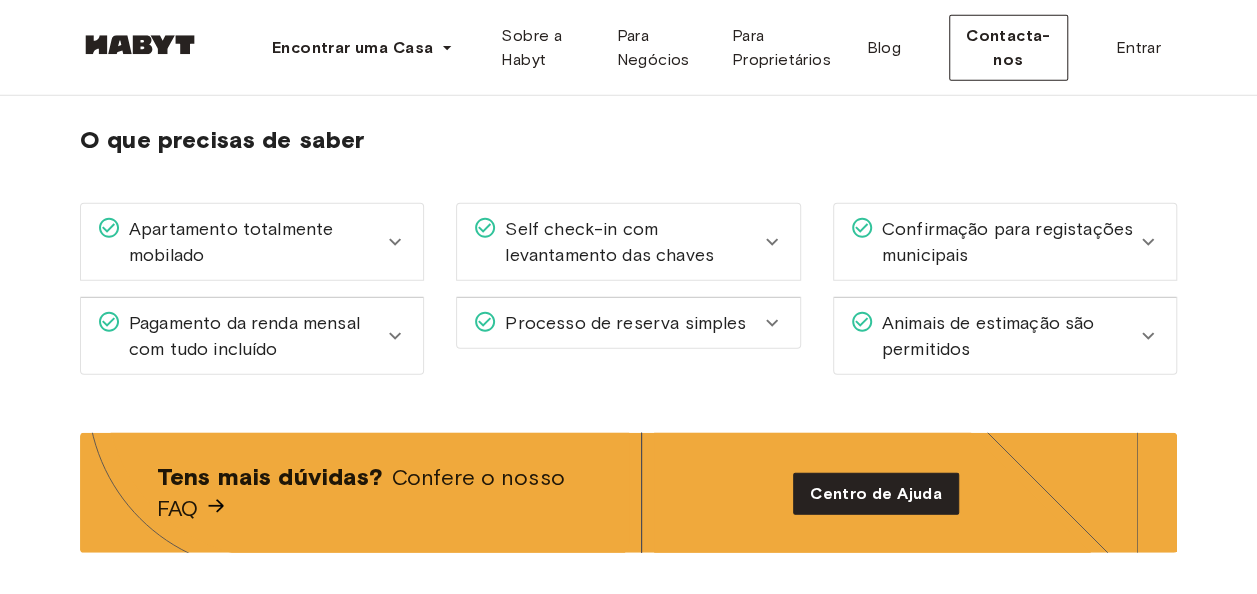 click on "Self check-in com levantamento das chaves" at bounding box center (628, 242) 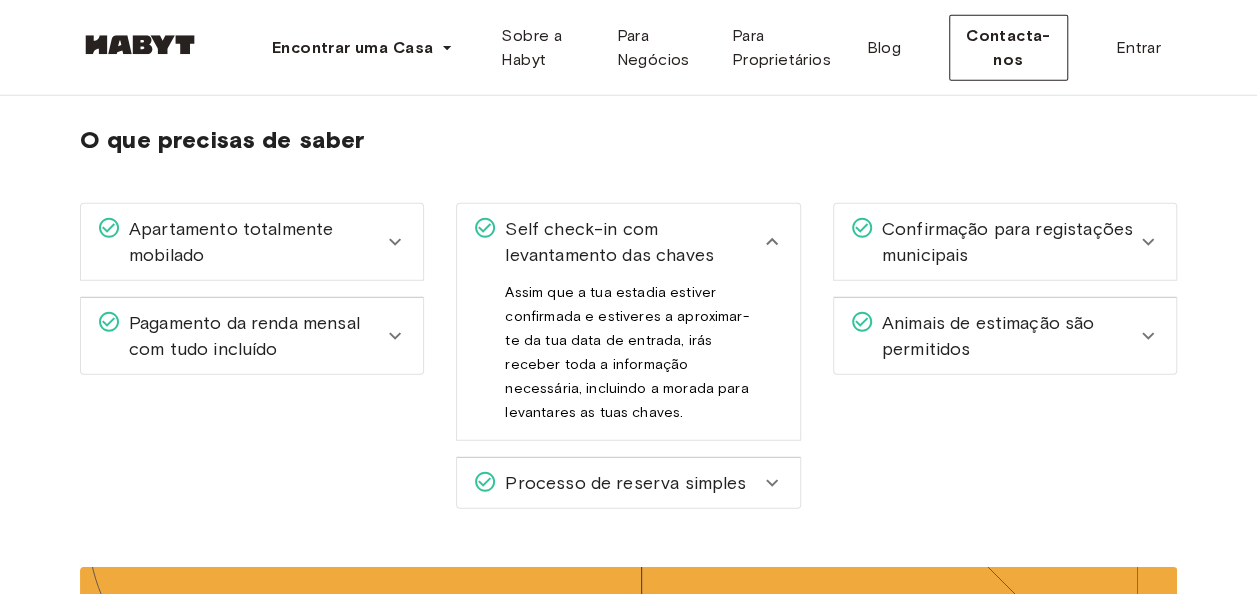 click on "Self check-in com levantamento das chaves" at bounding box center [628, 242] 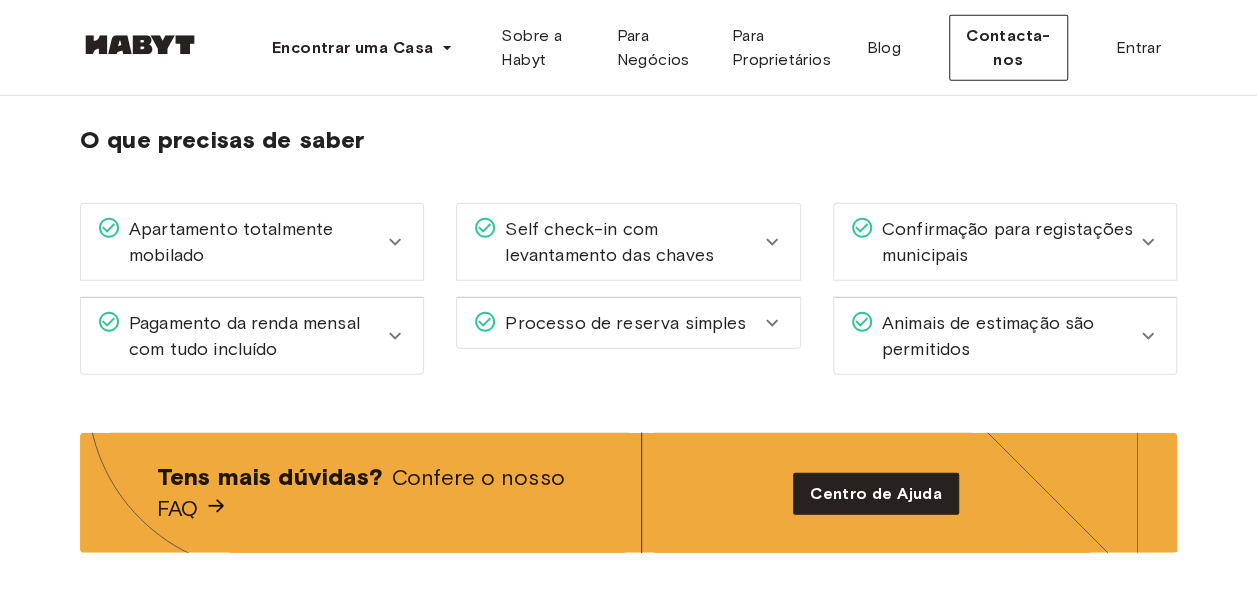 click on "Confirmação para registações municipais" at bounding box center [1005, 242] 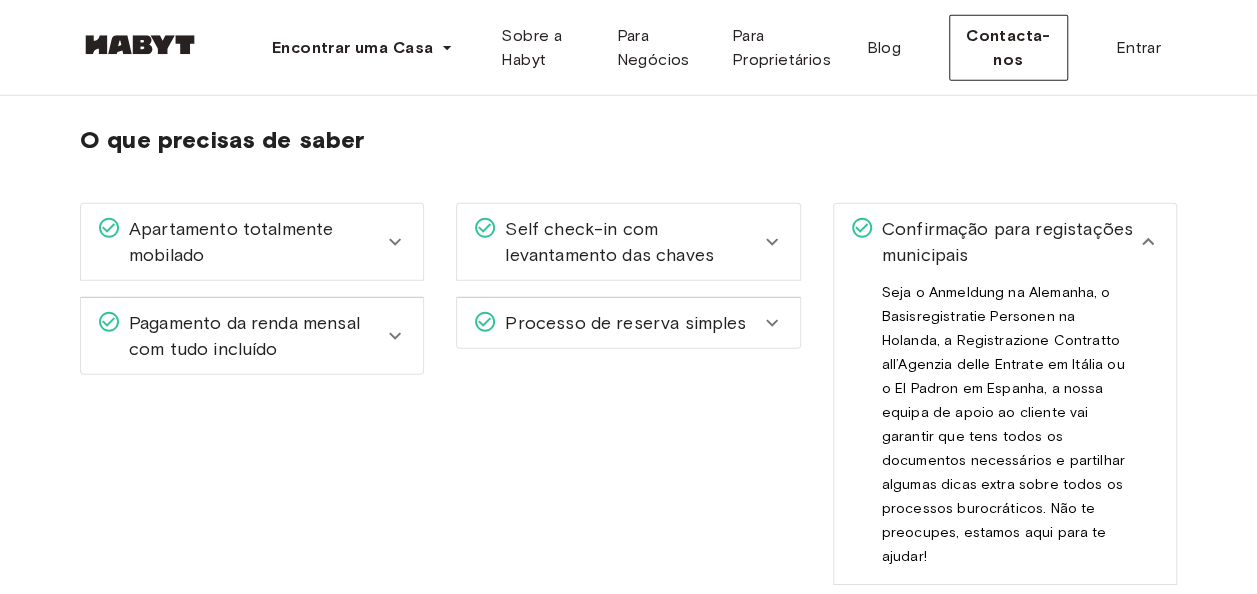 click on "Confirmação para registações municipais" at bounding box center [1005, 242] 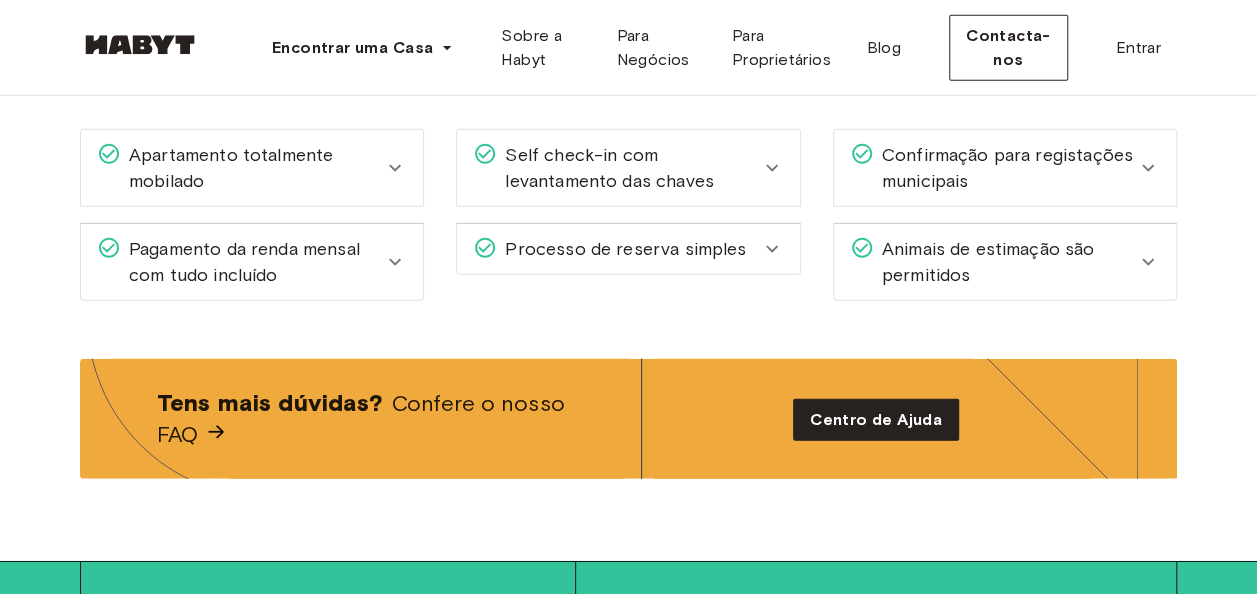 scroll, scrollTop: 2872, scrollLeft: 0, axis: vertical 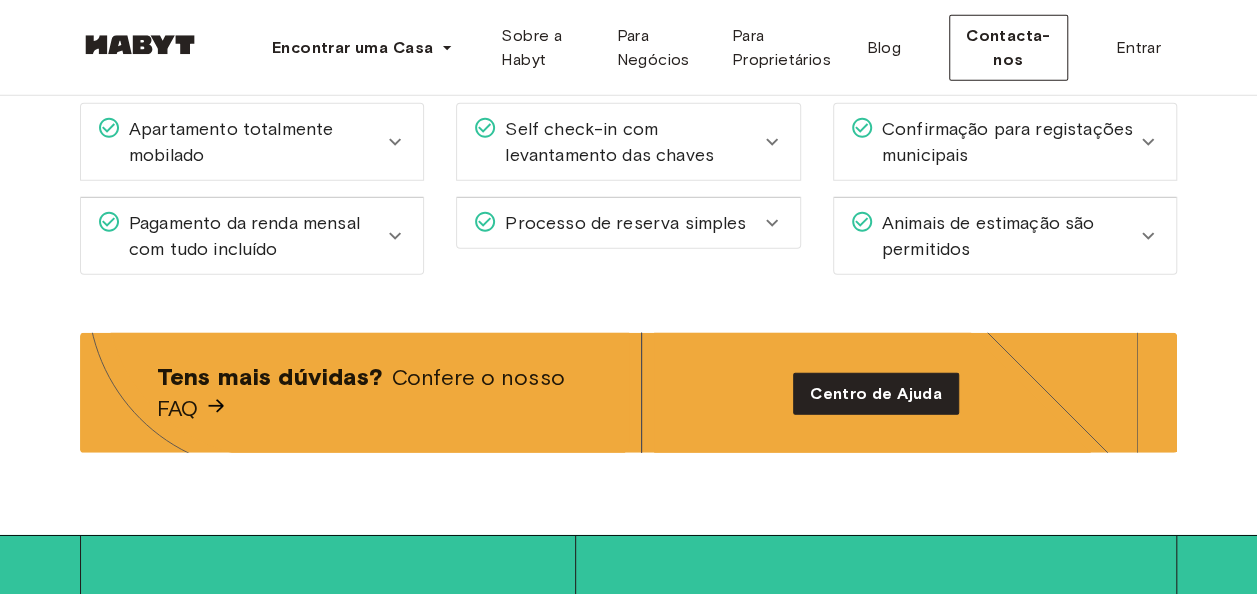 click on "Animais de estimação são permitidos" at bounding box center [1005, 236] 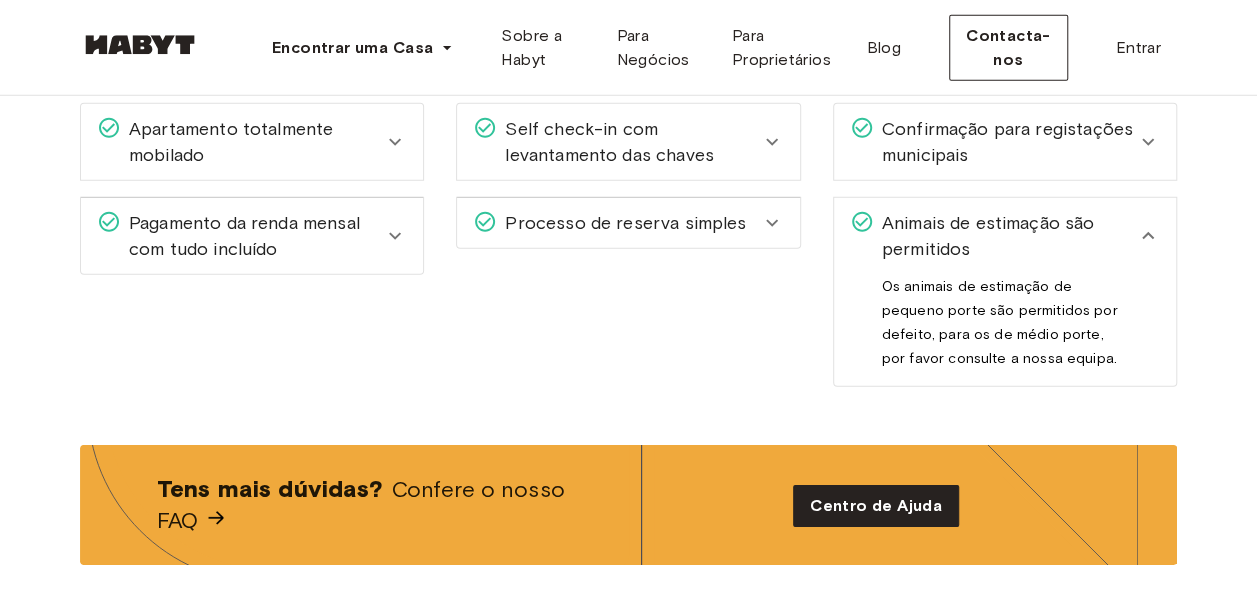 click on "Animais de estimação são permitidos" at bounding box center [1005, 236] 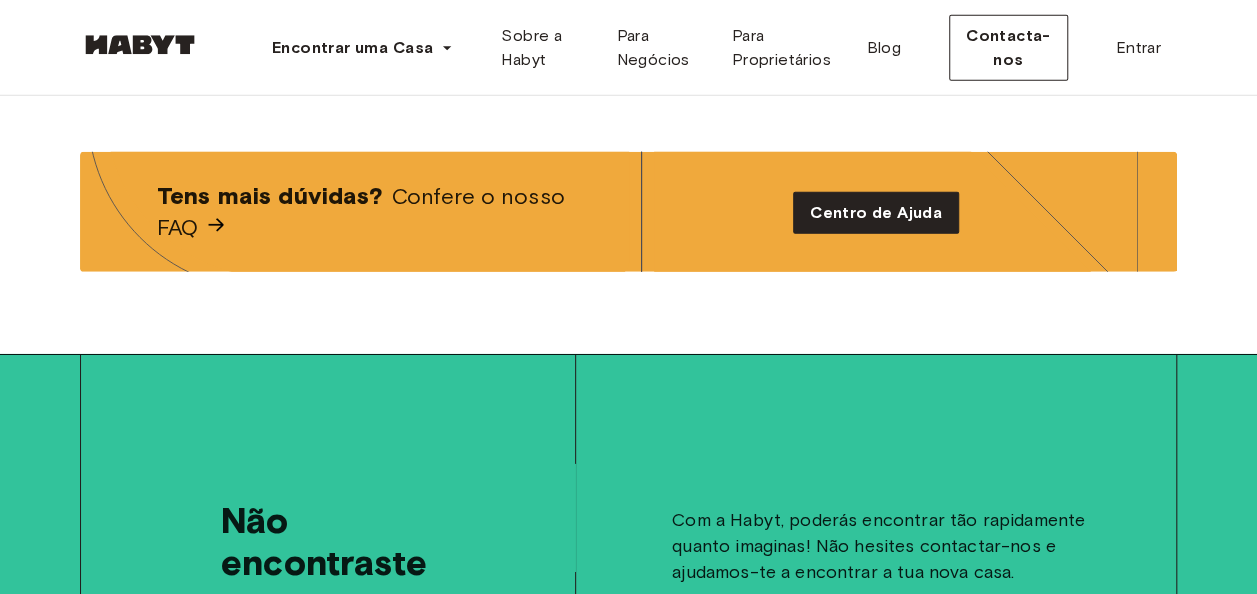 scroll, scrollTop: 2972, scrollLeft: 0, axis: vertical 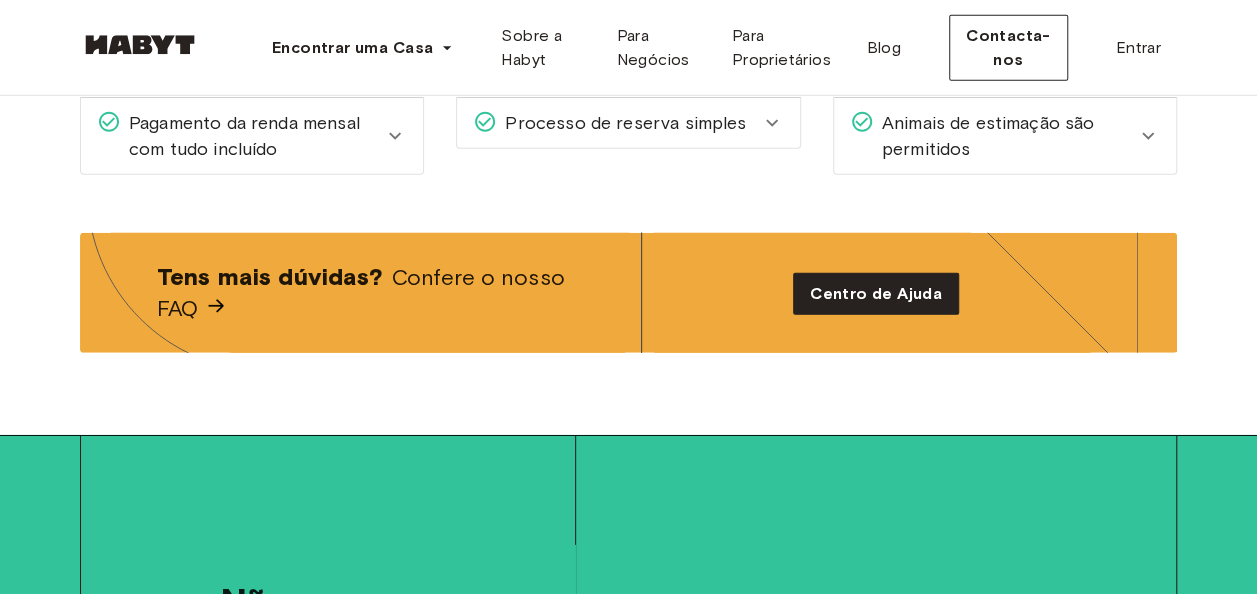 click on "Confere o nosso FAQ" at bounding box center (361, 293) 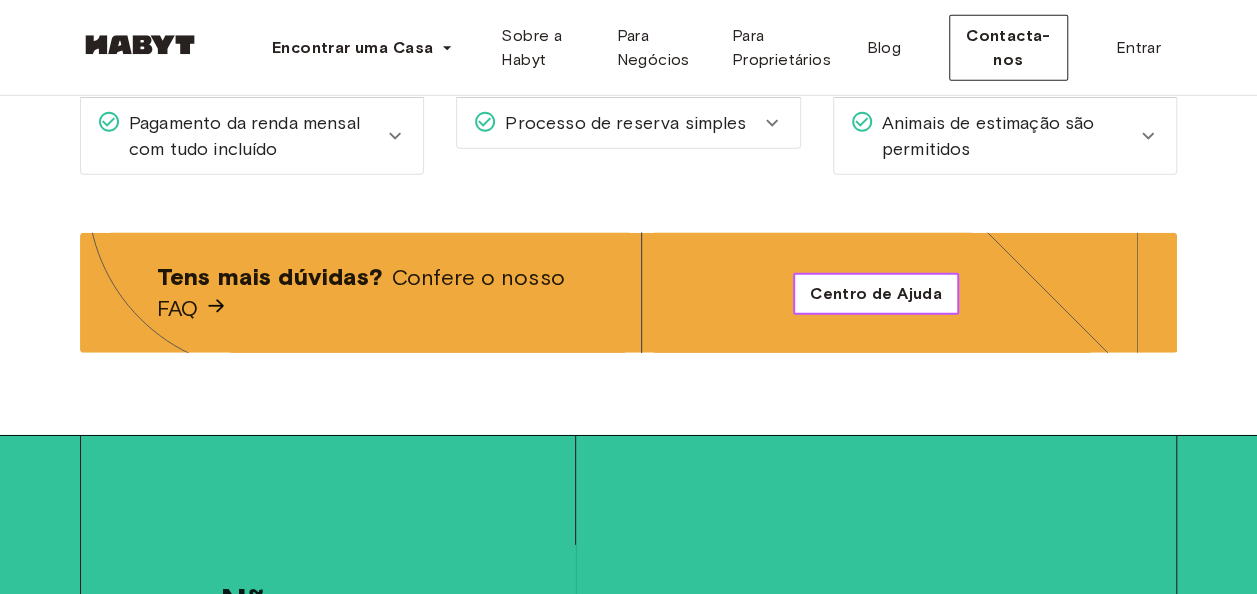 click on "Centro de Ajuda" at bounding box center [876, 294] 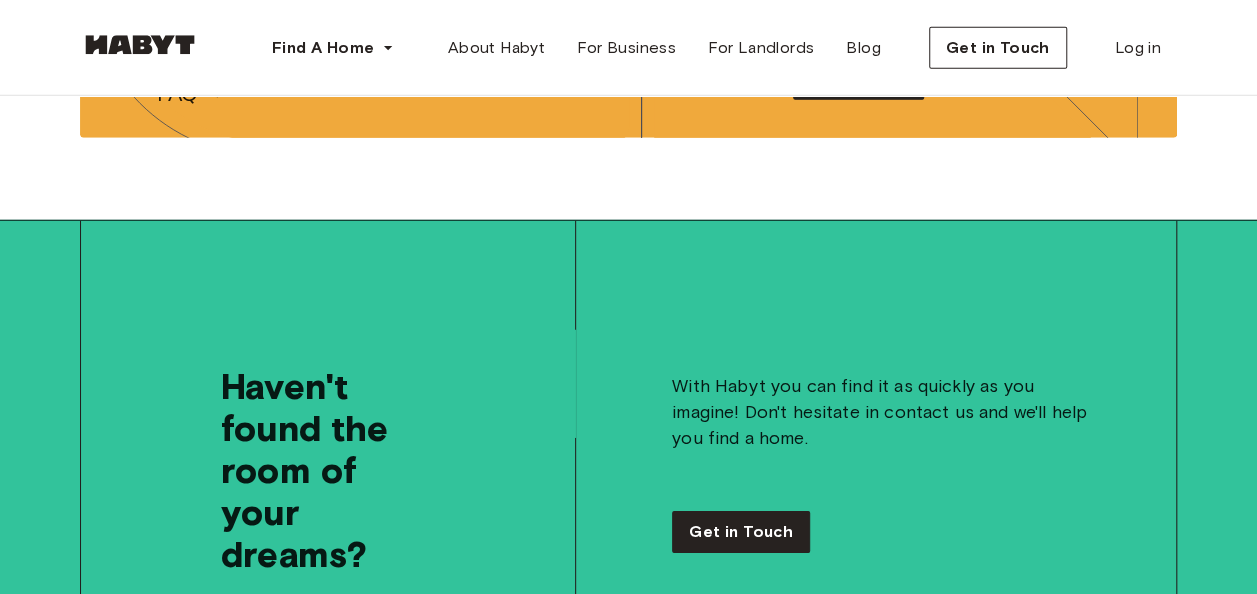 scroll, scrollTop: 2791, scrollLeft: 0, axis: vertical 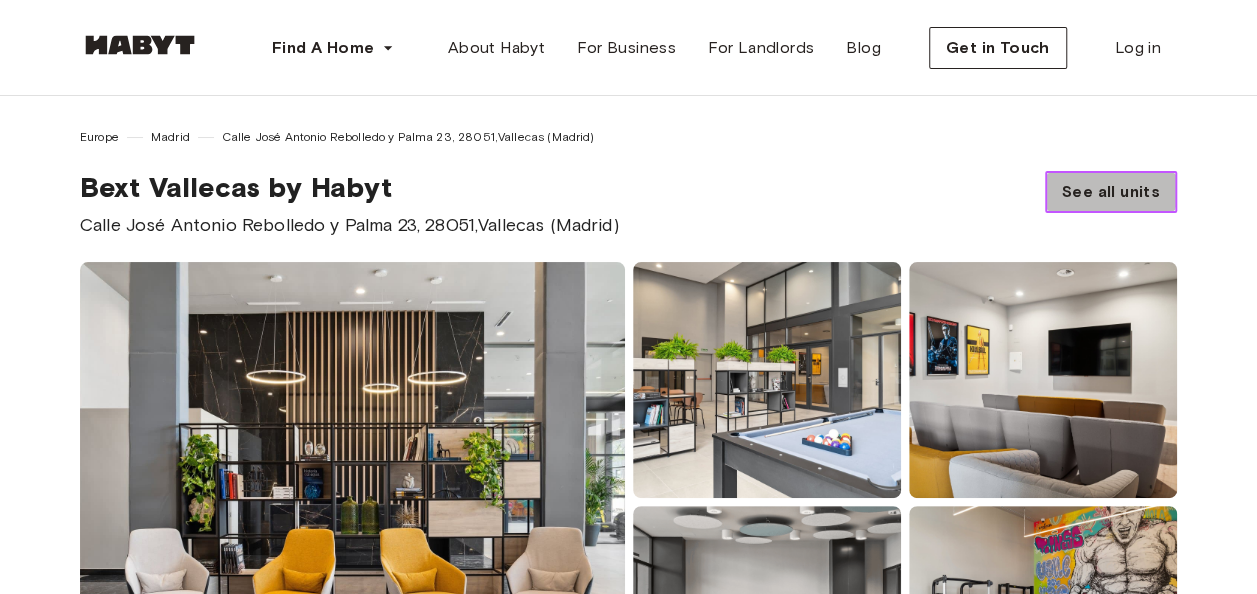 click on "See all units" at bounding box center [1111, 192] 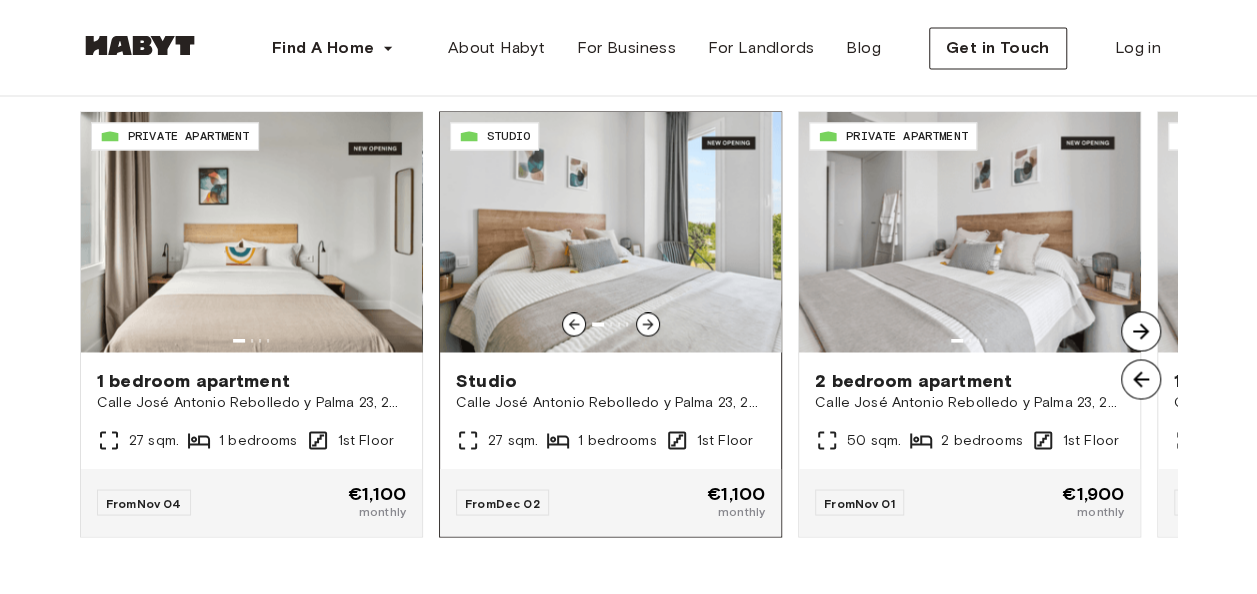 scroll, scrollTop: 1519, scrollLeft: 0, axis: vertical 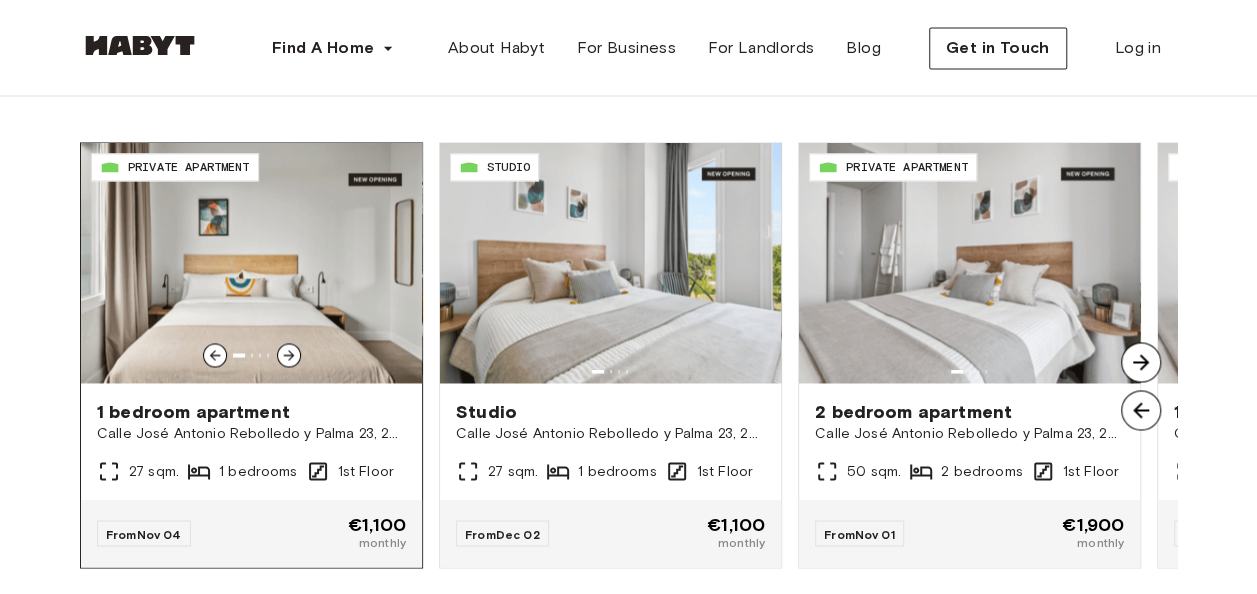 click 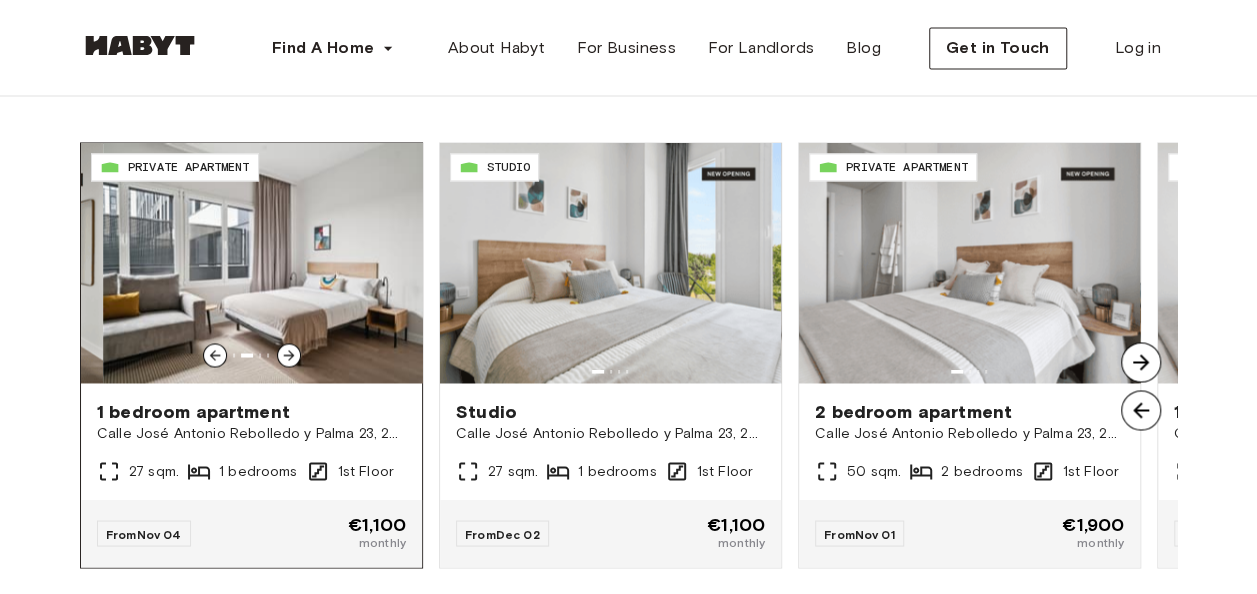 click 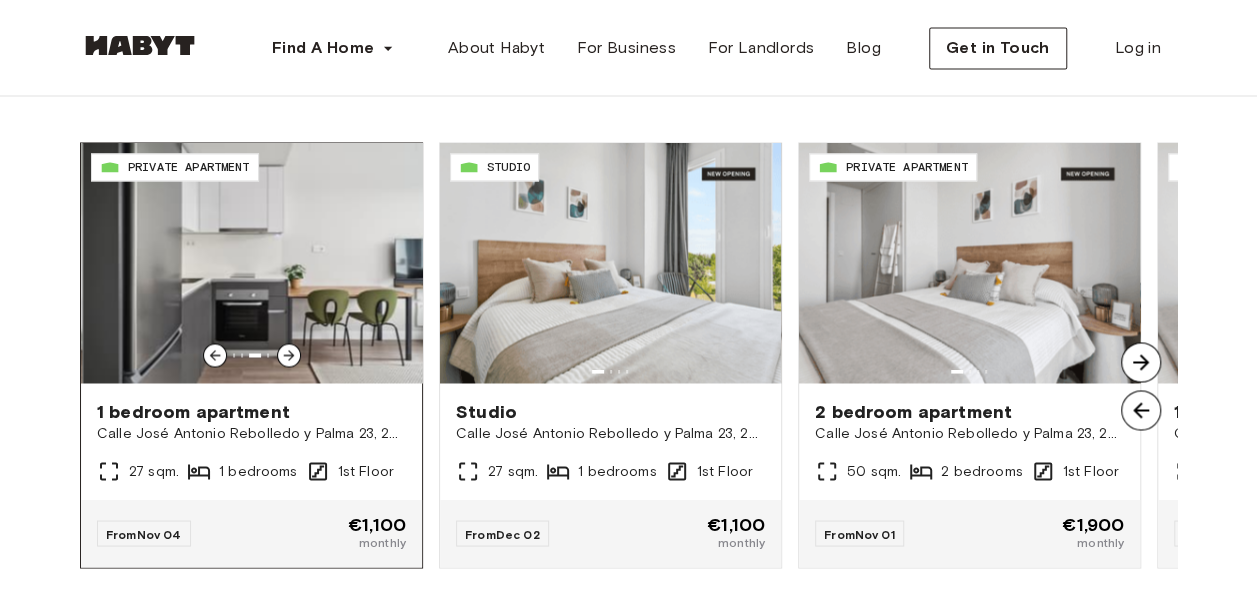 click 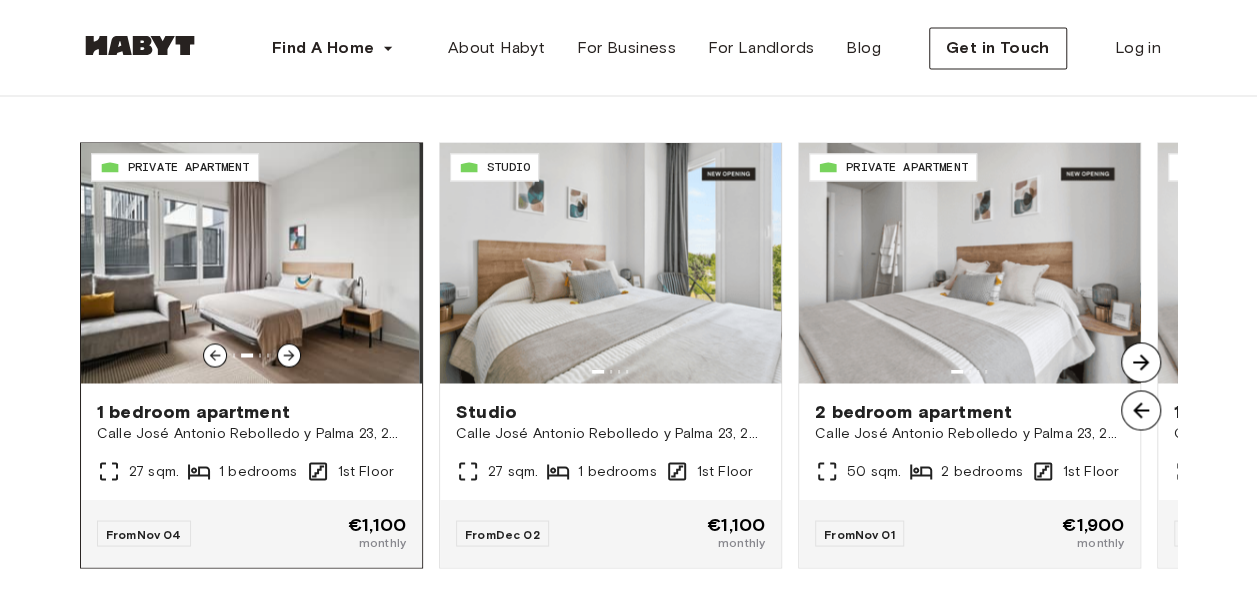 click at bounding box center (289, 355) 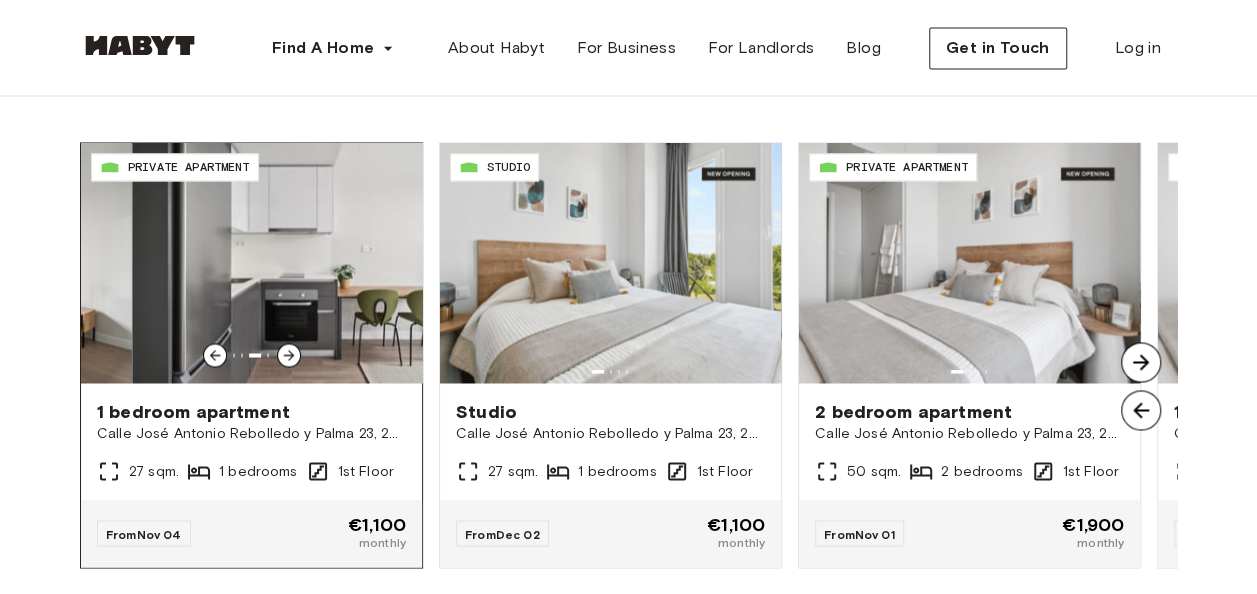 click at bounding box center (289, 355) 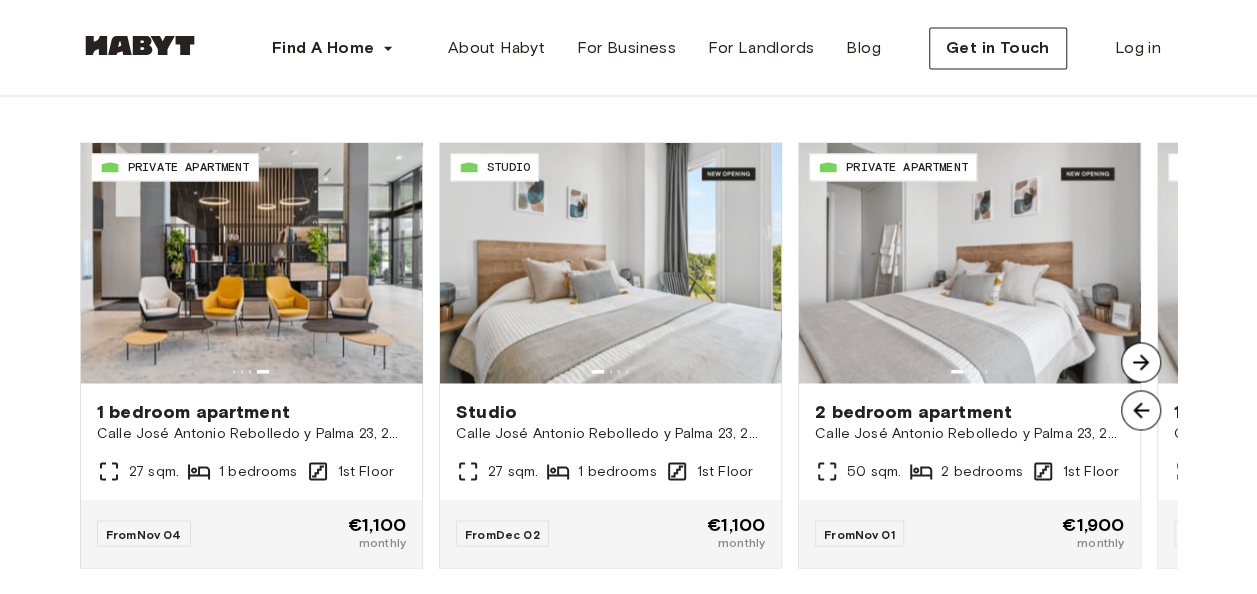 click at bounding box center [1141, 362] 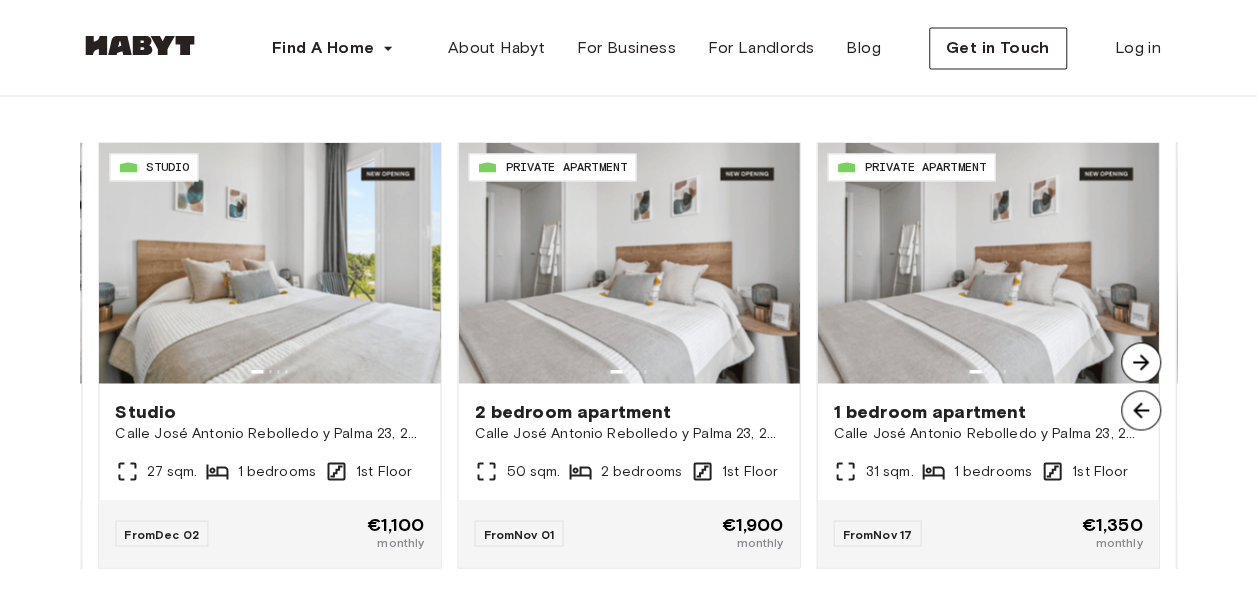 click at bounding box center (1141, 362) 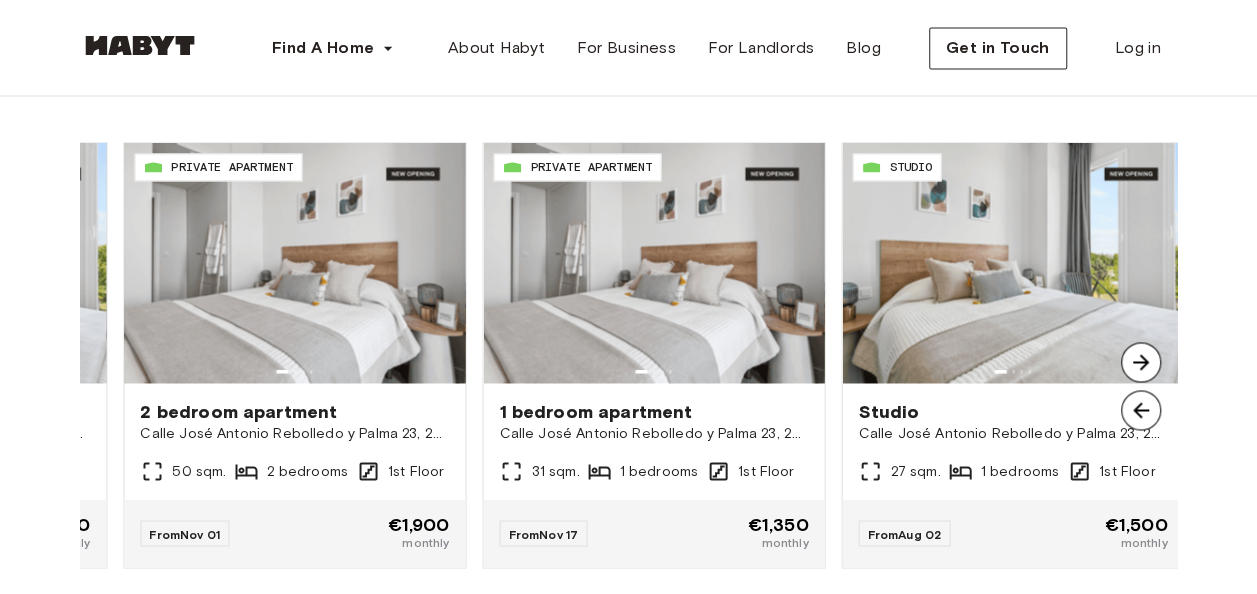 click at bounding box center (1141, 362) 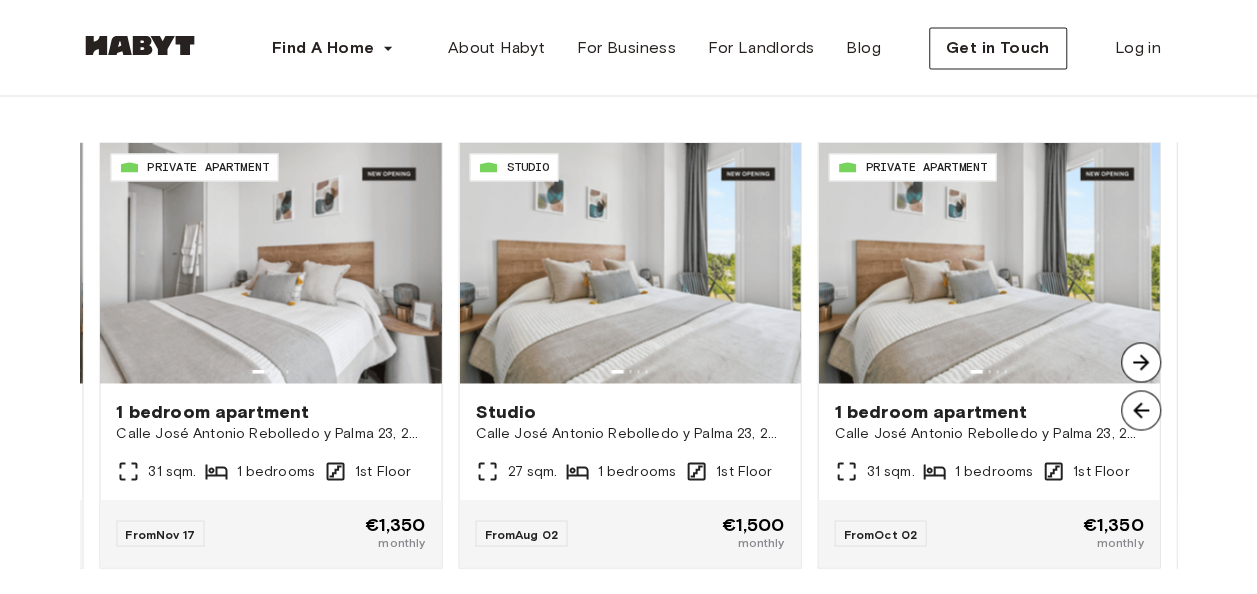 click at bounding box center (1141, 362) 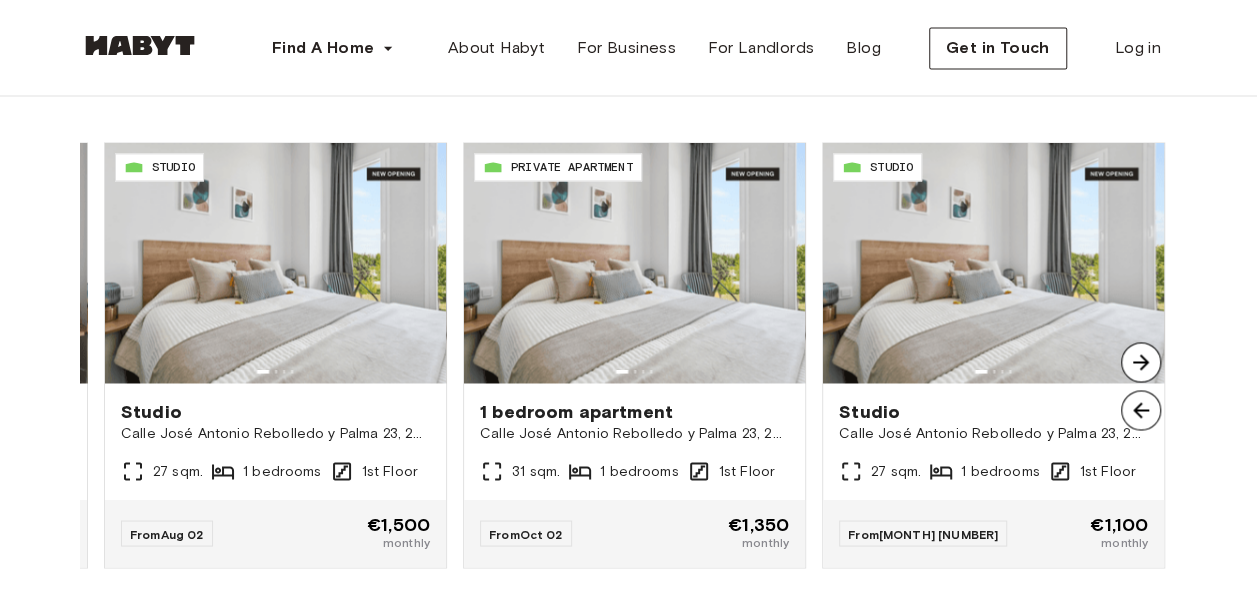 click at bounding box center (1141, 362) 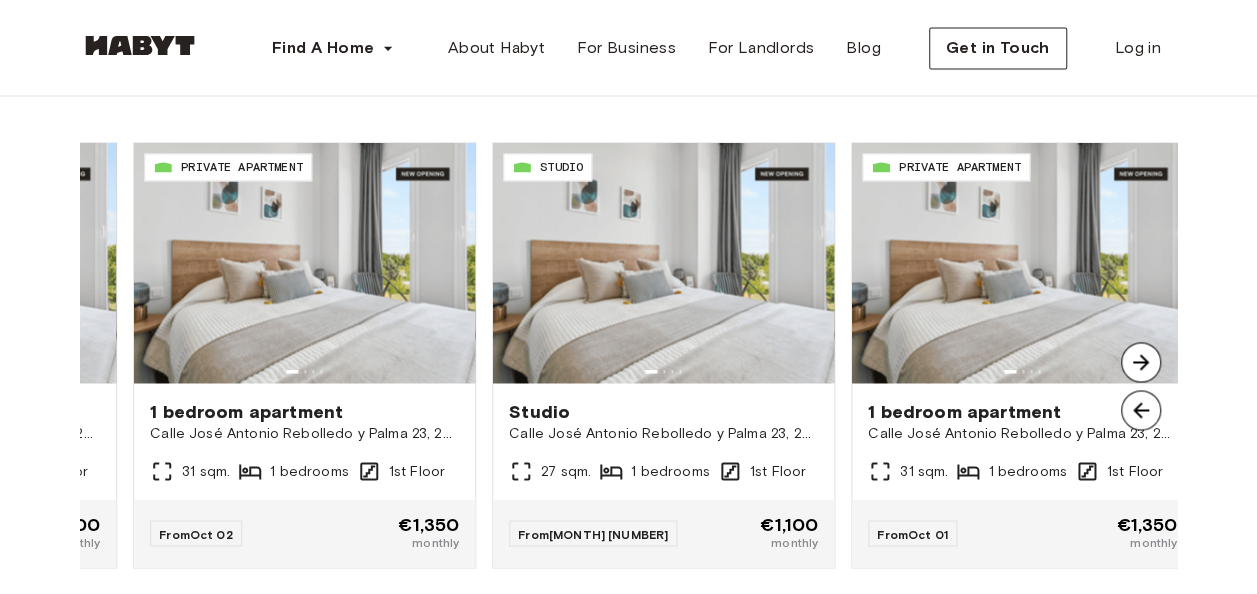 click at bounding box center (1141, 362) 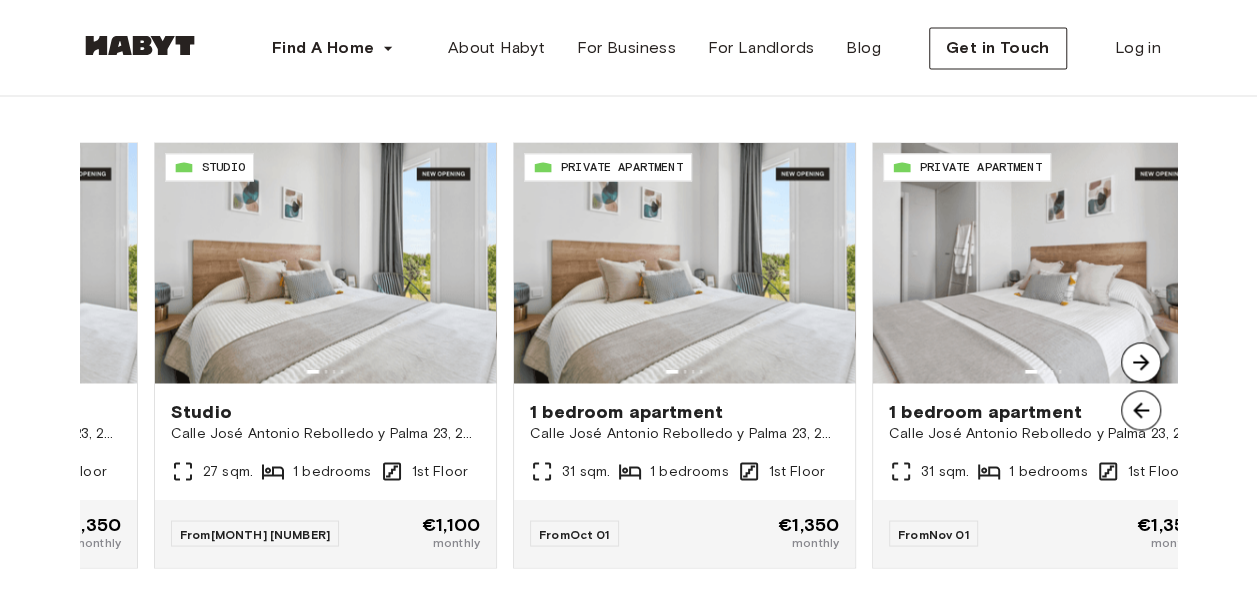 click at bounding box center [1141, 362] 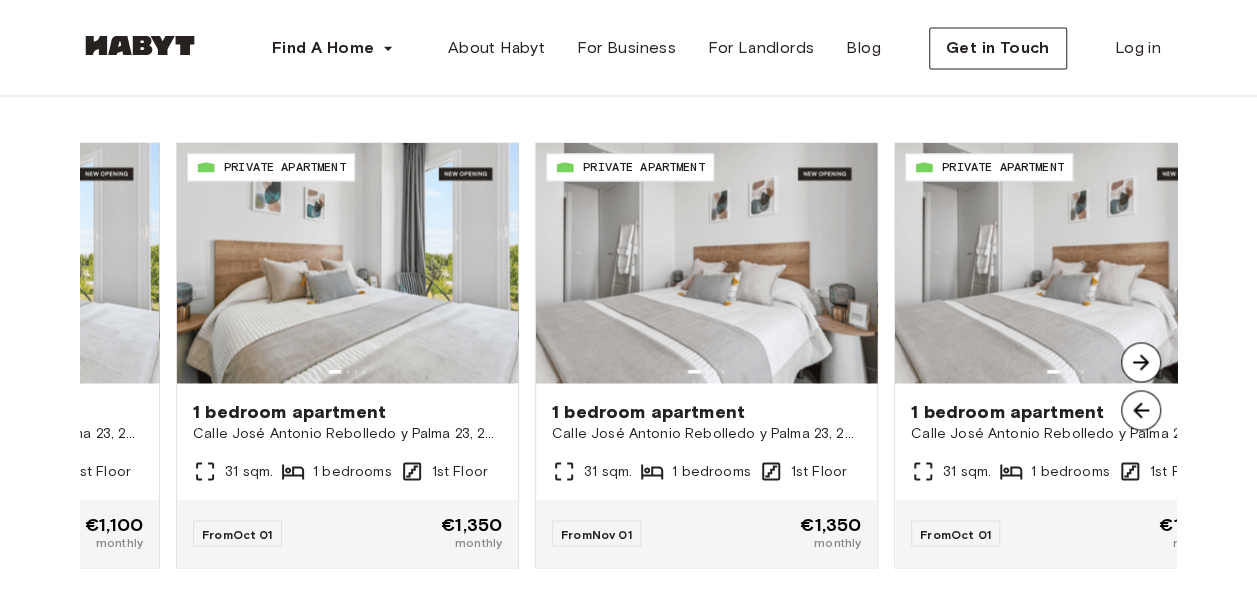 click at bounding box center [1141, 362] 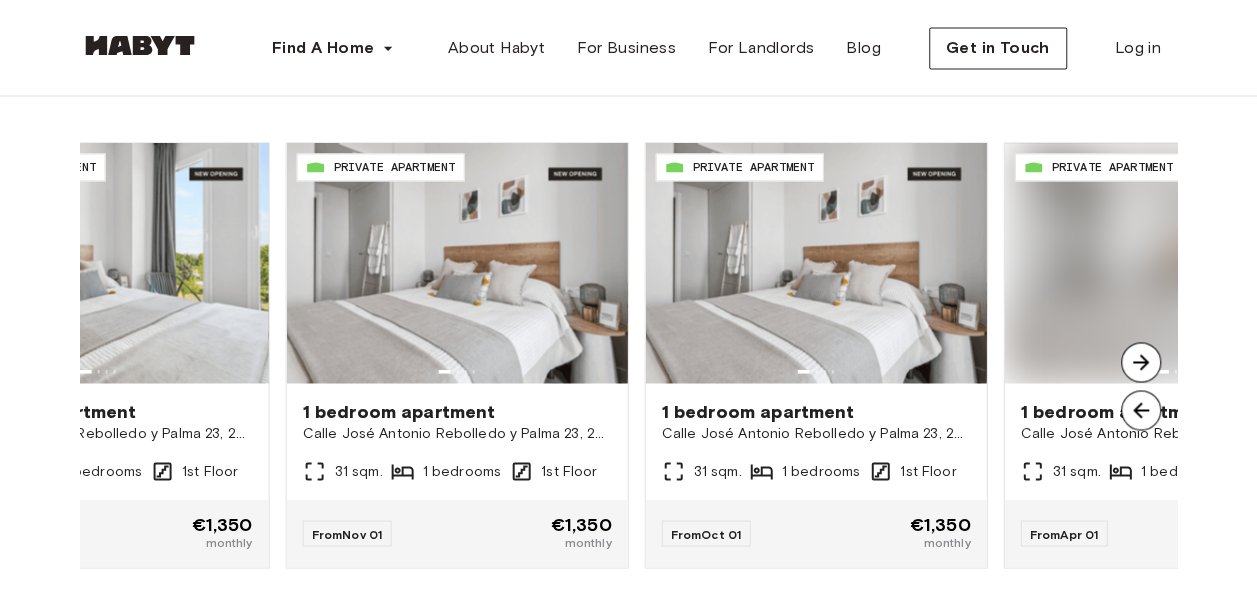 click at bounding box center (1141, 362) 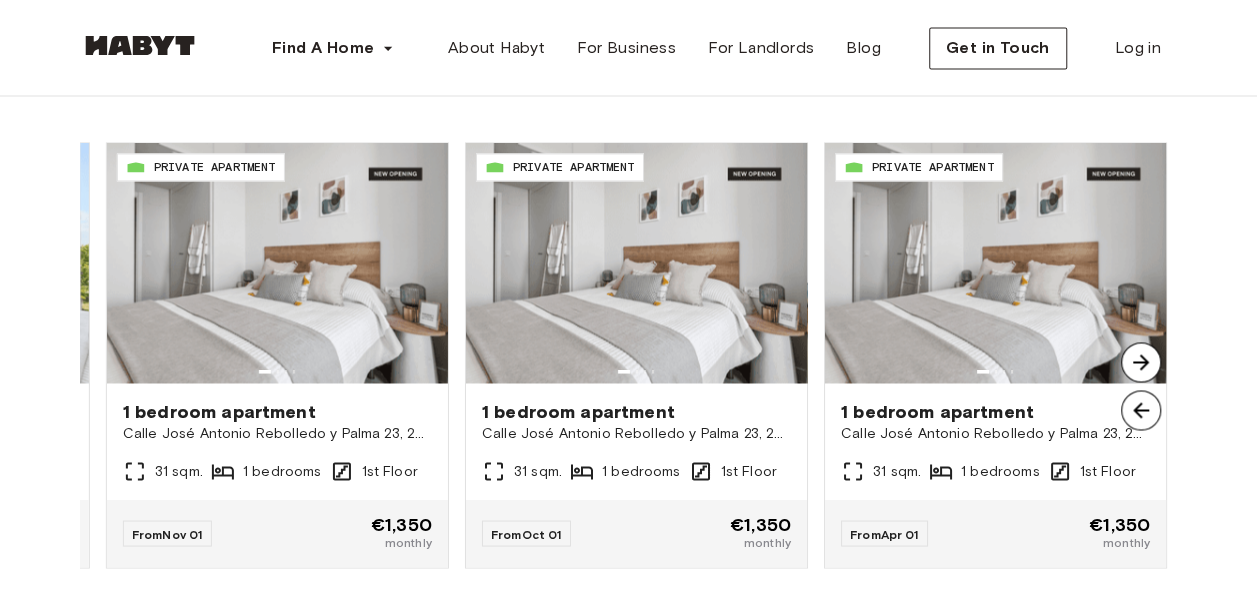 click at bounding box center [1141, 362] 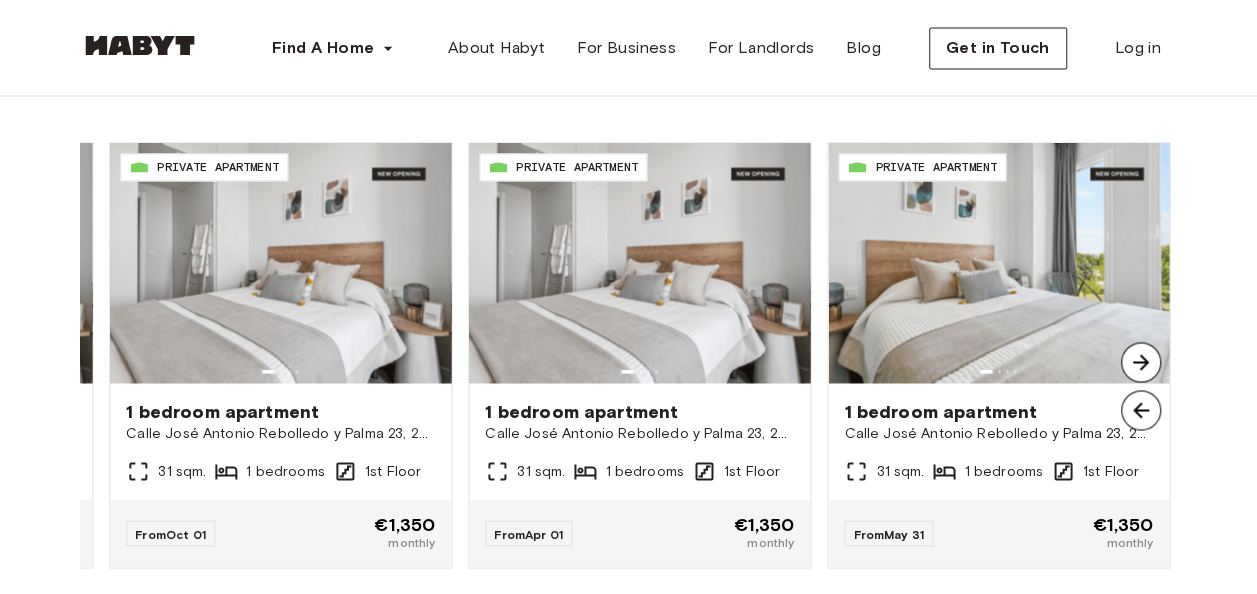 click at bounding box center [1141, 362] 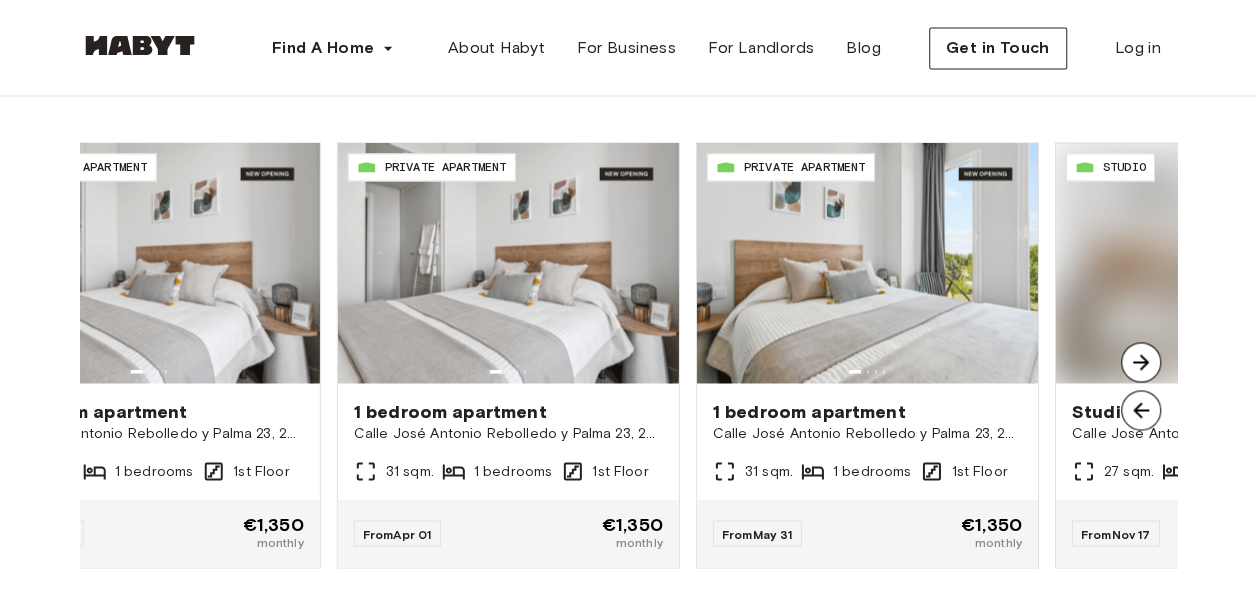 click at bounding box center [1141, 362] 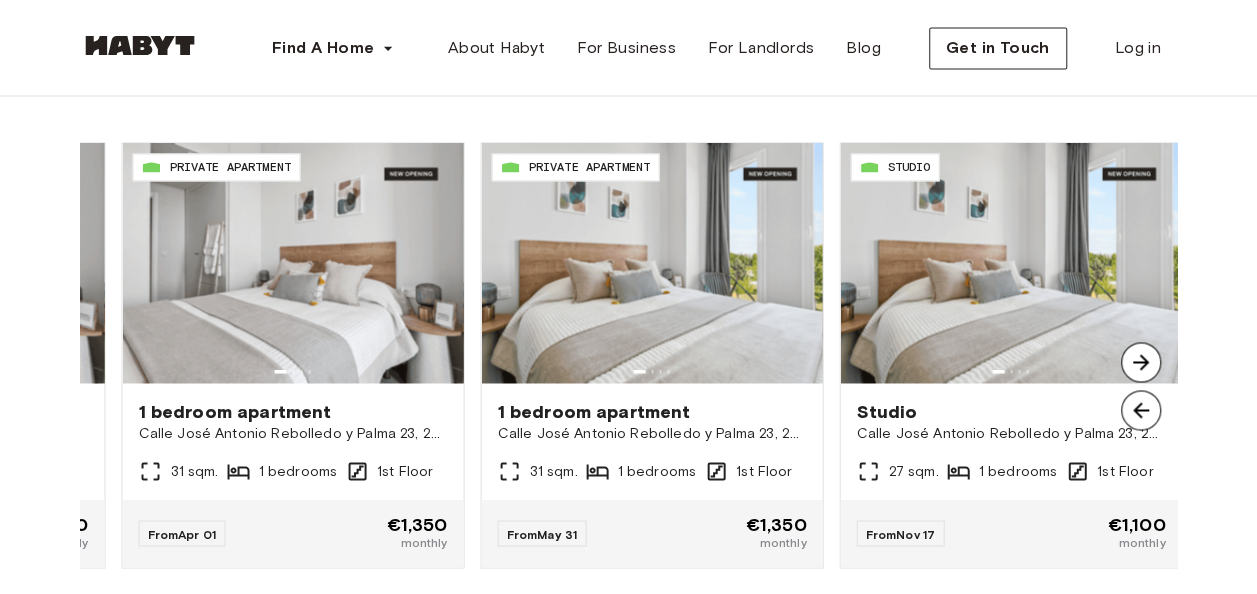 click at bounding box center (1141, 362) 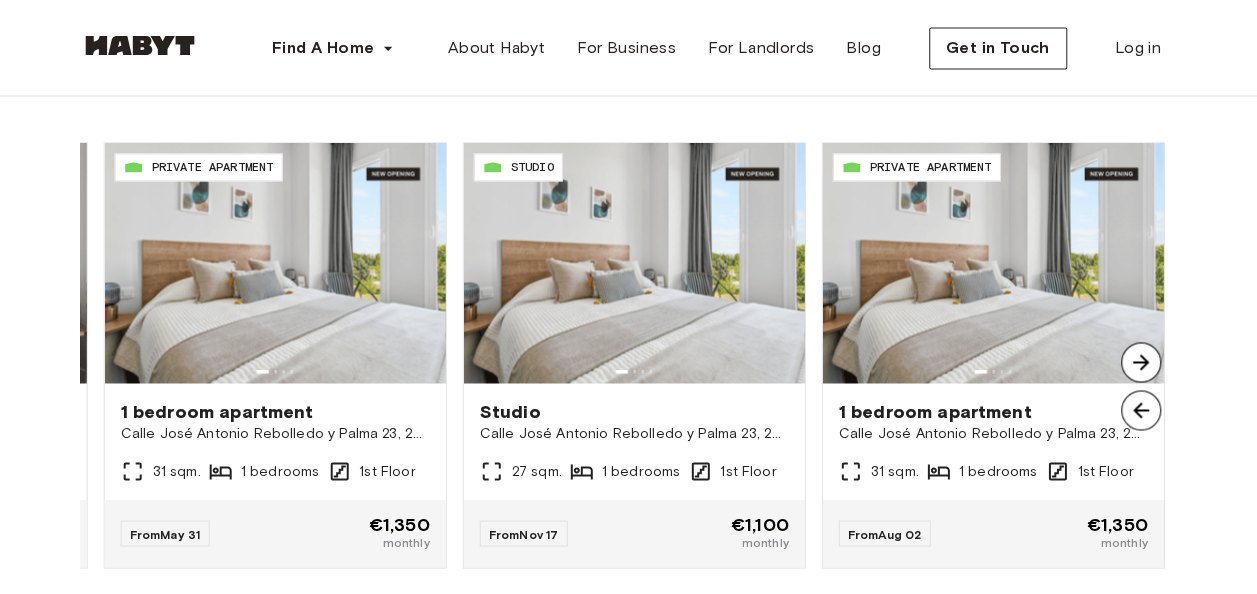click at bounding box center [1141, 362] 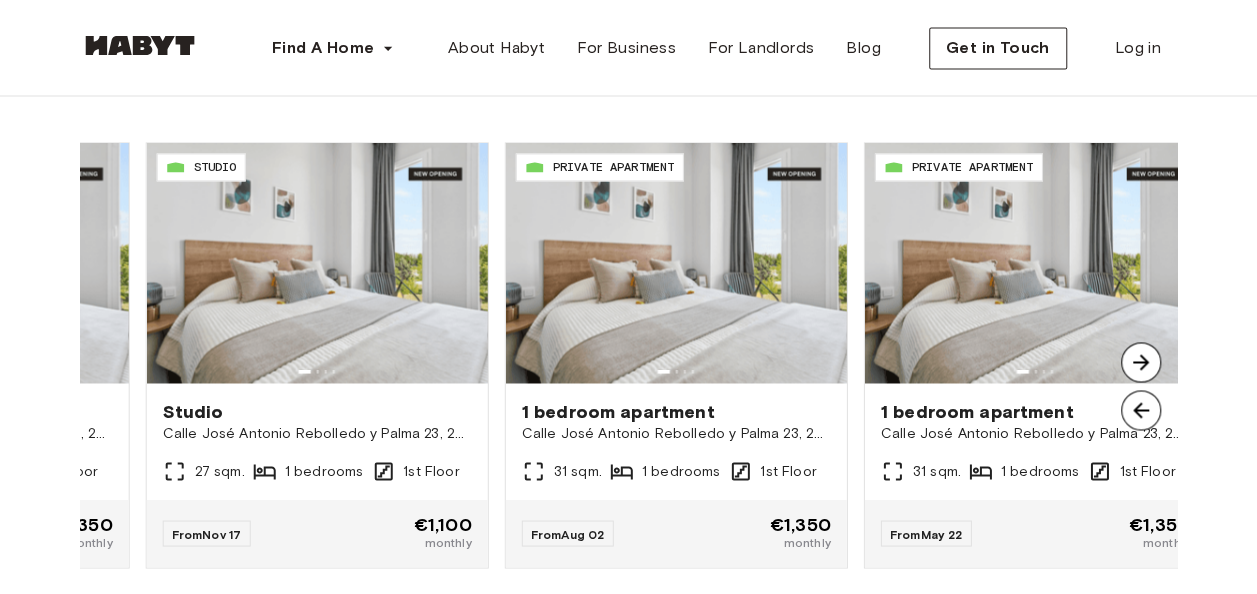 click at bounding box center (1141, 362) 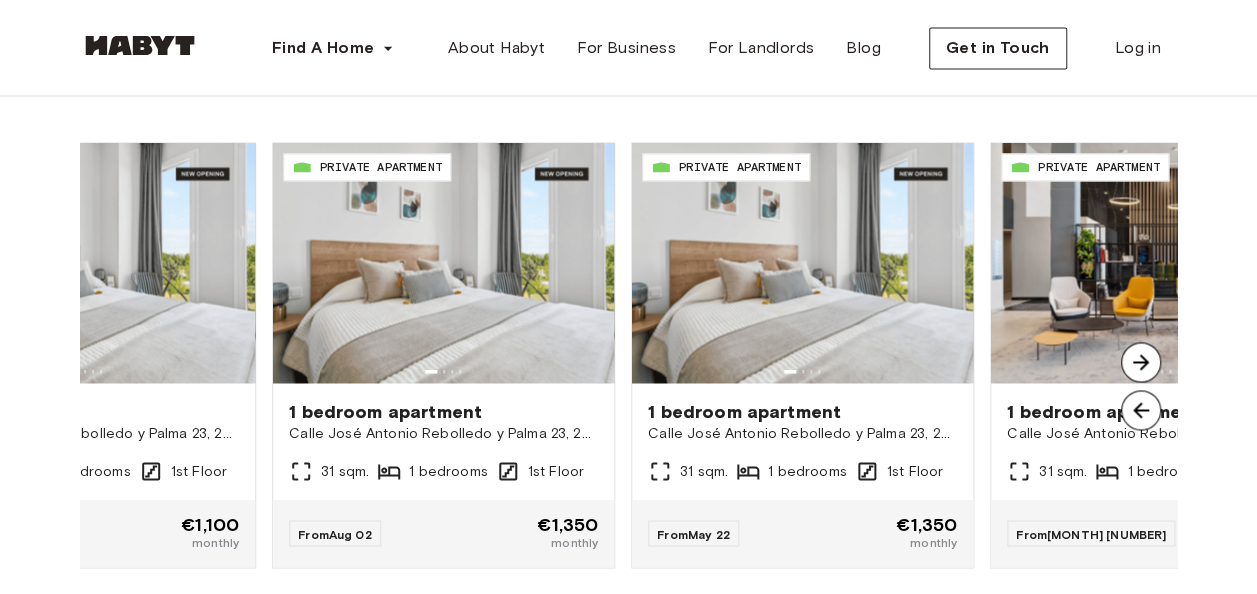 click at bounding box center (1141, 362) 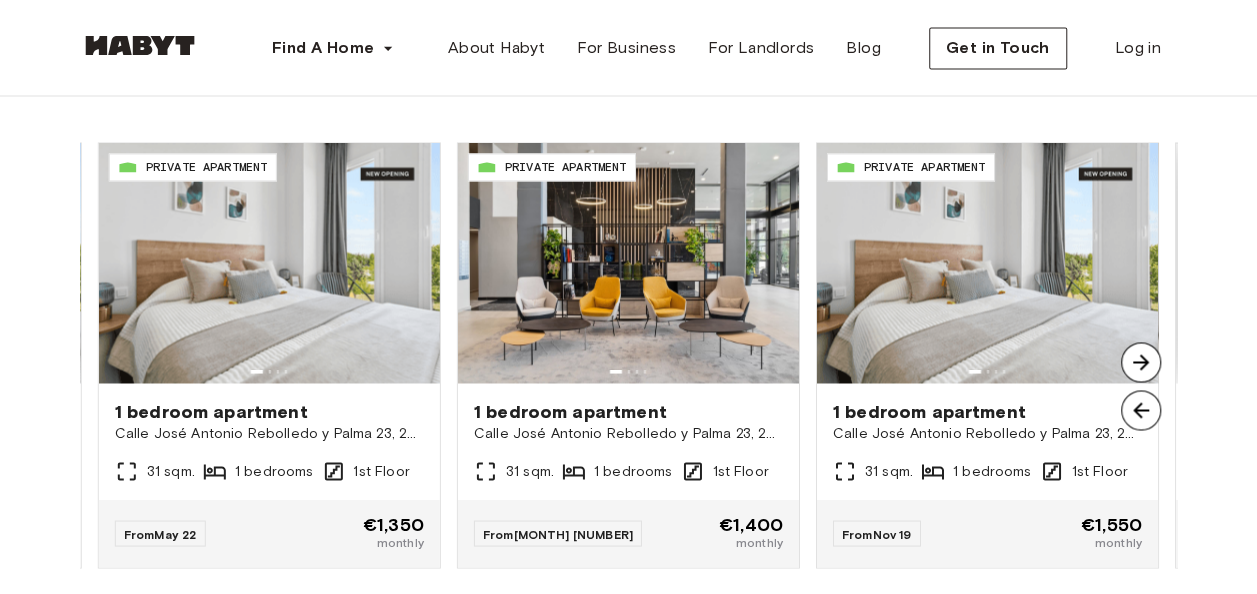 click at bounding box center [1141, 362] 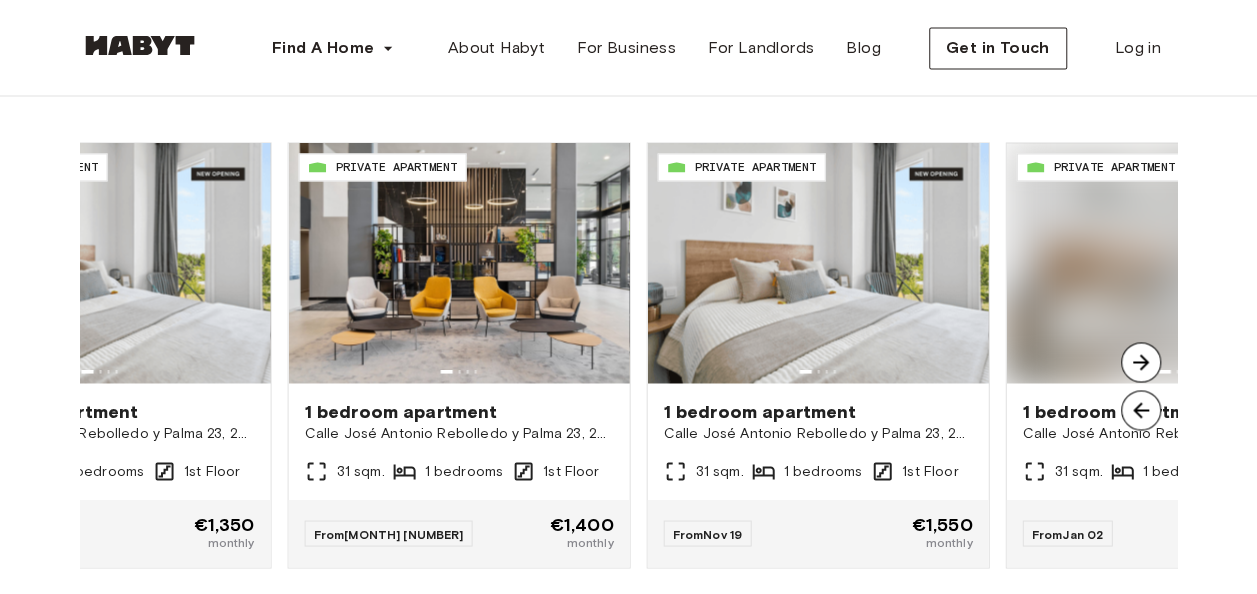 click at bounding box center (1141, 362) 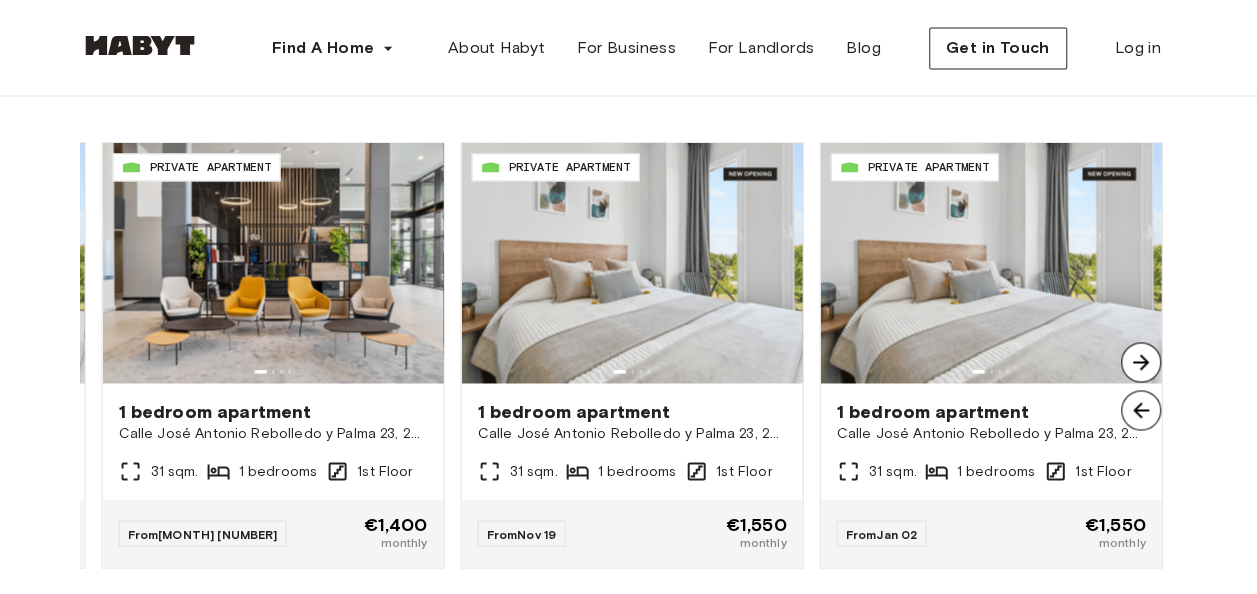 click at bounding box center (1141, 362) 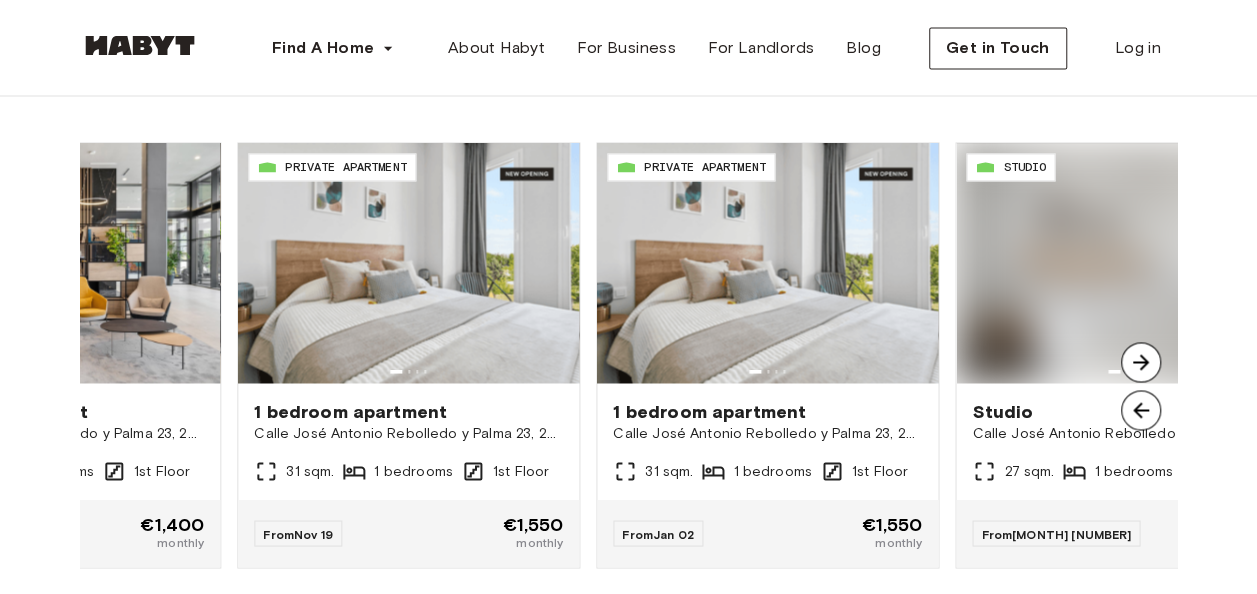click at bounding box center (1141, 362) 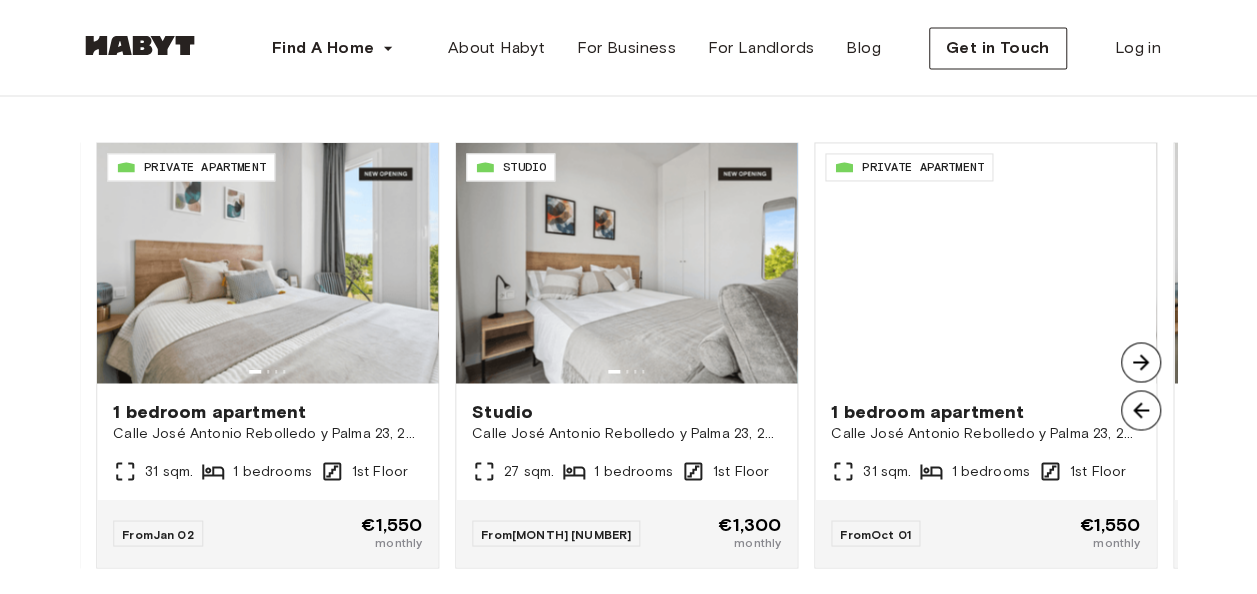 click at bounding box center (1141, 362) 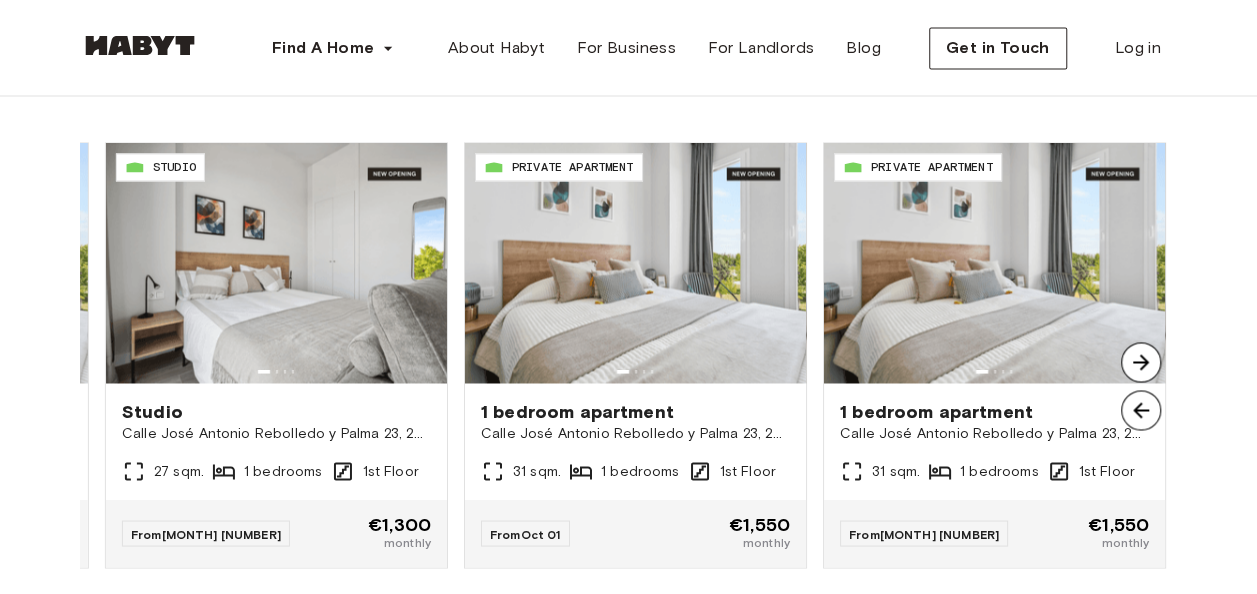 click at bounding box center (1141, 362) 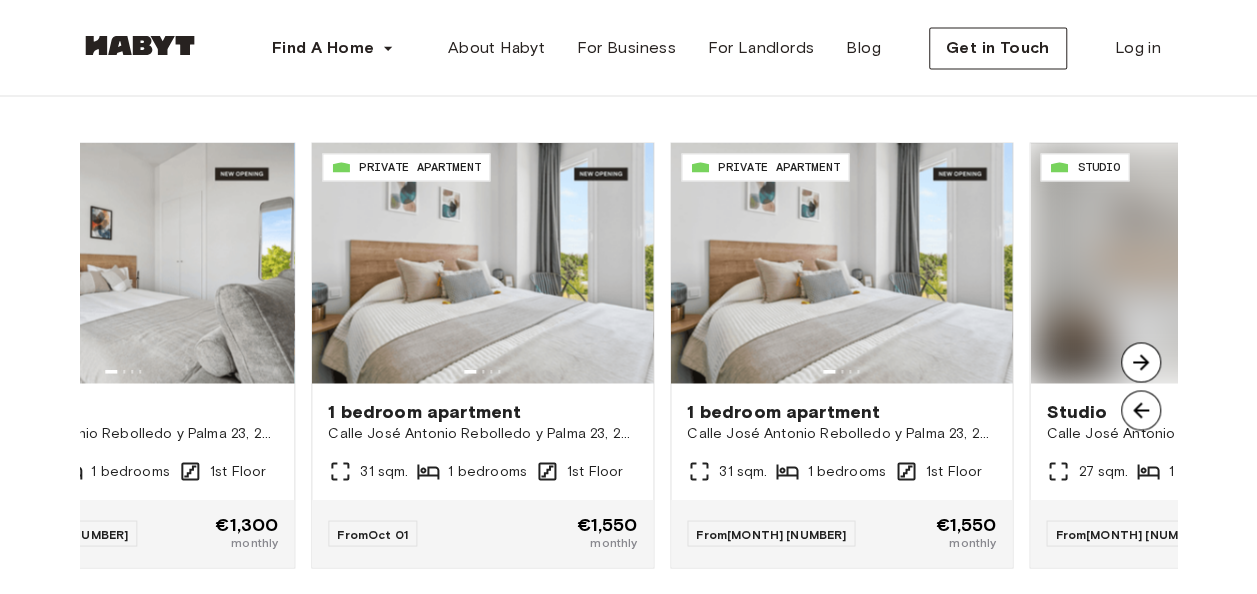 click at bounding box center [1141, 362] 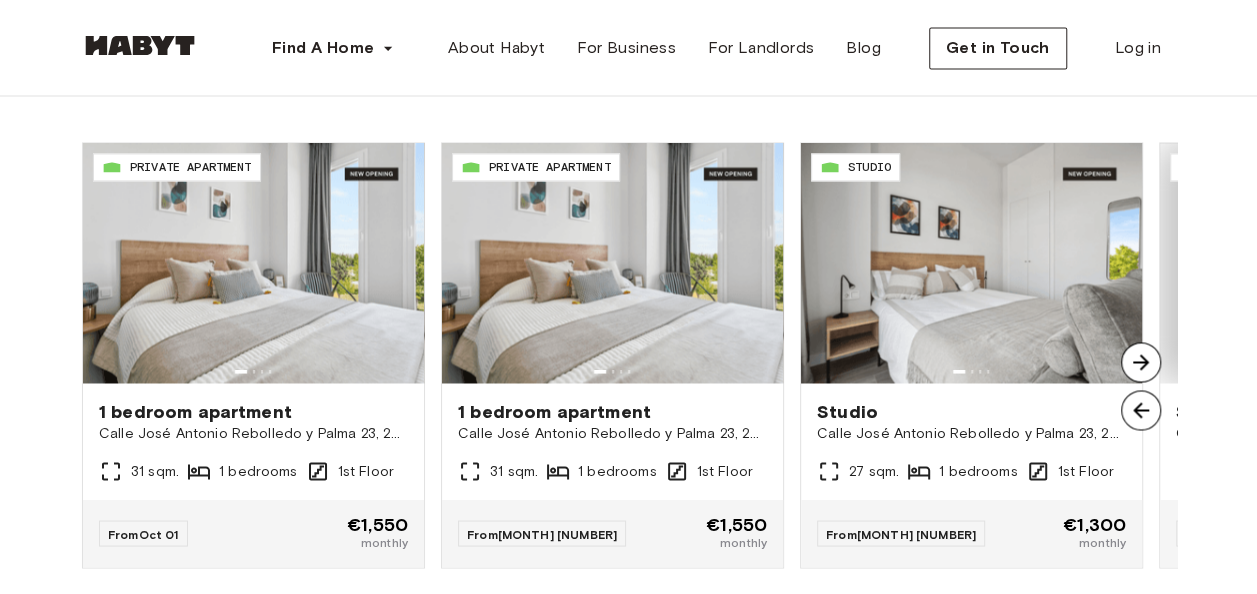 click at bounding box center (1141, 362) 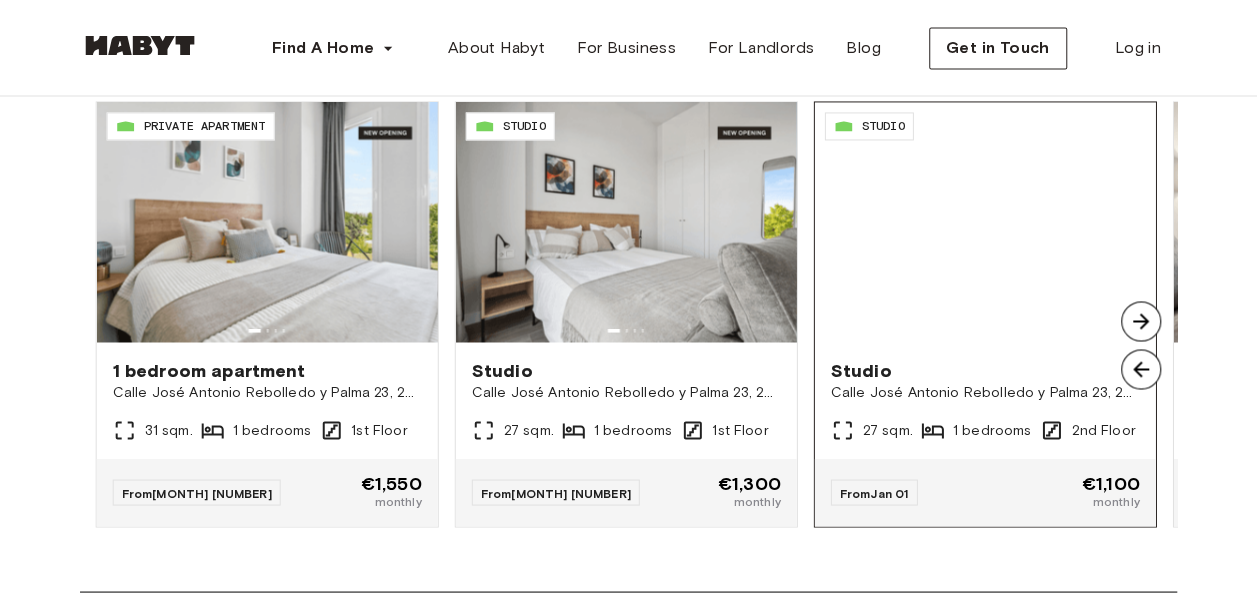 scroll, scrollTop: 1519, scrollLeft: 0, axis: vertical 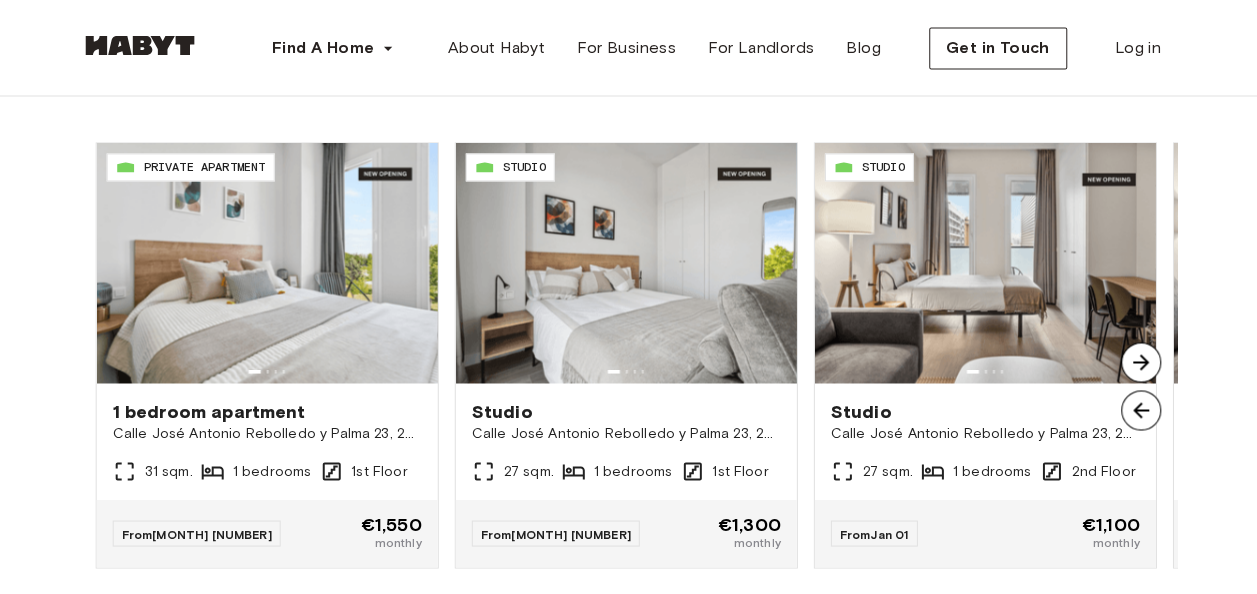 click at bounding box center (1141, 362) 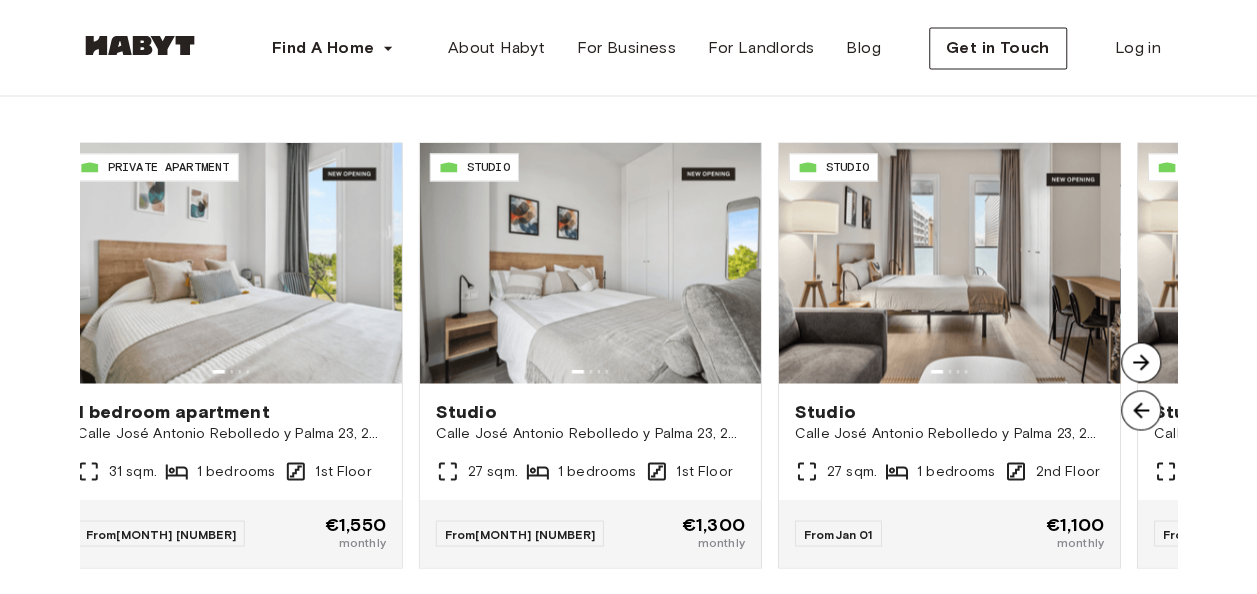 click at bounding box center (1141, 362) 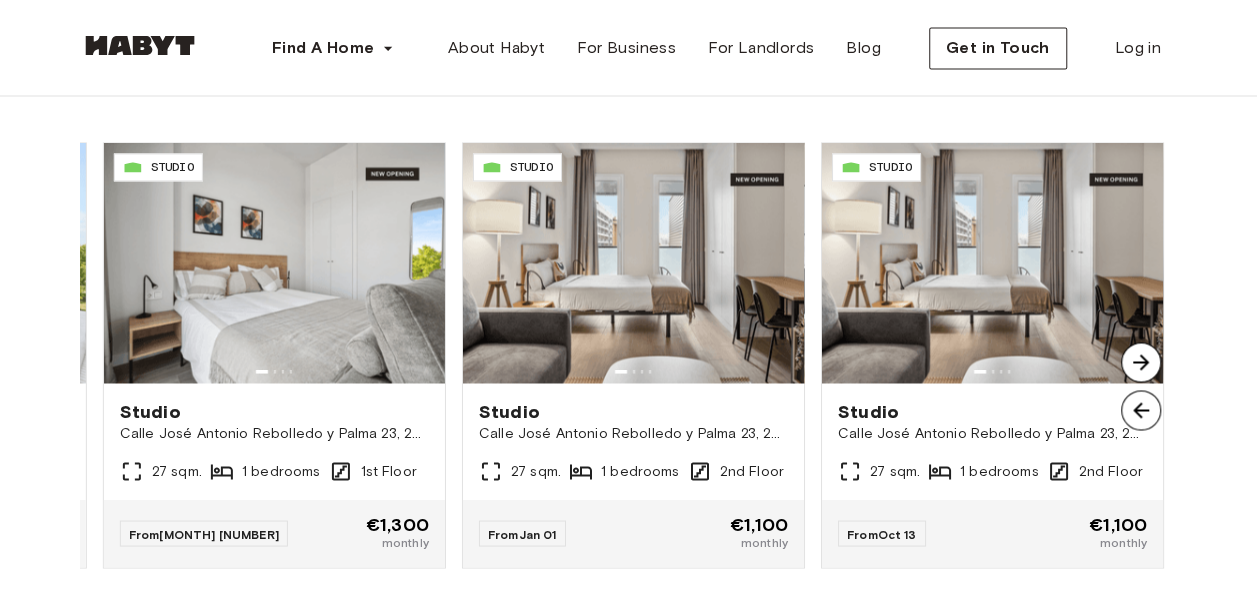 click at bounding box center (1141, 362) 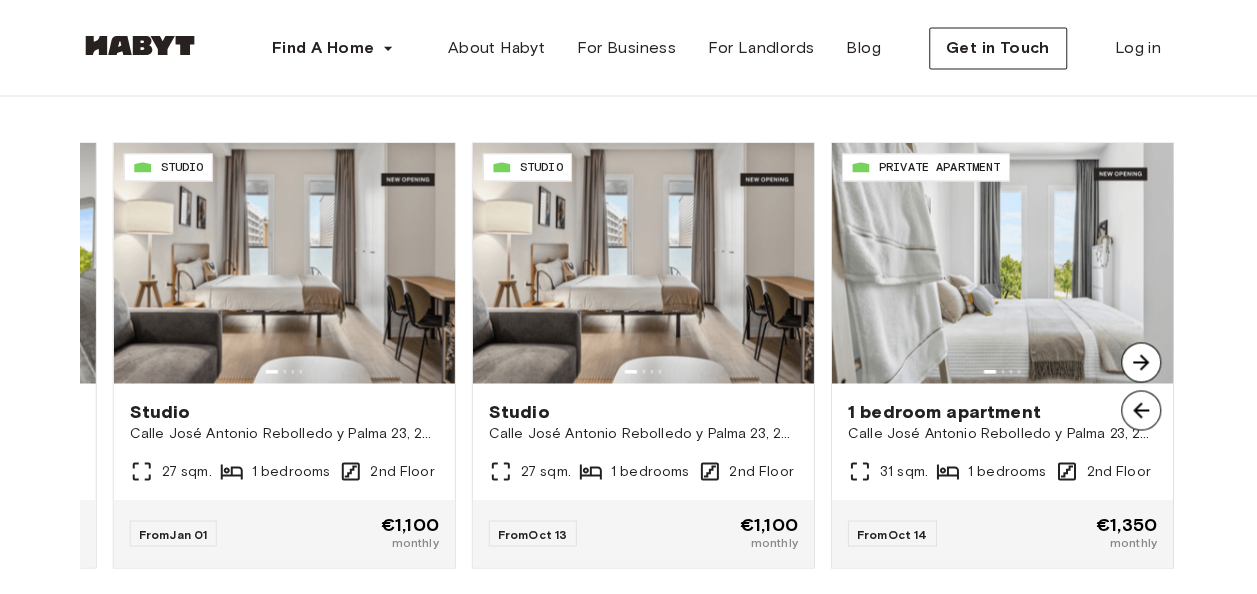 click at bounding box center [1141, 362] 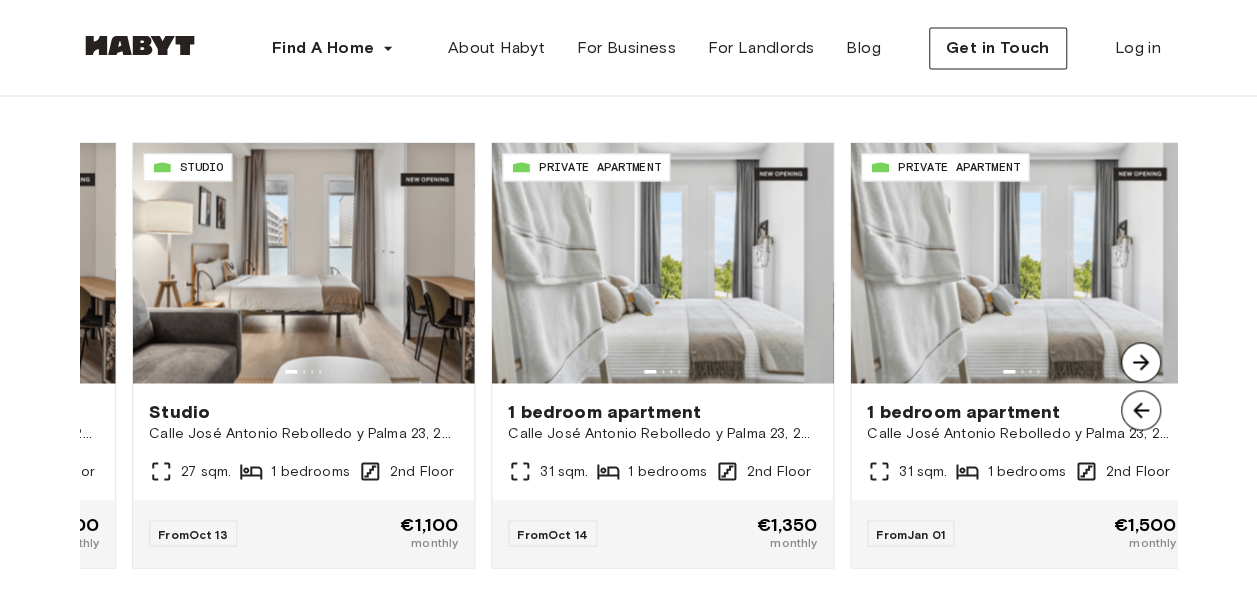 click at bounding box center [1141, 362] 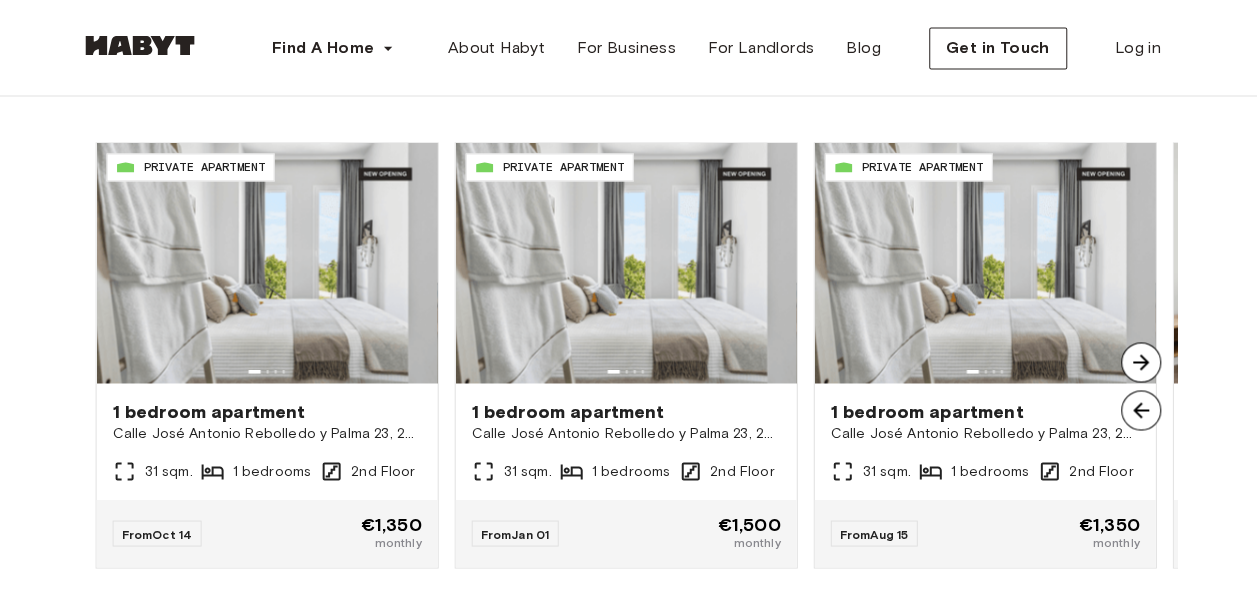 click at bounding box center (1141, 362) 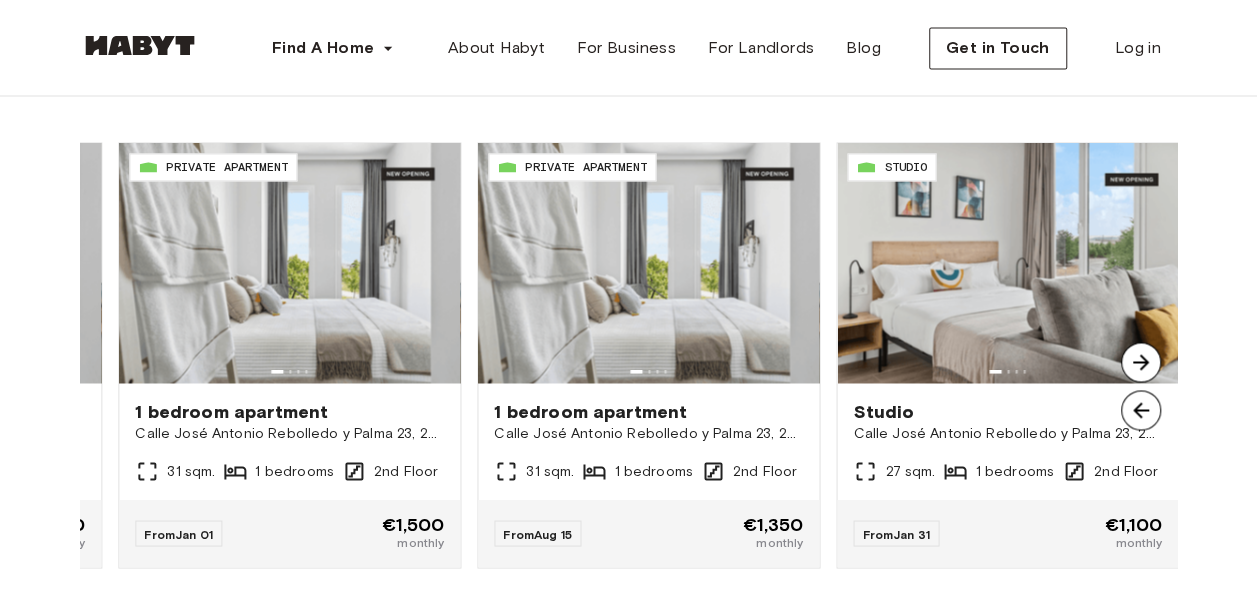 click at bounding box center (1141, 362) 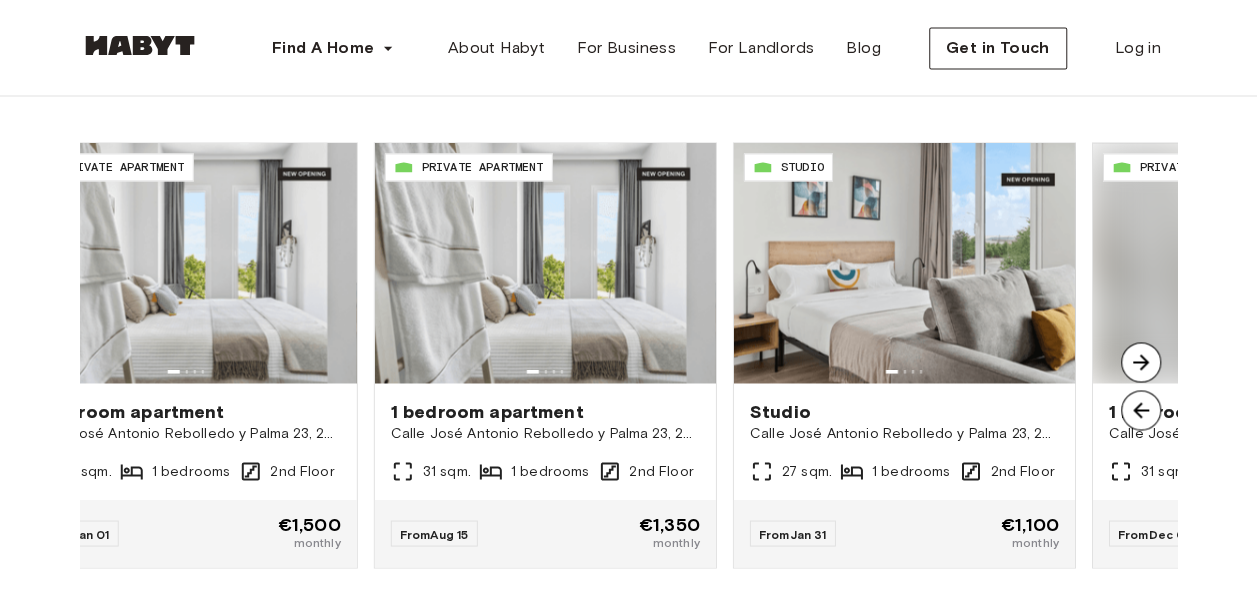 click at bounding box center (1141, 362) 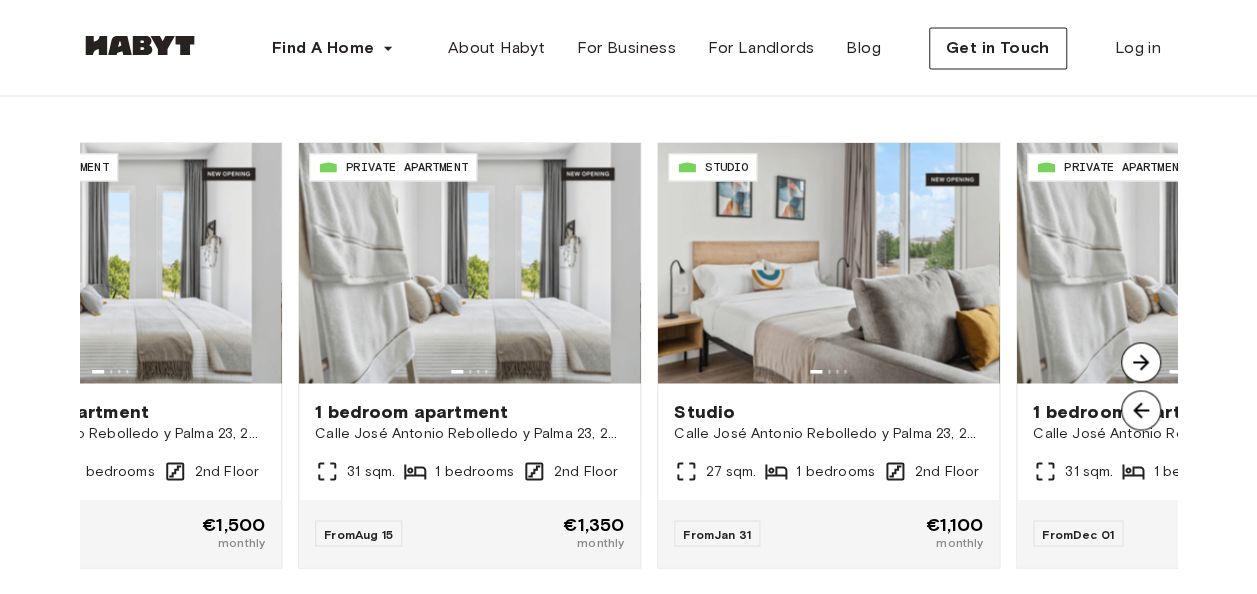 click at bounding box center [1141, 362] 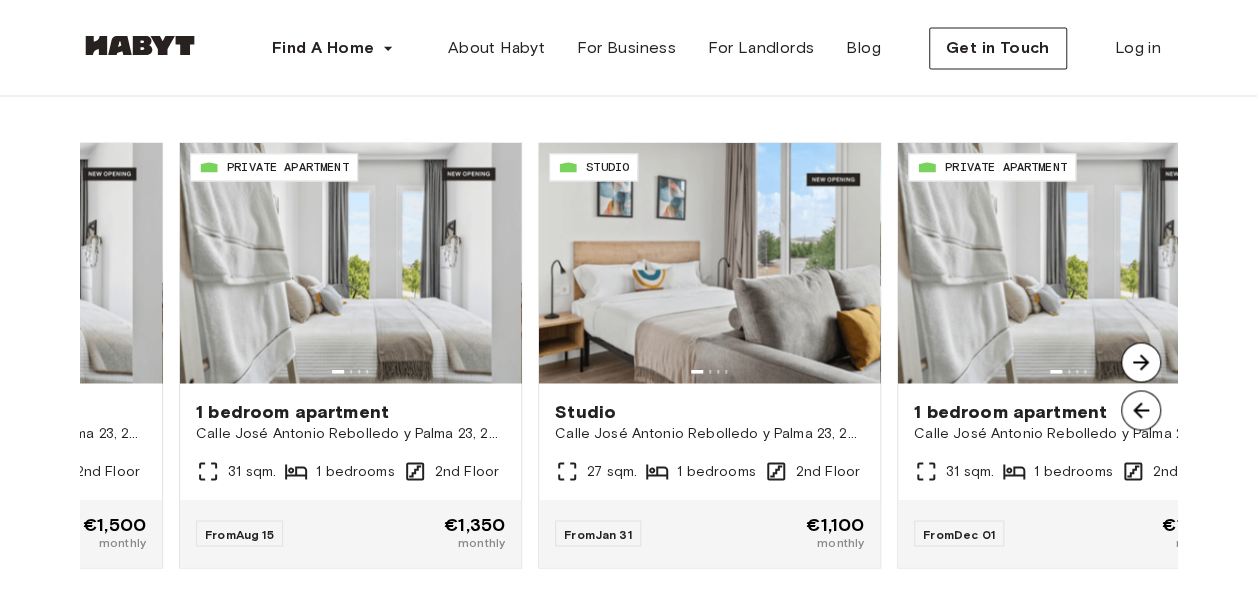 click at bounding box center [1141, 362] 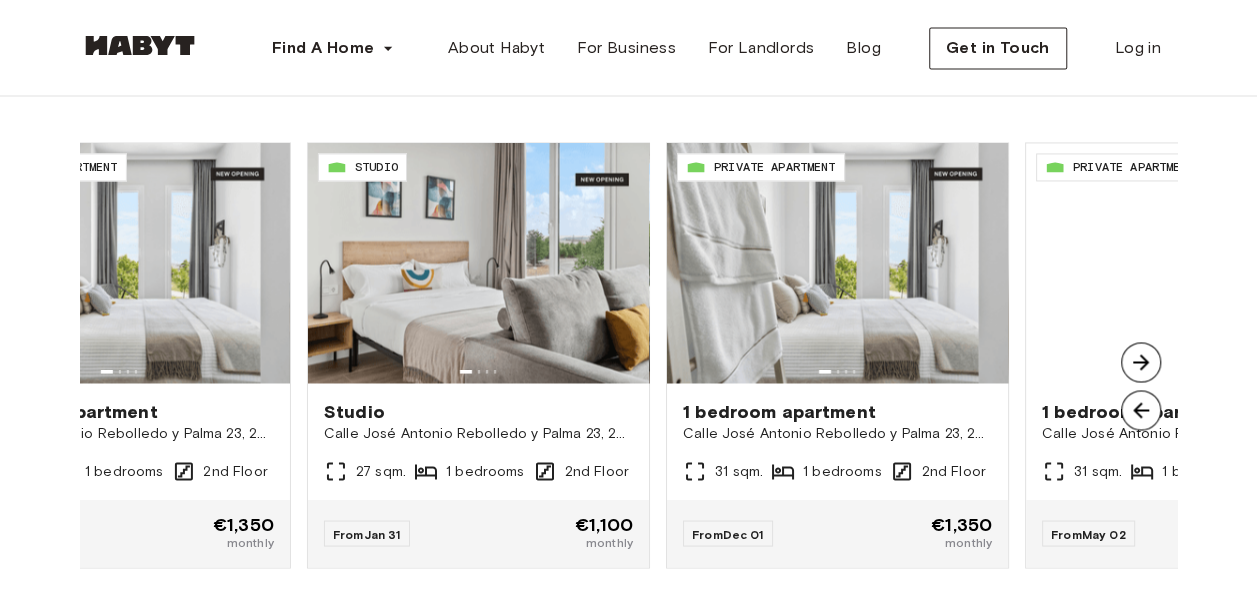 click at bounding box center (1141, 362) 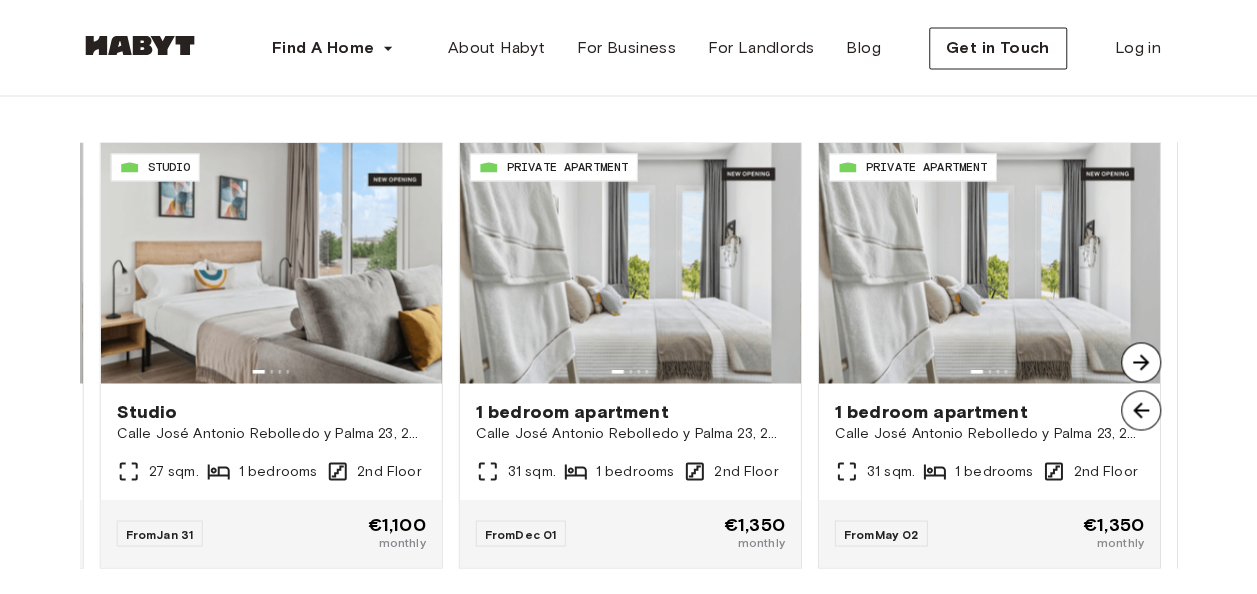 click at bounding box center (1141, 362) 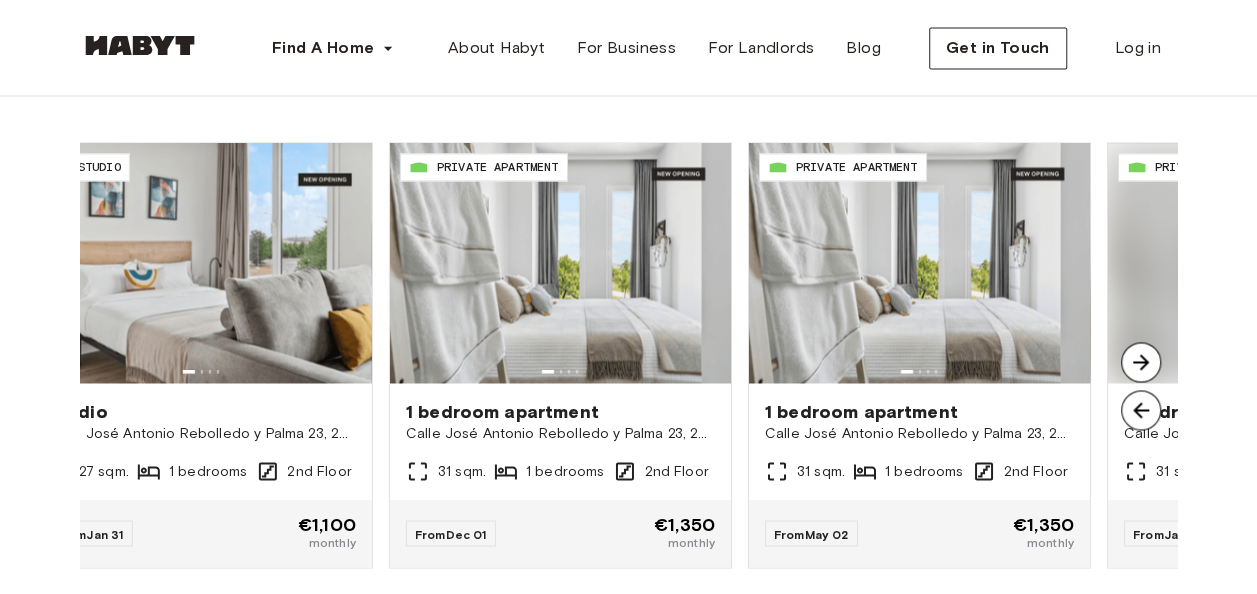 click at bounding box center [1141, 362] 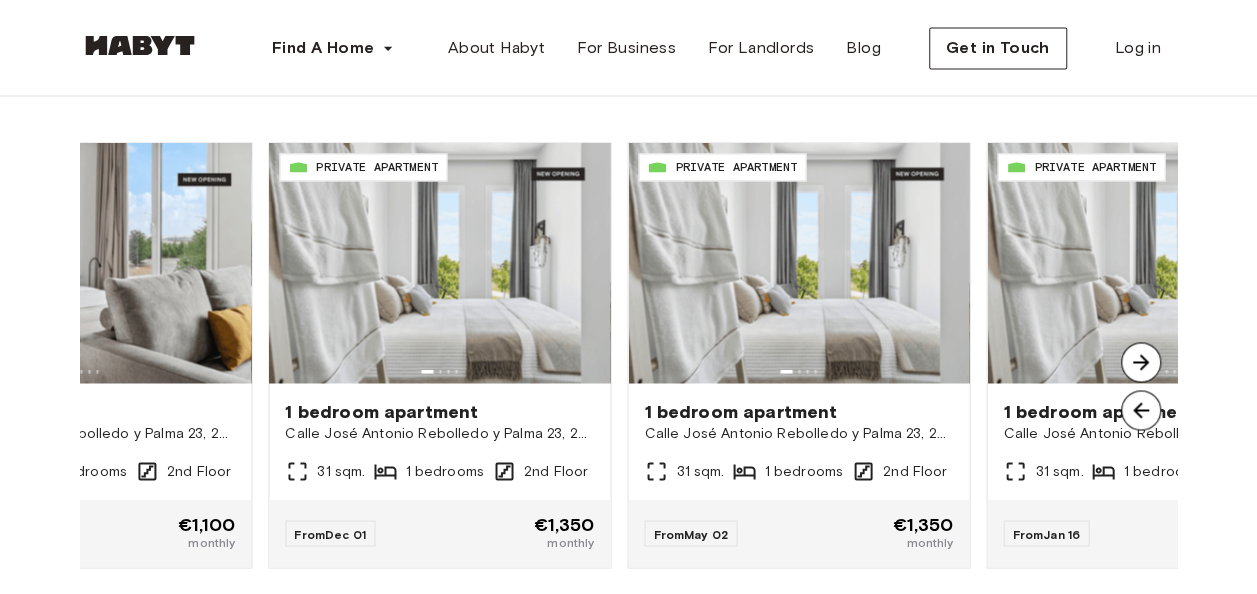 click at bounding box center (1141, 362) 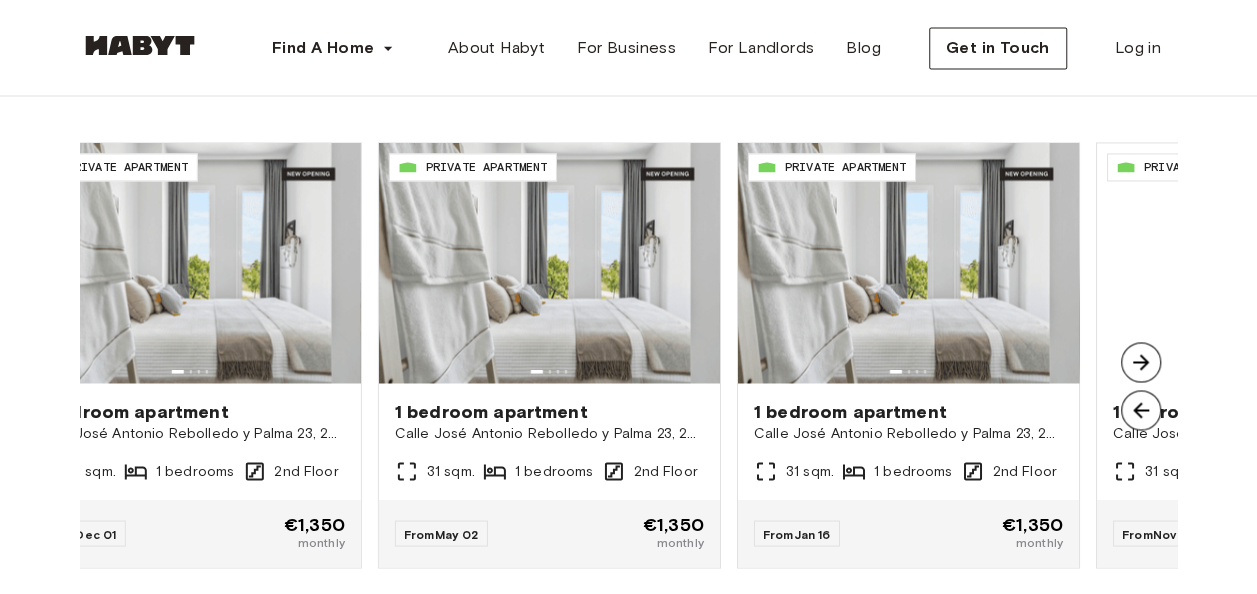 click at bounding box center (1141, 362) 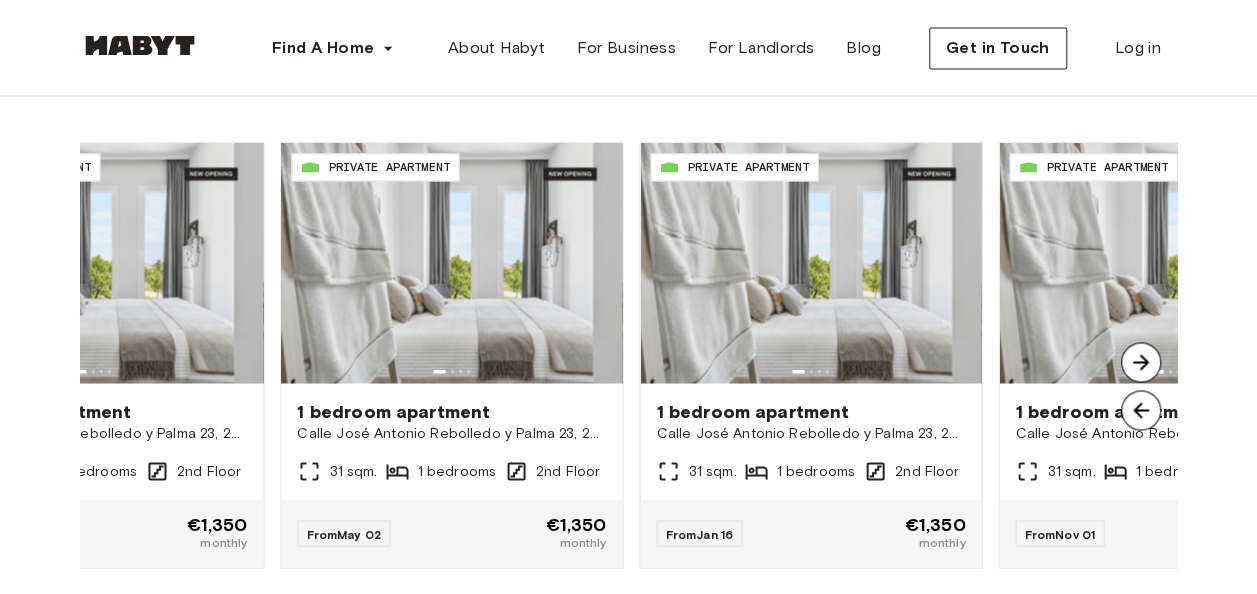 click at bounding box center [1141, 362] 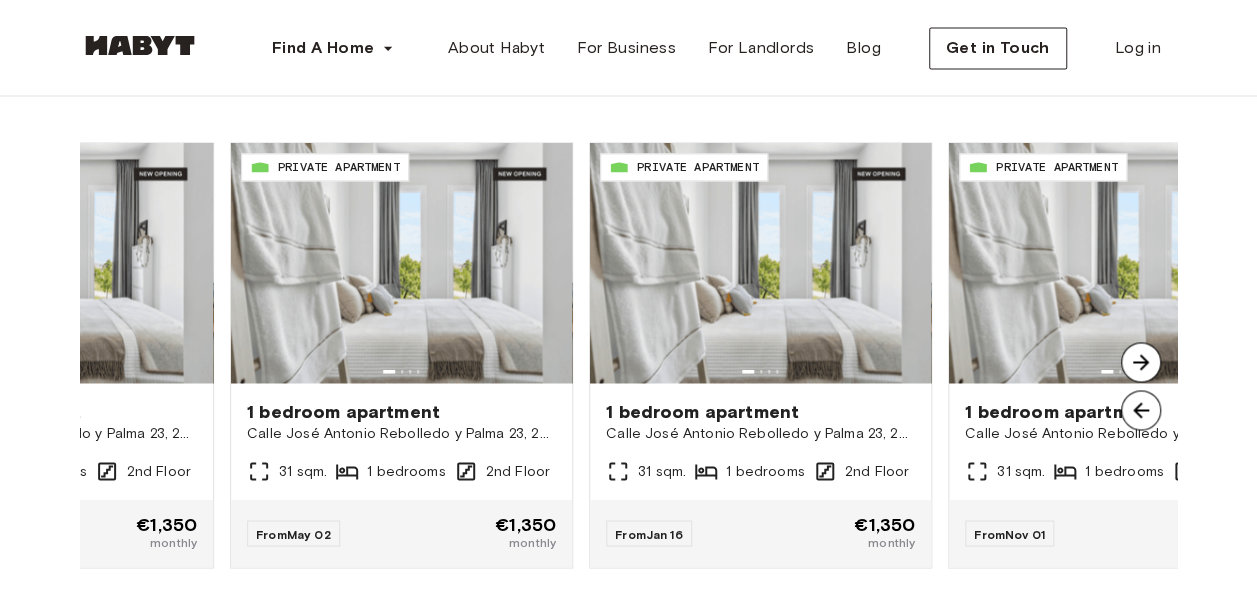 click at bounding box center (1141, 362) 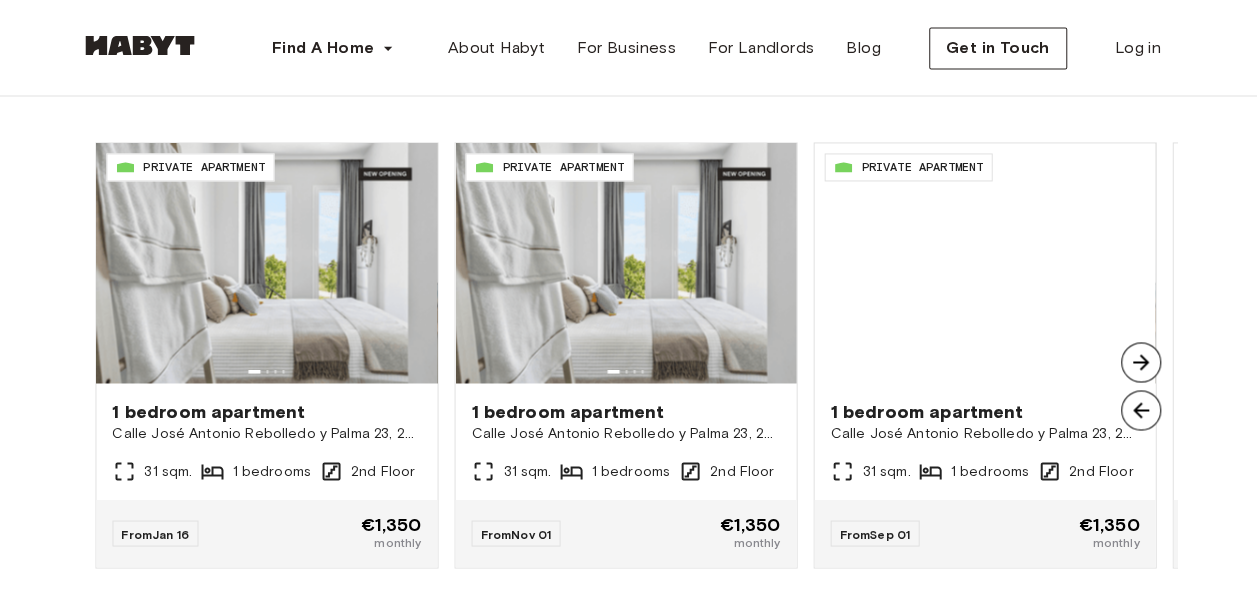 click at bounding box center [1141, 362] 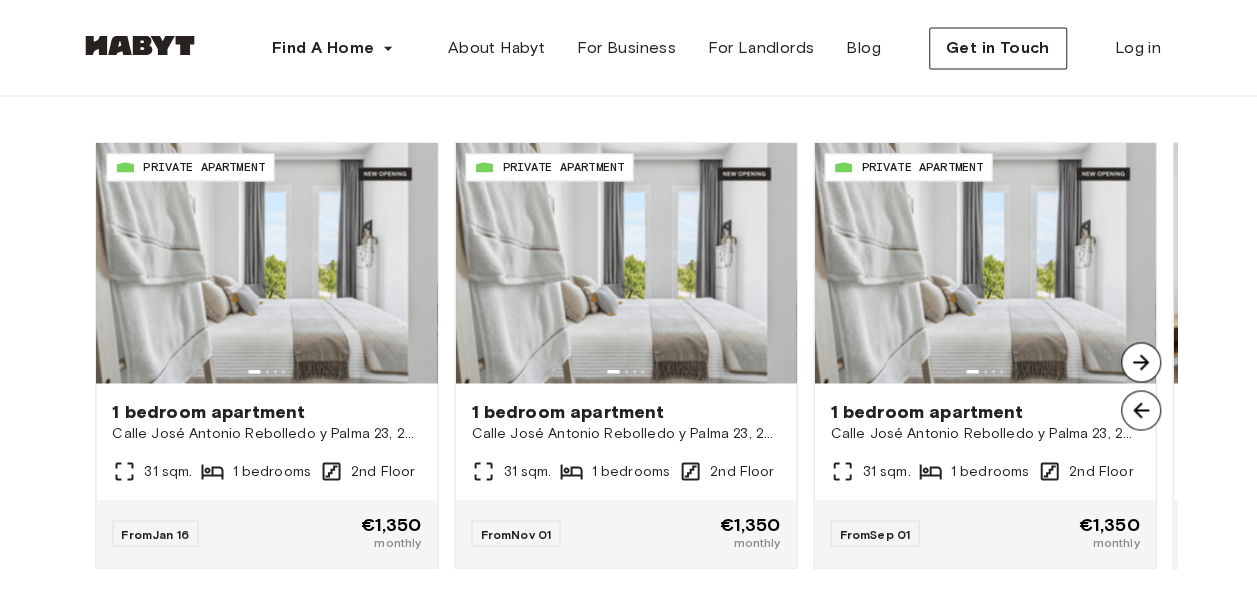 click at bounding box center [1141, 362] 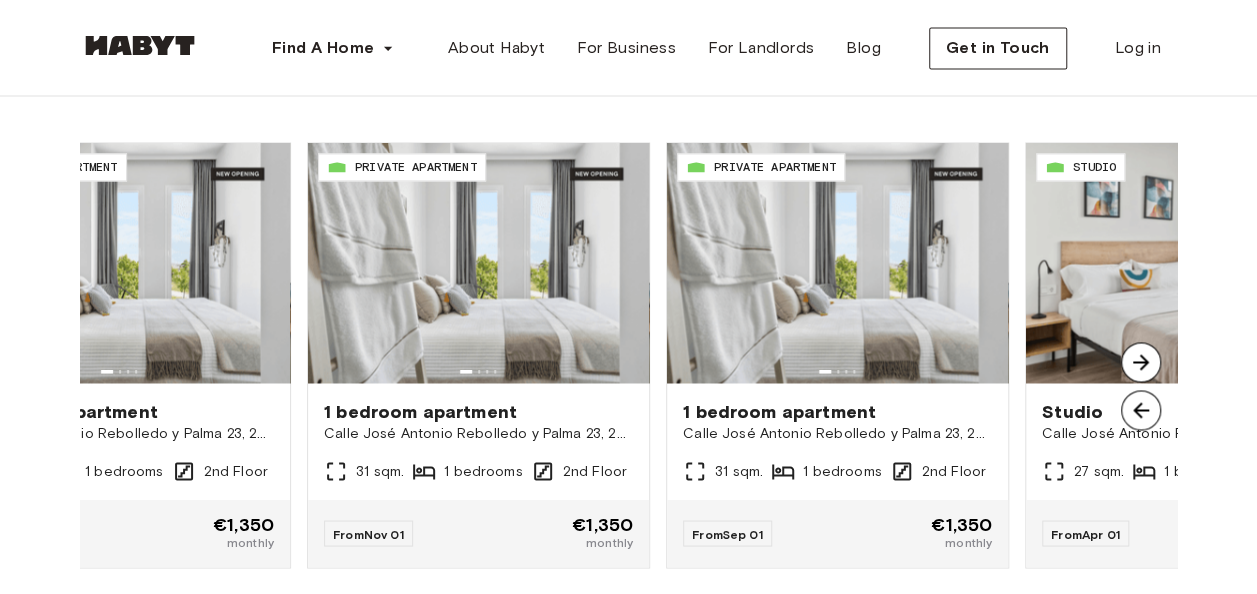 click at bounding box center [1141, 362] 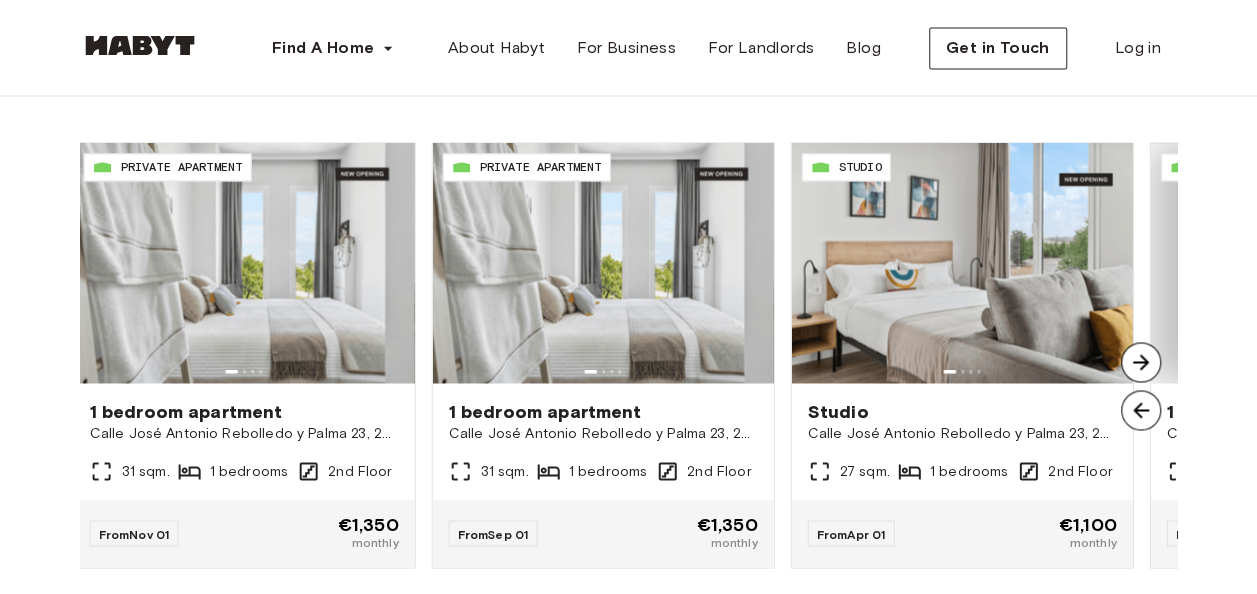 click at bounding box center (1141, 362) 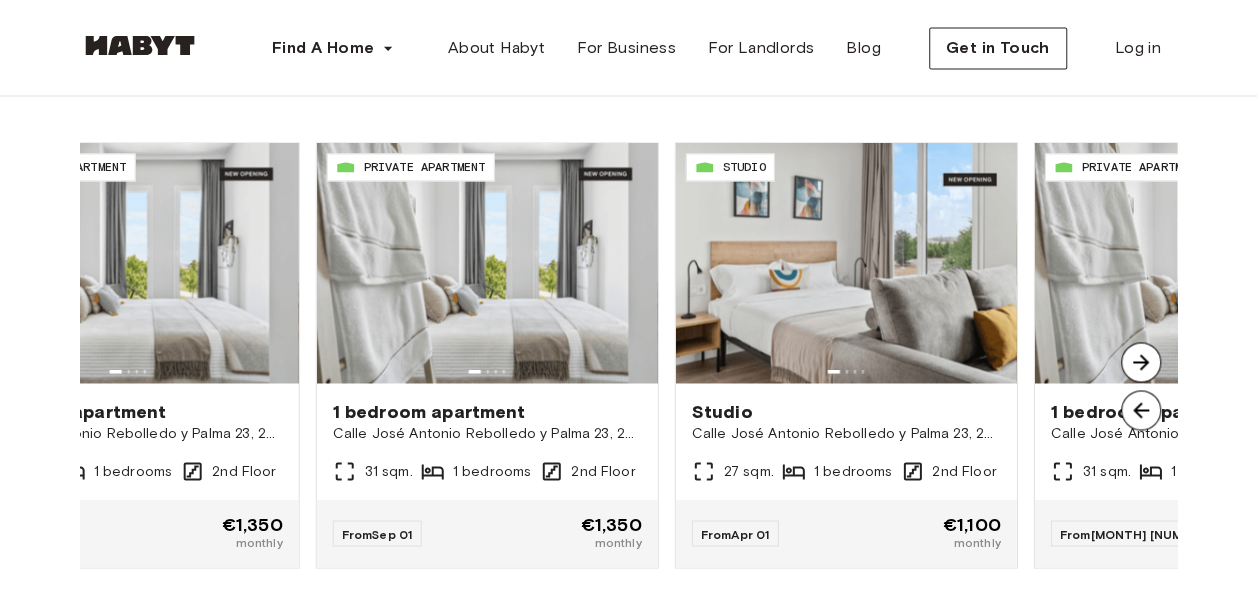 click at bounding box center (1141, 362) 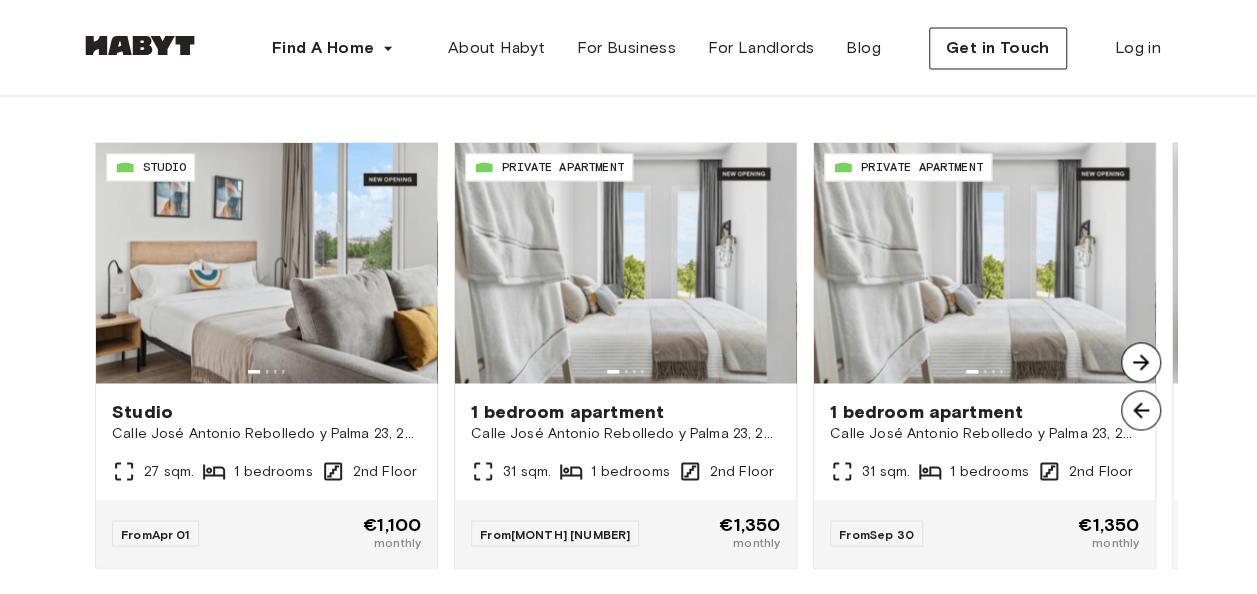 click at bounding box center (1141, 362) 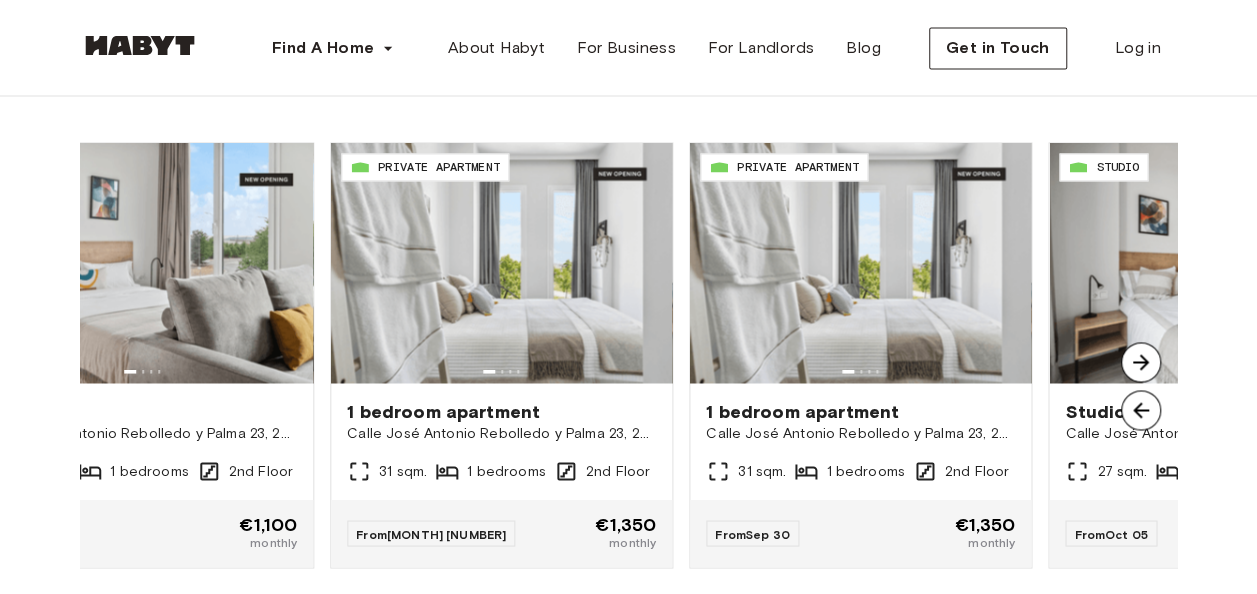 click at bounding box center (1141, 362) 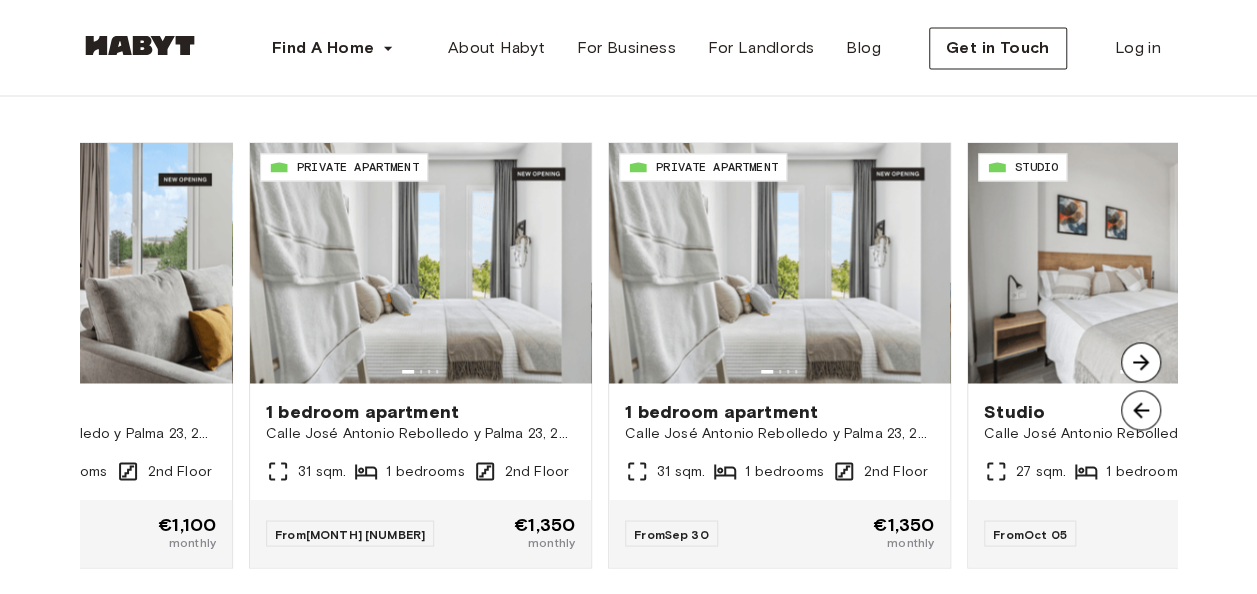 click at bounding box center (1141, 362) 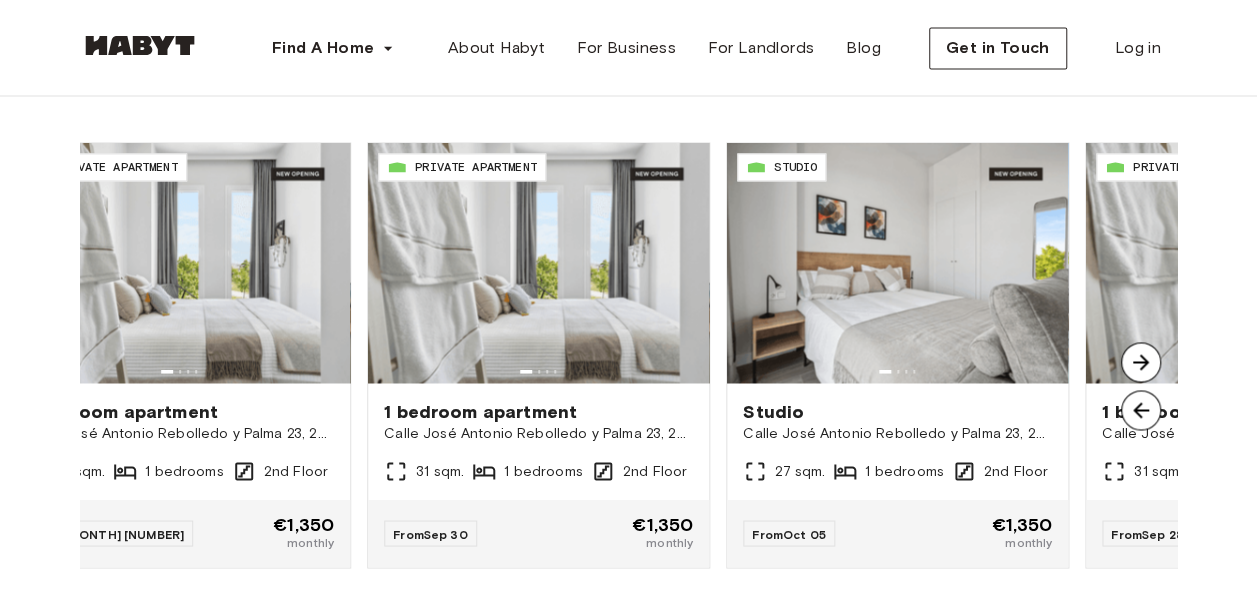 click at bounding box center (1141, 362) 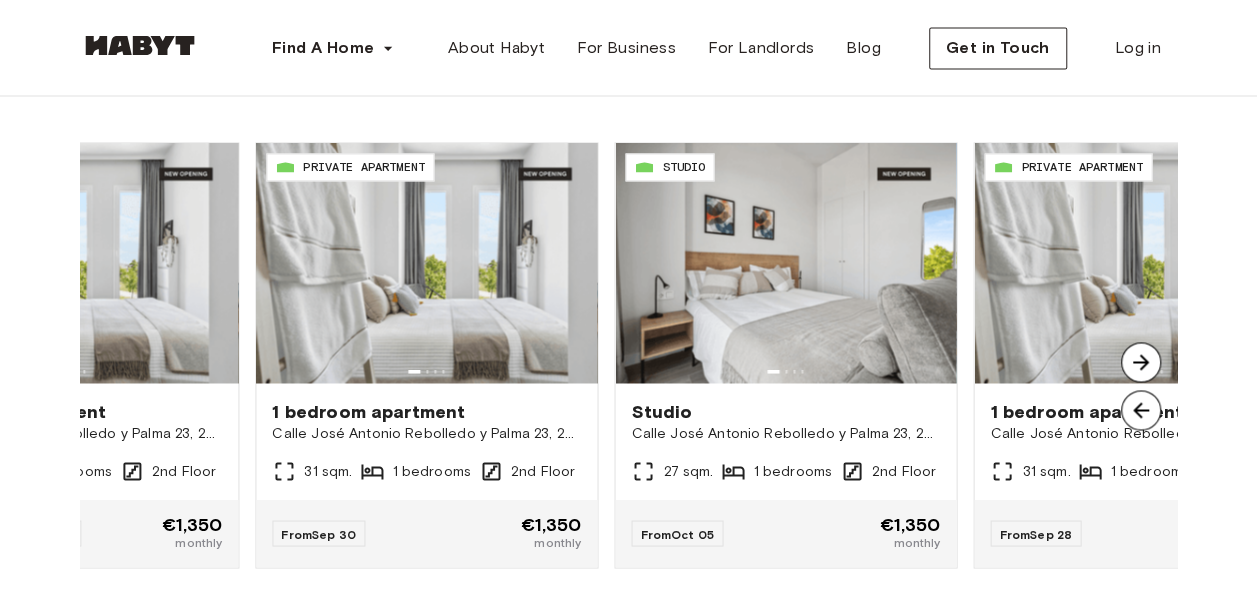 click at bounding box center [1141, 362] 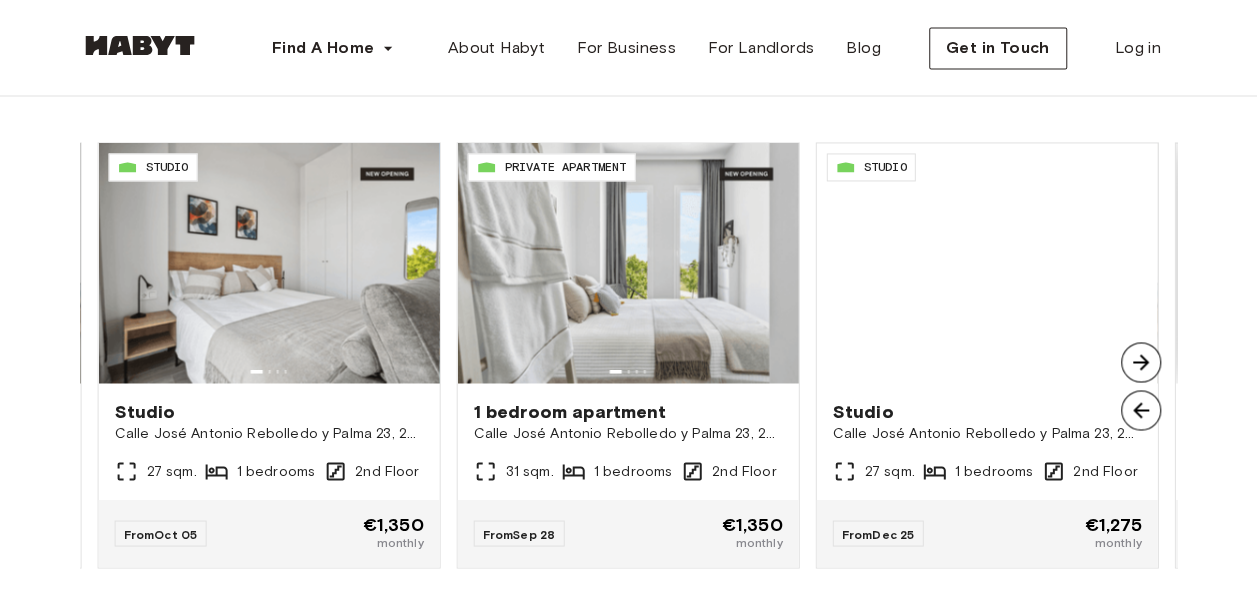 click at bounding box center (1141, 362) 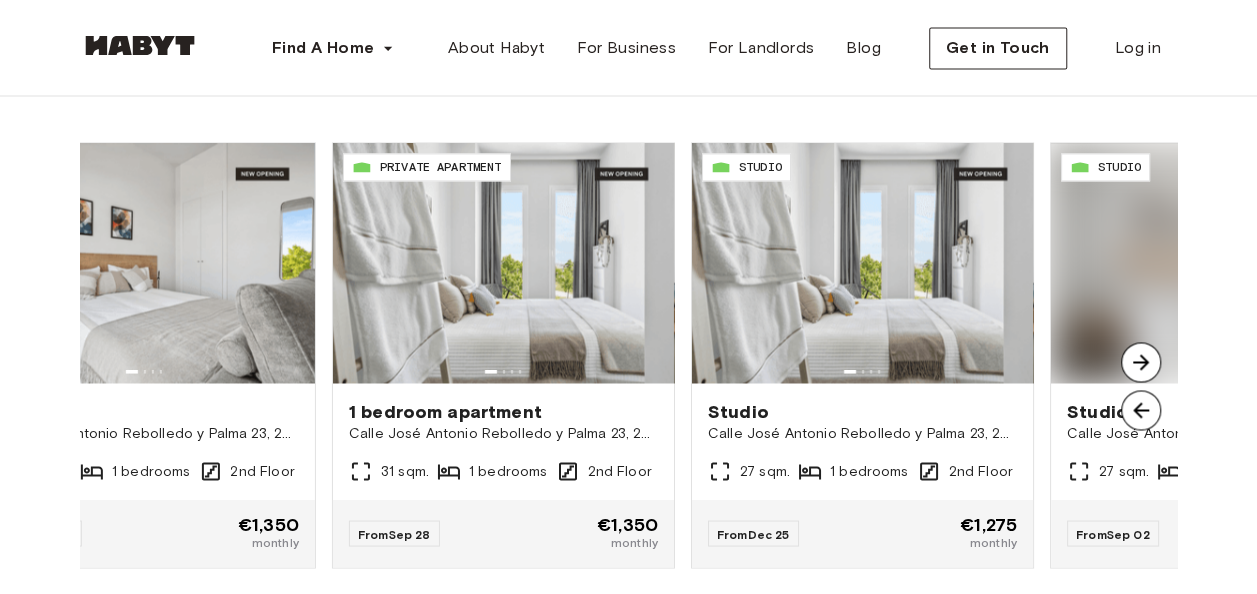 click at bounding box center (1141, 362) 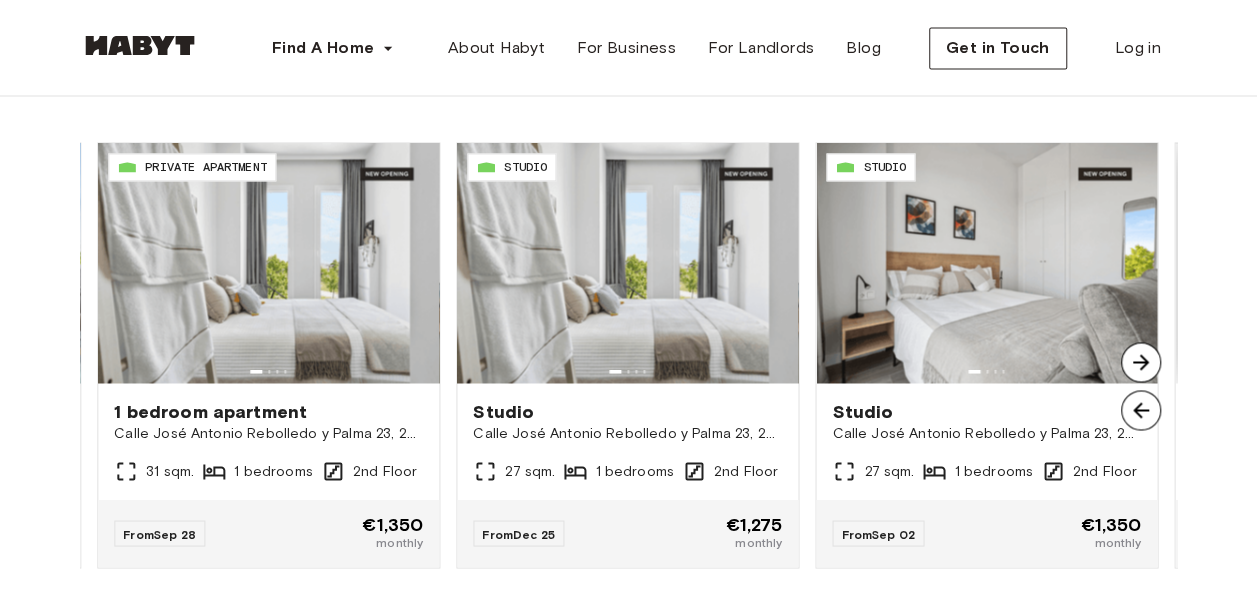 click at bounding box center [1141, 362] 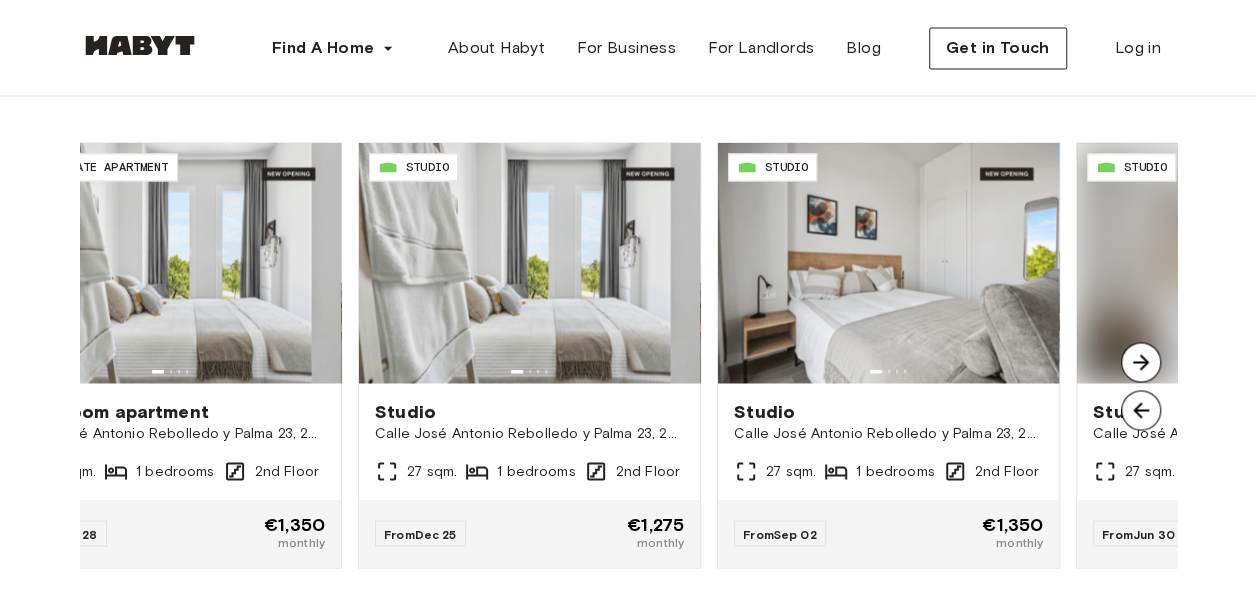 click at bounding box center [1141, 362] 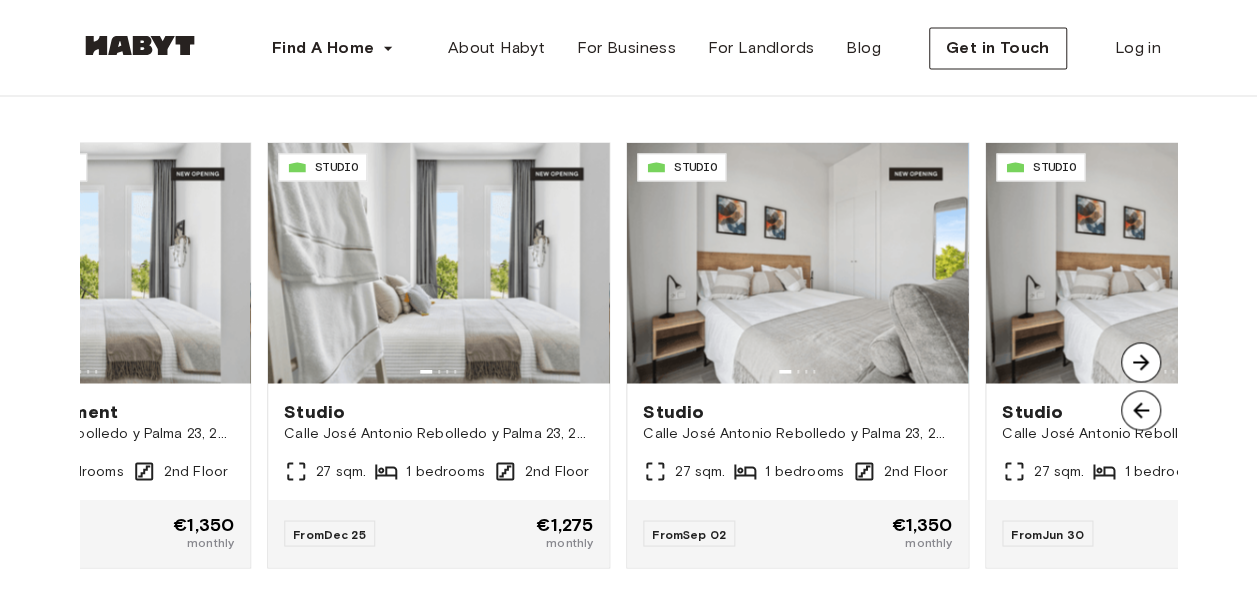 click at bounding box center (1141, 362) 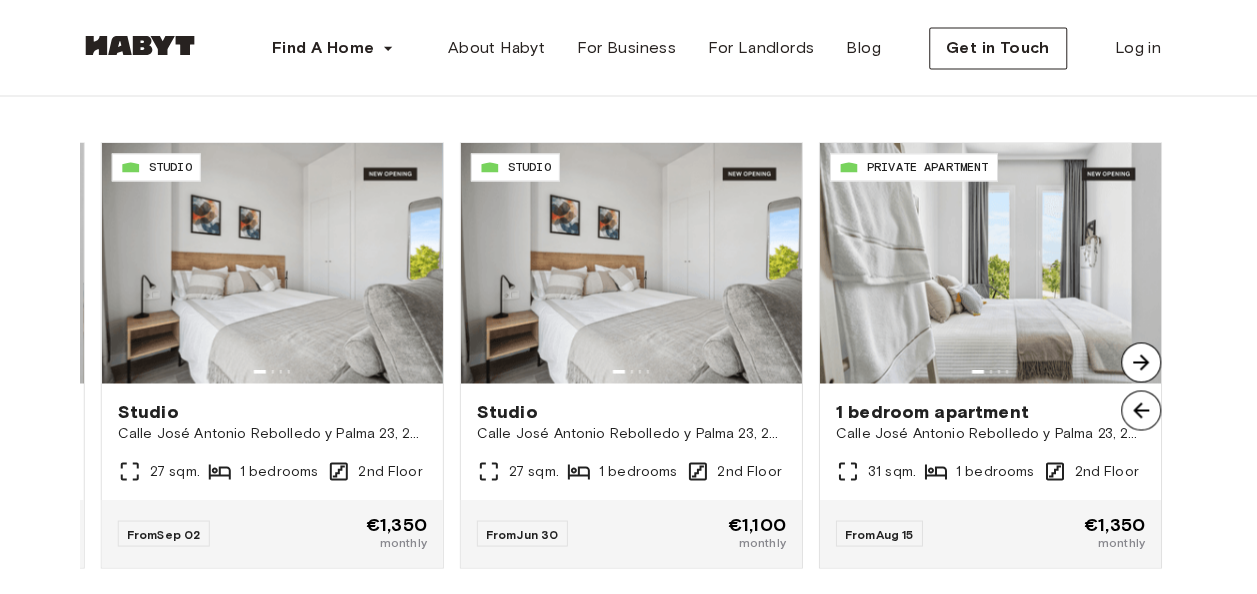 click at bounding box center [1141, 362] 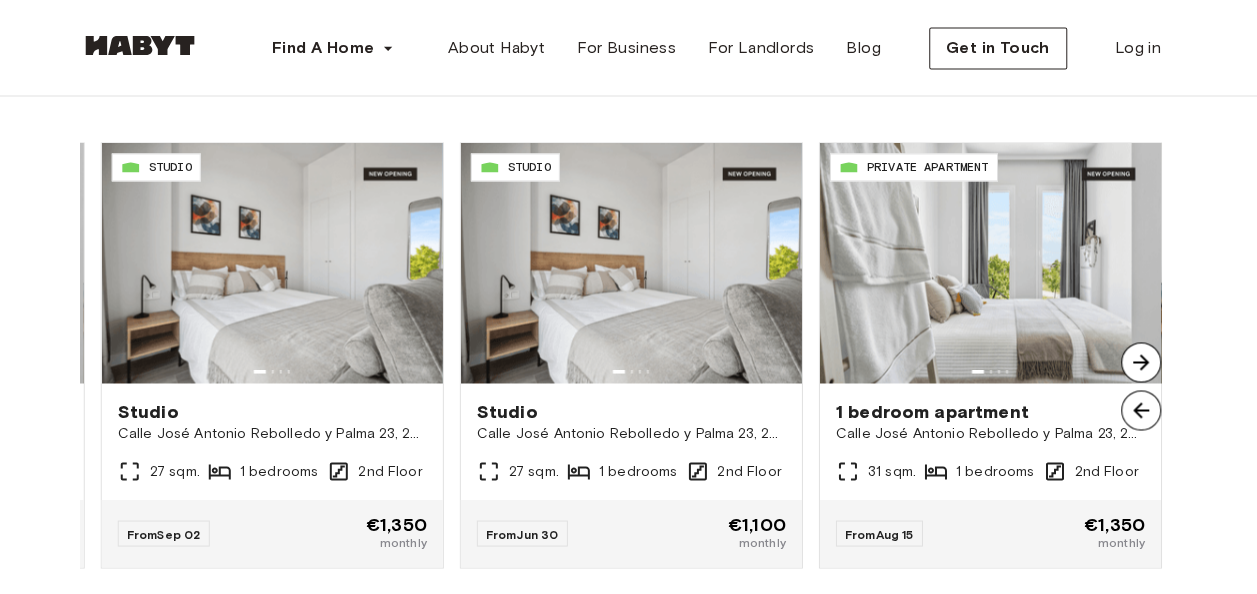click at bounding box center [1141, 362] 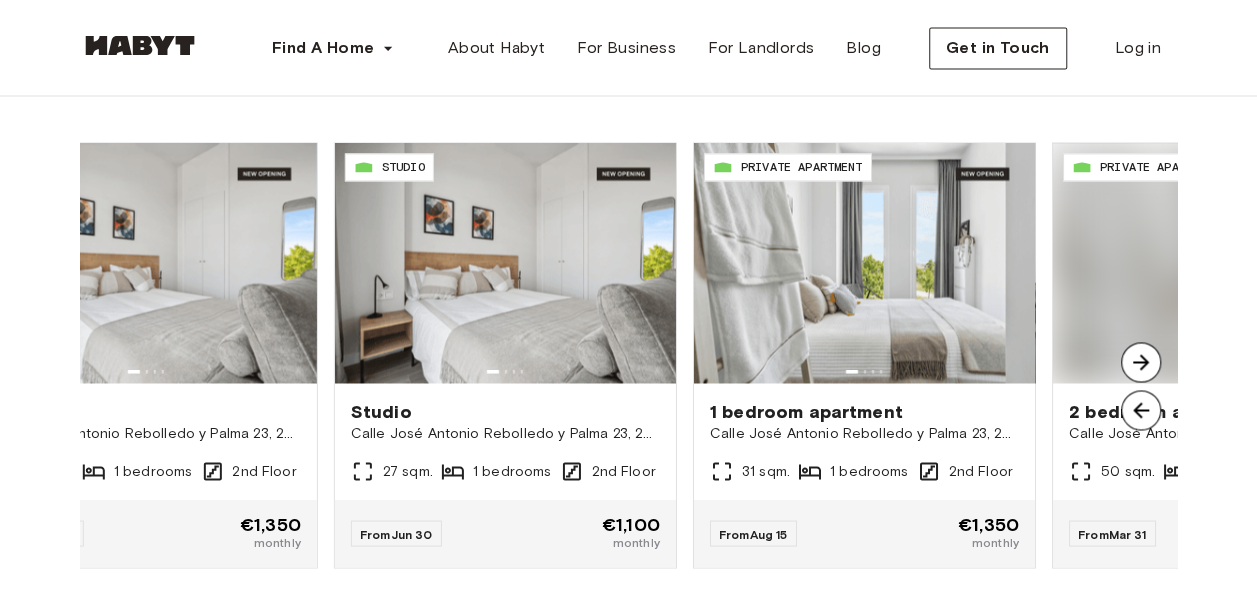 click at bounding box center (1141, 362) 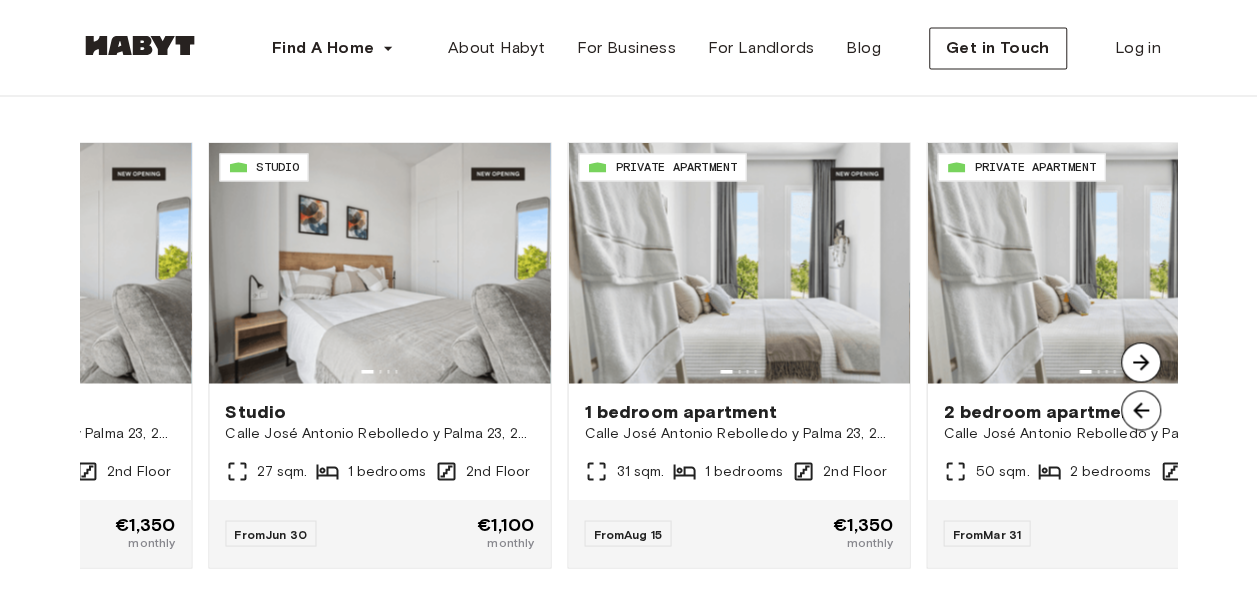 click at bounding box center [1141, 362] 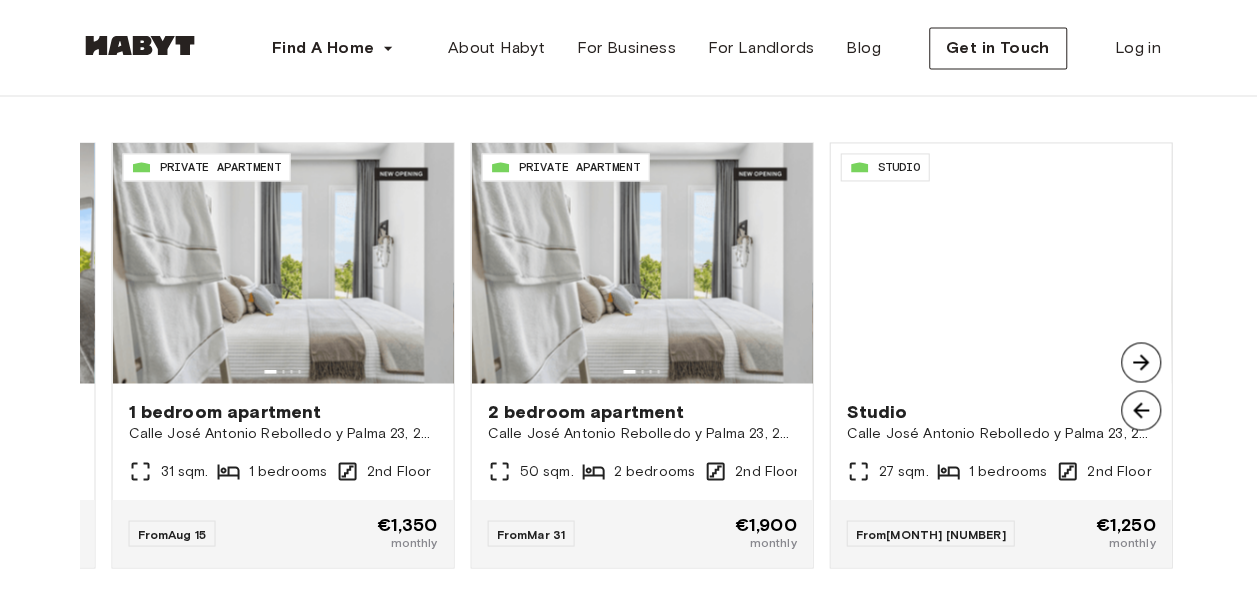 click at bounding box center (1141, 362) 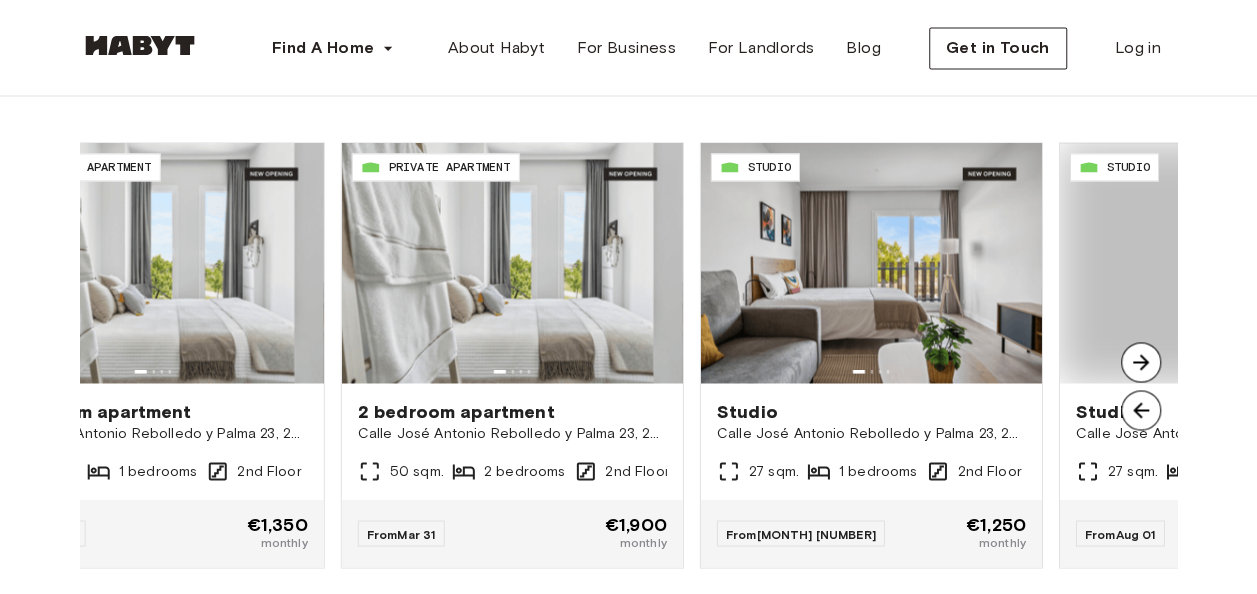 click at bounding box center (1141, 362) 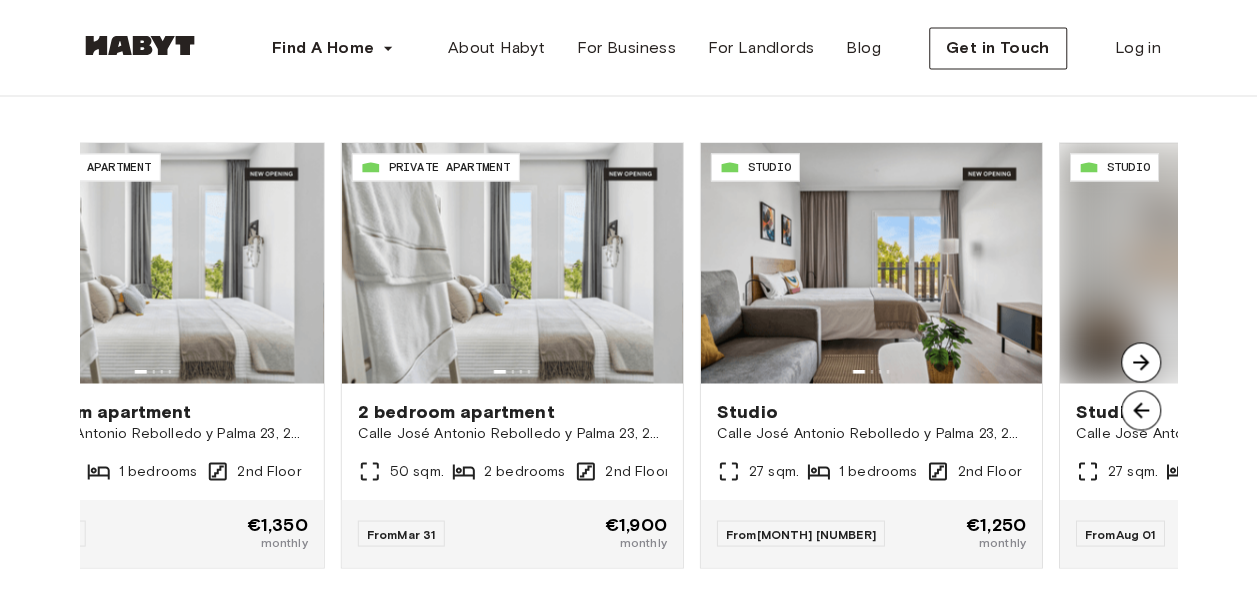 click at bounding box center [1141, 362] 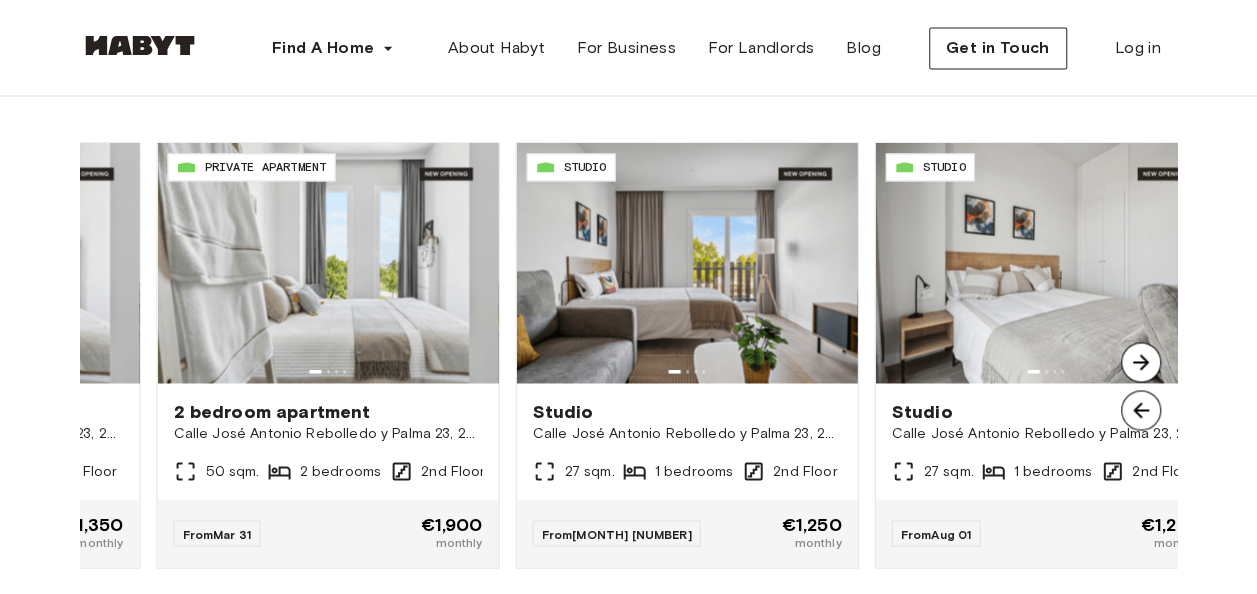 click at bounding box center [1141, 362] 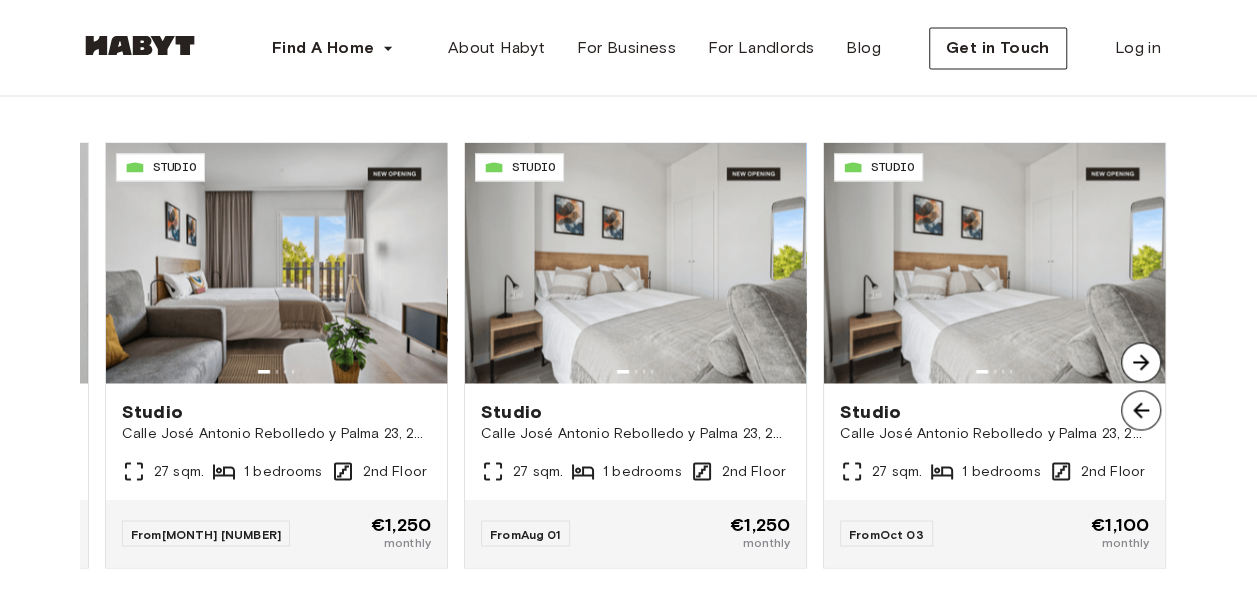 click at bounding box center [1141, 362] 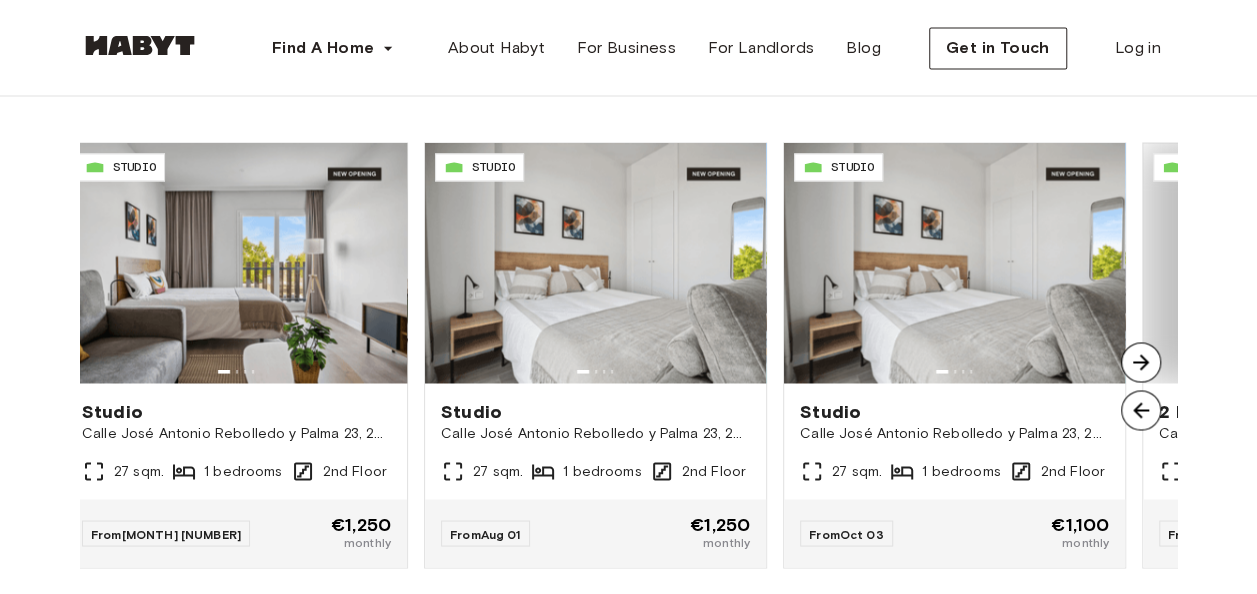 click at bounding box center [1141, 362] 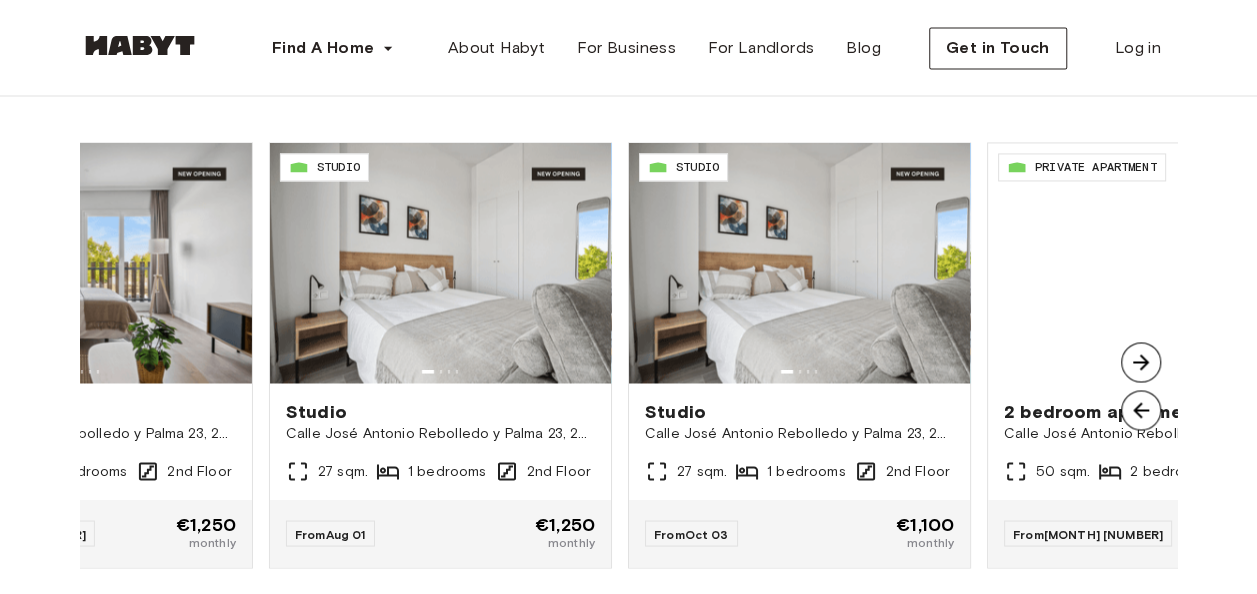 click at bounding box center [1141, 362] 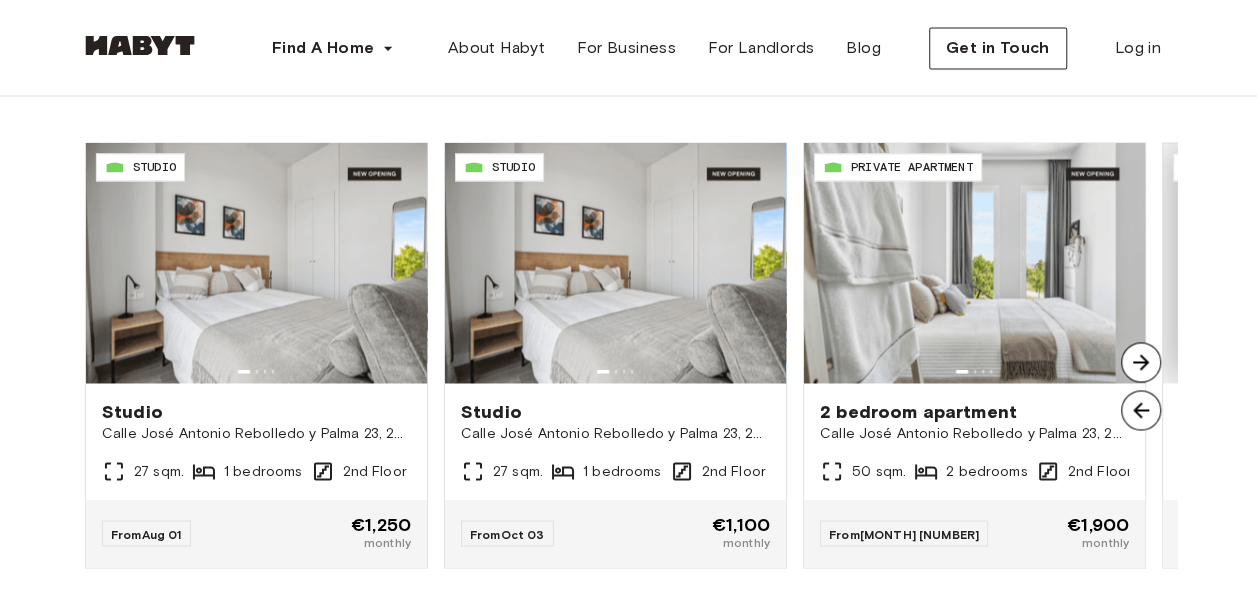 click at bounding box center [1141, 362] 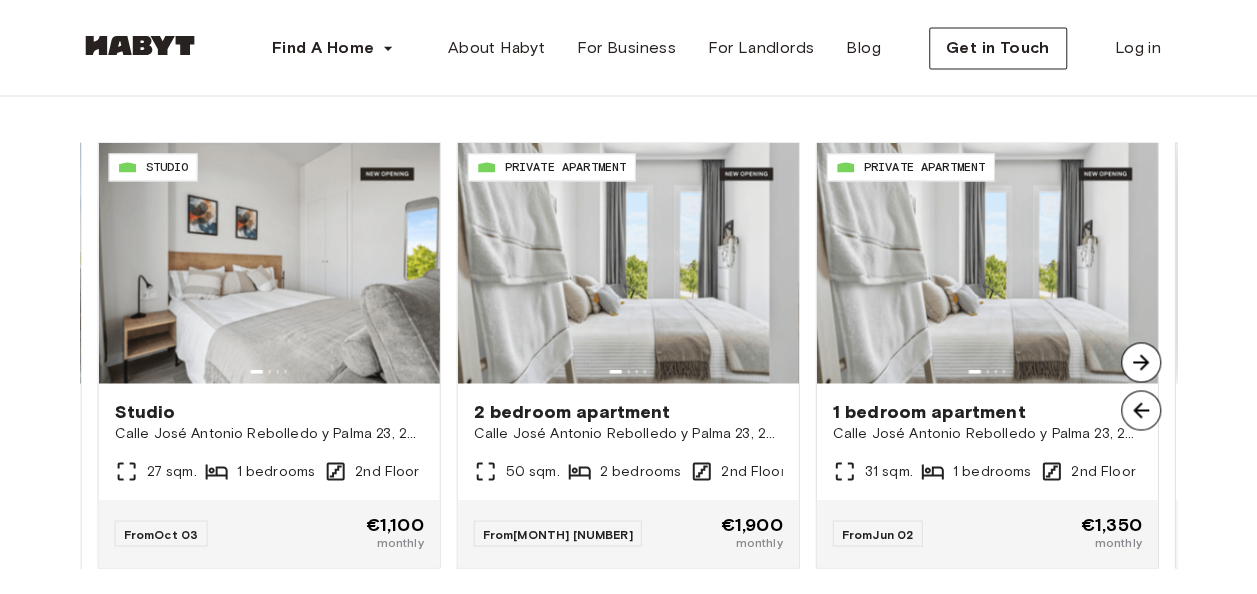 click at bounding box center [1141, 362] 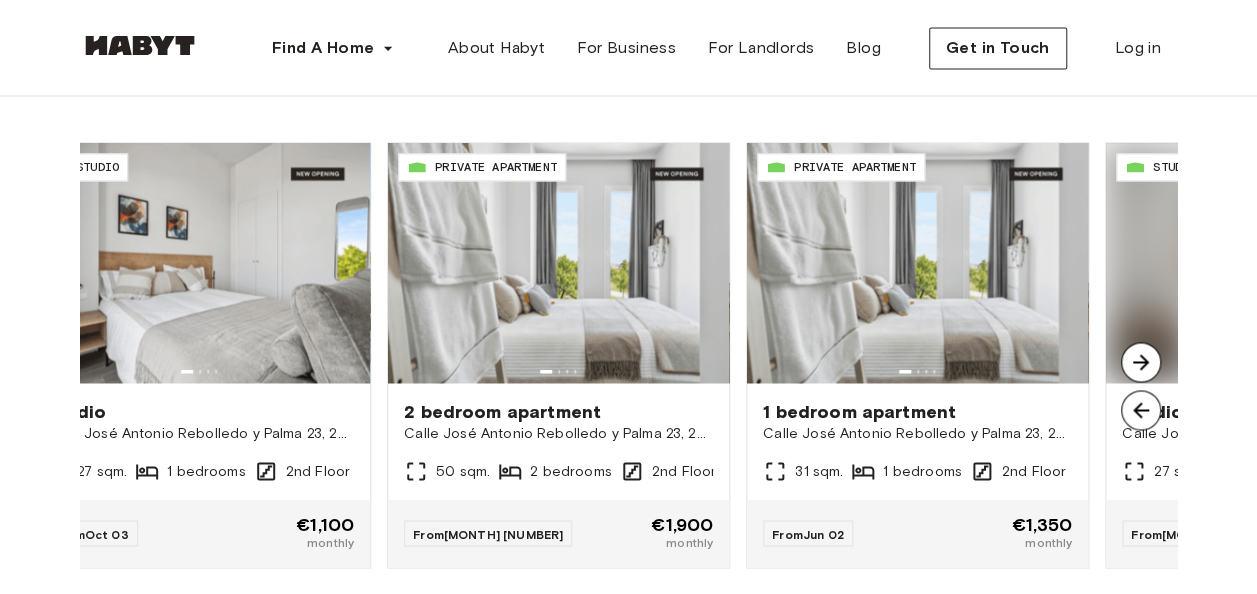 click at bounding box center (1141, 362) 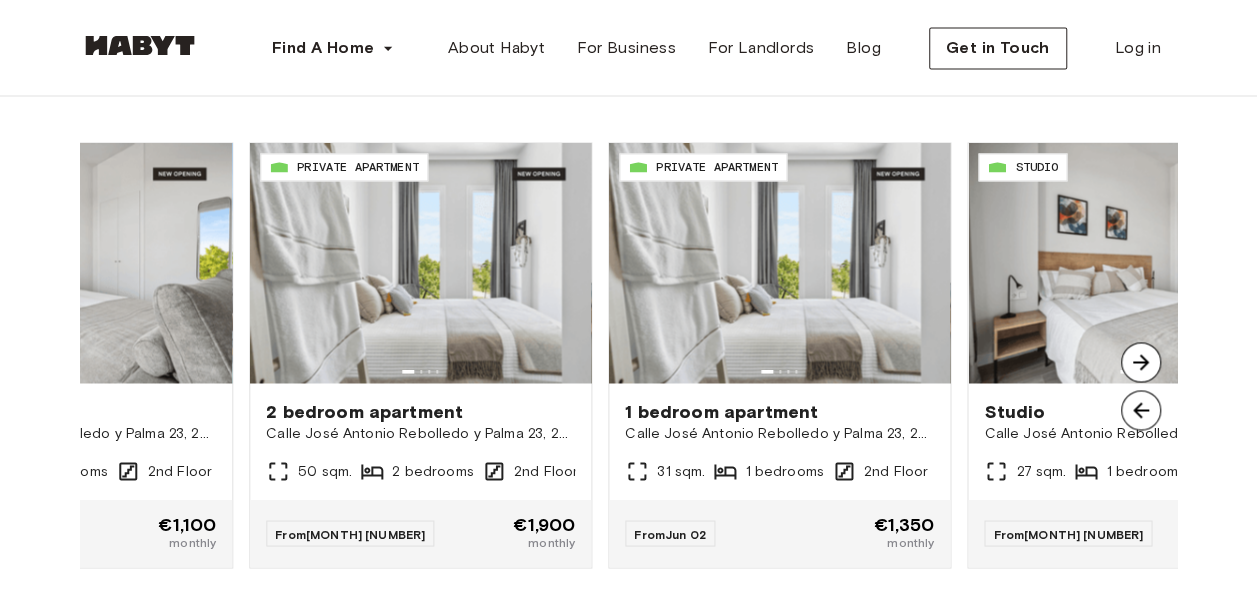 click at bounding box center [1141, 362] 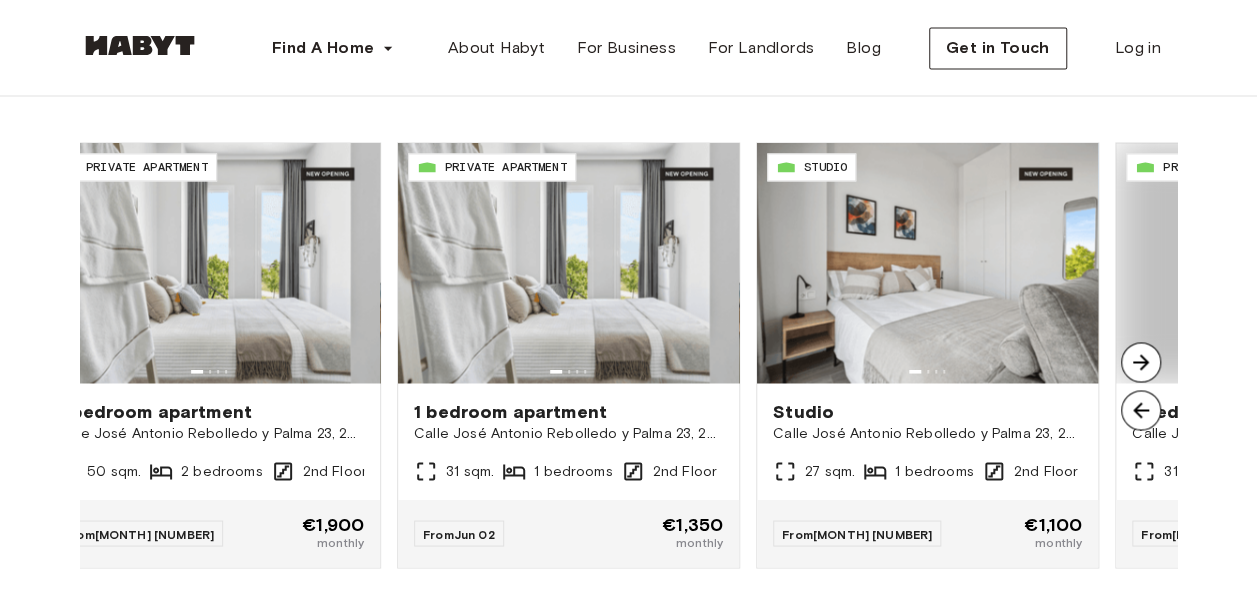 click at bounding box center [1141, 362] 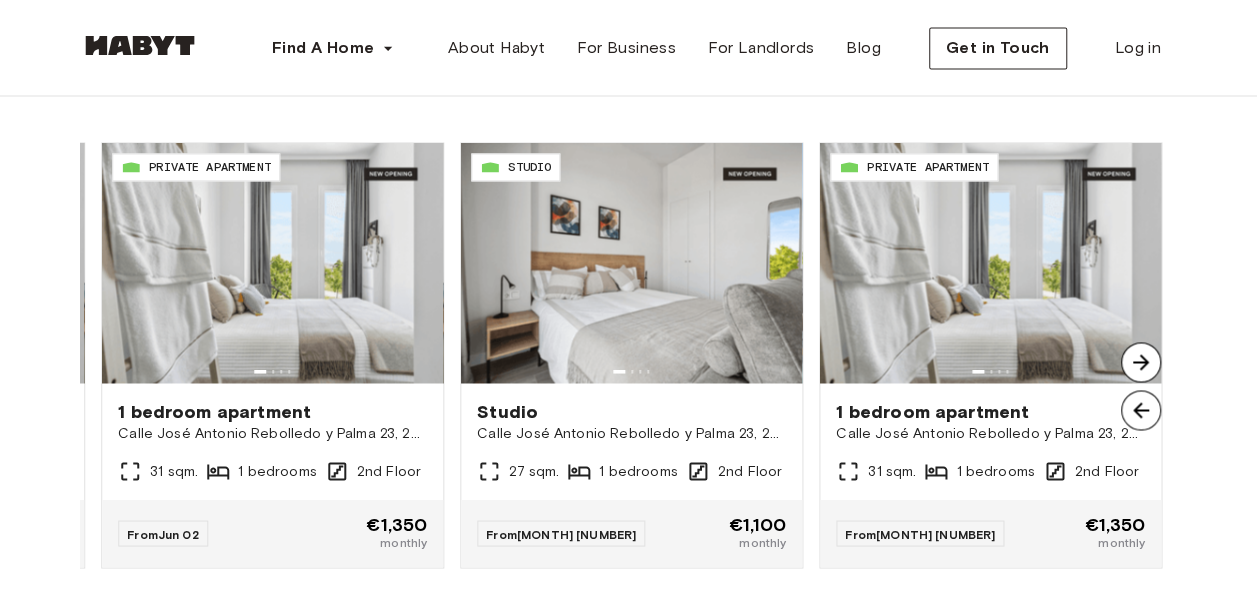 click at bounding box center [1141, 362] 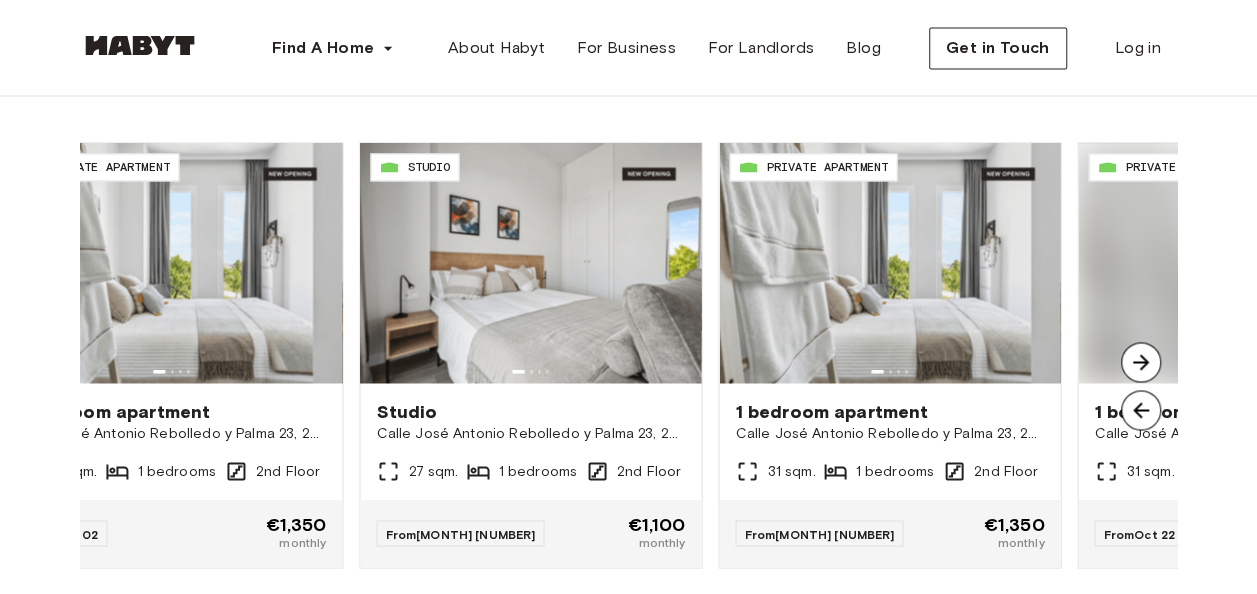 click at bounding box center [1141, 362] 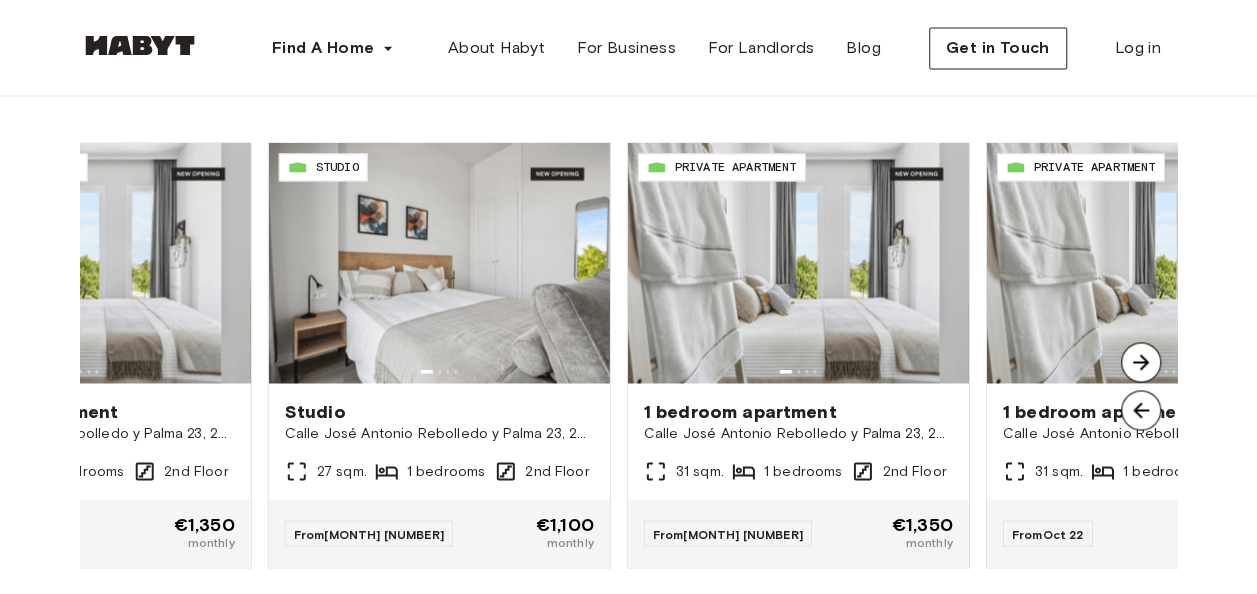 click at bounding box center (1141, 362) 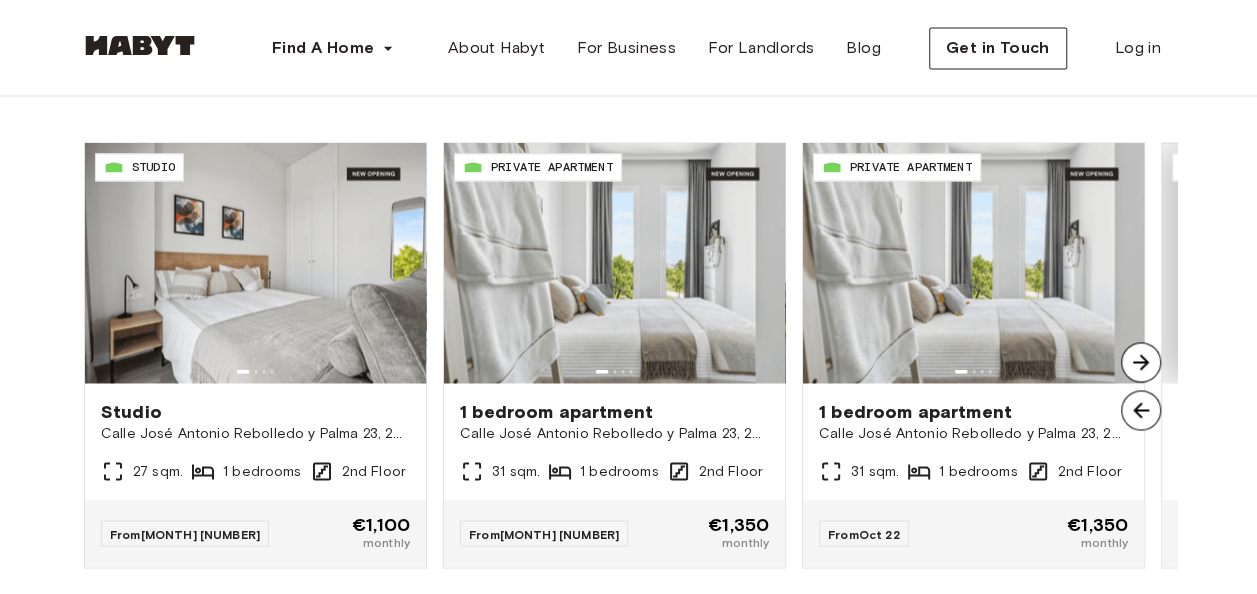 click at bounding box center (1141, 362) 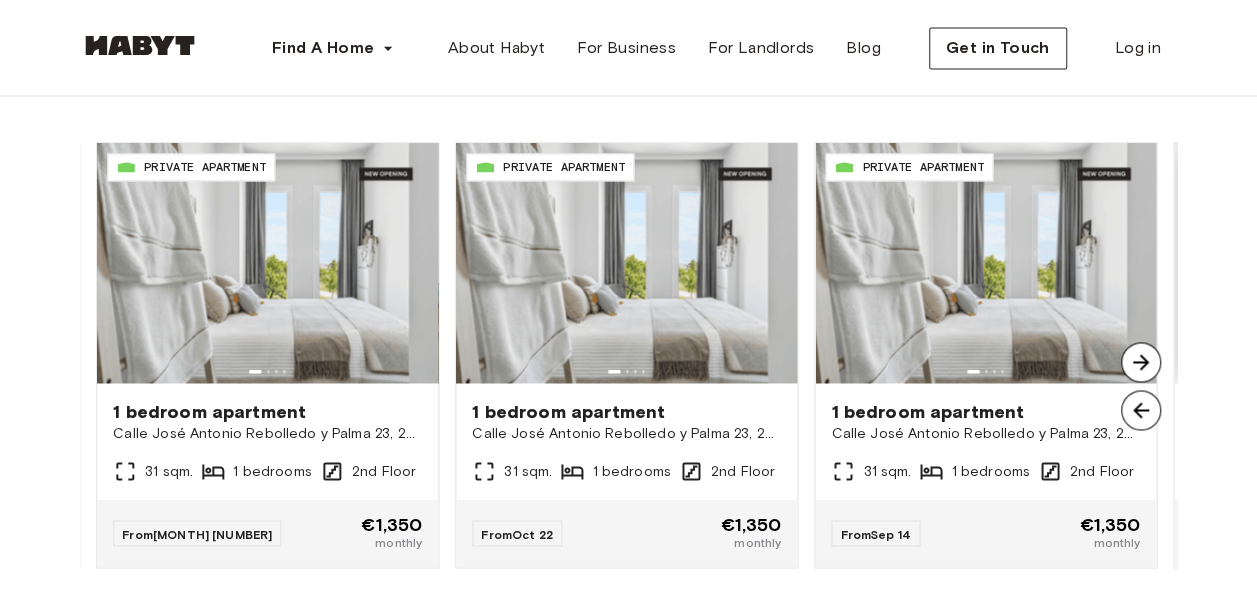 click at bounding box center [1141, 362] 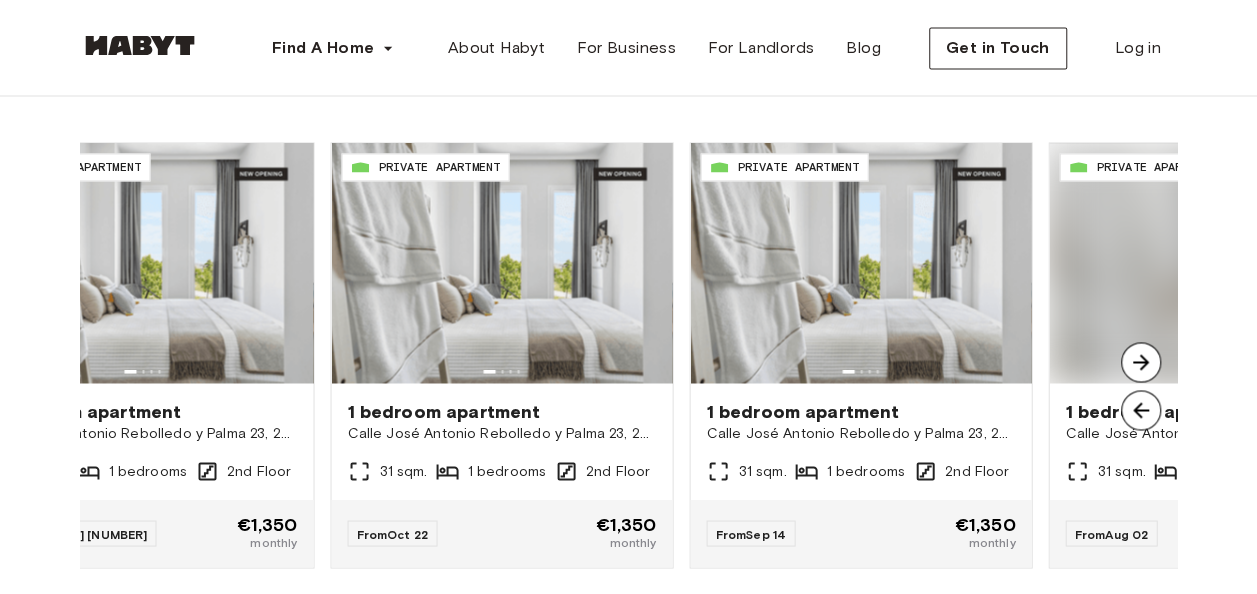 click at bounding box center [1141, 362] 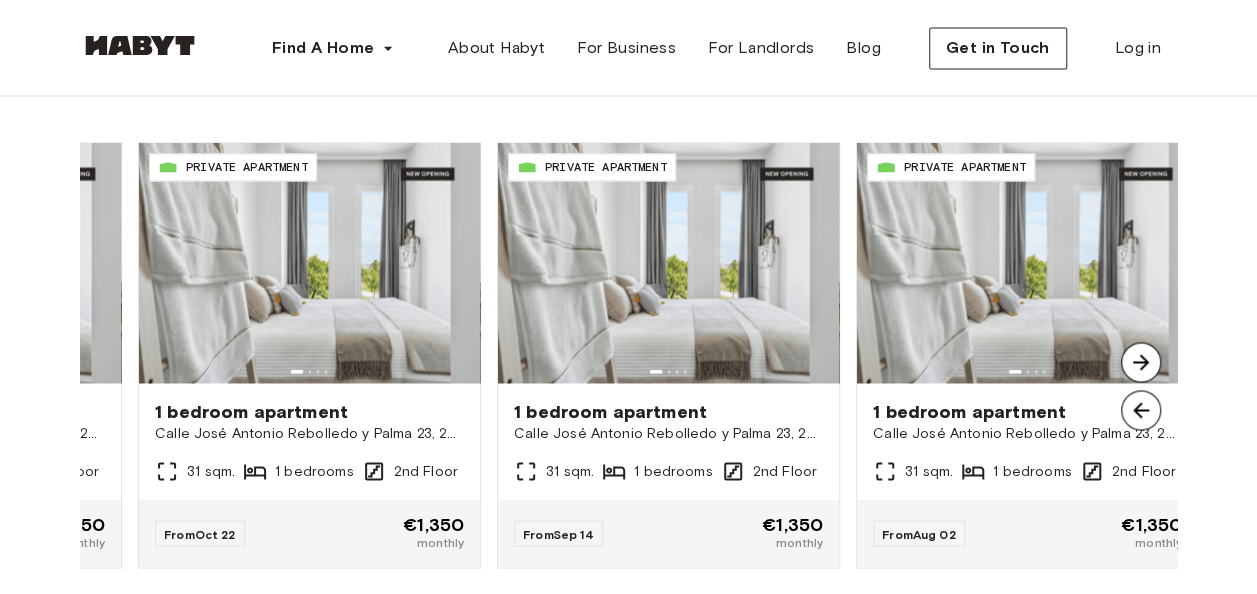 click at bounding box center [1141, 362] 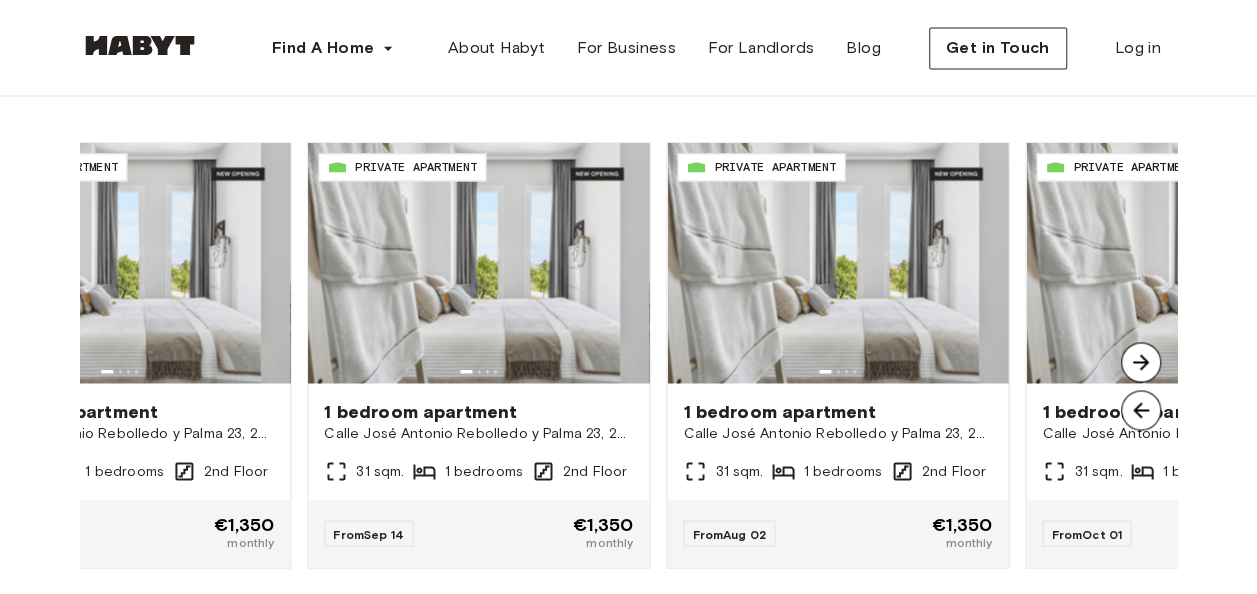 click at bounding box center (1141, 362) 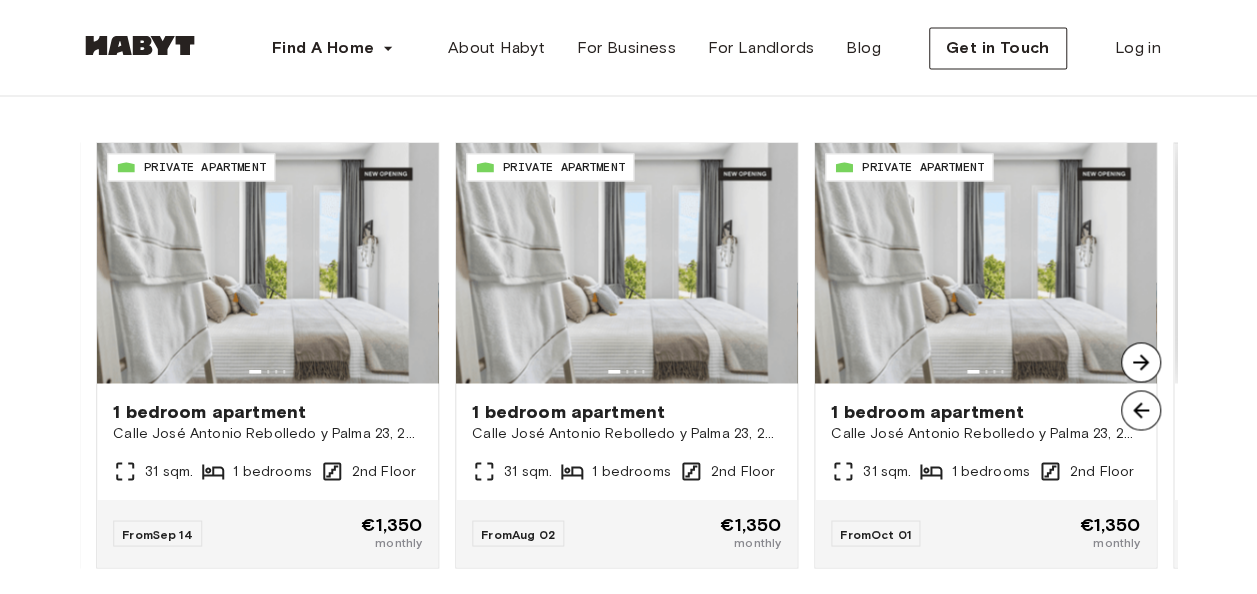 click at bounding box center [1141, 362] 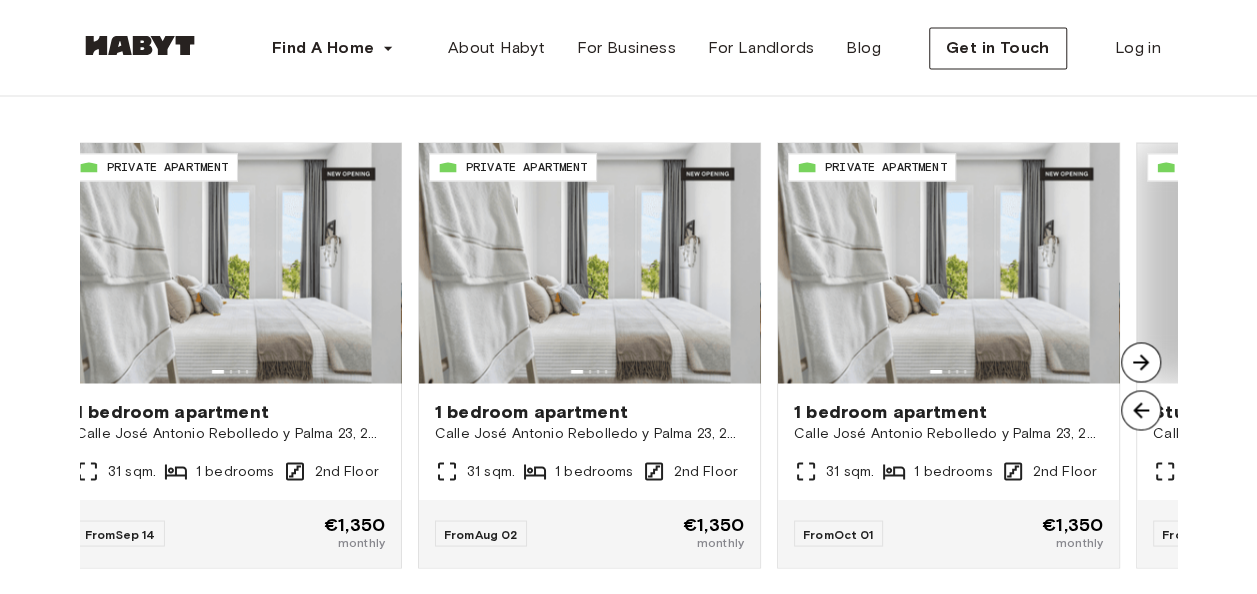 click at bounding box center [1141, 362] 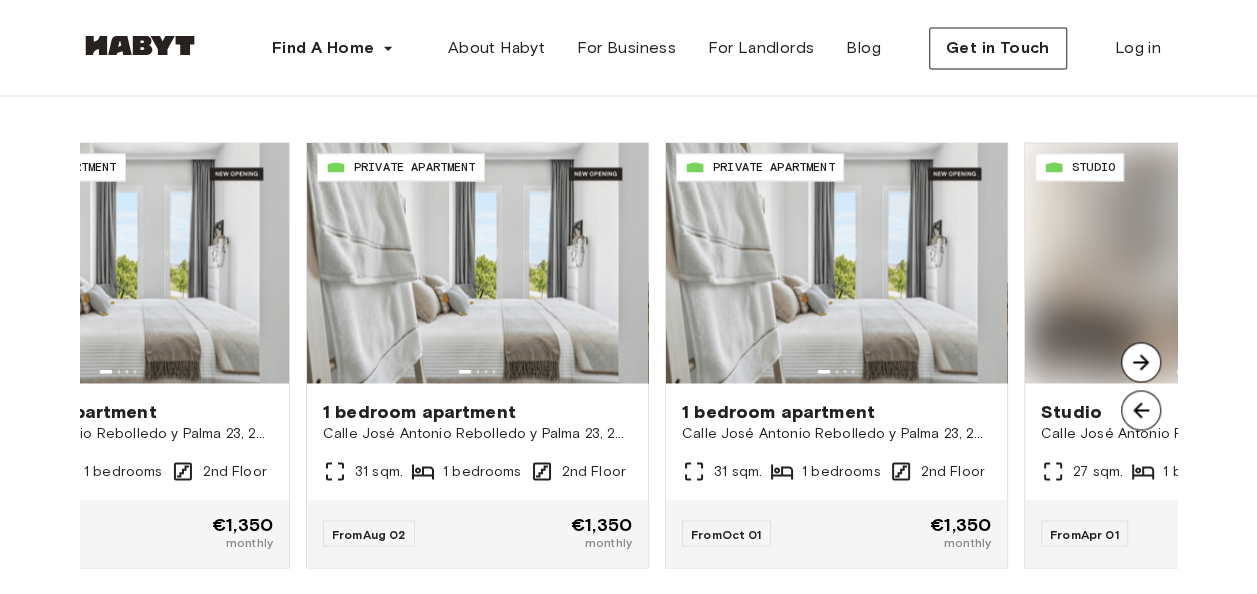 click at bounding box center (1141, 362) 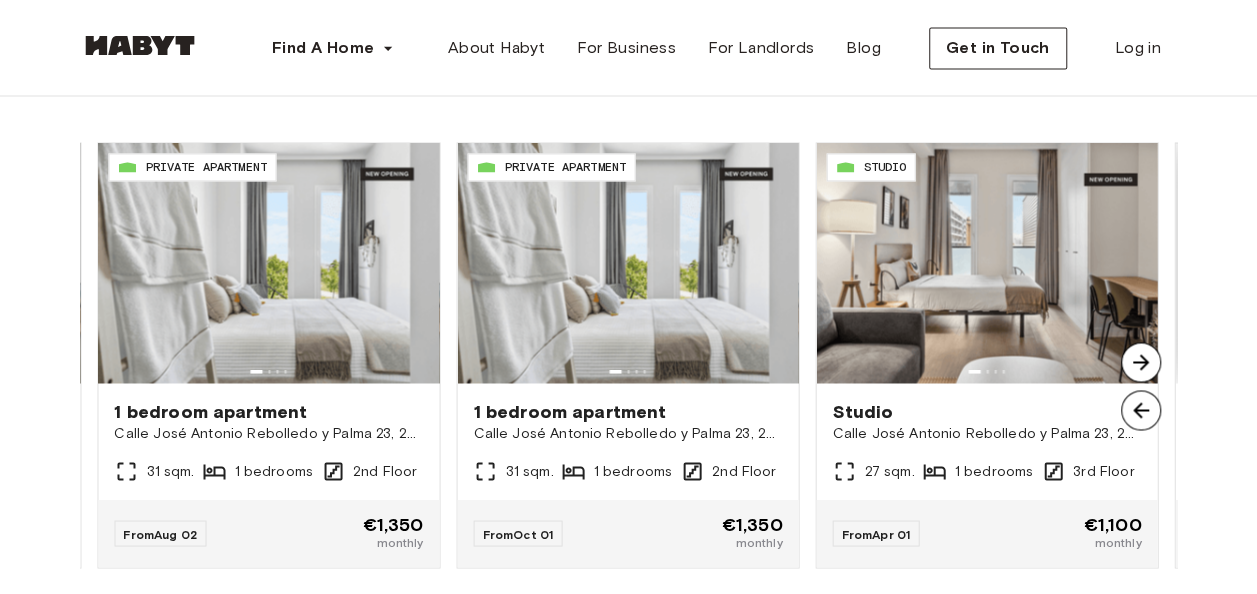click at bounding box center [1141, 362] 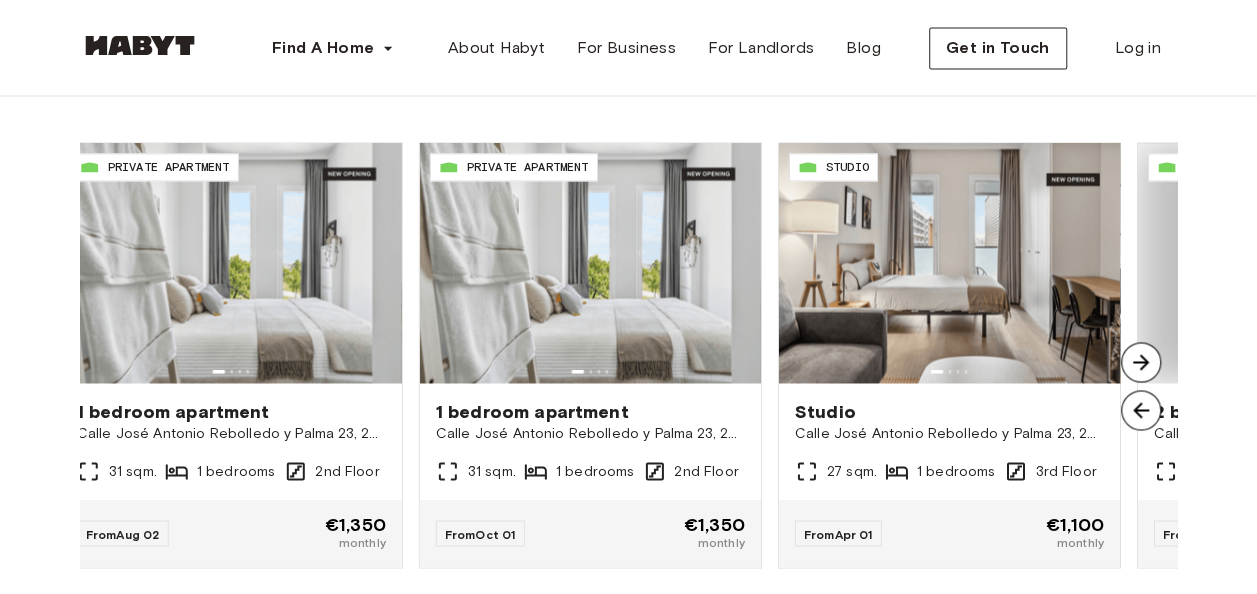 click at bounding box center (1141, 362) 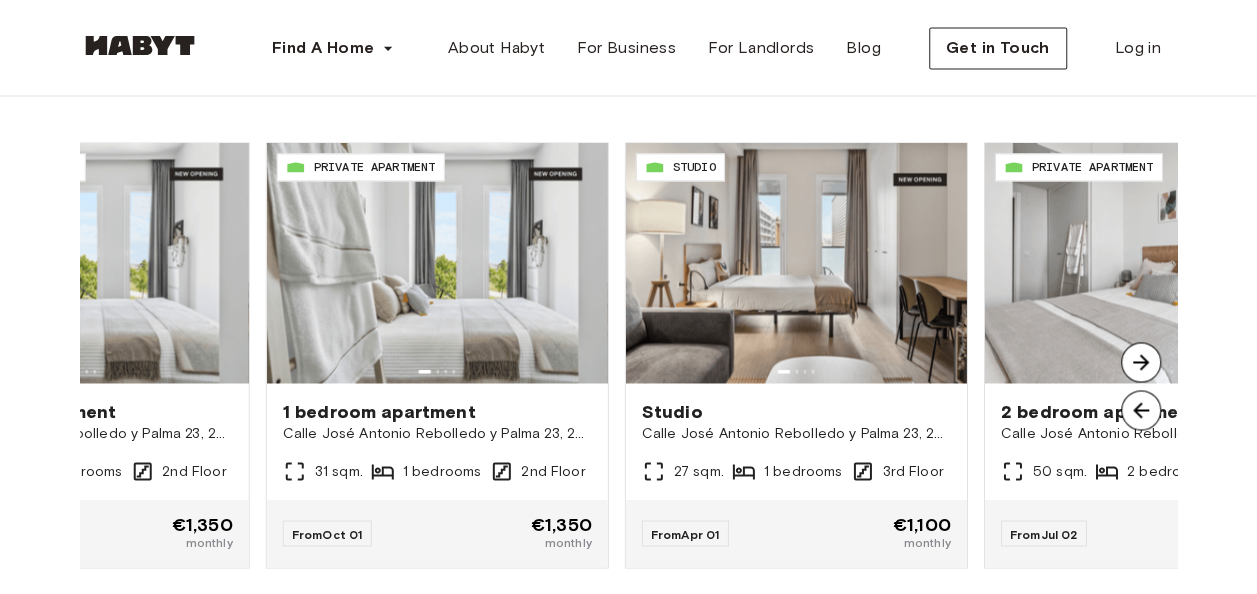 click at bounding box center (1141, 362) 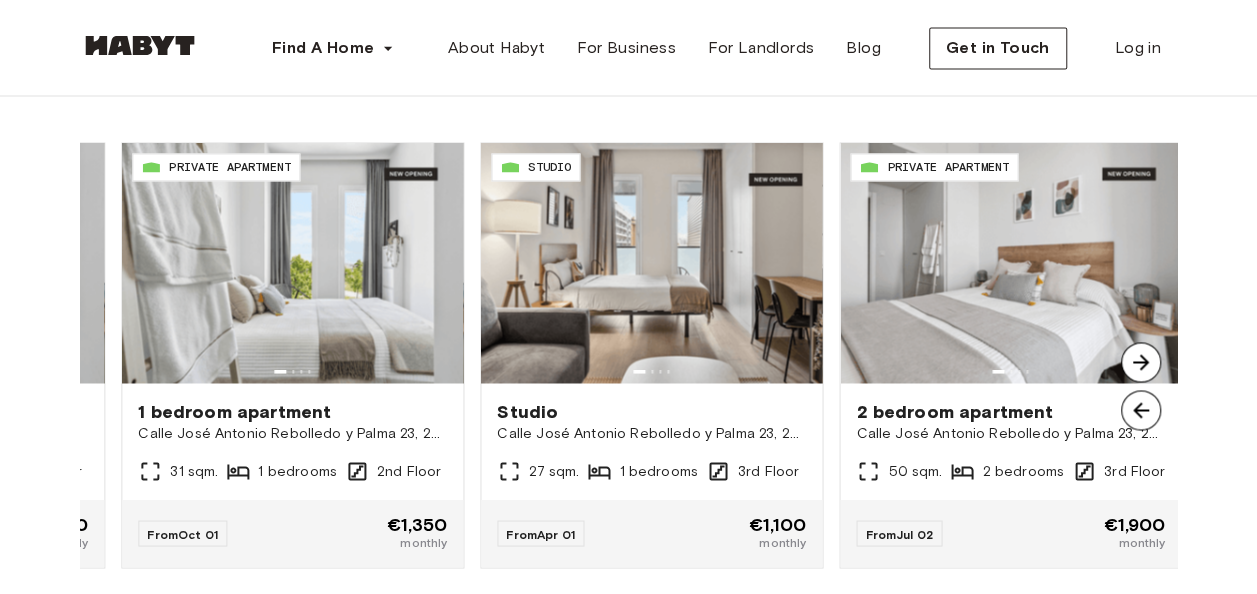 click at bounding box center (1141, 362) 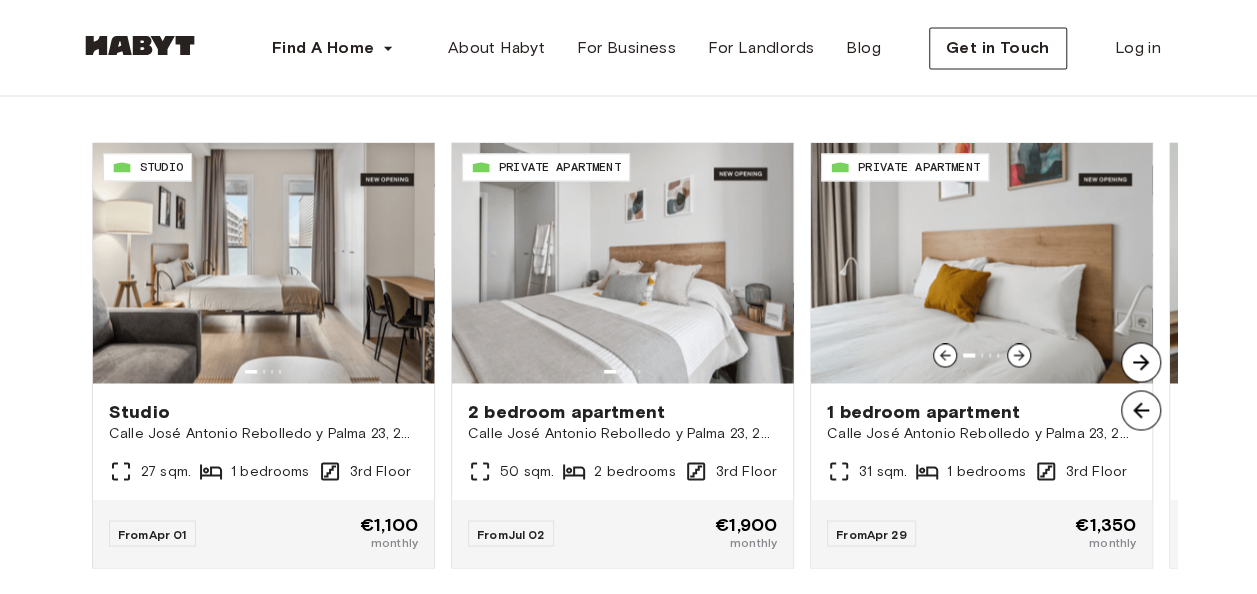 drag, startPoint x: 978, startPoint y: 271, endPoint x: 1226, endPoint y: 234, distance: 250.74489 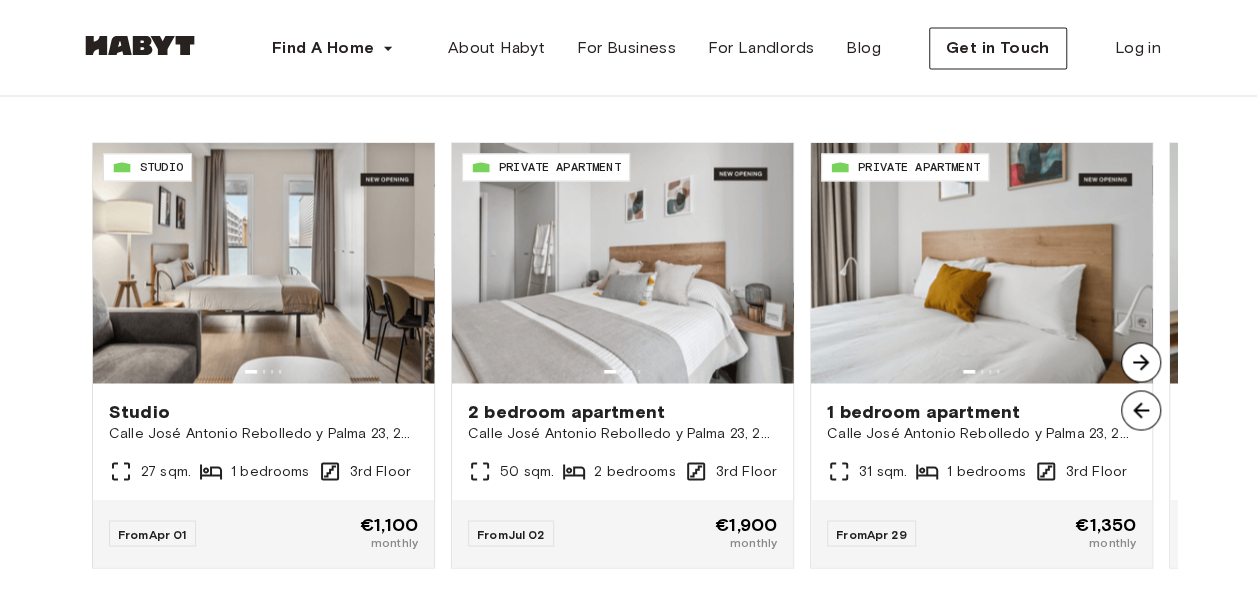 click at bounding box center (1141, 362) 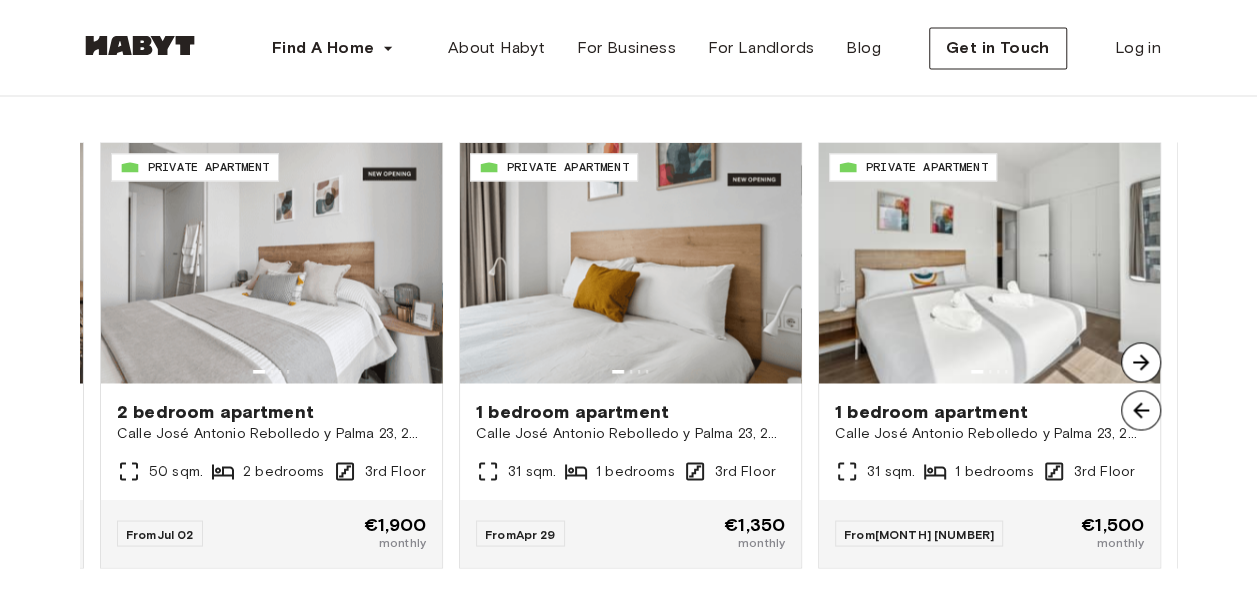 click at bounding box center [1141, 362] 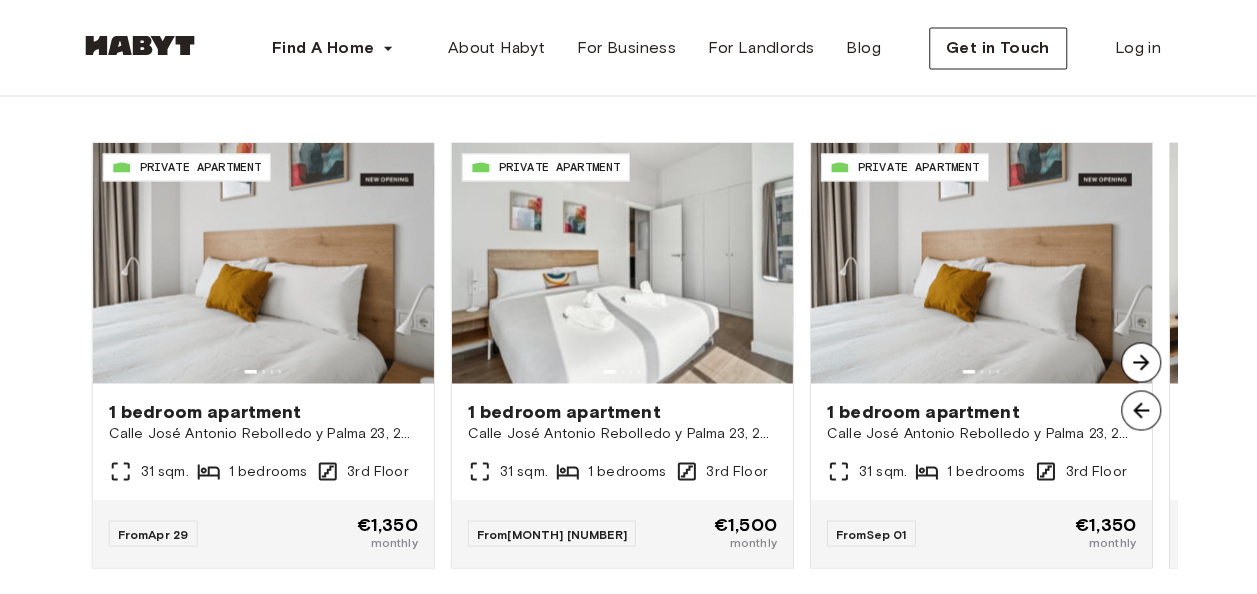 click at bounding box center [1141, 362] 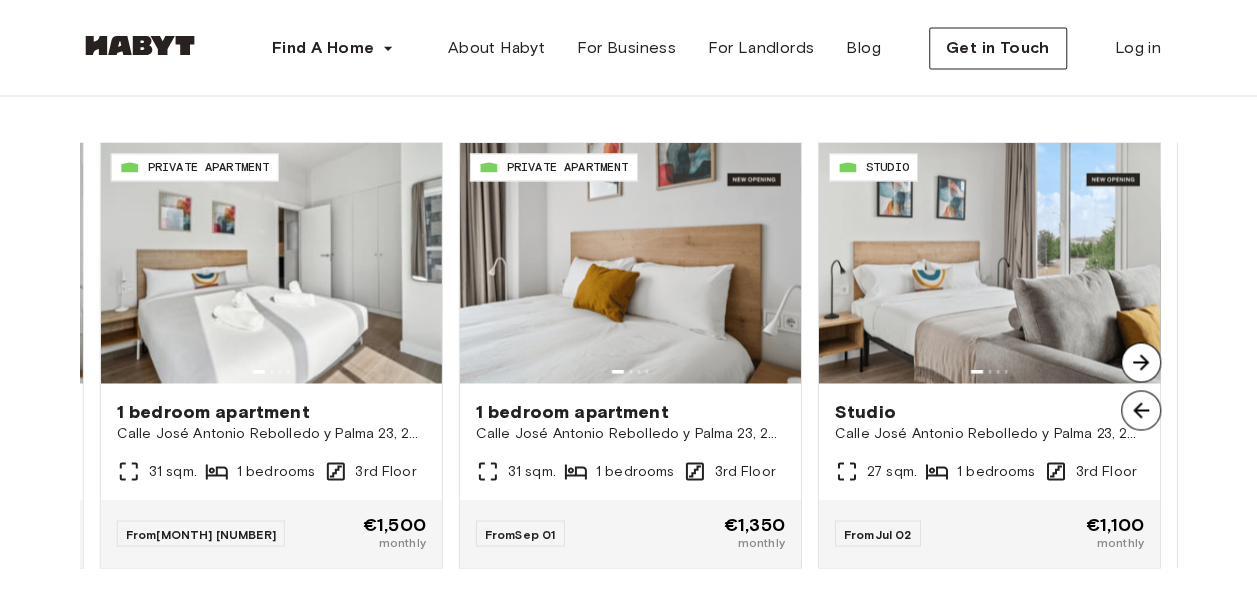 click at bounding box center [1141, 362] 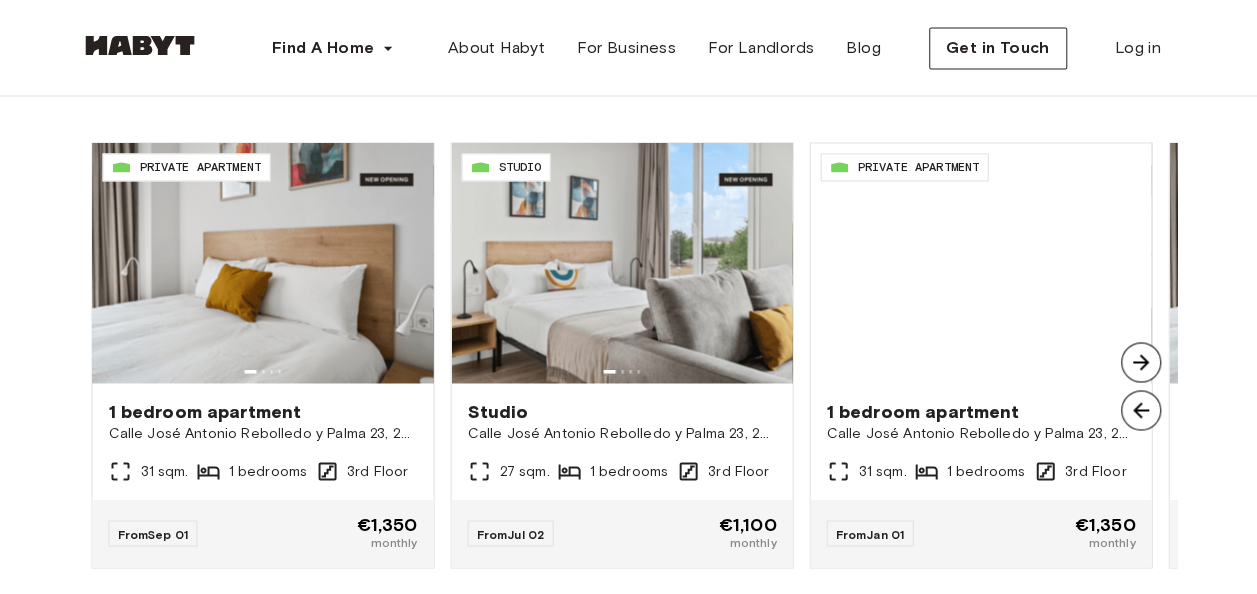 click at bounding box center [1141, 362] 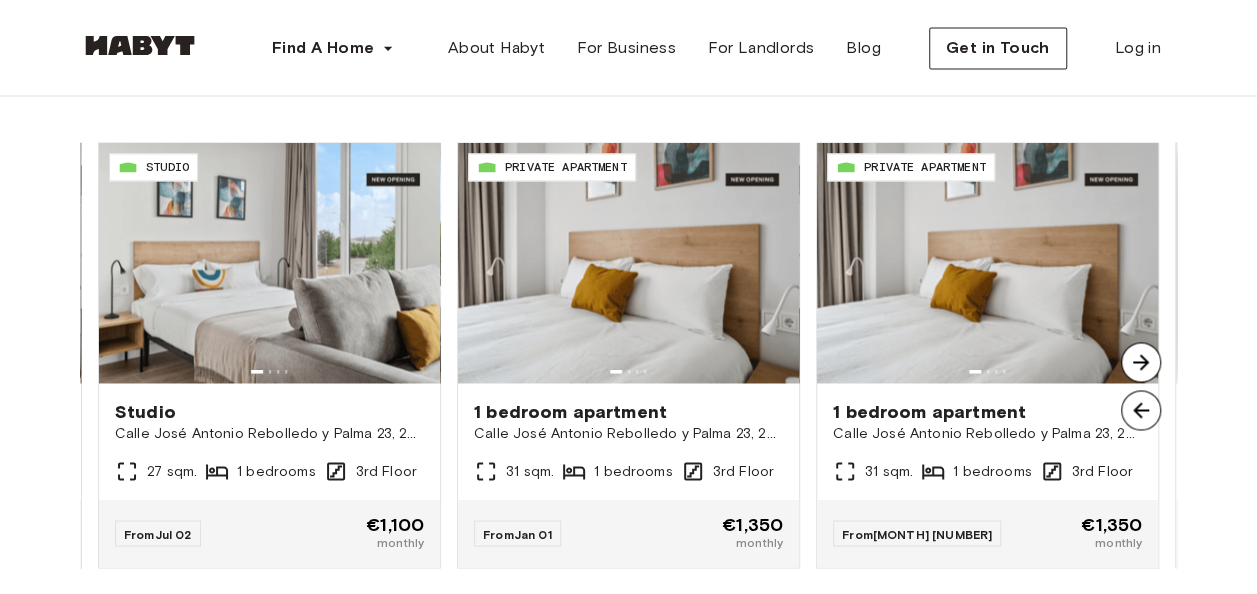 click at bounding box center [1141, 362] 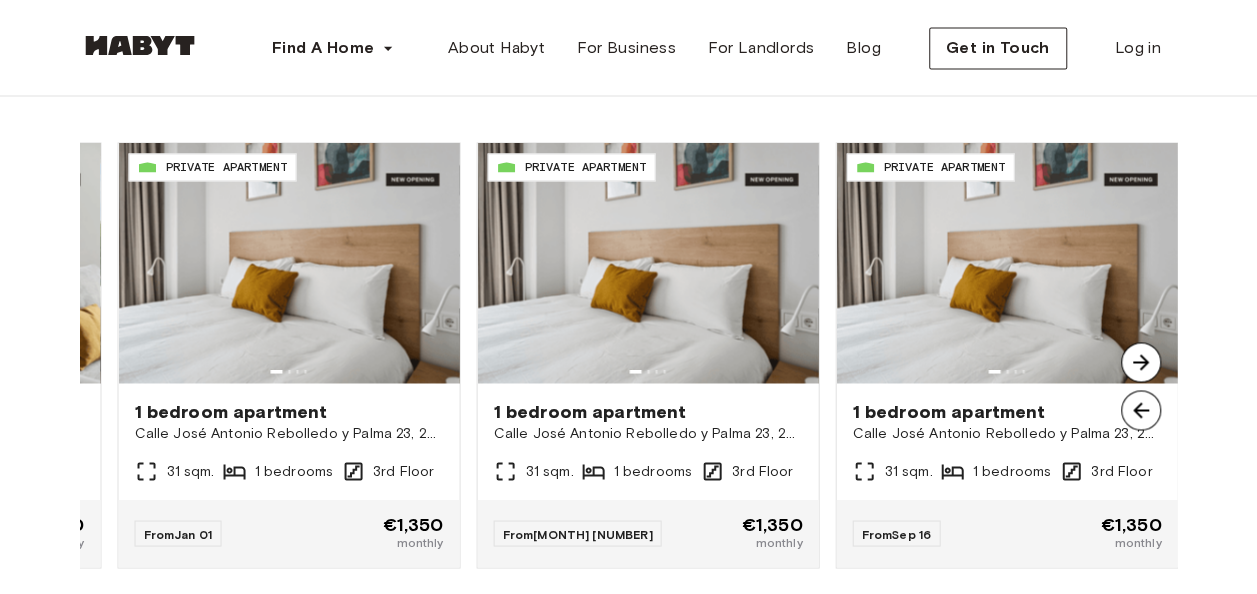 click at bounding box center [1141, 362] 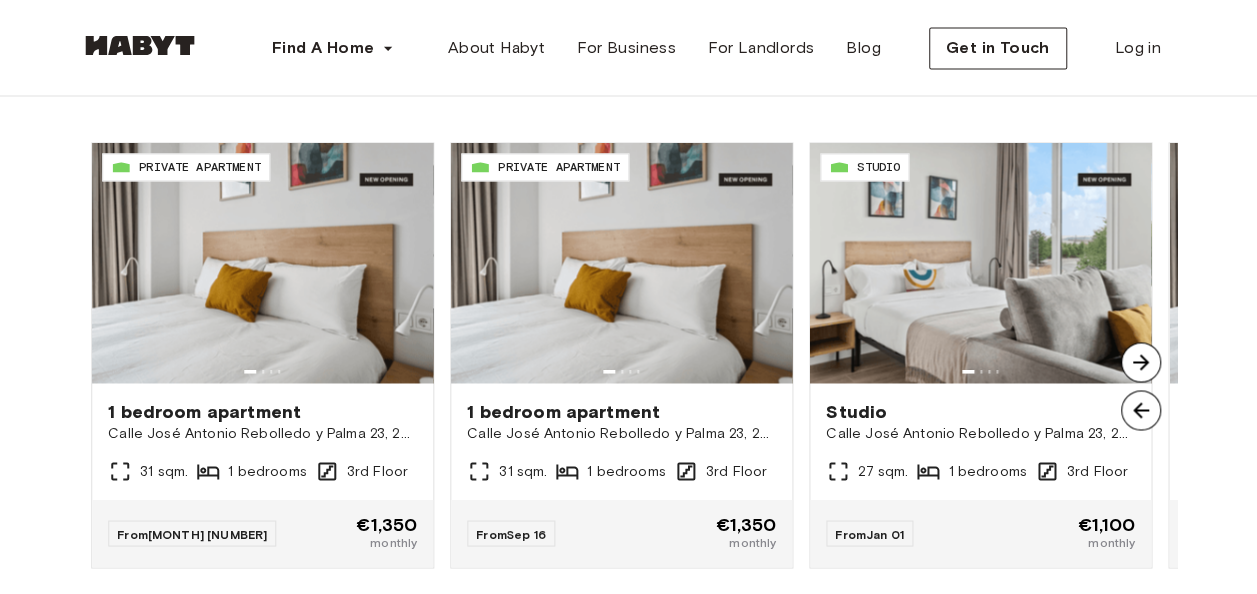 click at bounding box center [1141, 362] 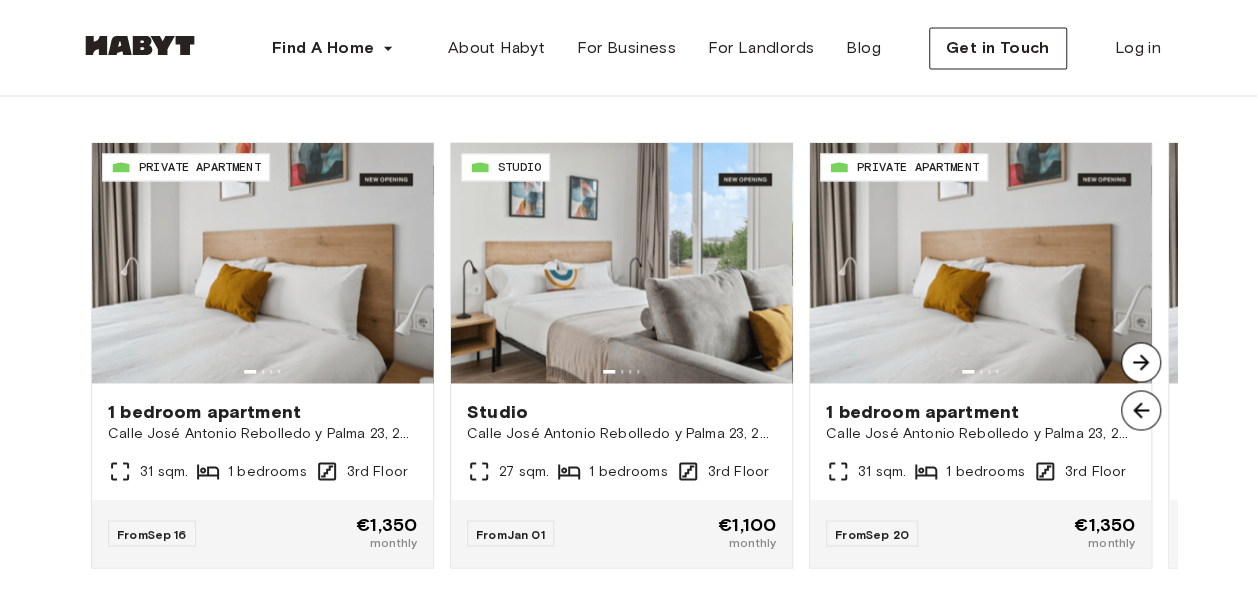 click at bounding box center (1141, 362) 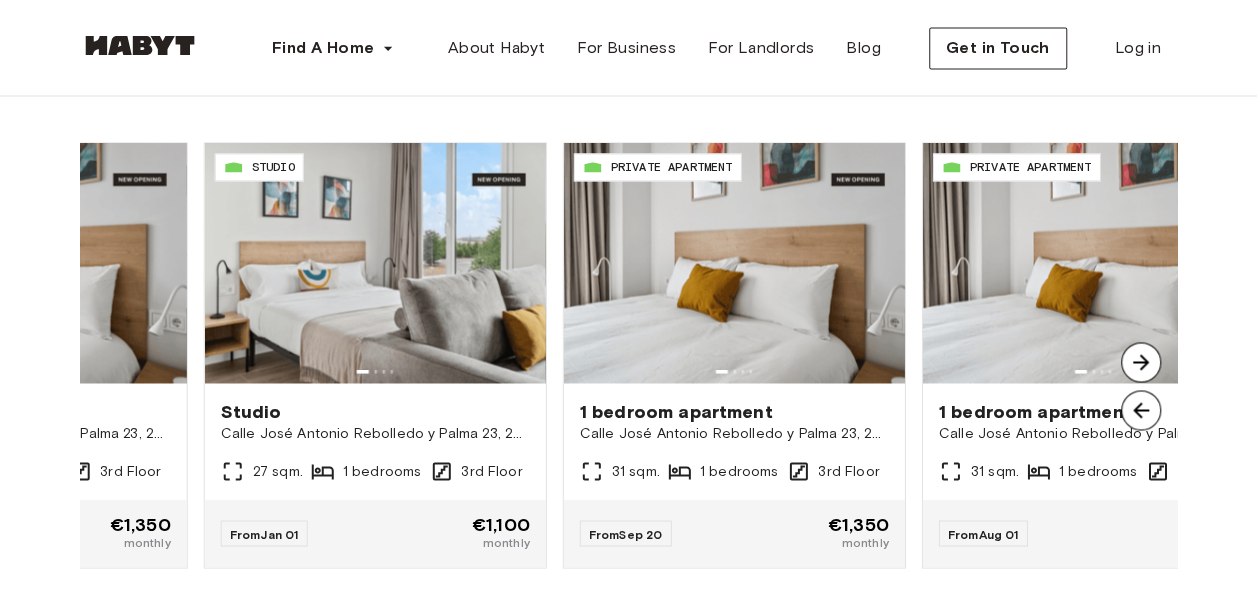 click at bounding box center (1141, 362) 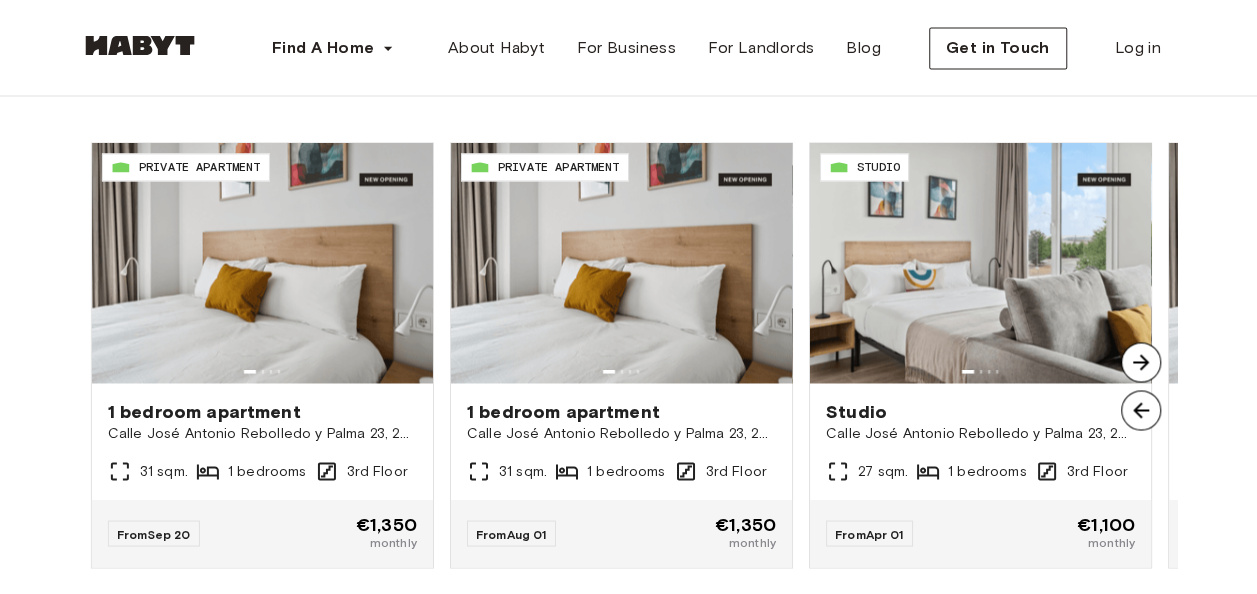 click at bounding box center [1141, 362] 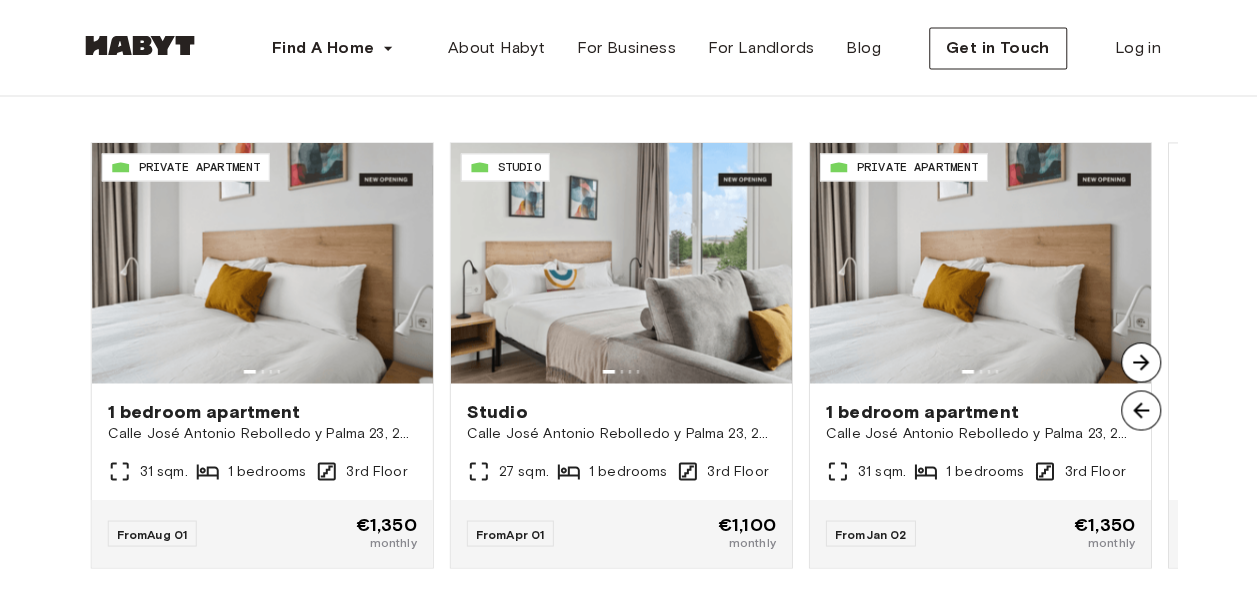 click at bounding box center [1141, 362] 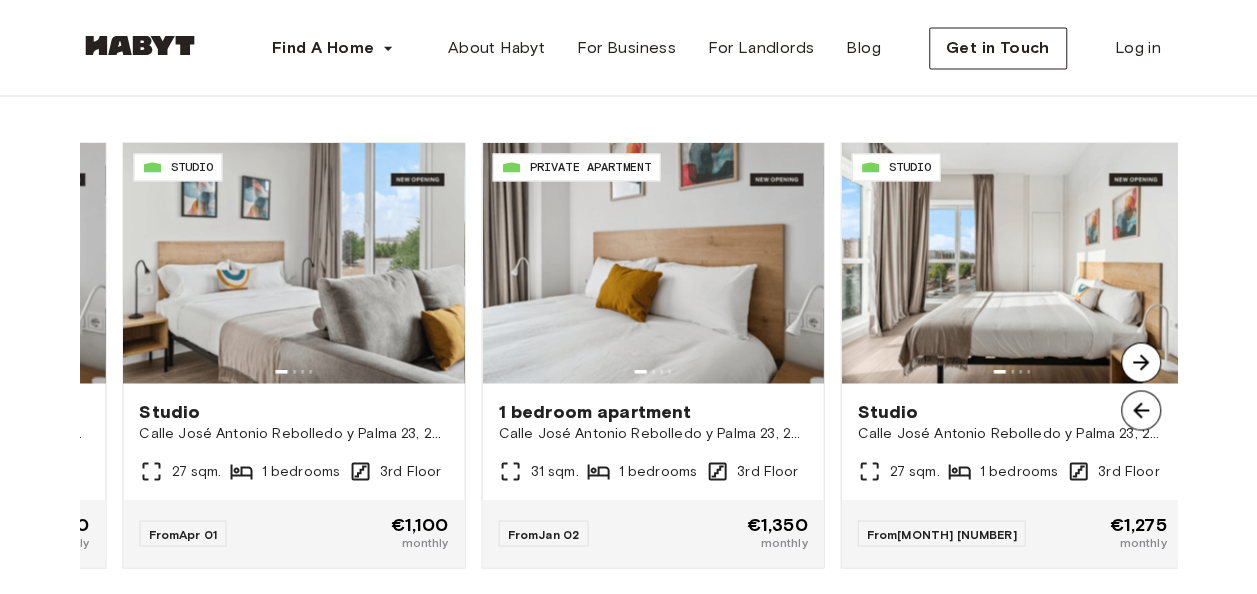 click at bounding box center (1141, 362) 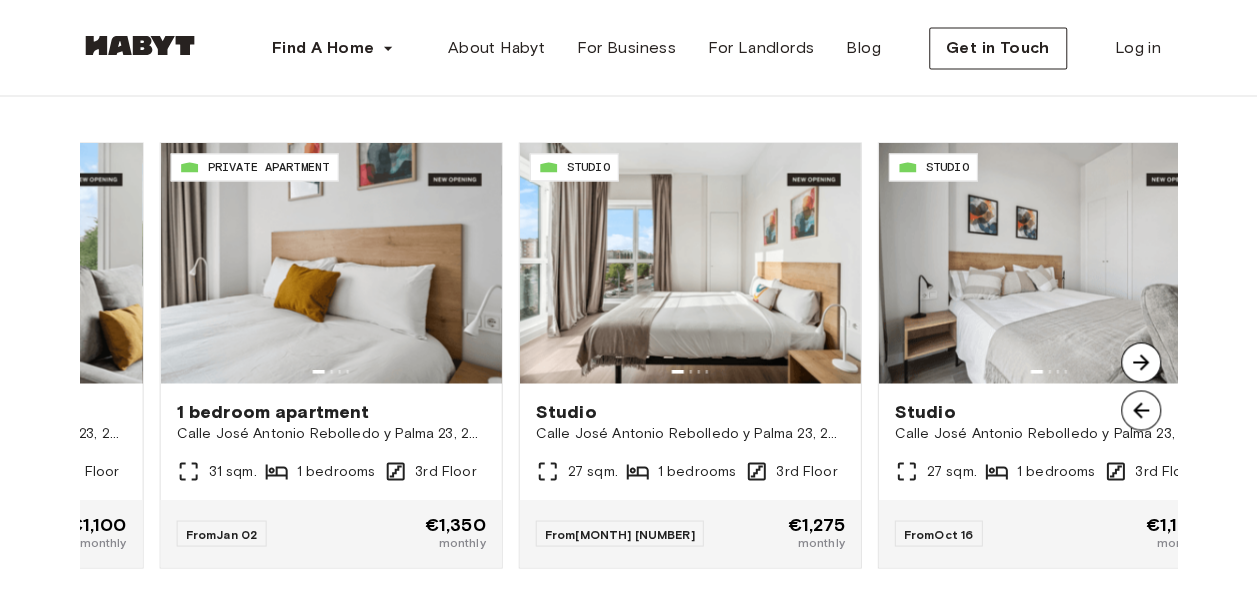 click at bounding box center [1141, 362] 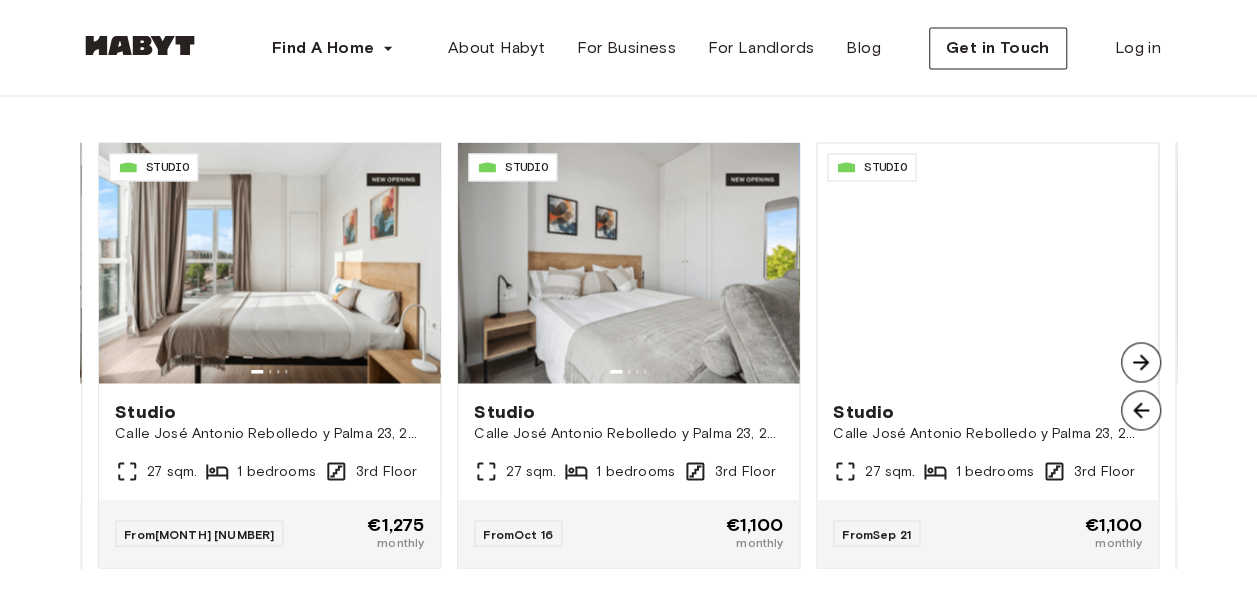 click at bounding box center [1141, 362] 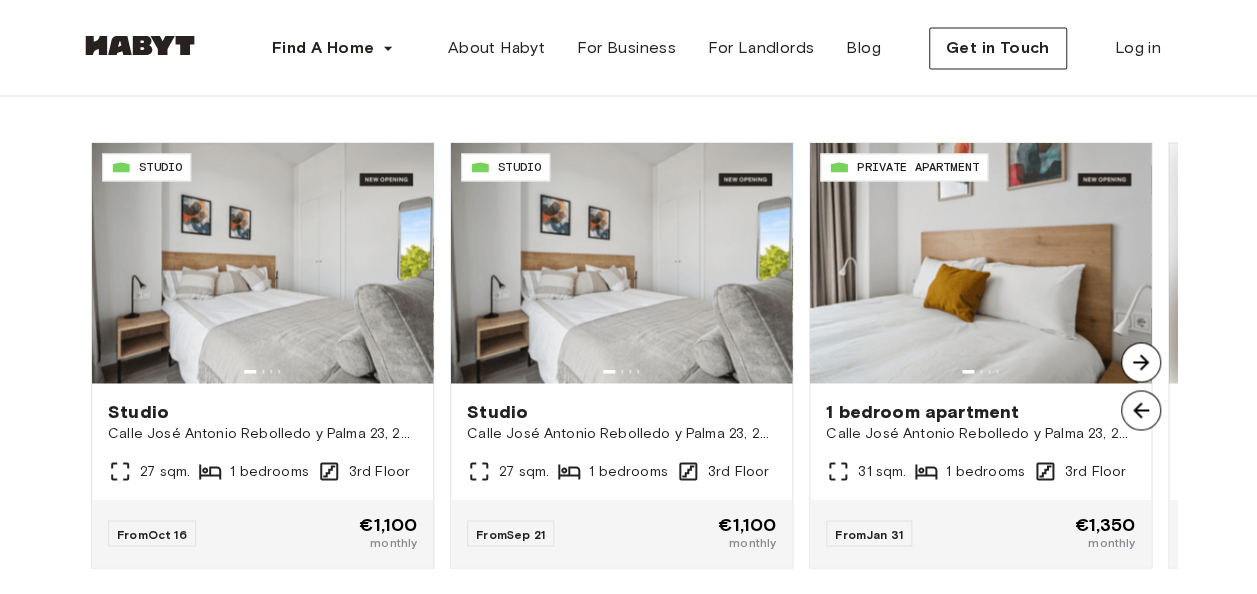 click at bounding box center [1141, 362] 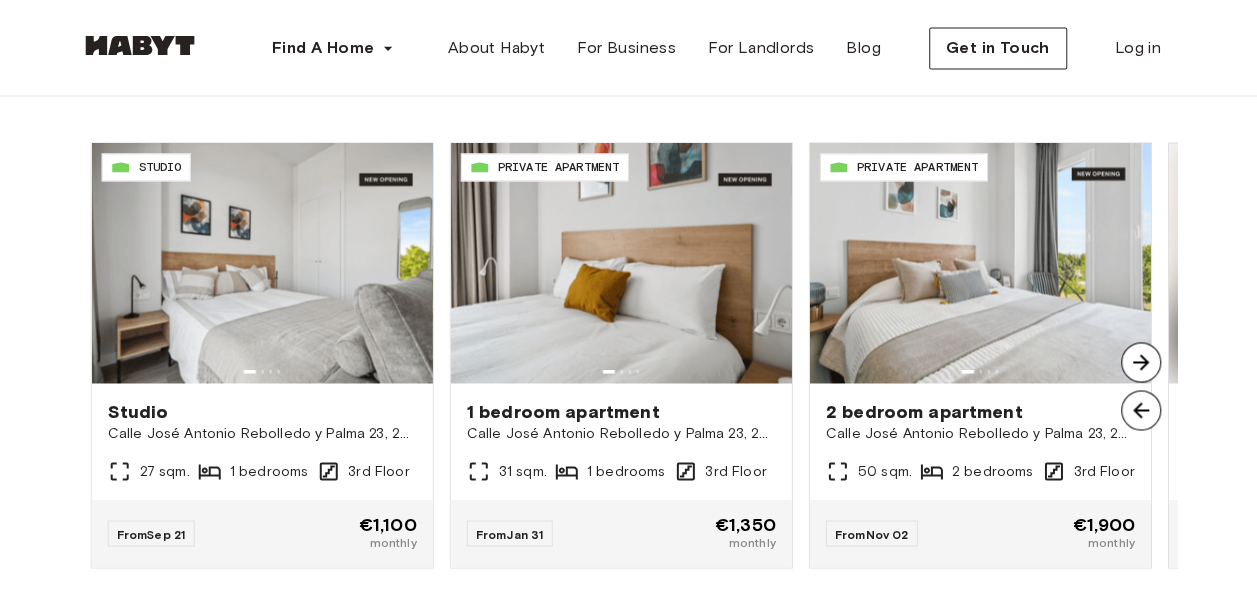 click at bounding box center [1141, 362] 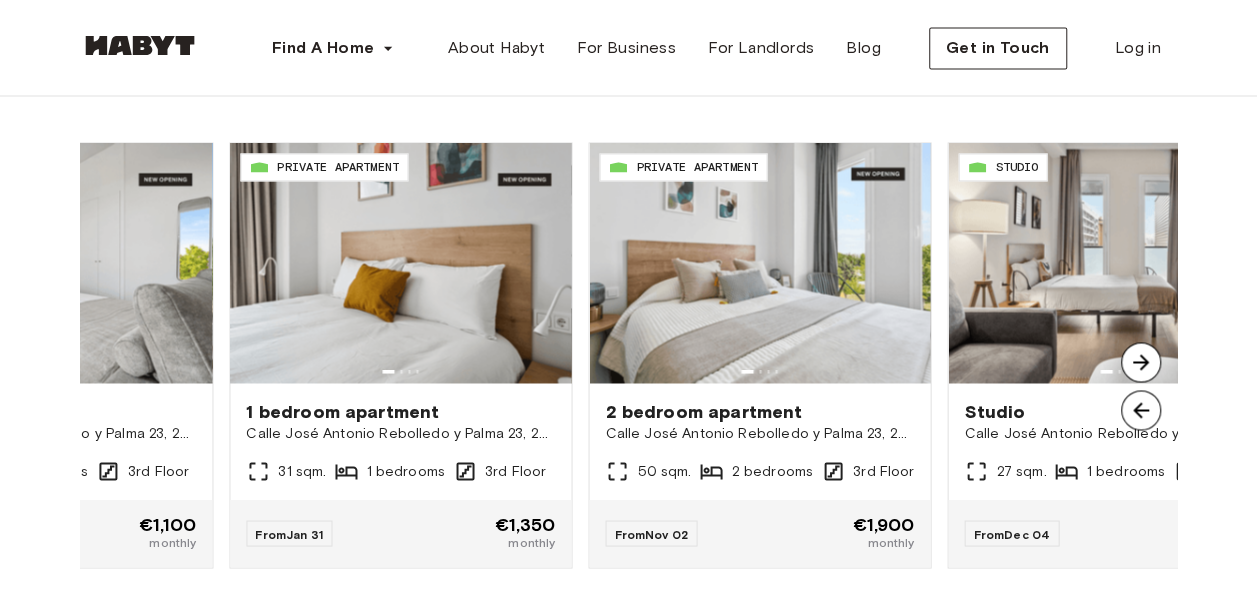 click at bounding box center (1141, 362) 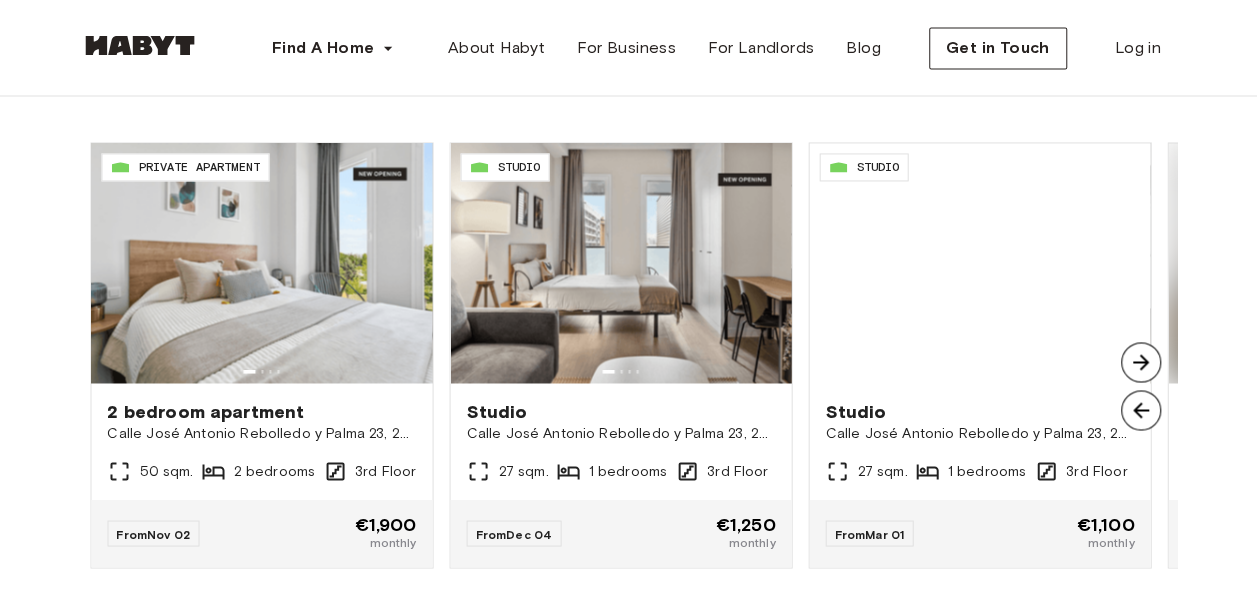 click at bounding box center (1141, 362) 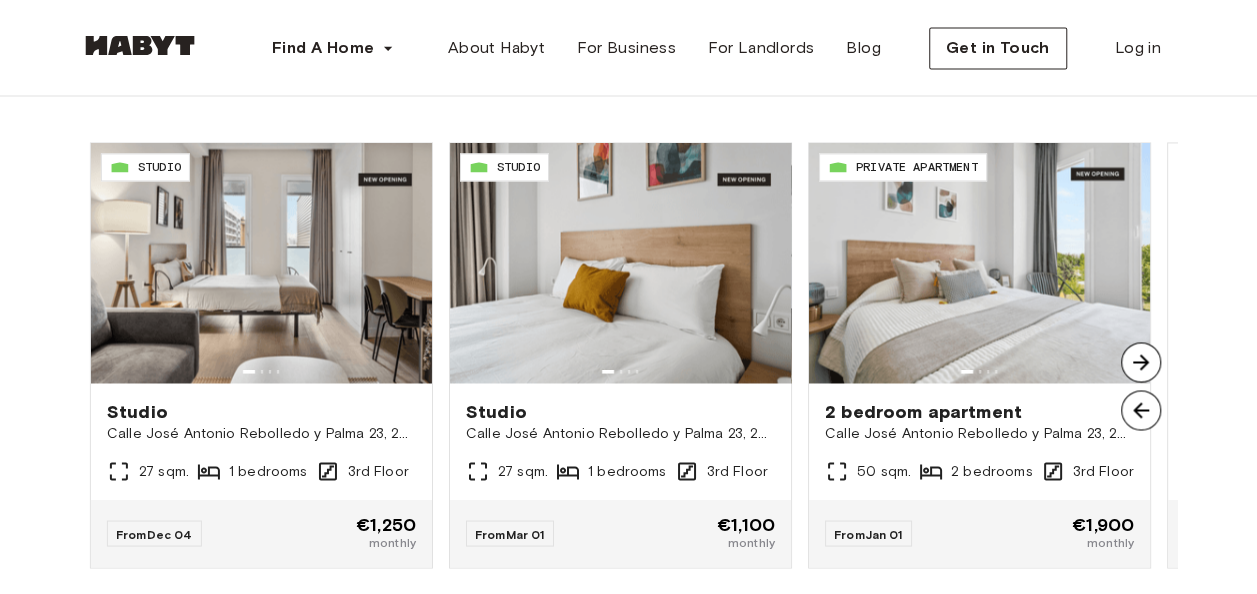 click at bounding box center [1141, 362] 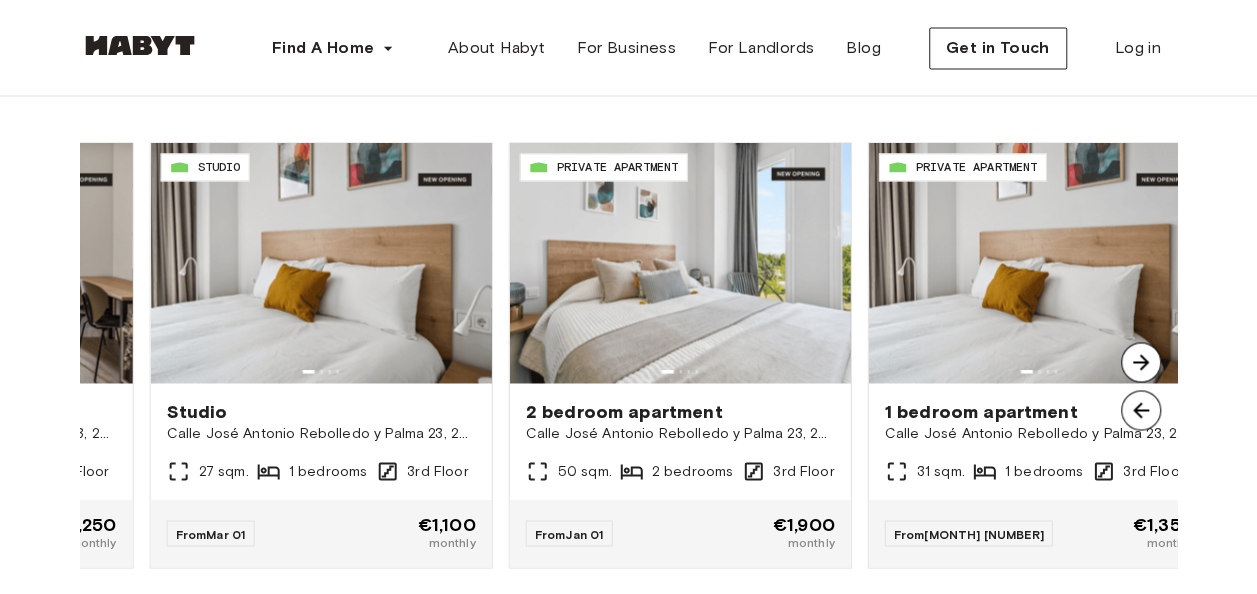 click at bounding box center [1141, 362] 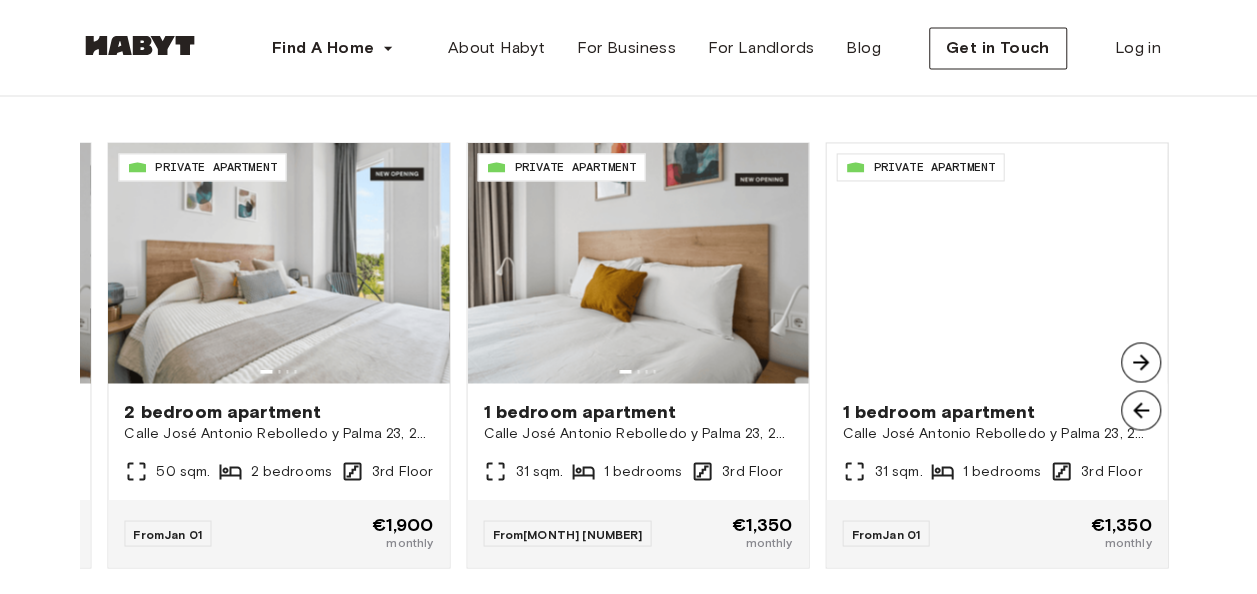 click at bounding box center [1141, 362] 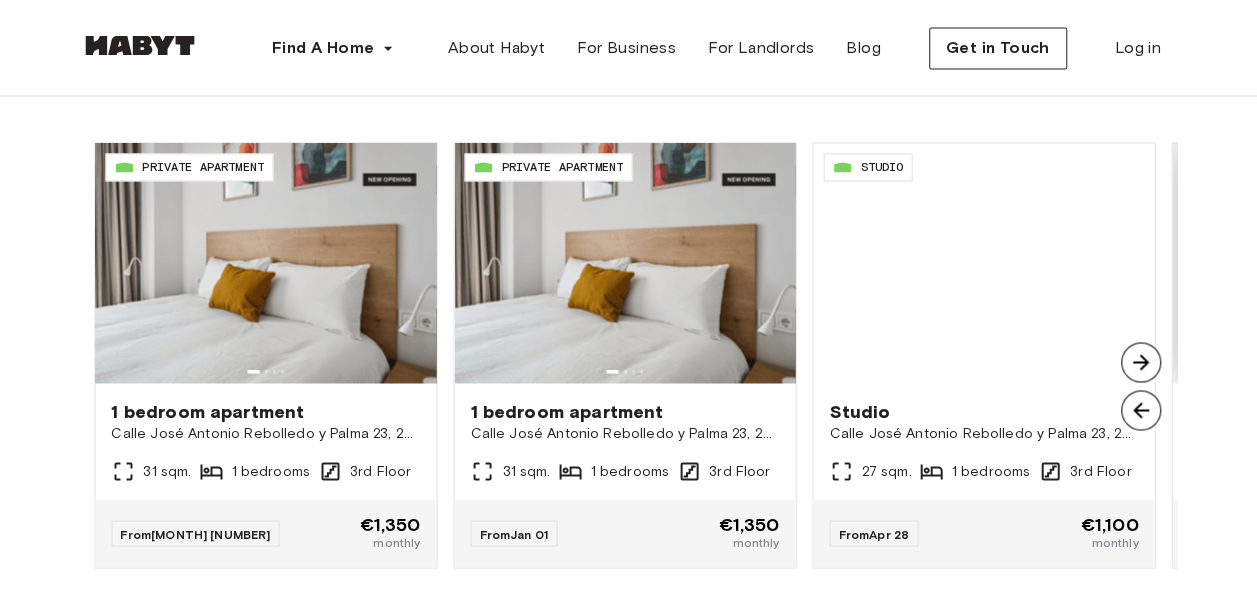 click at bounding box center (1141, 362) 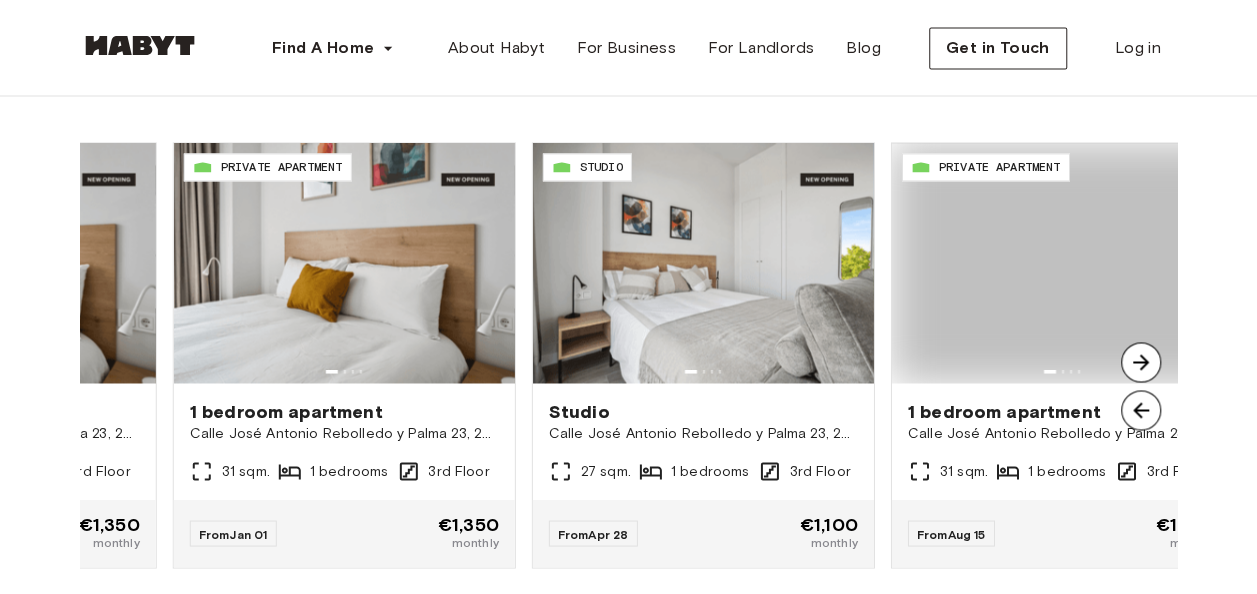 click at bounding box center [1141, 362] 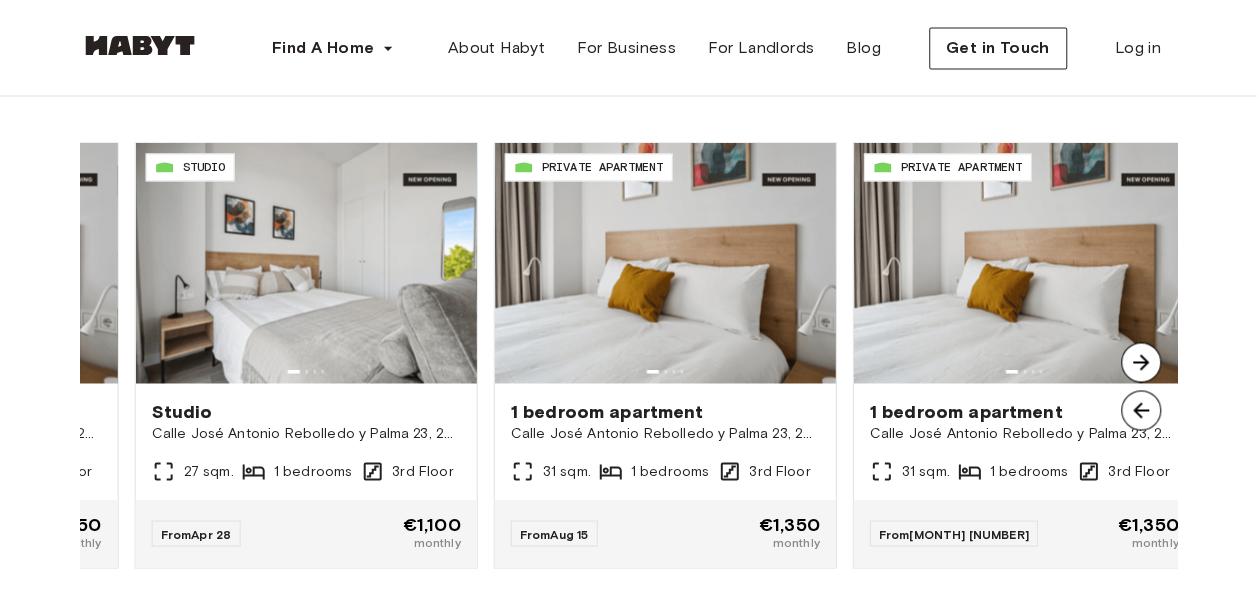 click at bounding box center (1141, 362) 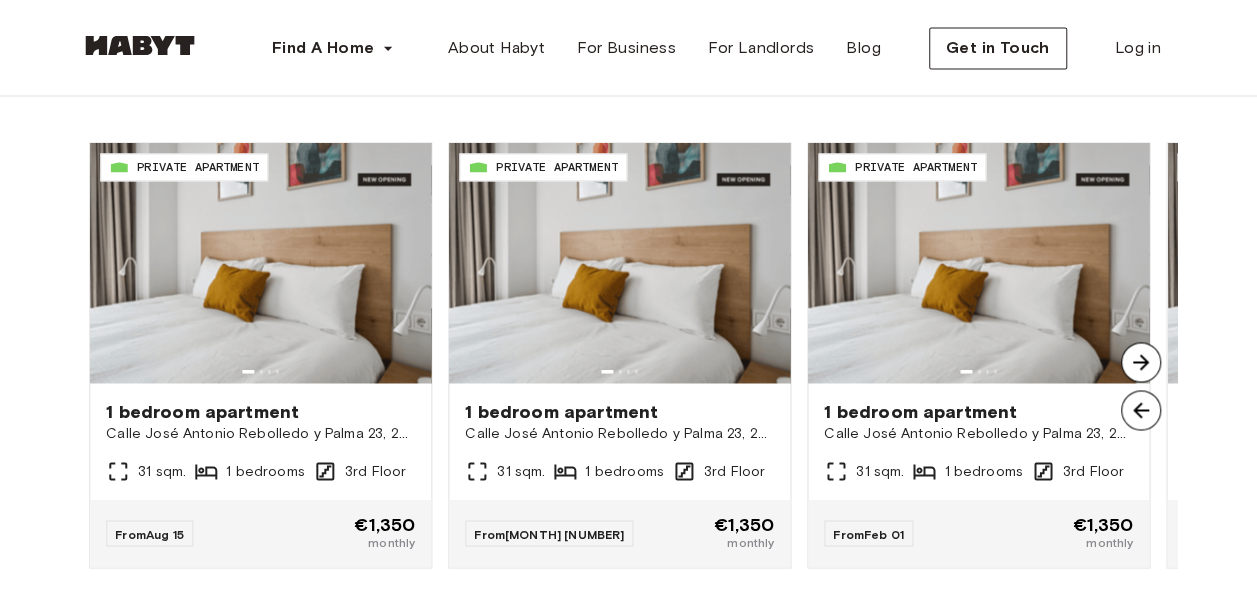 click at bounding box center [1141, 362] 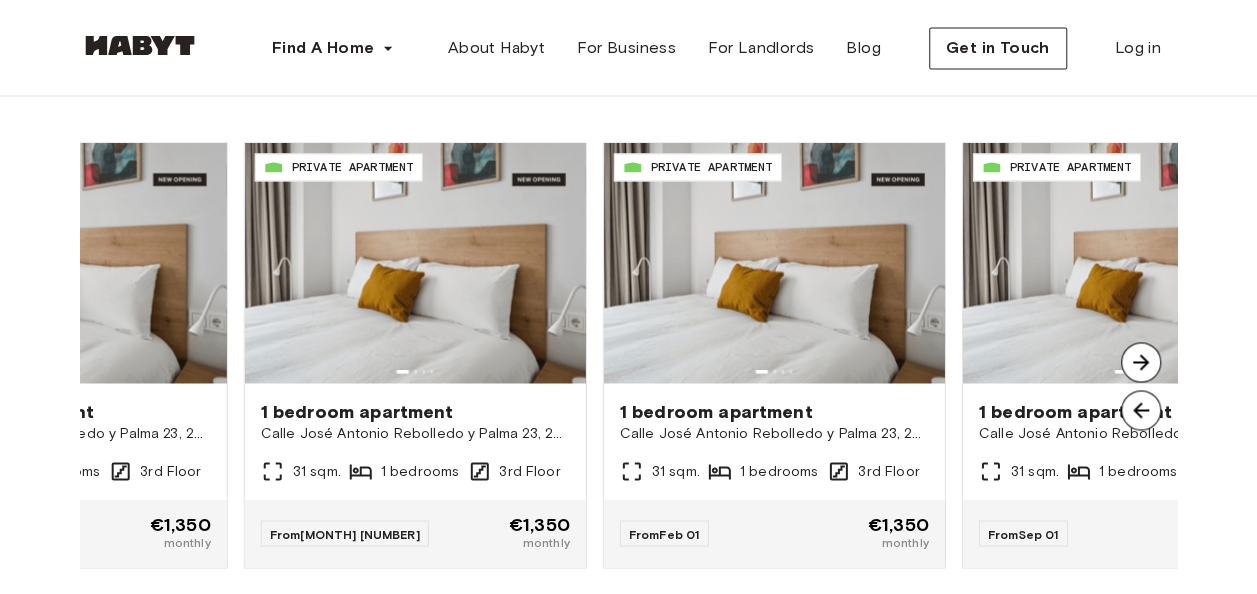 click at bounding box center (1141, 362) 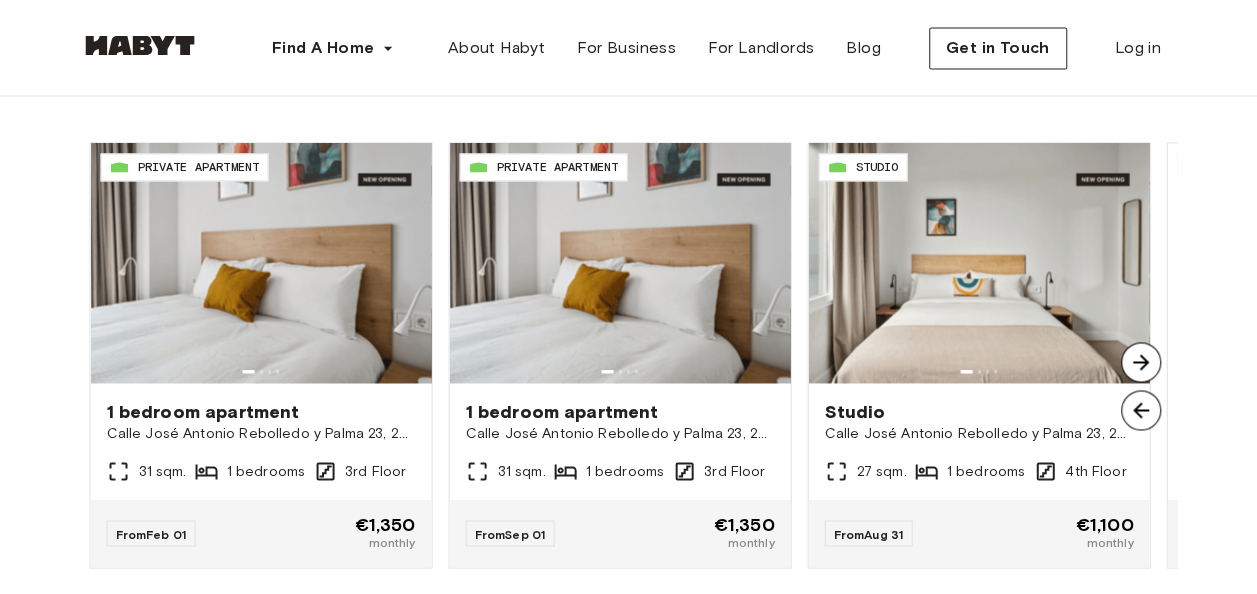 click at bounding box center [1141, 362] 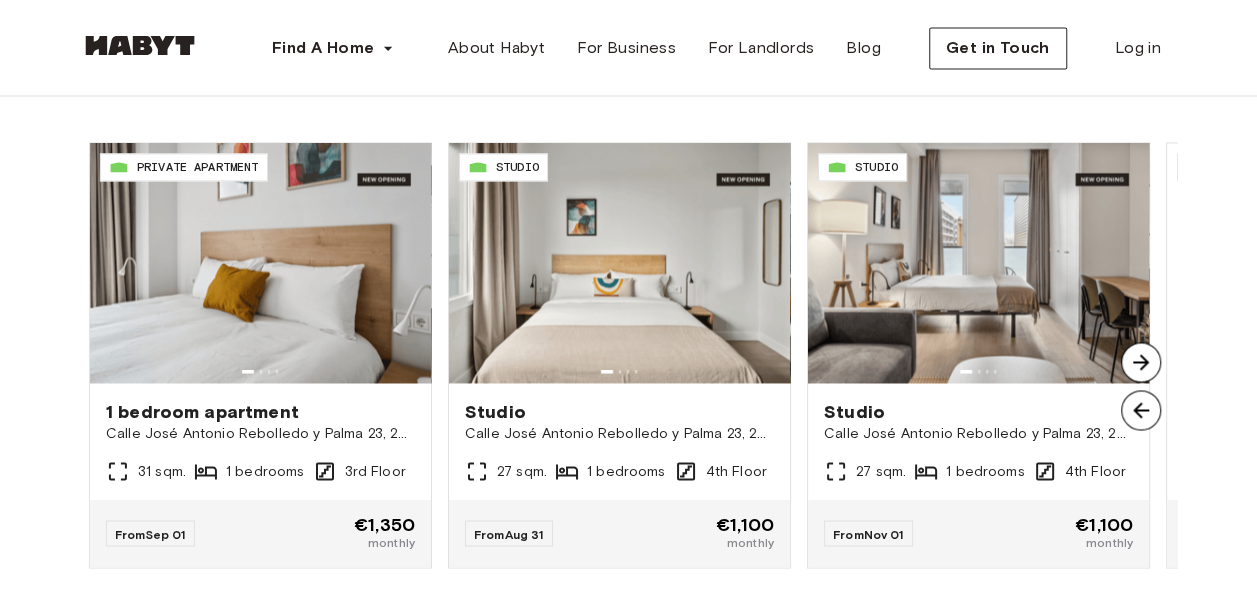 click at bounding box center (1141, 362) 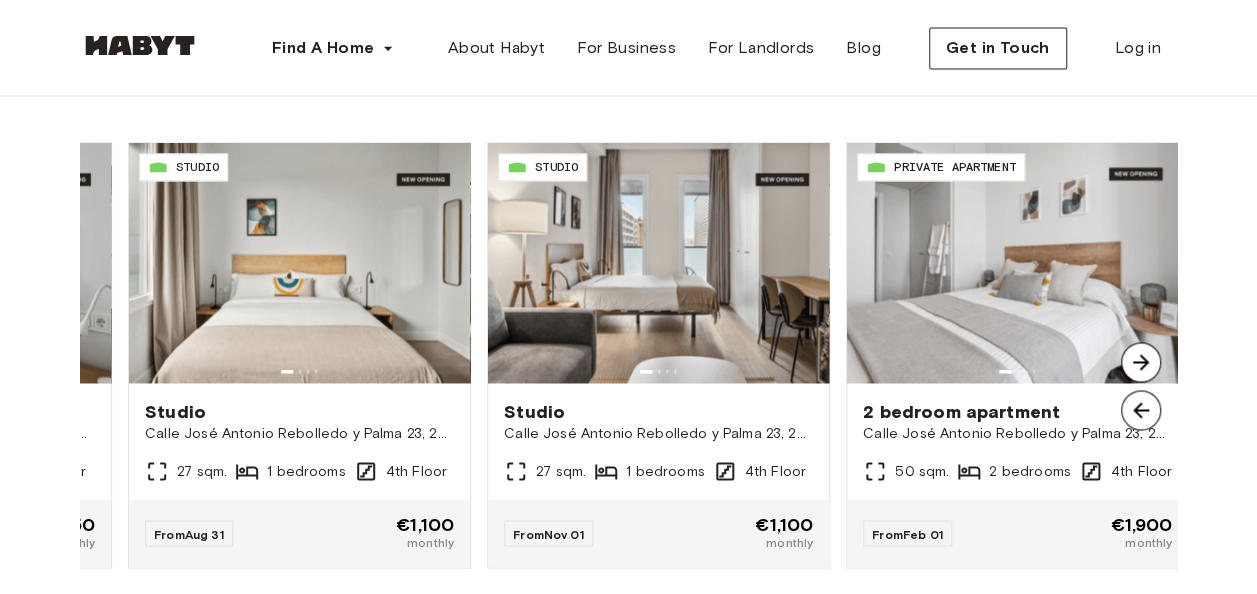 click at bounding box center (1141, 362) 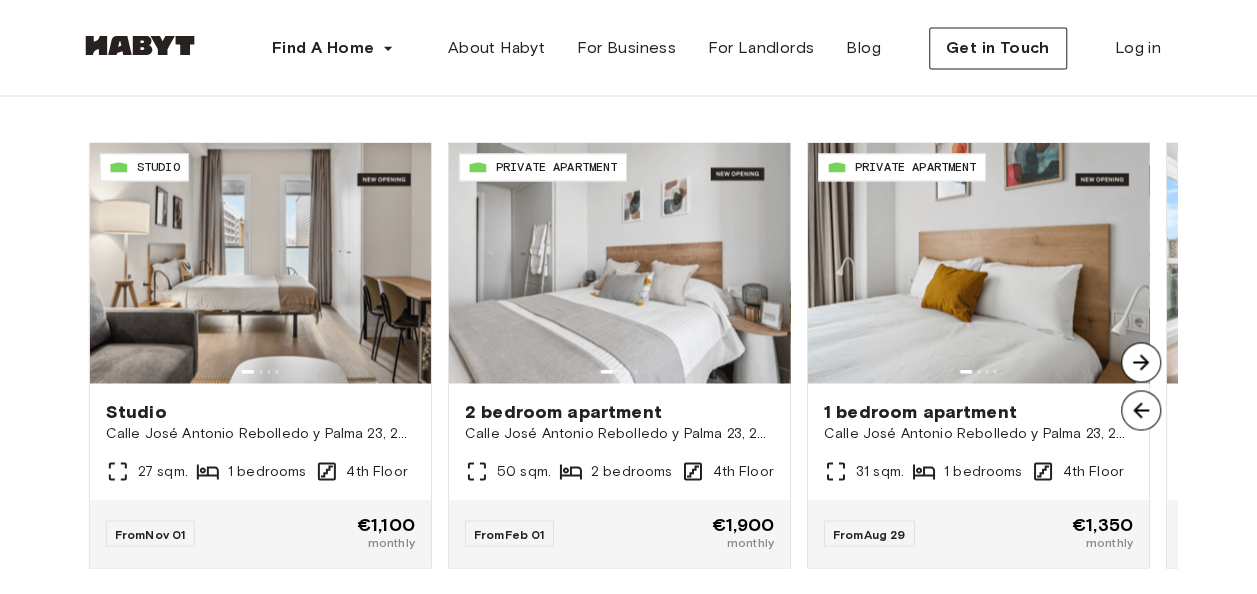 click at bounding box center (1141, 362) 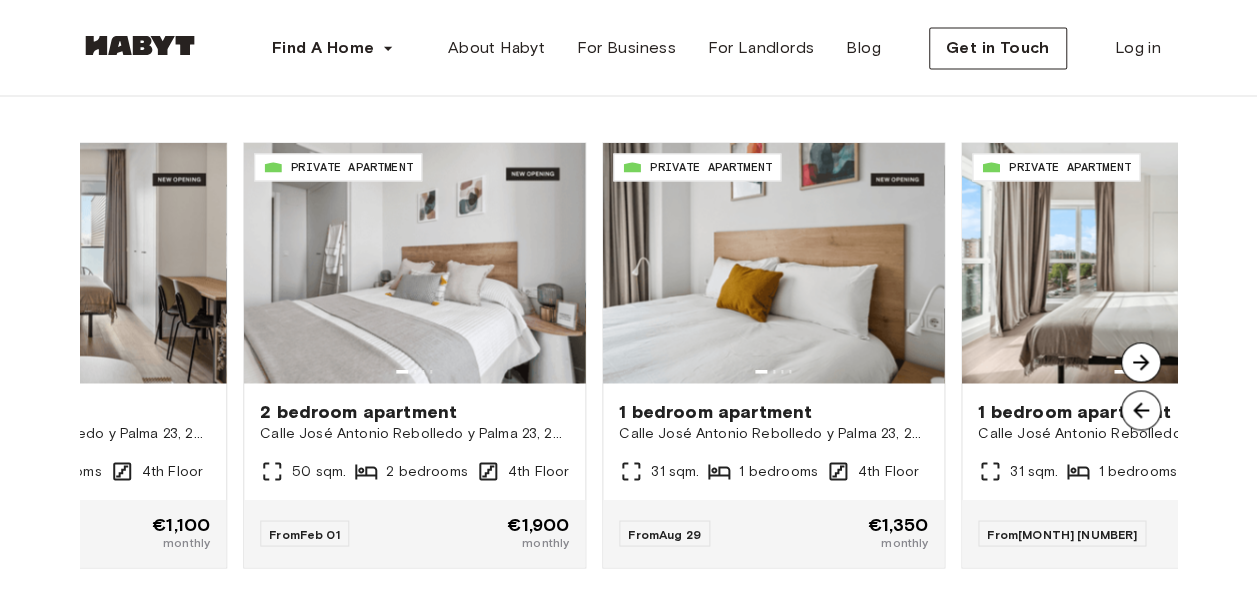 click at bounding box center (1141, 362) 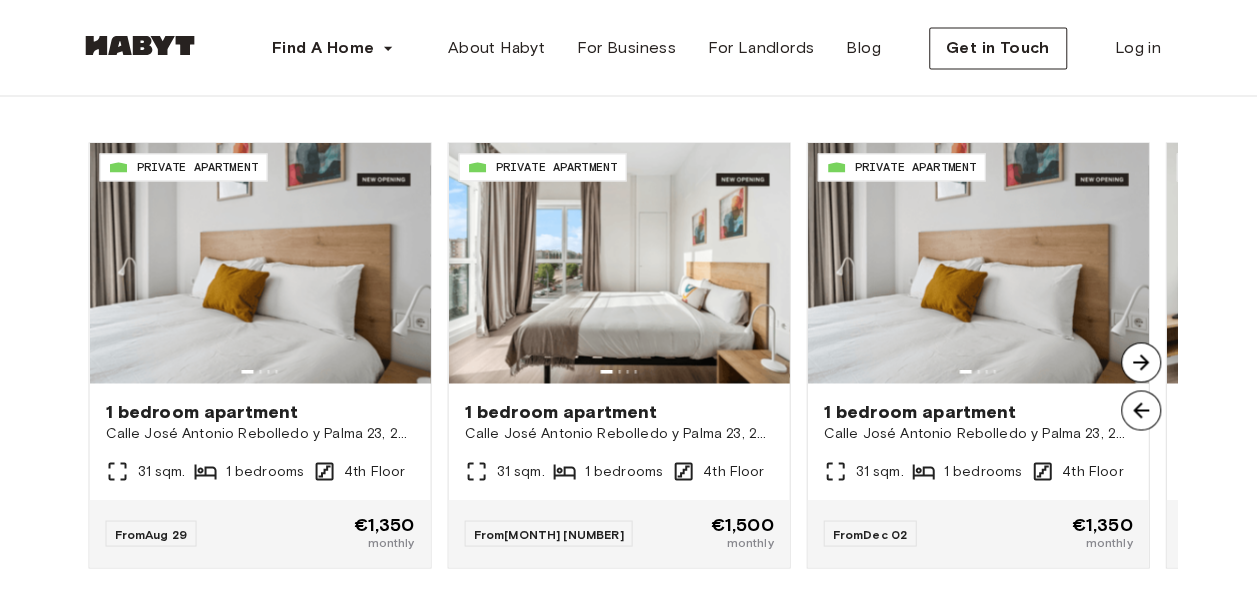 click at bounding box center [1141, 362] 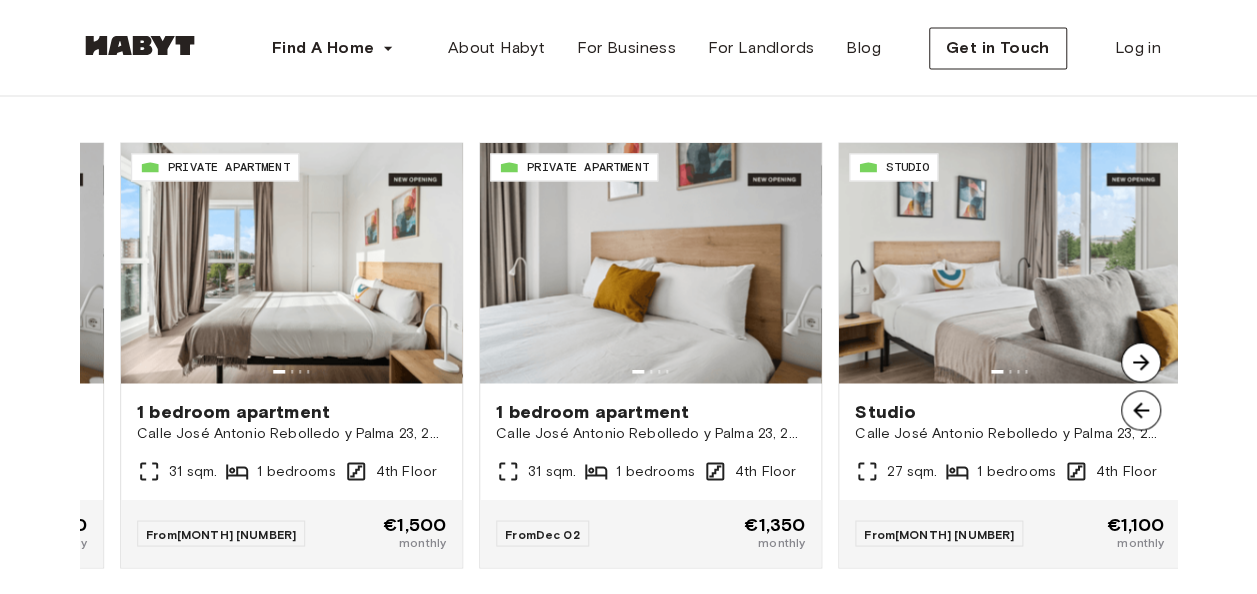 click at bounding box center (1141, 362) 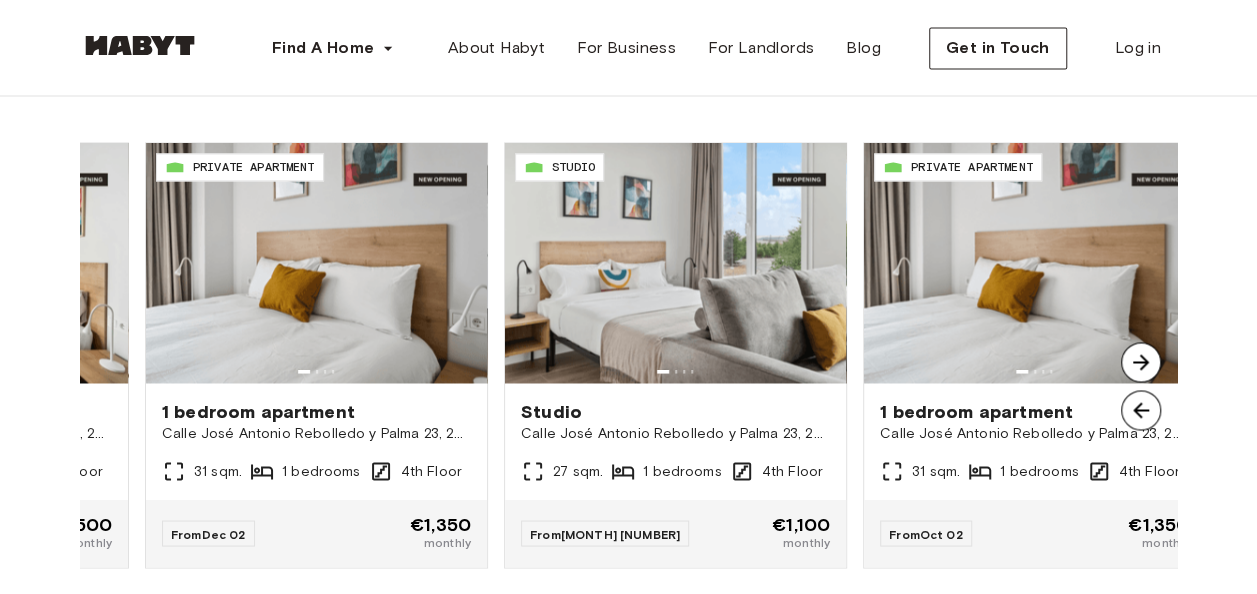 click at bounding box center [1141, 362] 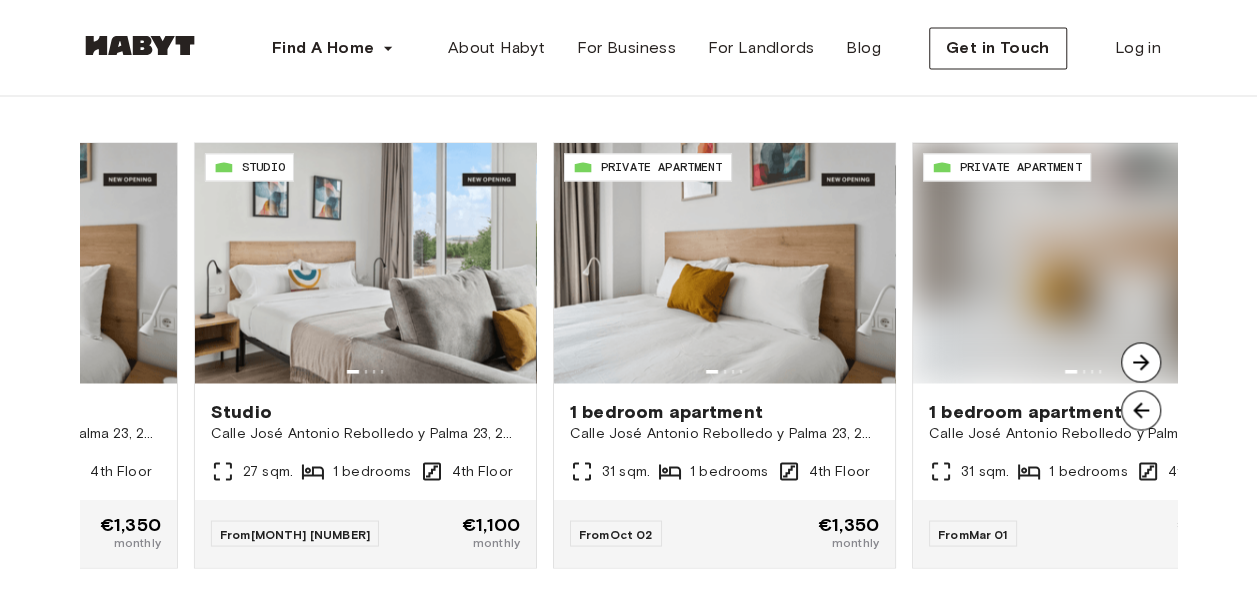click at bounding box center [1141, 362] 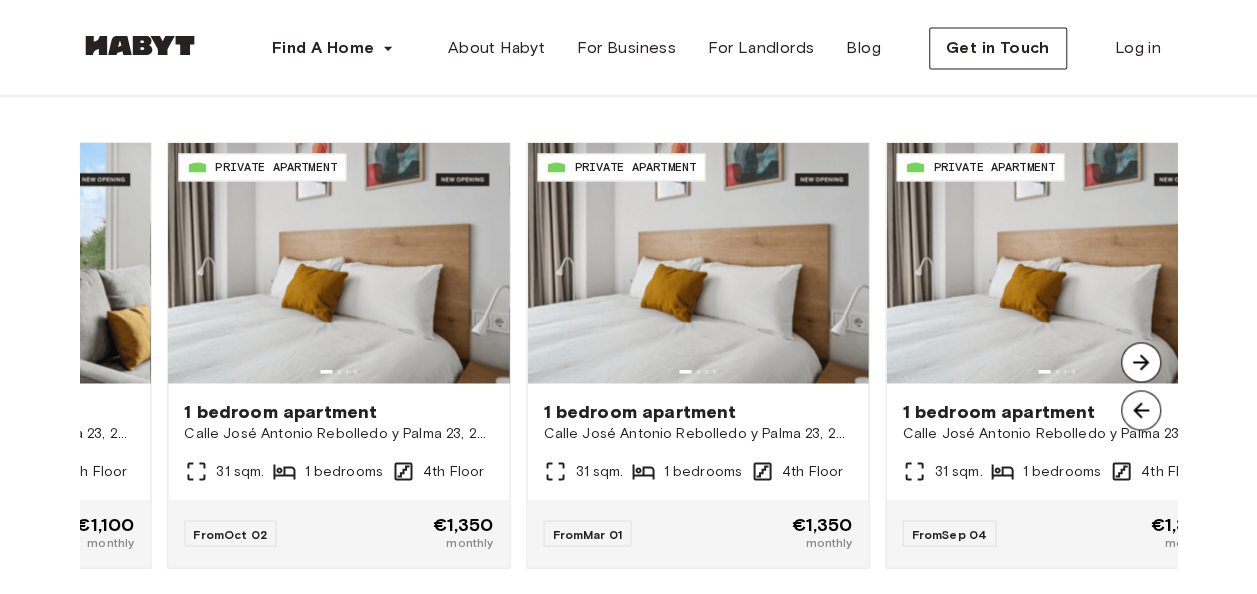 click at bounding box center (1141, 362) 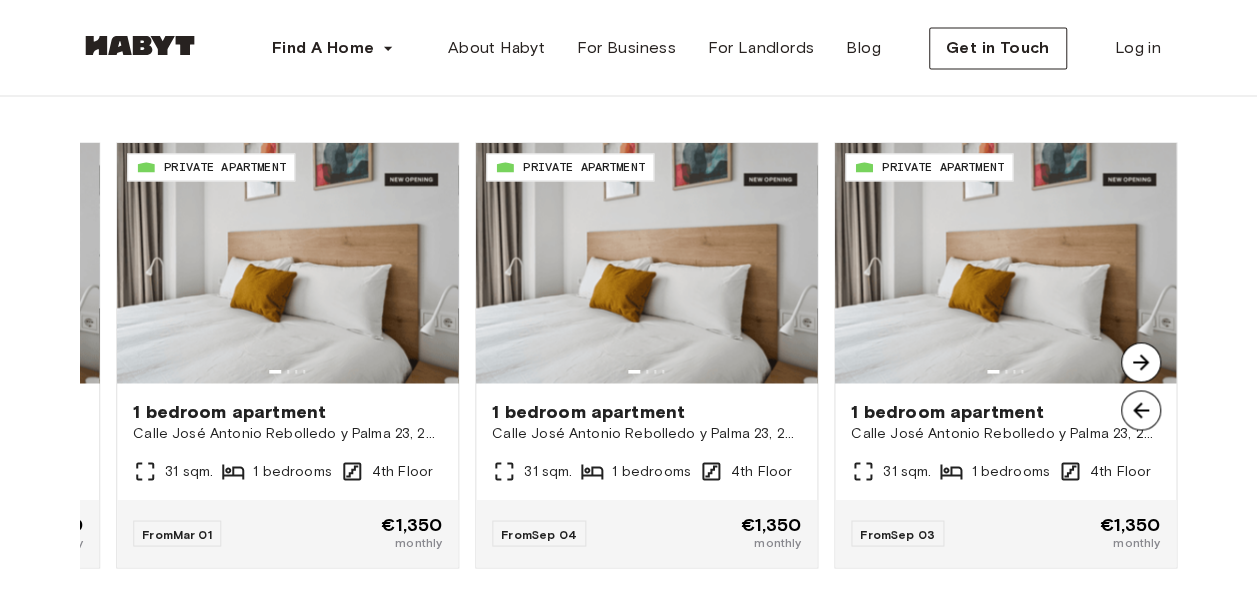 click at bounding box center [1141, 362] 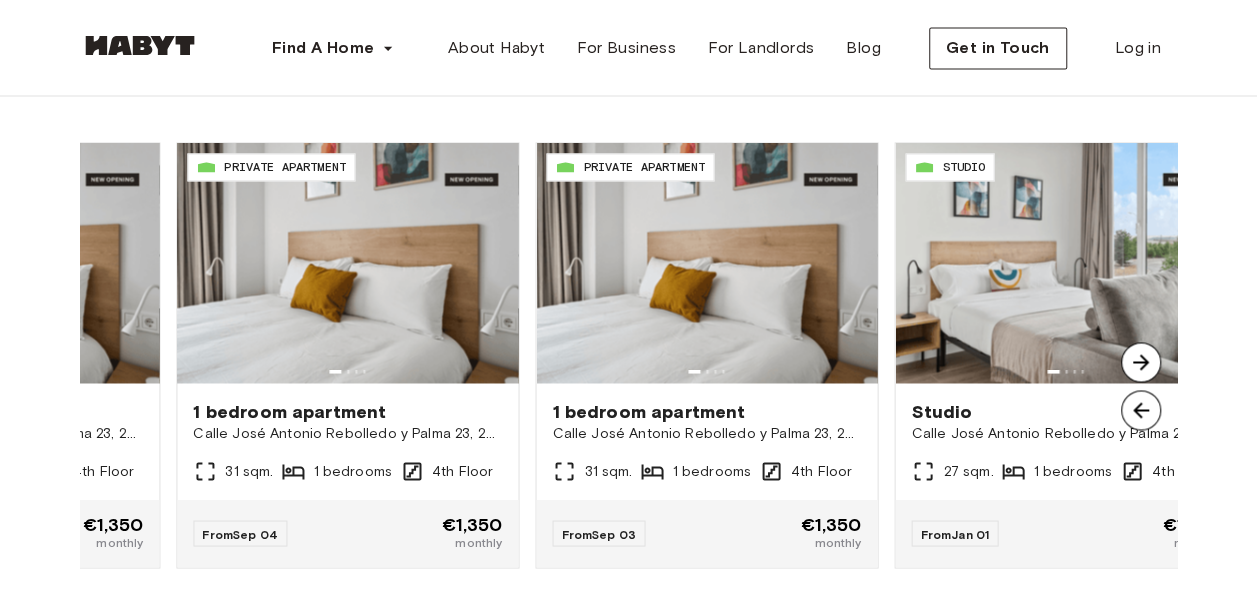 click at bounding box center (1141, 362) 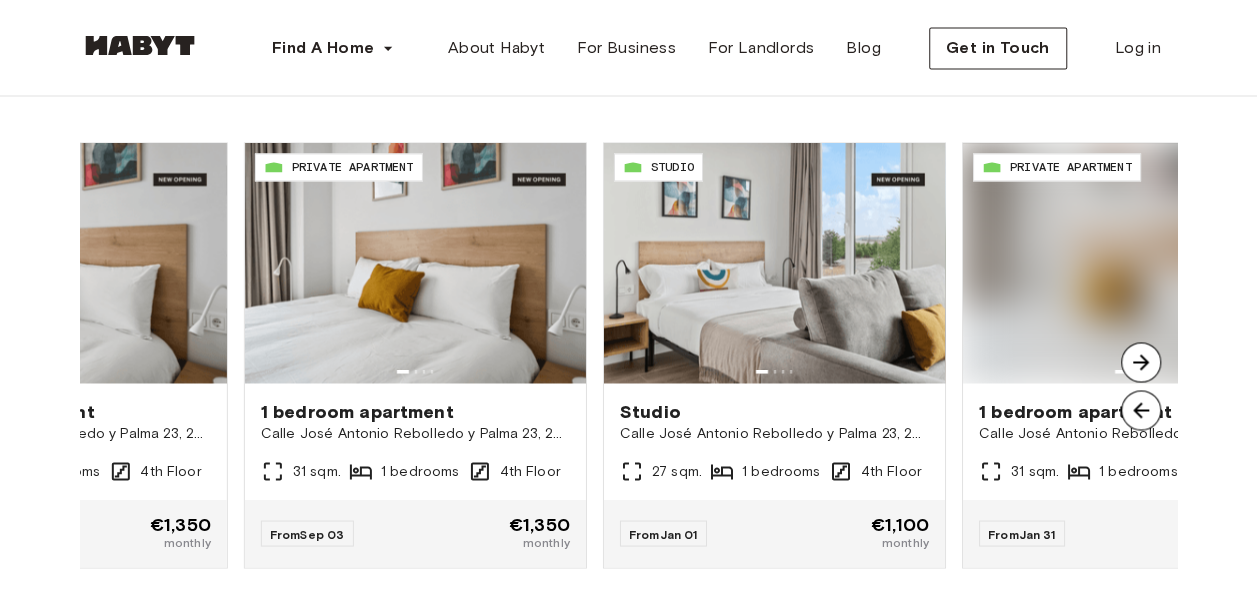 click at bounding box center [1141, 362] 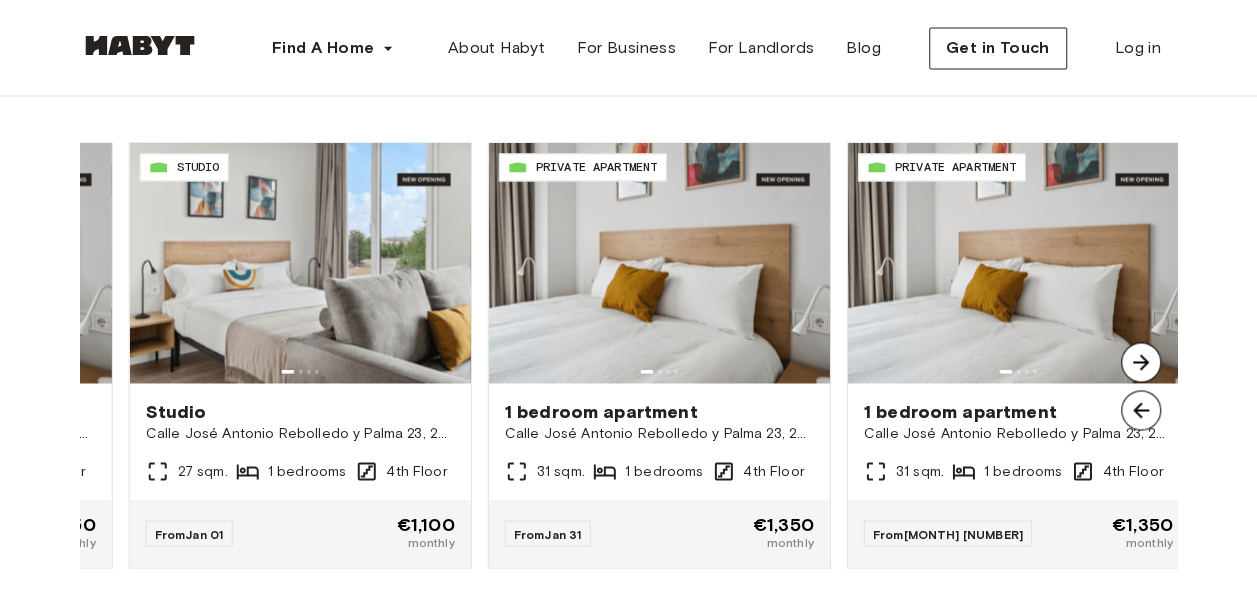 click at bounding box center (1141, 362) 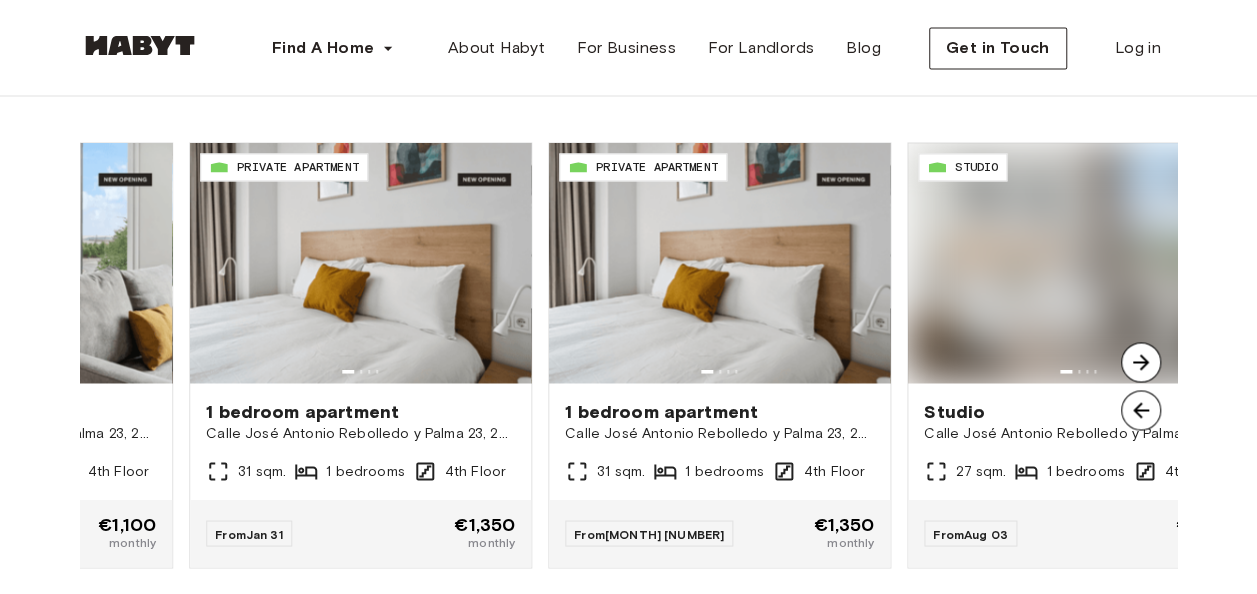 click at bounding box center [1141, 362] 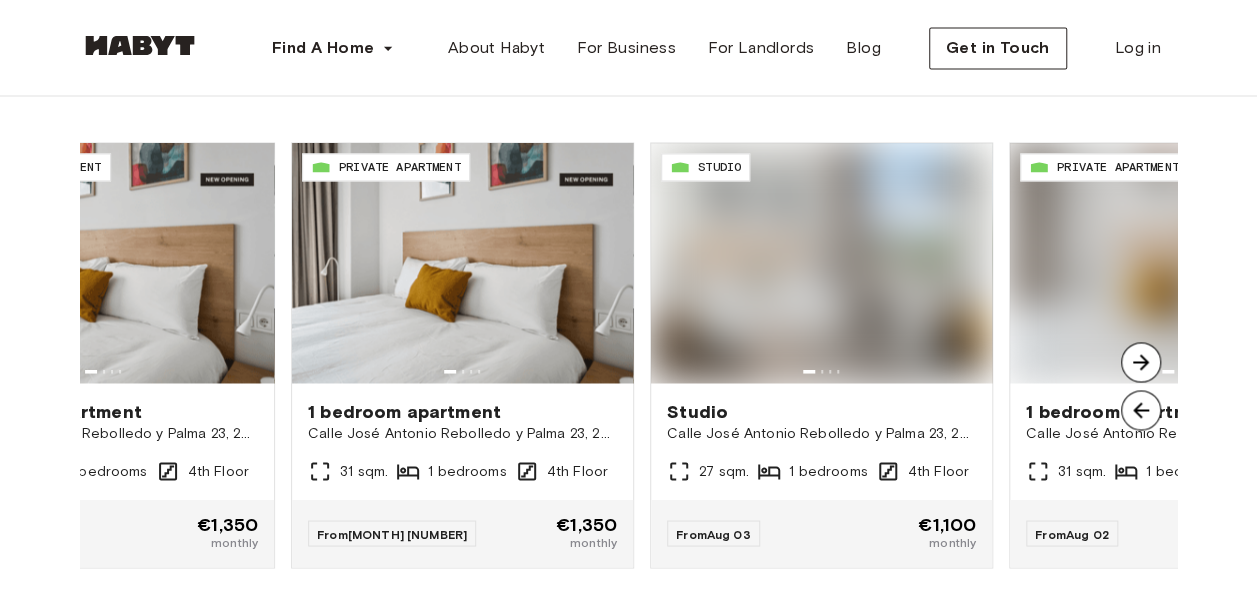 click at bounding box center (1141, 362) 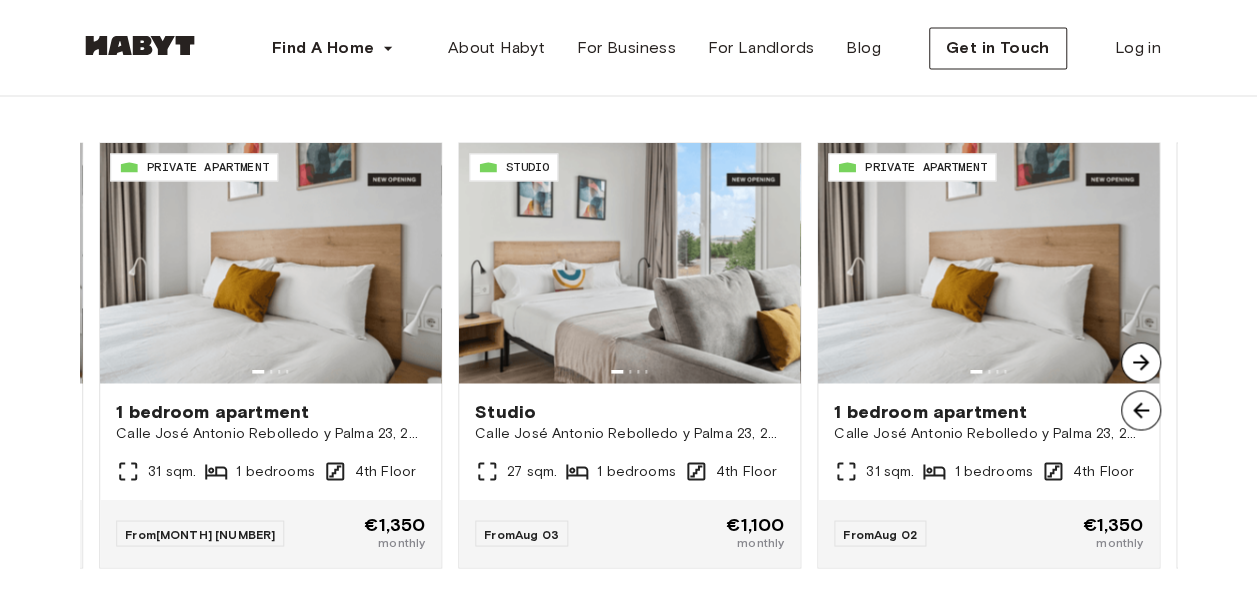 click at bounding box center [1141, 362] 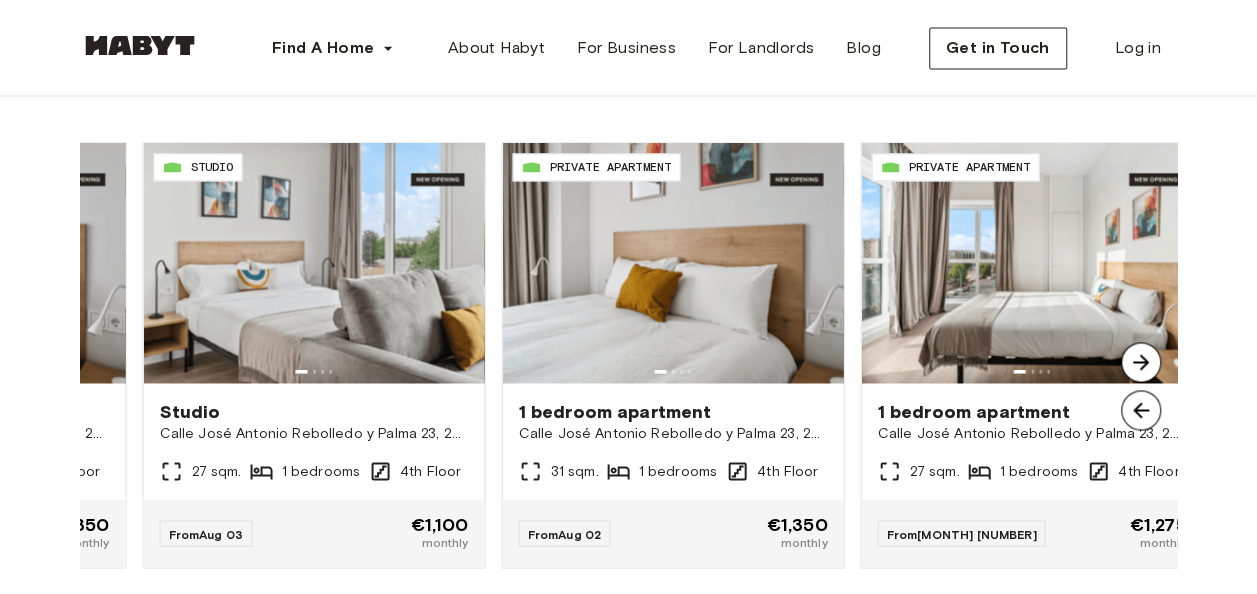 click at bounding box center (1141, 362) 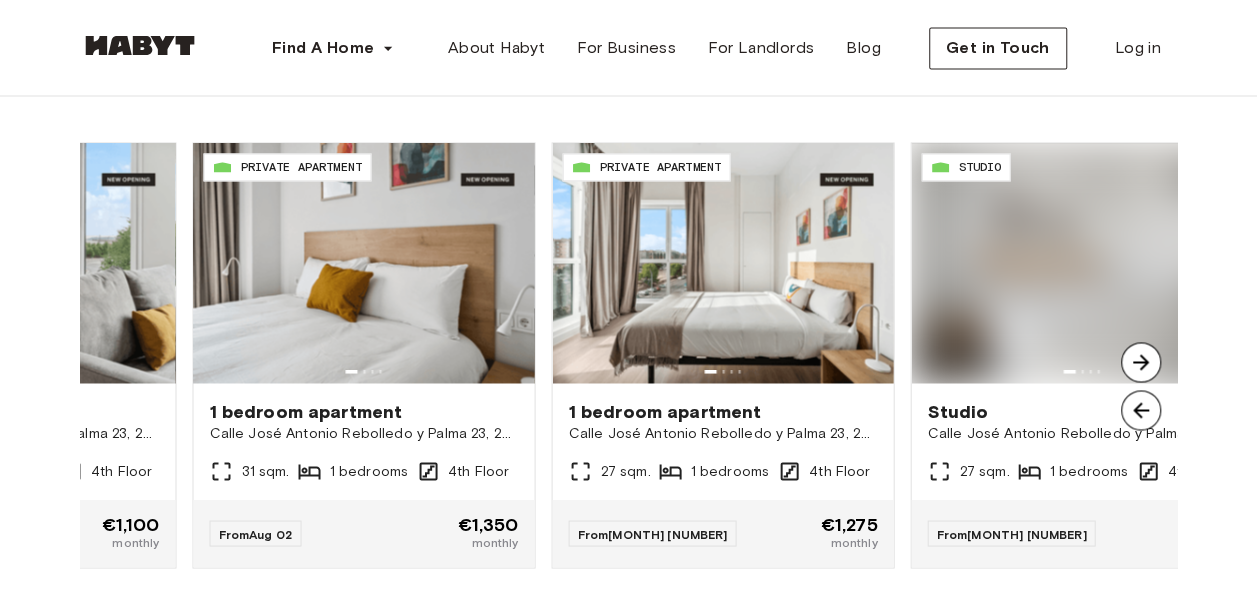 click at bounding box center [1141, 362] 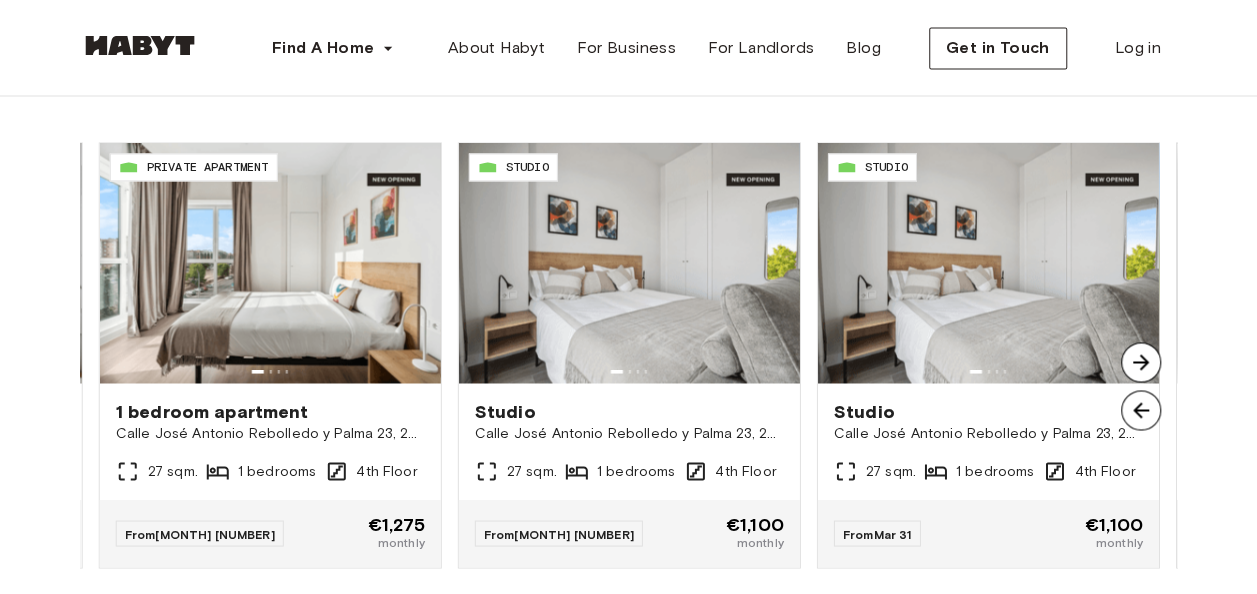 click at bounding box center (1141, 362) 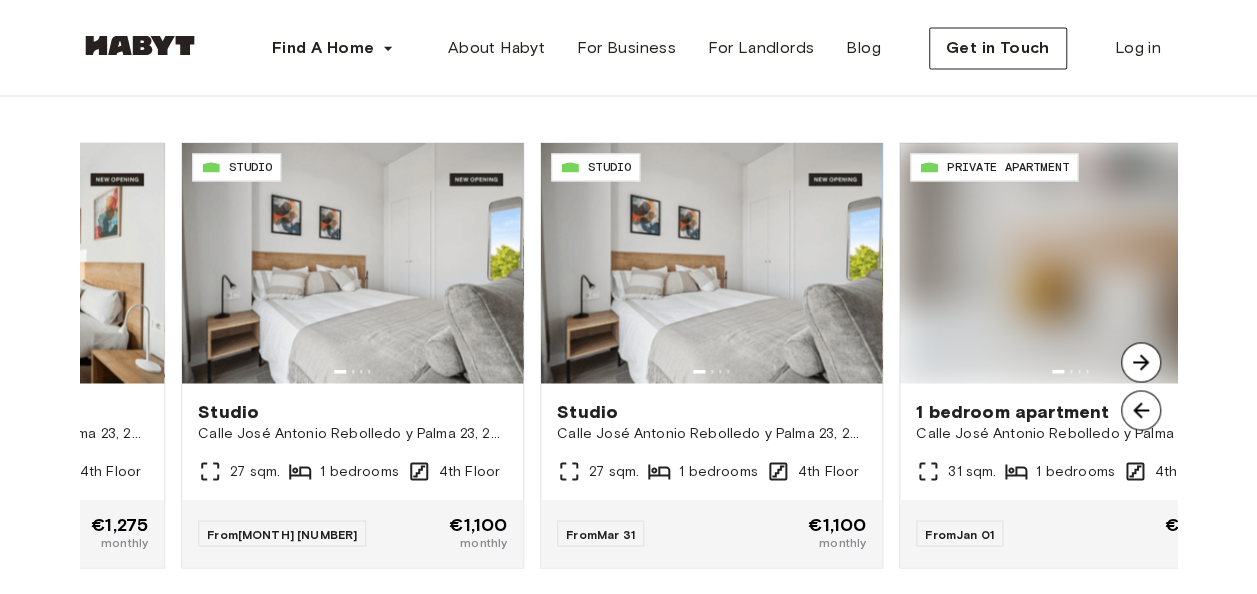 click at bounding box center (1141, 362) 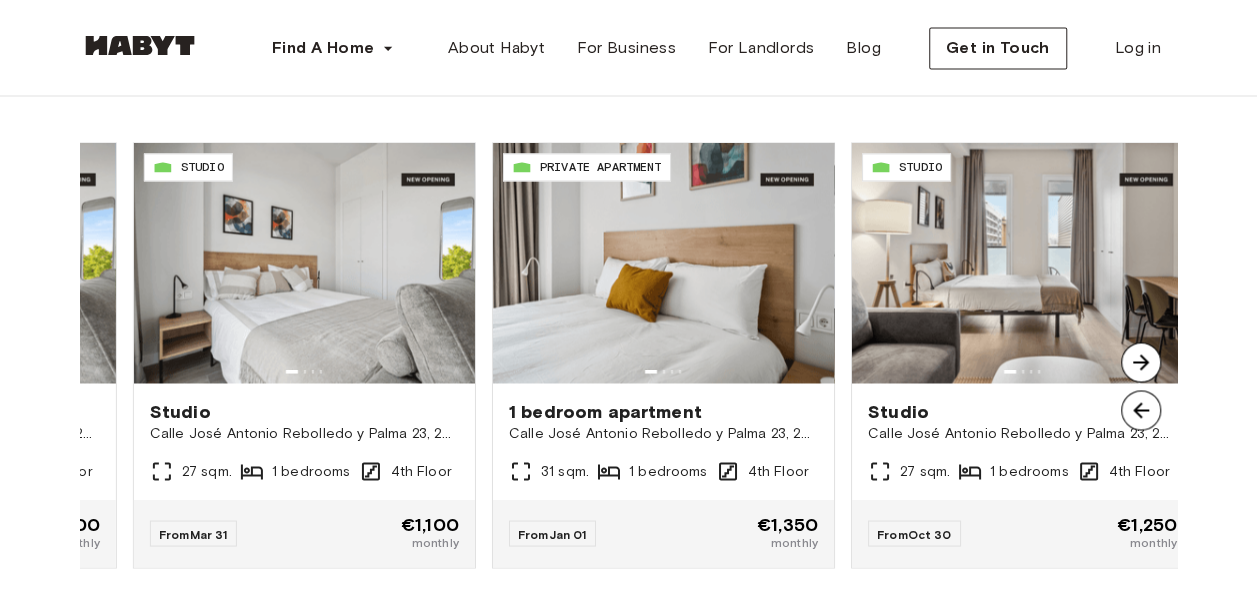 click at bounding box center (1141, 362) 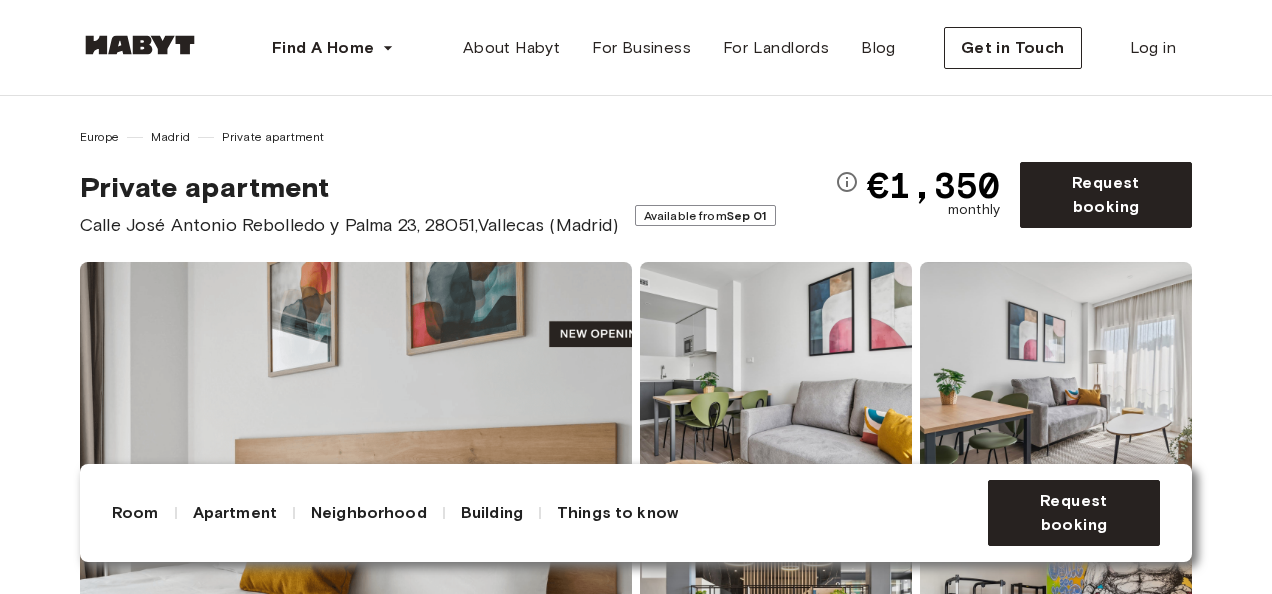 scroll, scrollTop: 0, scrollLeft: 0, axis: both 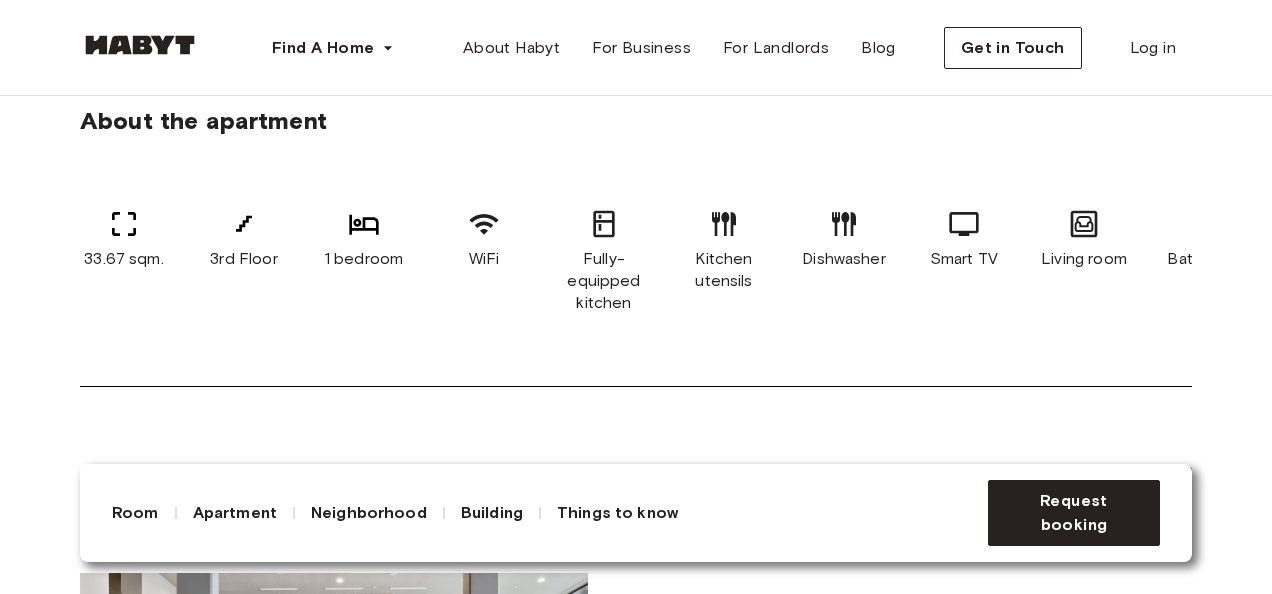 click on "About the building More about the building With stylish studios, 1-bedroom, and 2-bedroom apartments, BEXT Vallecas by Habyt is your answer to unlocking flexible stays in Madrid. Located in Ensanche de Vallecas, this Flex property offers an integrated way of living that suits different lifestyles, including fully furnished spaces and top-notch amenities. Residents can enjoy a moment of relaxation in the terrace and swimming pool, challenge their fitness game at the gym, or have a movie night in the cinema room. BEXT Vallecas by Habyt also includes co-working spaces and meeting rooms, the perfect spaces for productivity and focus, as well as common rooms and outdoor garden areas. Show more Community area Swimming pool Rooftop Laundry room Elevator Fitness center Parking Community terrace Community kitchen" at bounding box center [636, 700] 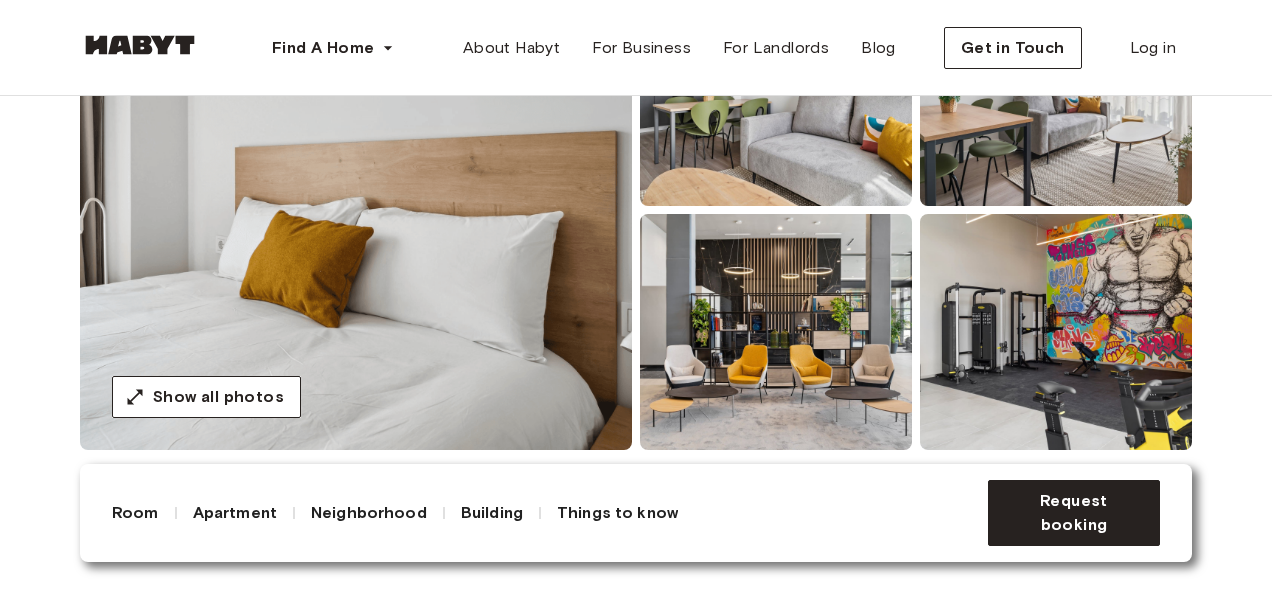scroll, scrollTop: 0, scrollLeft: 0, axis: both 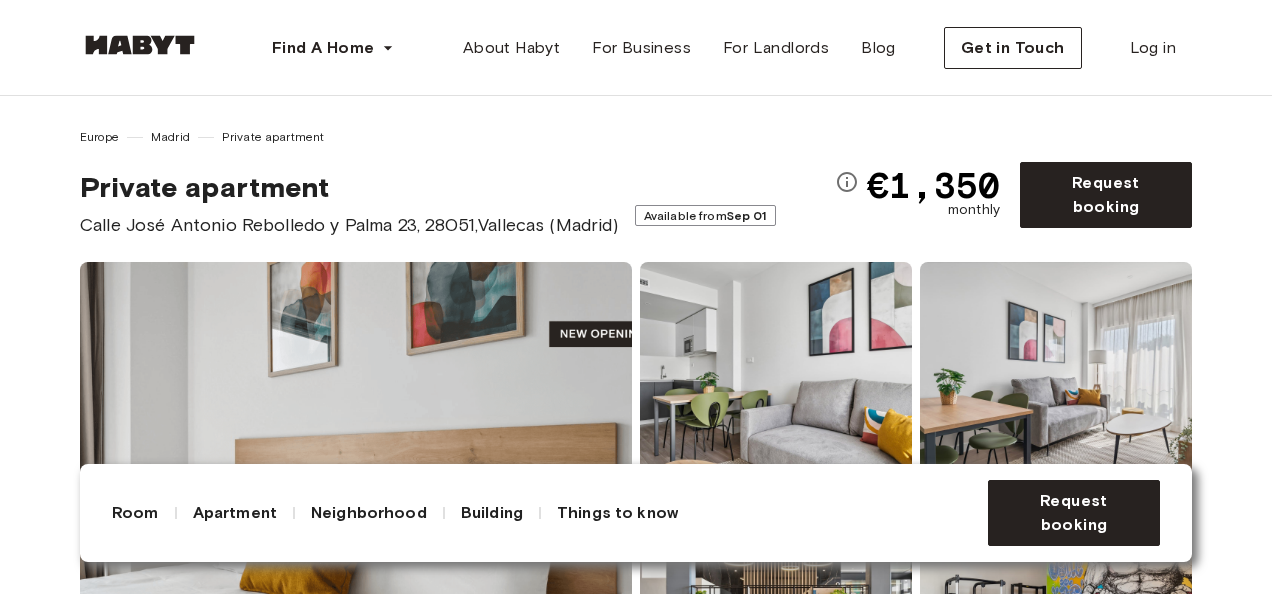 click at bounding box center [776, 380] 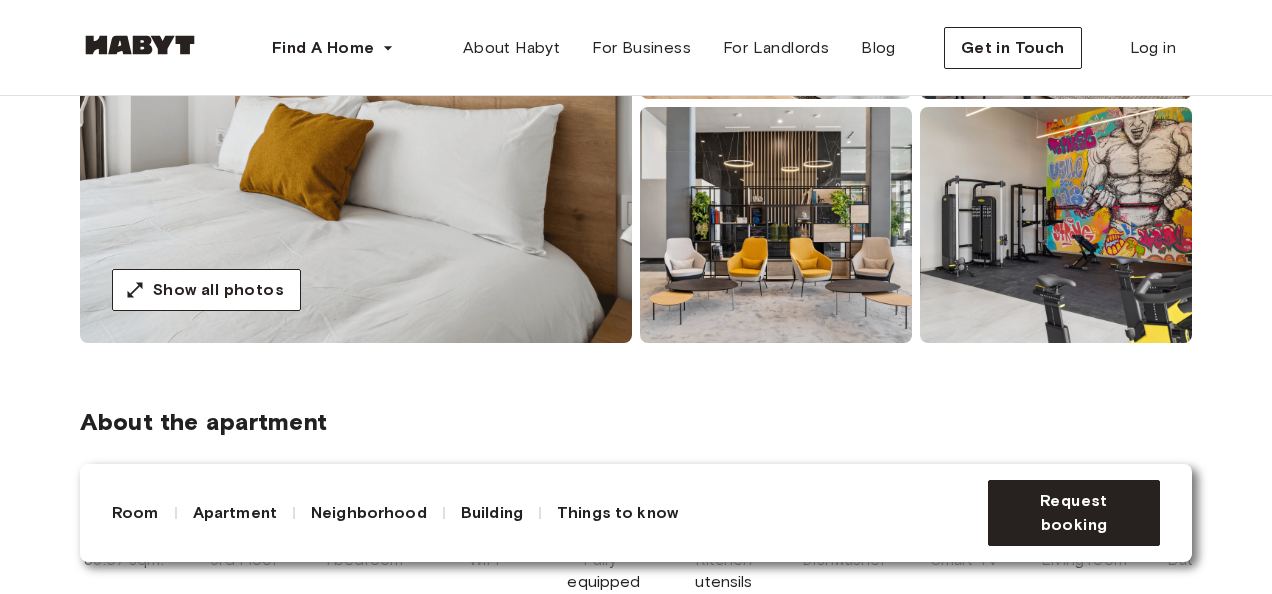 scroll, scrollTop: 400, scrollLeft: 0, axis: vertical 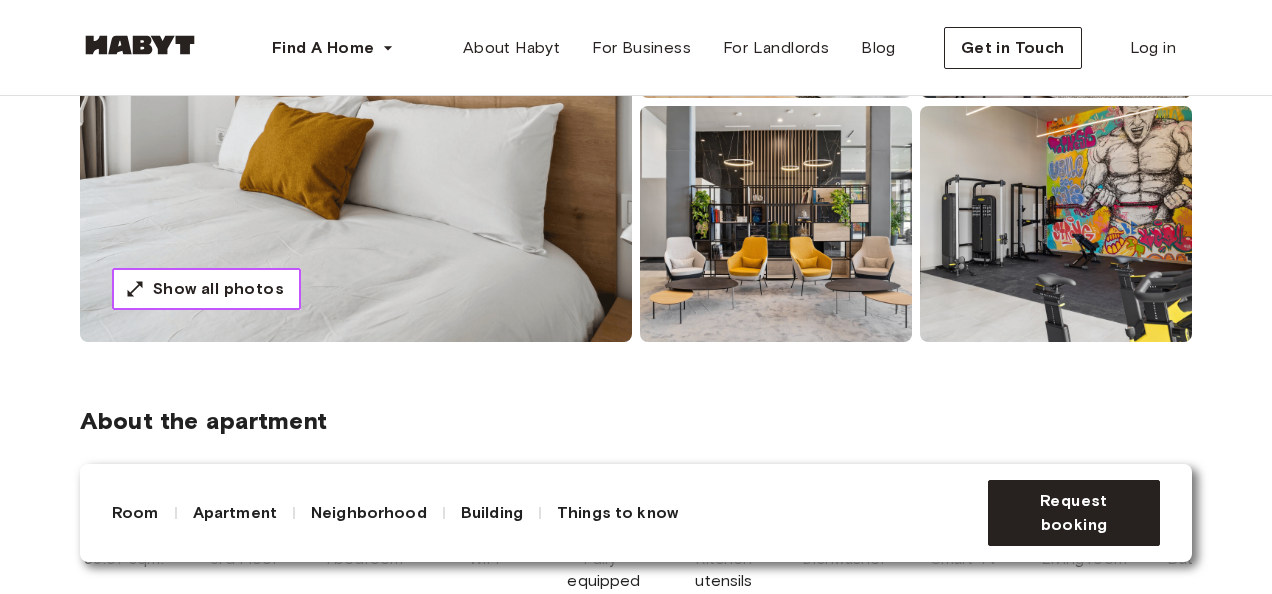 click on "Show all photos" at bounding box center (218, 289) 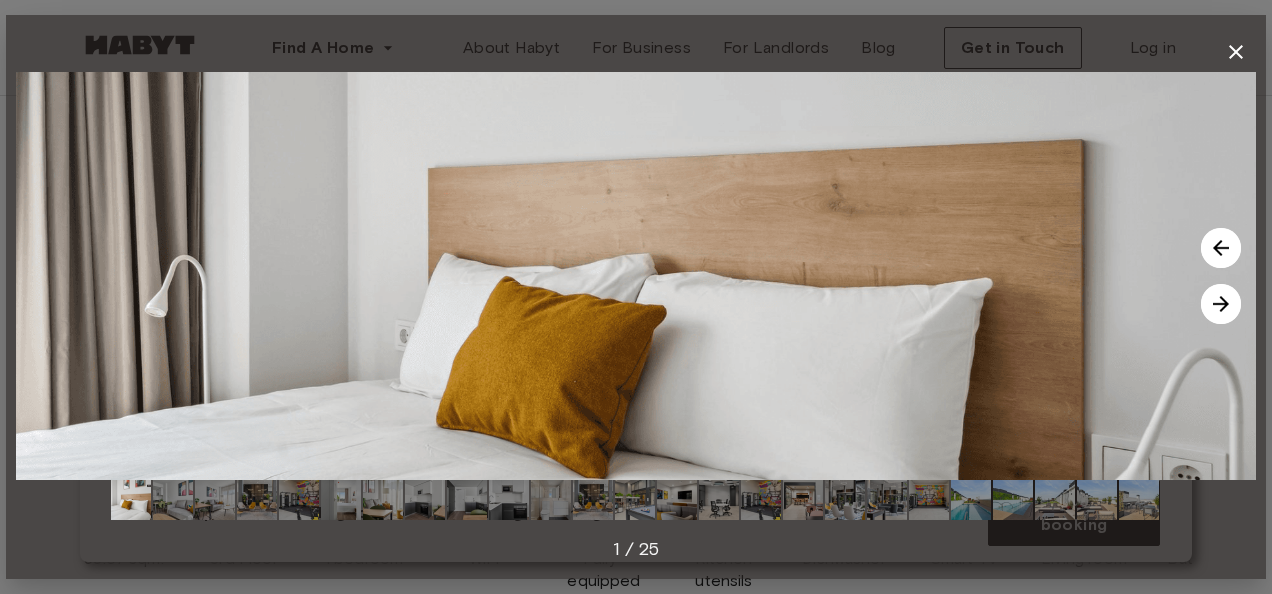 click at bounding box center [1221, 248] 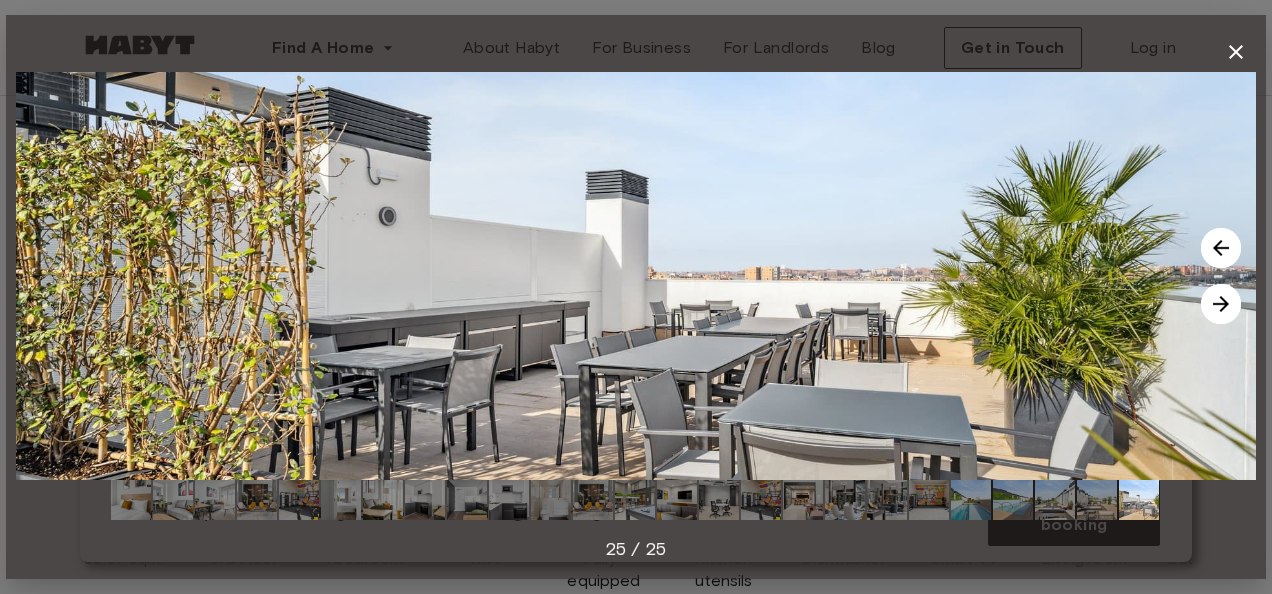 click at bounding box center [1221, 304] 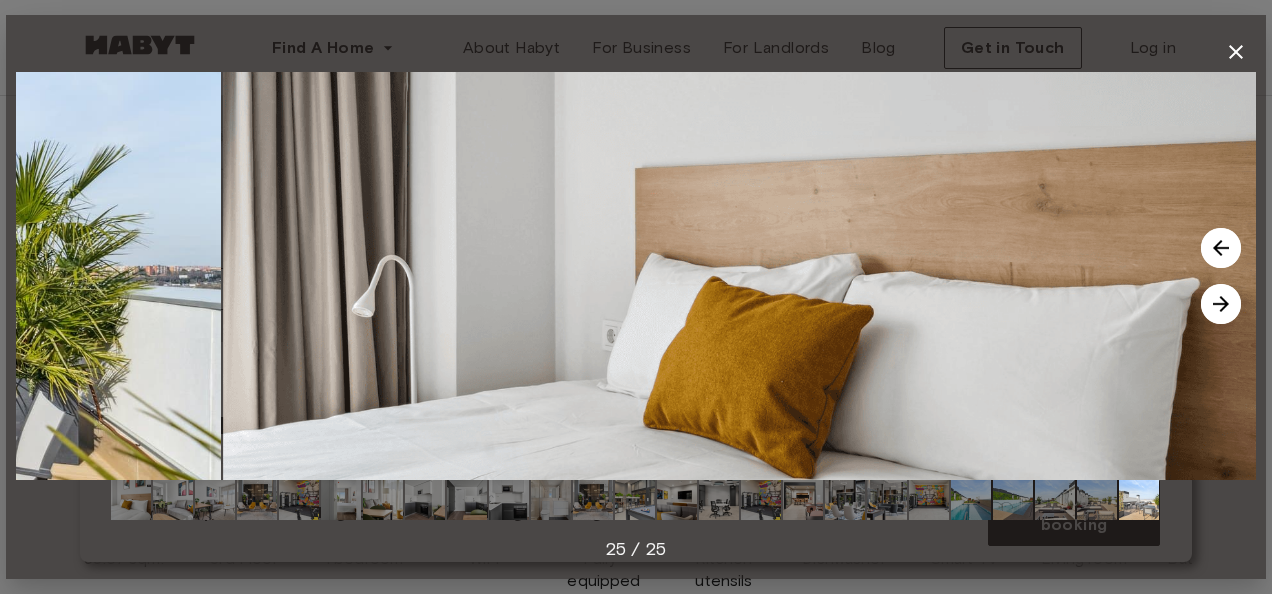 click at bounding box center [1221, 304] 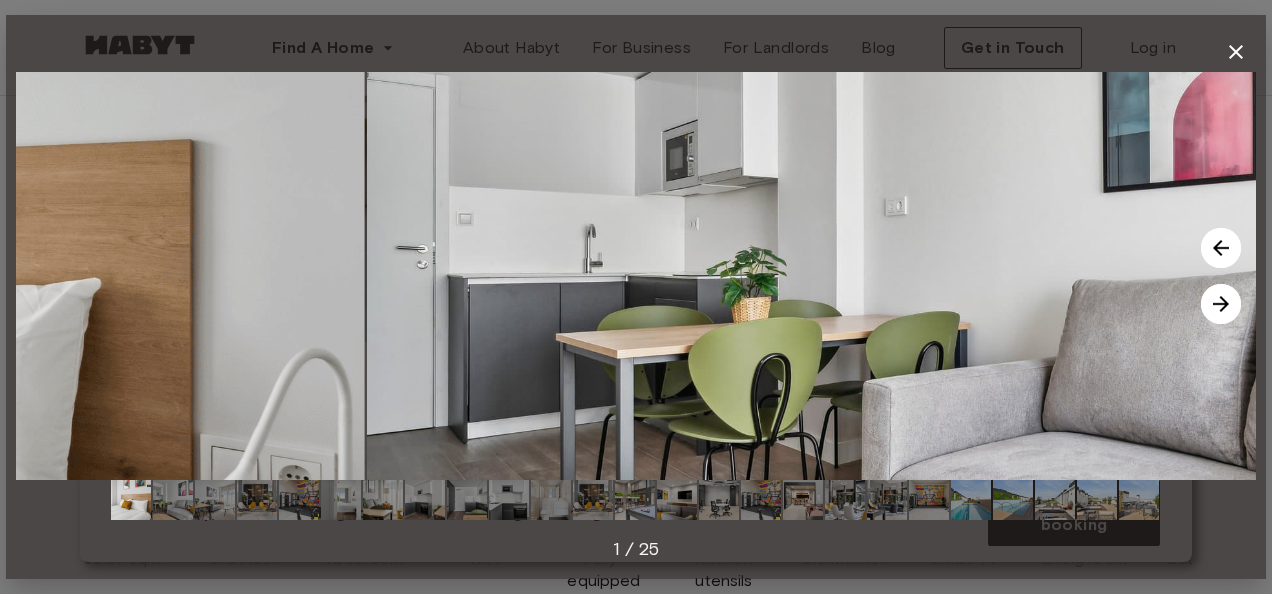 click at bounding box center (1221, 304) 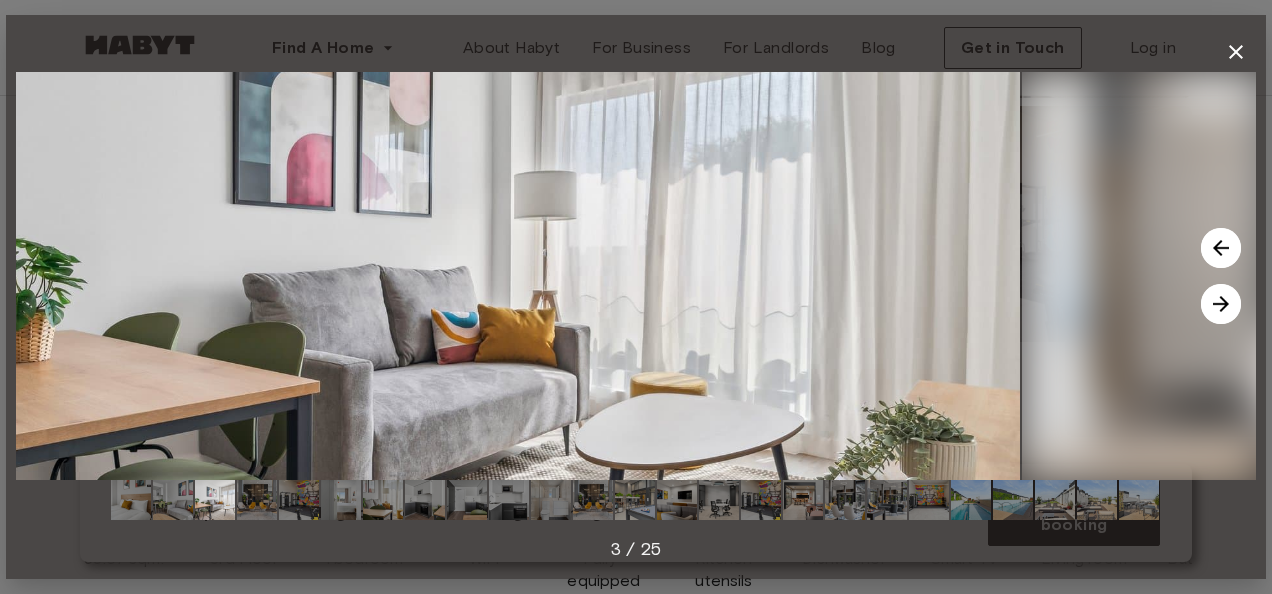 click at bounding box center (1221, 304) 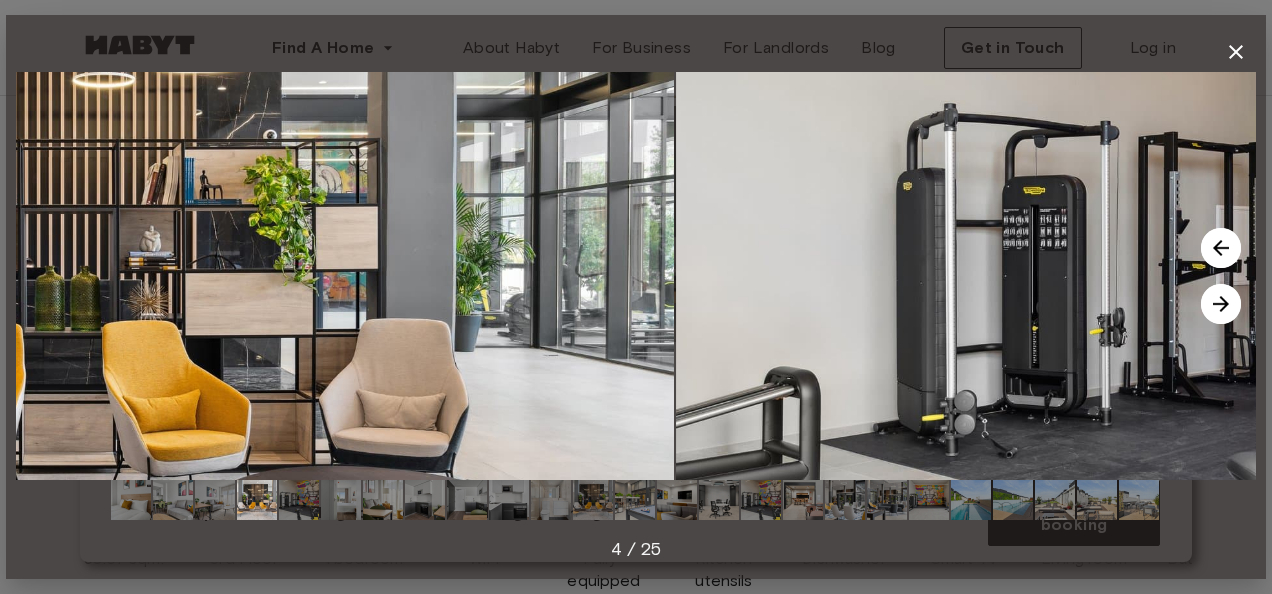 click at bounding box center [1221, 304] 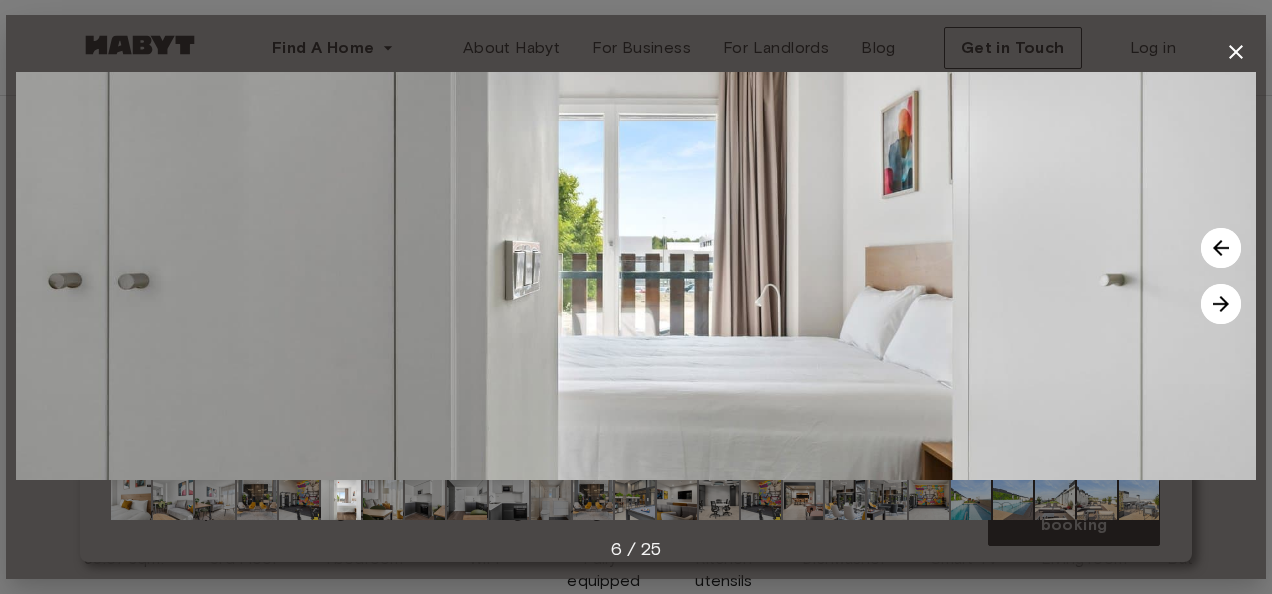 click at bounding box center (1221, 304) 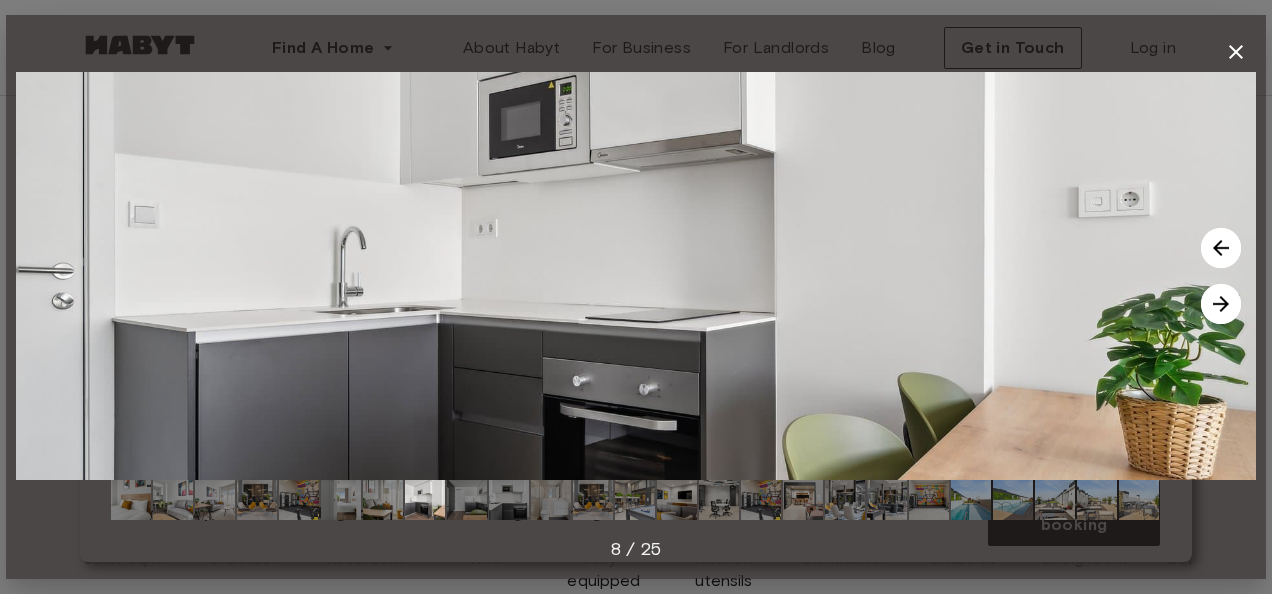 click at bounding box center (1221, 304) 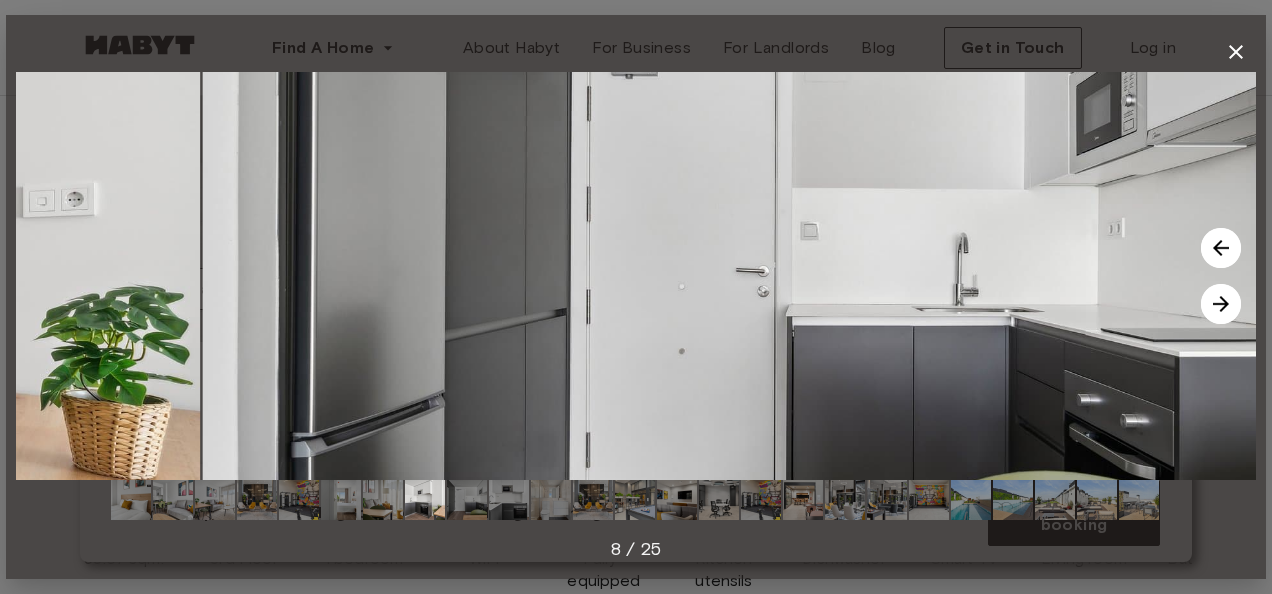 click at bounding box center [1221, 304] 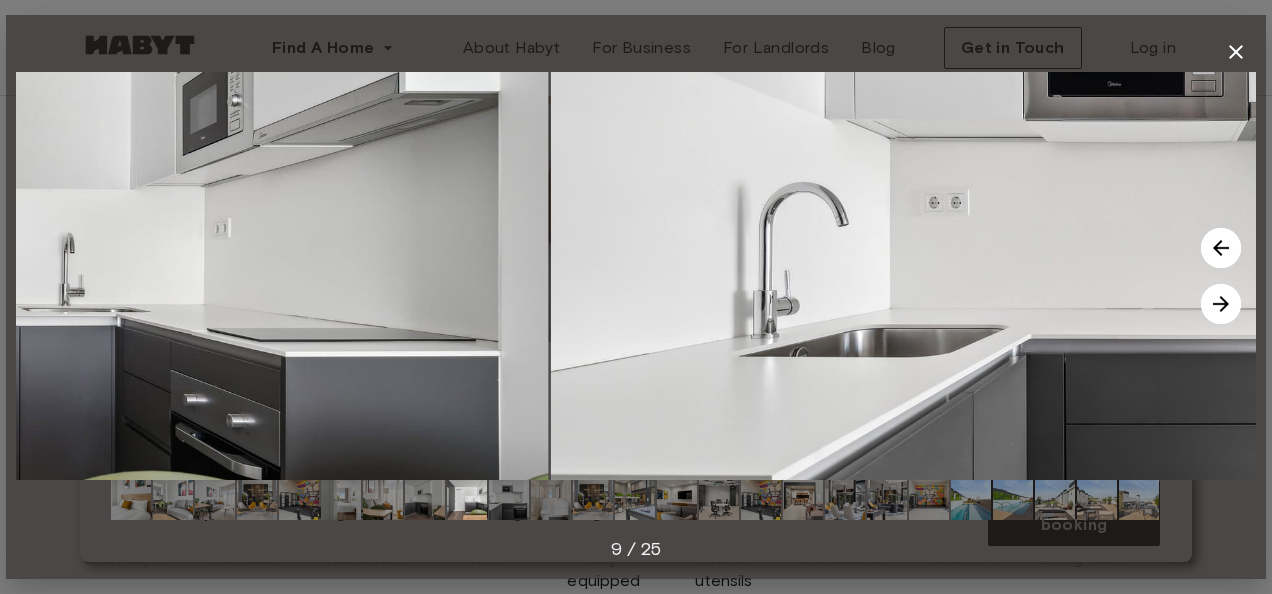 click at bounding box center (1221, 304) 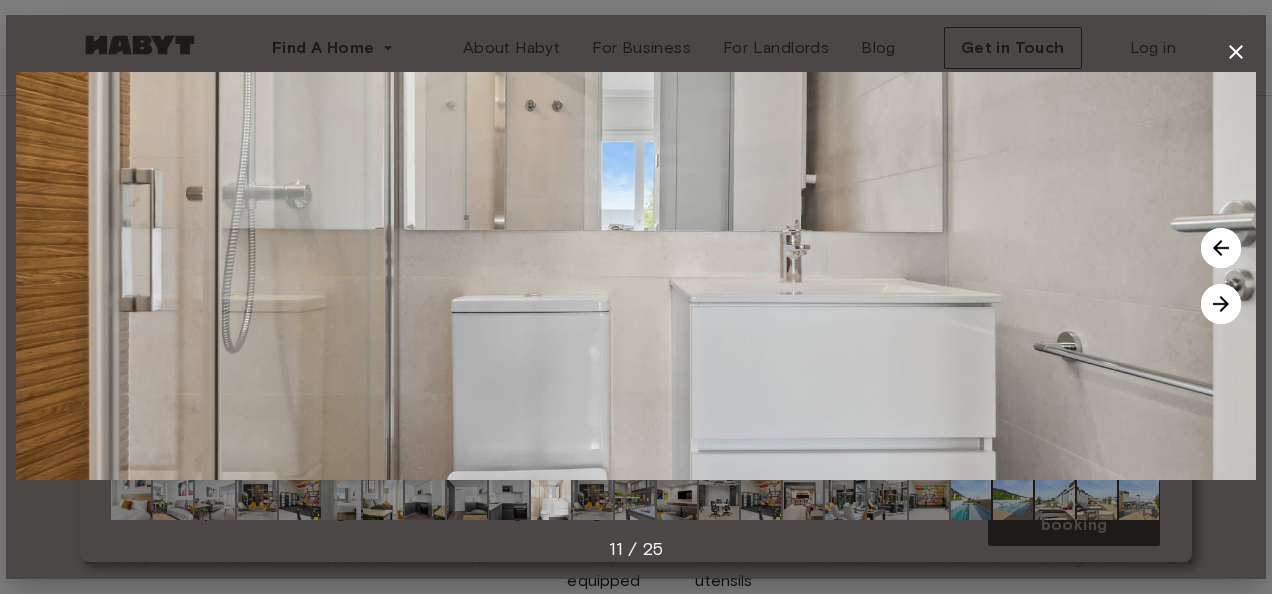 click at bounding box center (1221, 304) 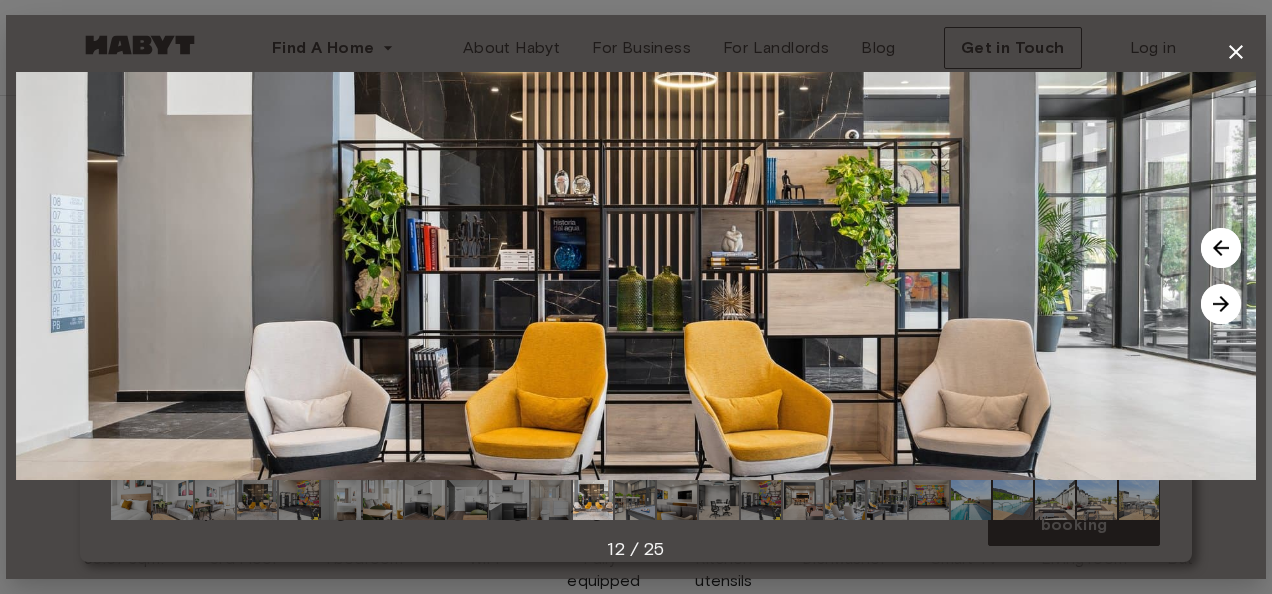 click at bounding box center (1221, 304) 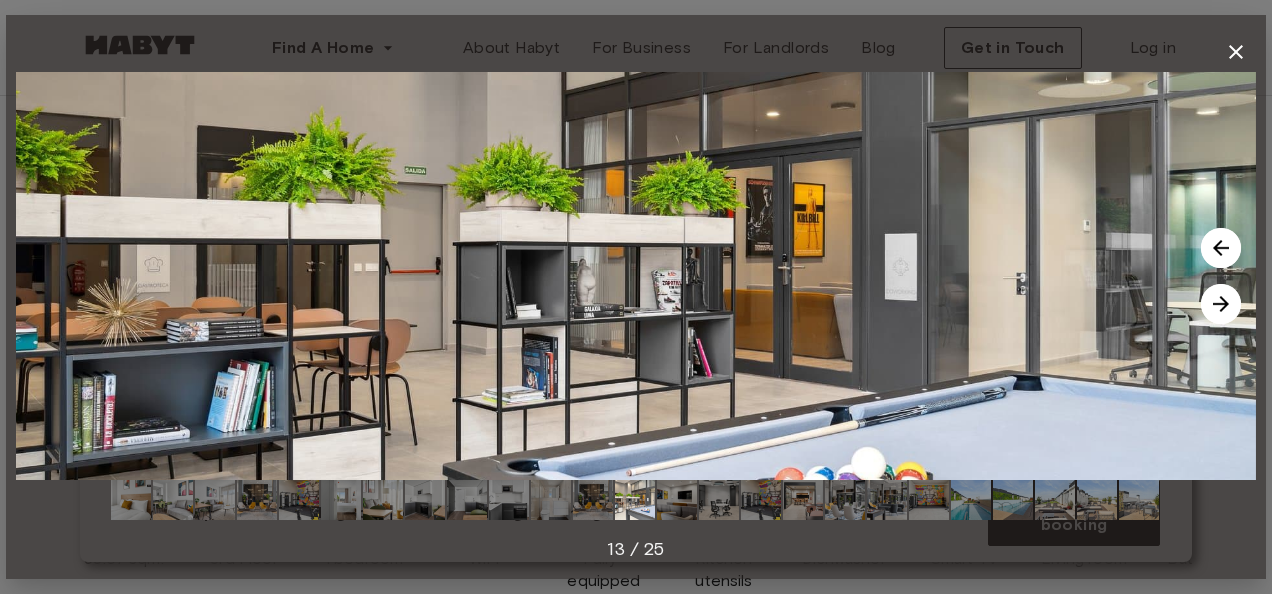 click at bounding box center [1221, 304] 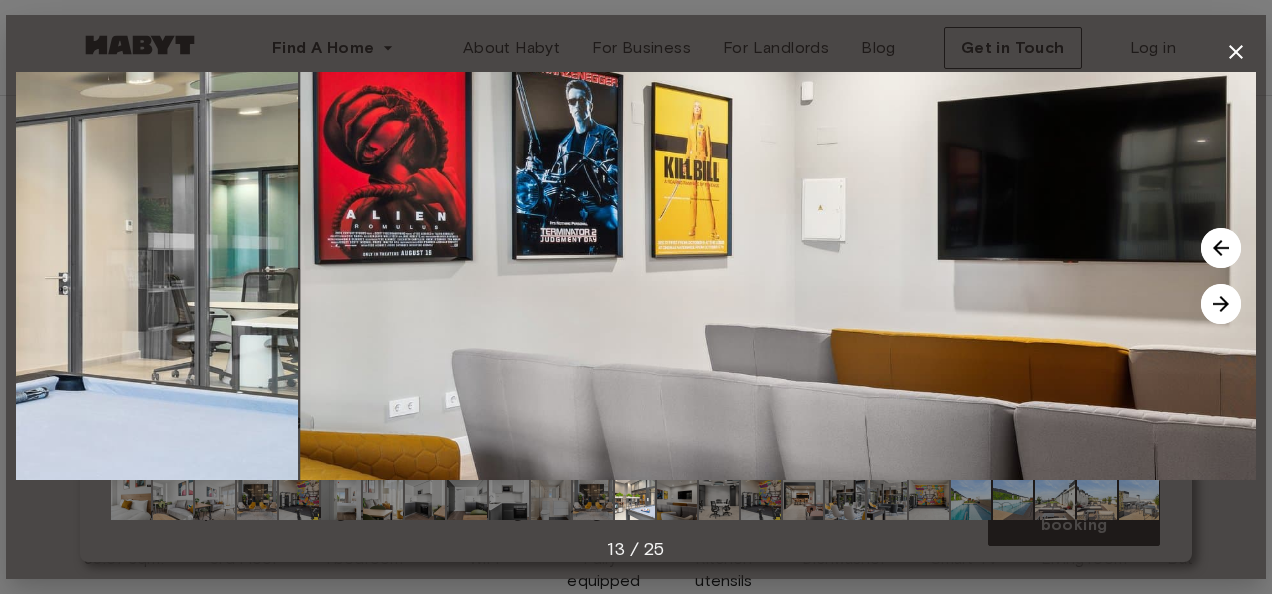 click at bounding box center [1221, 304] 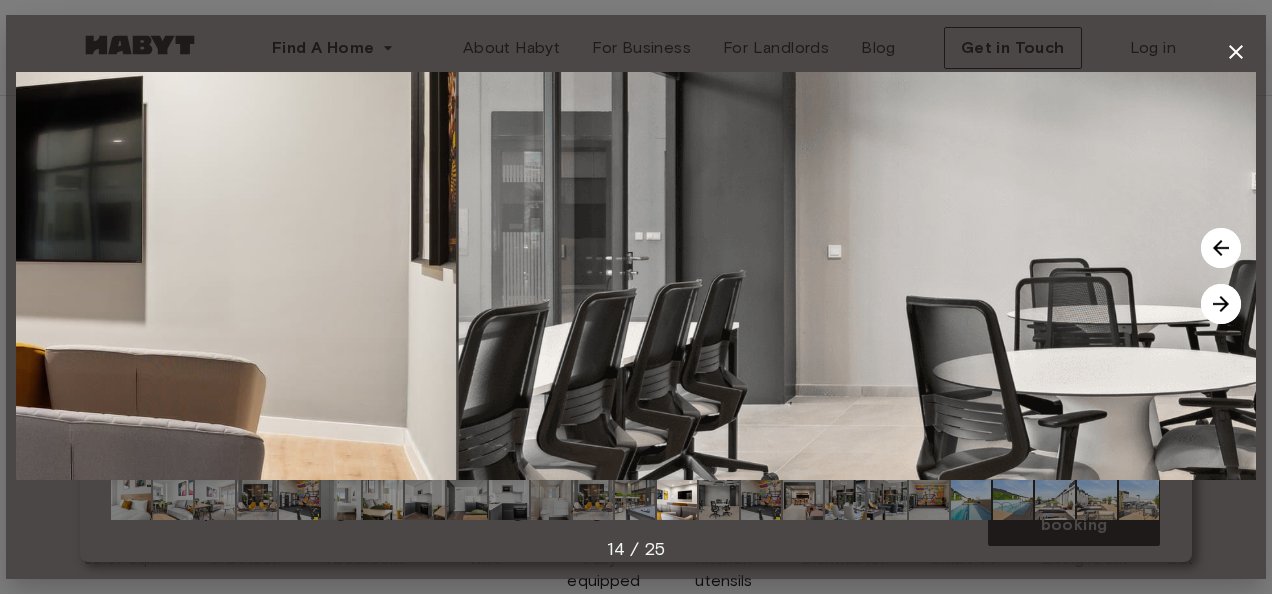 click at bounding box center [1221, 304] 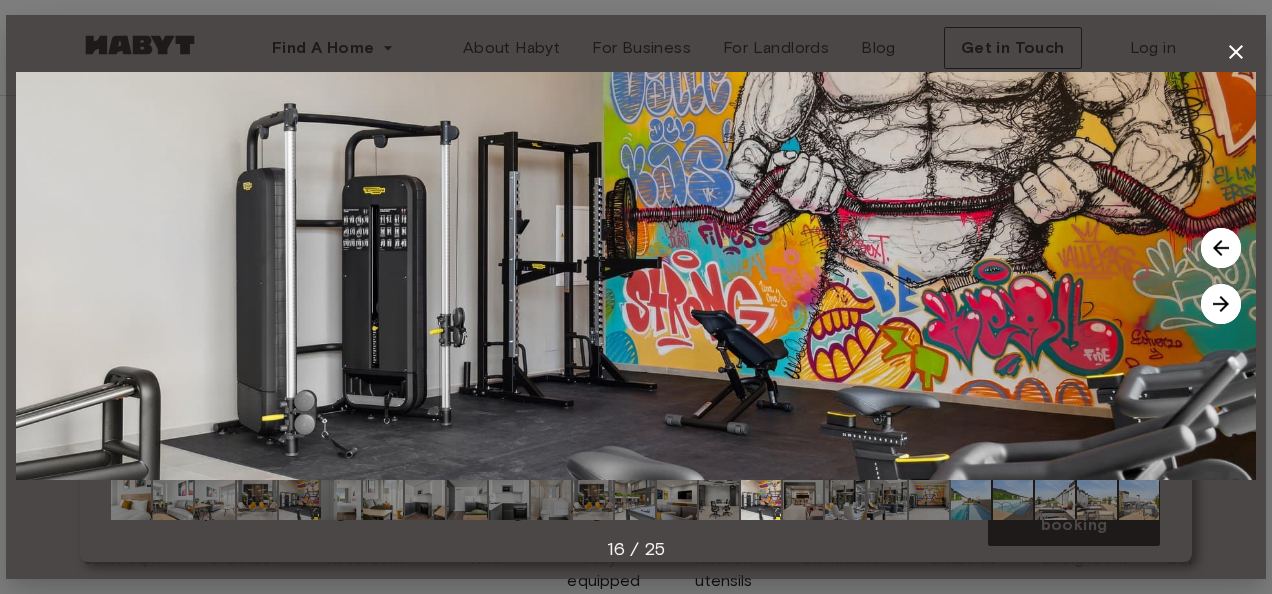 click at bounding box center [1221, 304] 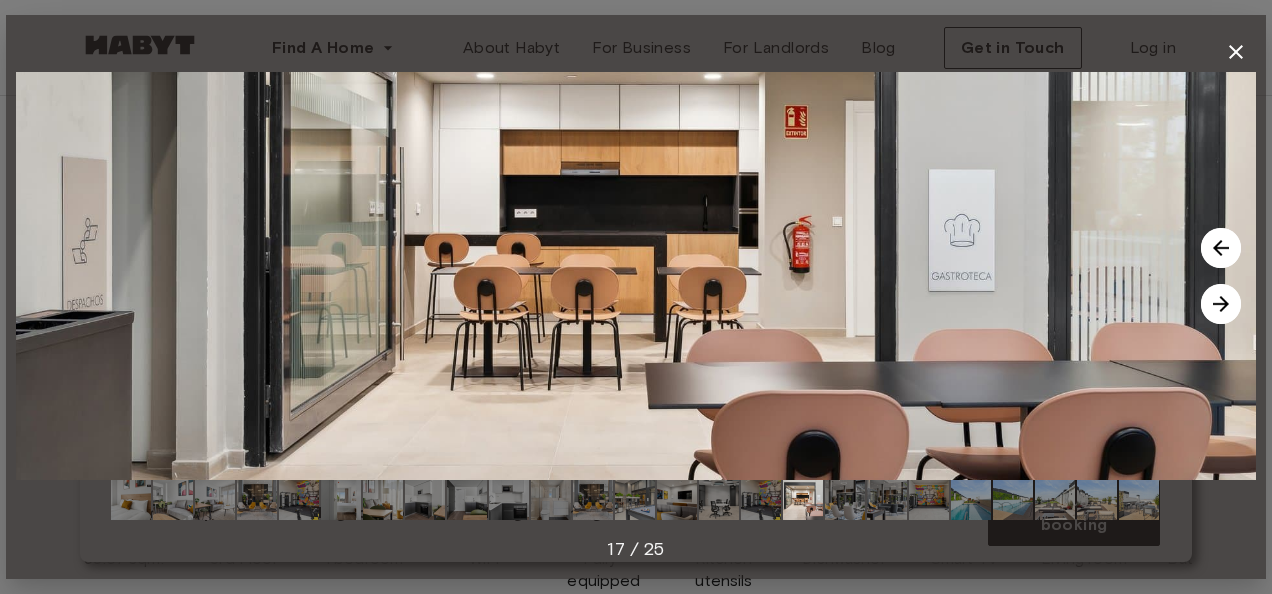 click at bounding box center (1221, 248) 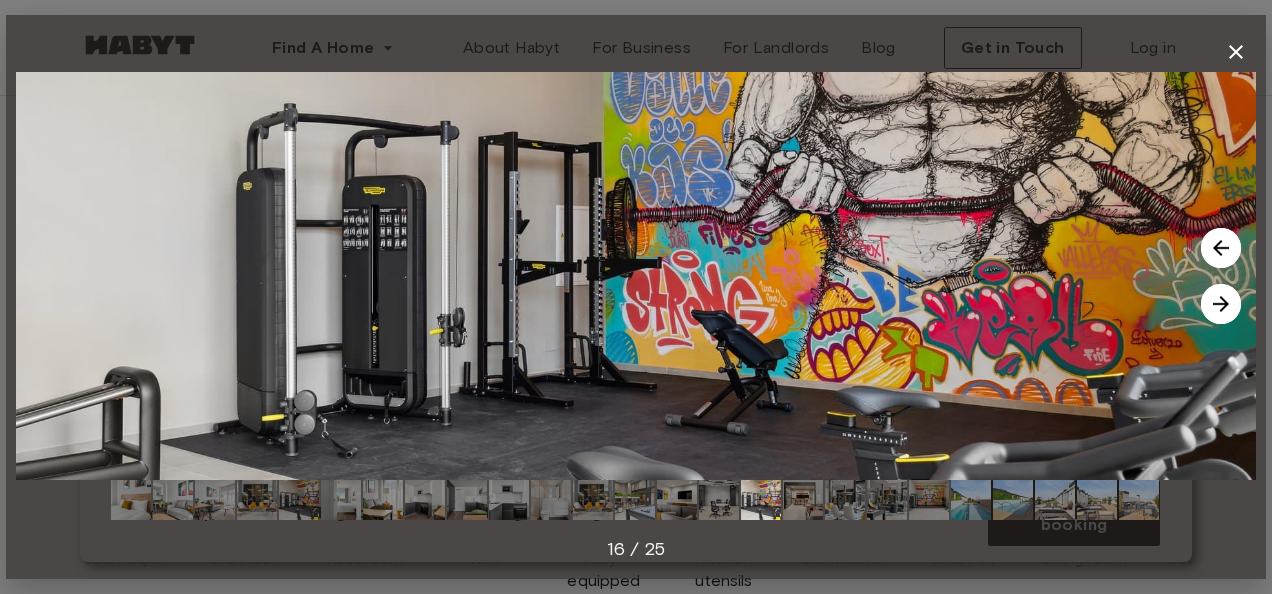 click at bounding box center [1221, 248] 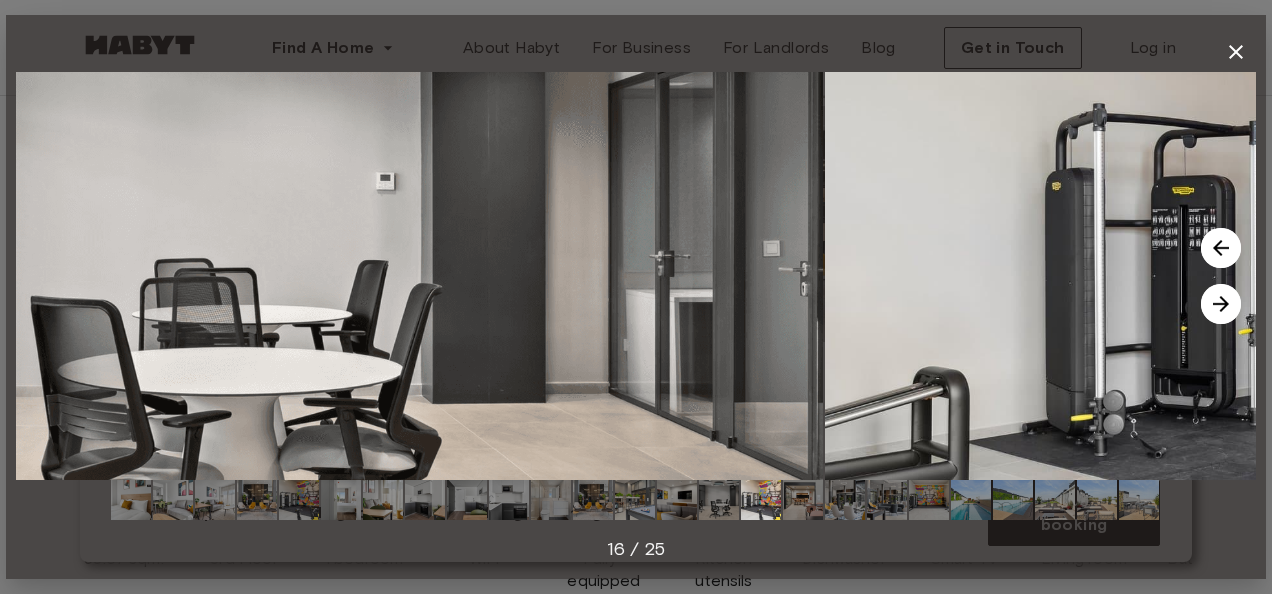 click at bounding box center (1221, 248) 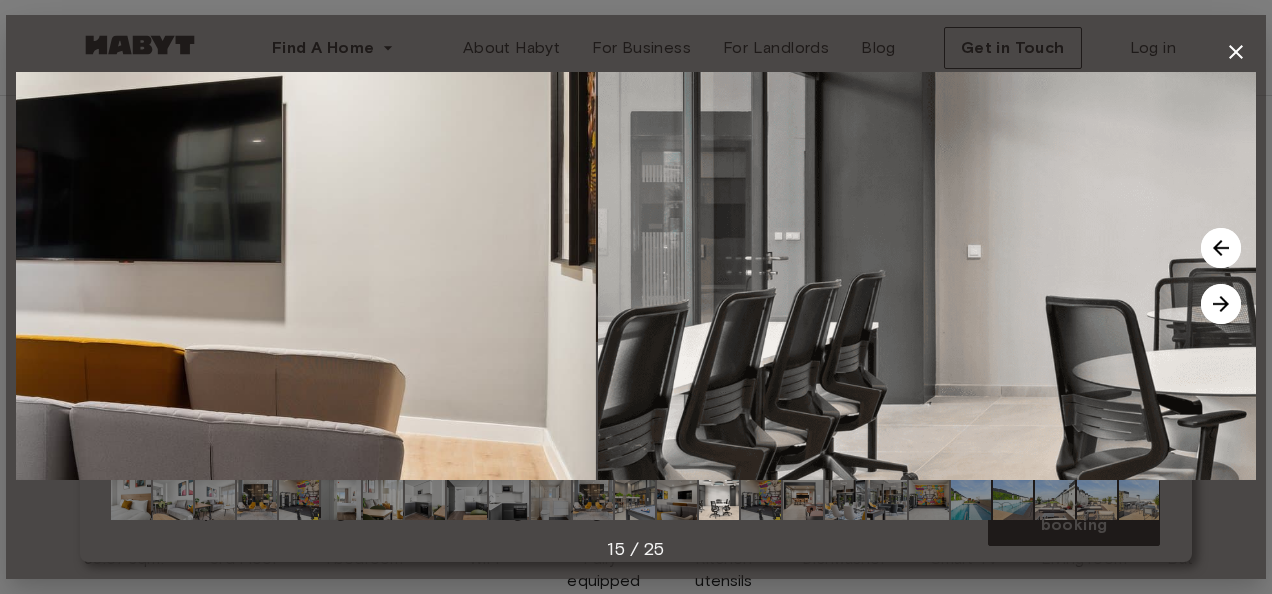 click at bounding box center [1221, 248] 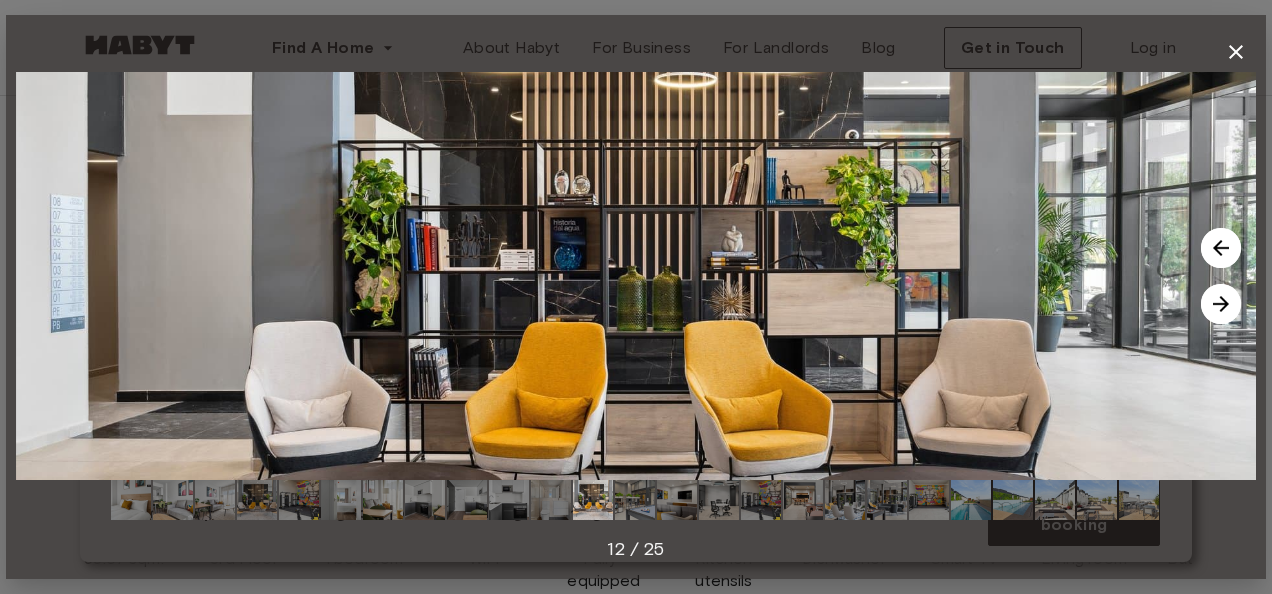 click at bounding box center [1221, 248] 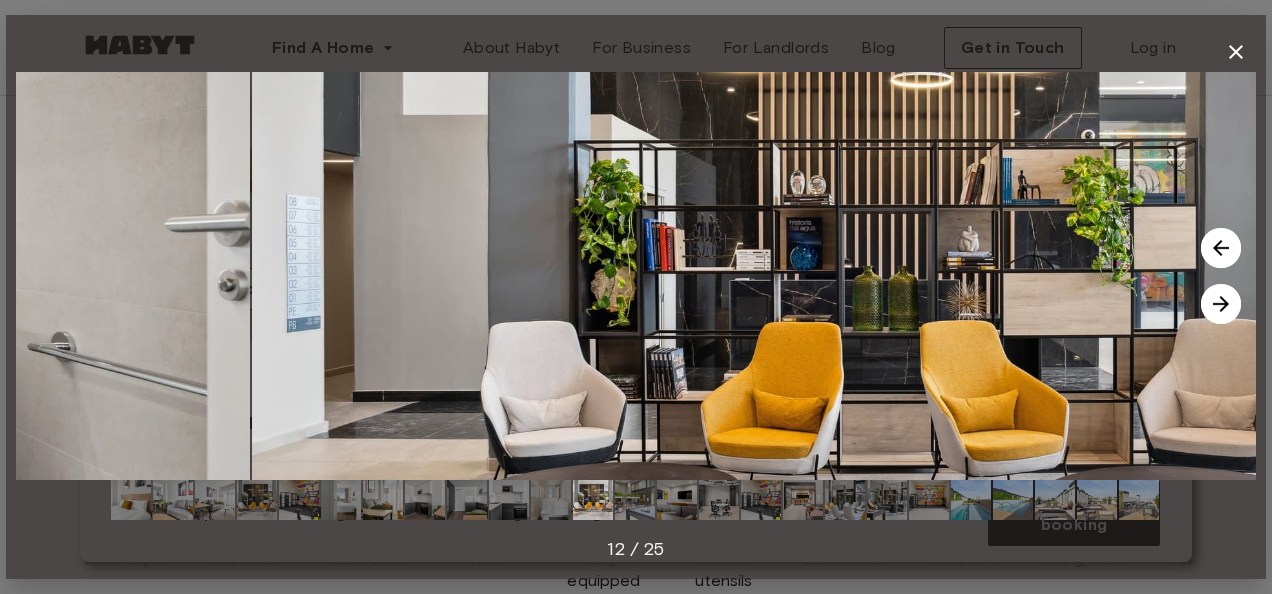 click at bounding box center (1221, 248) 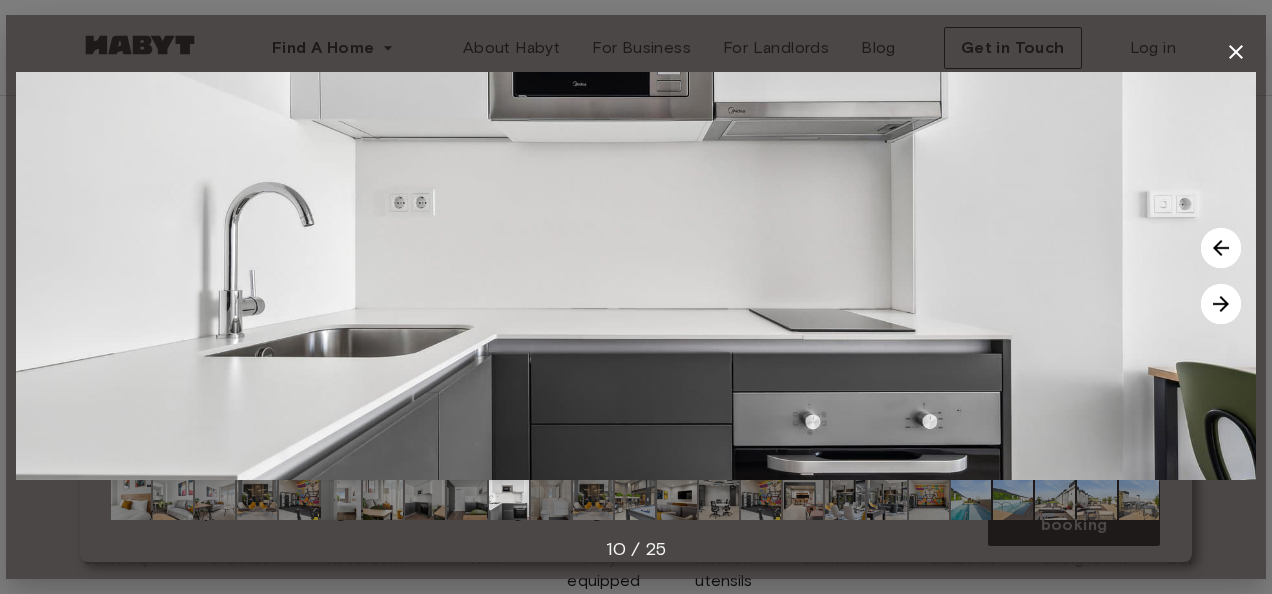 click at bounding box center [1221, 248] 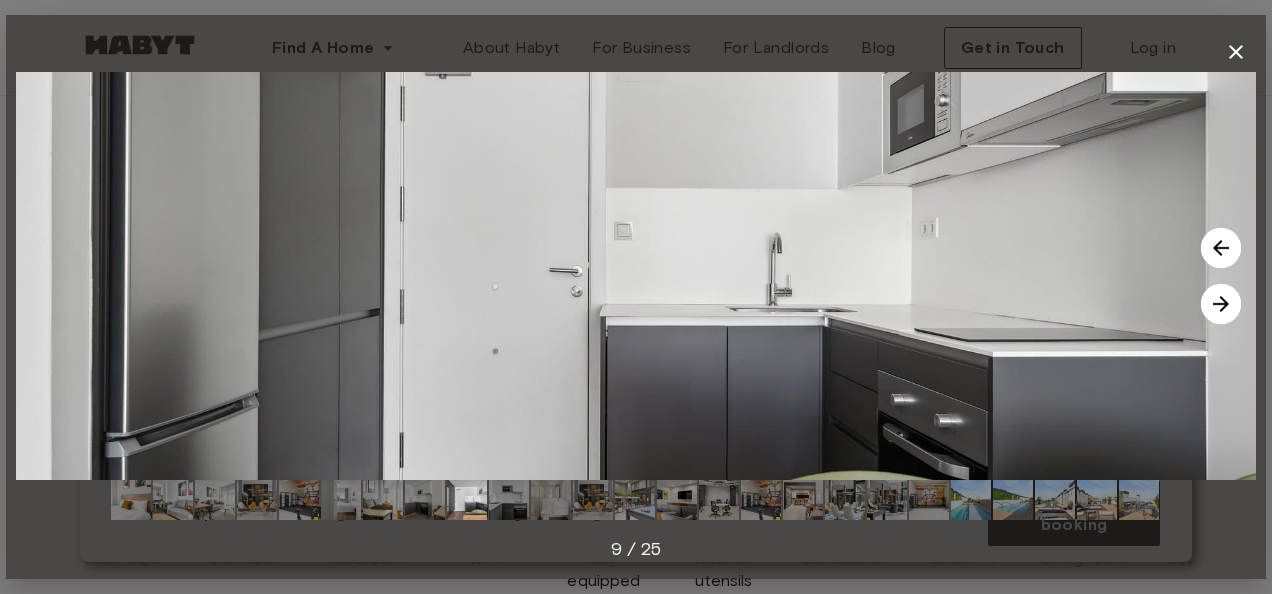 click at bounding box center (1221, 248) 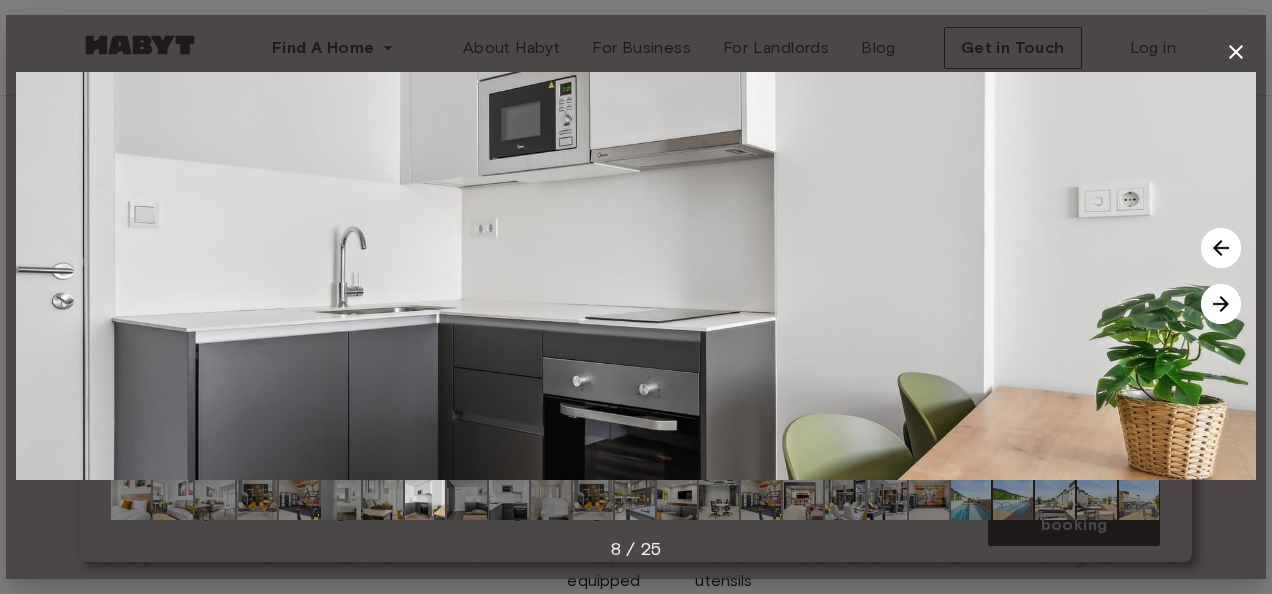 click at bounding box center [1221, 304] 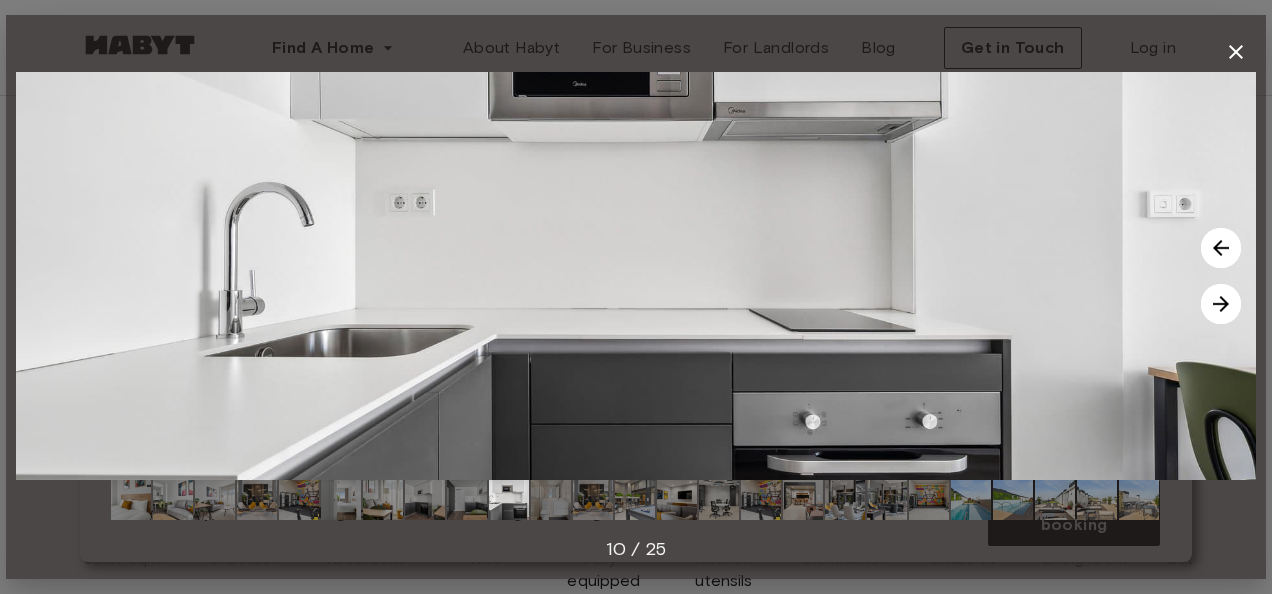 click at bounding box center (1221, 304) 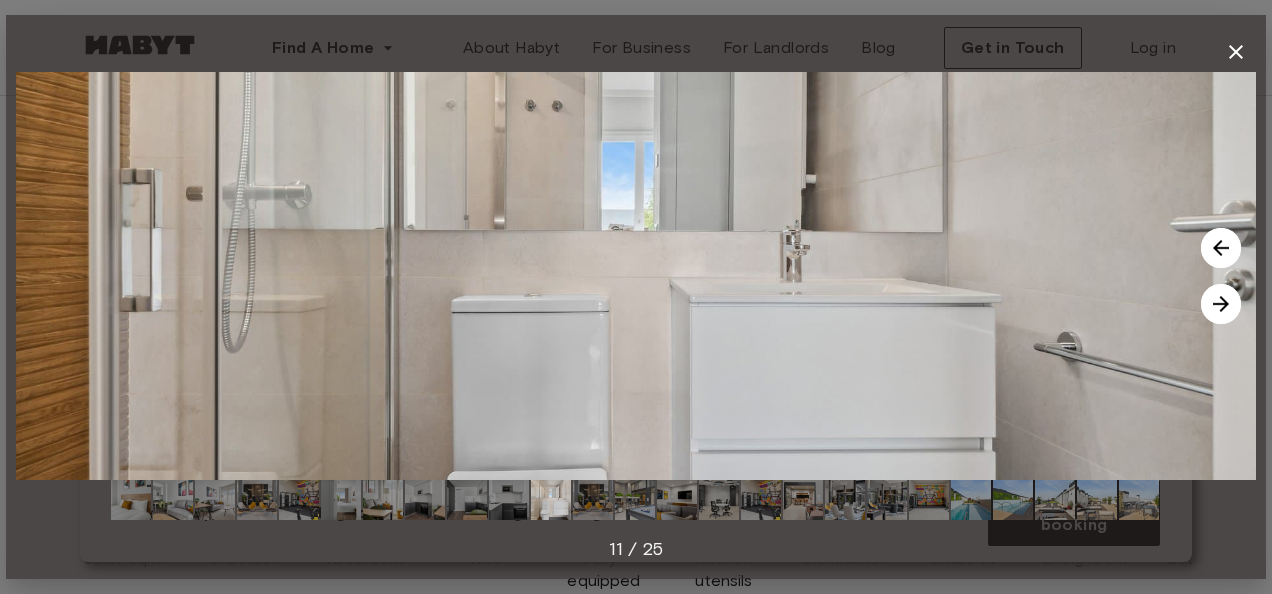 click at bounding box center [1221, 304] 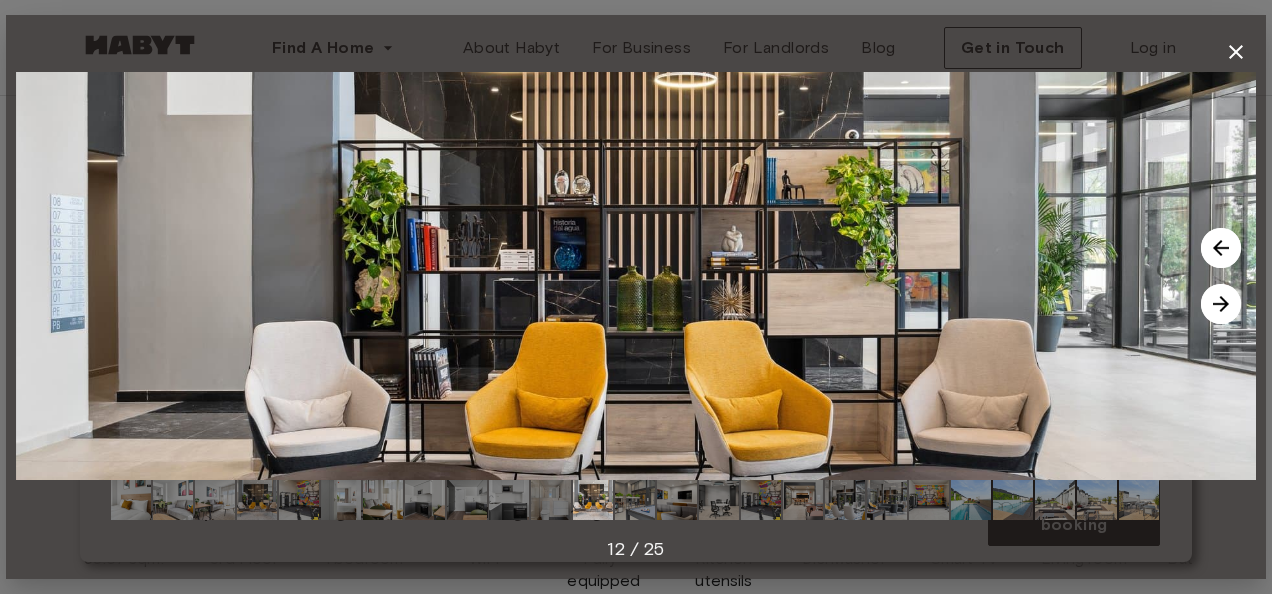 click at bounding box center (1221, 304) 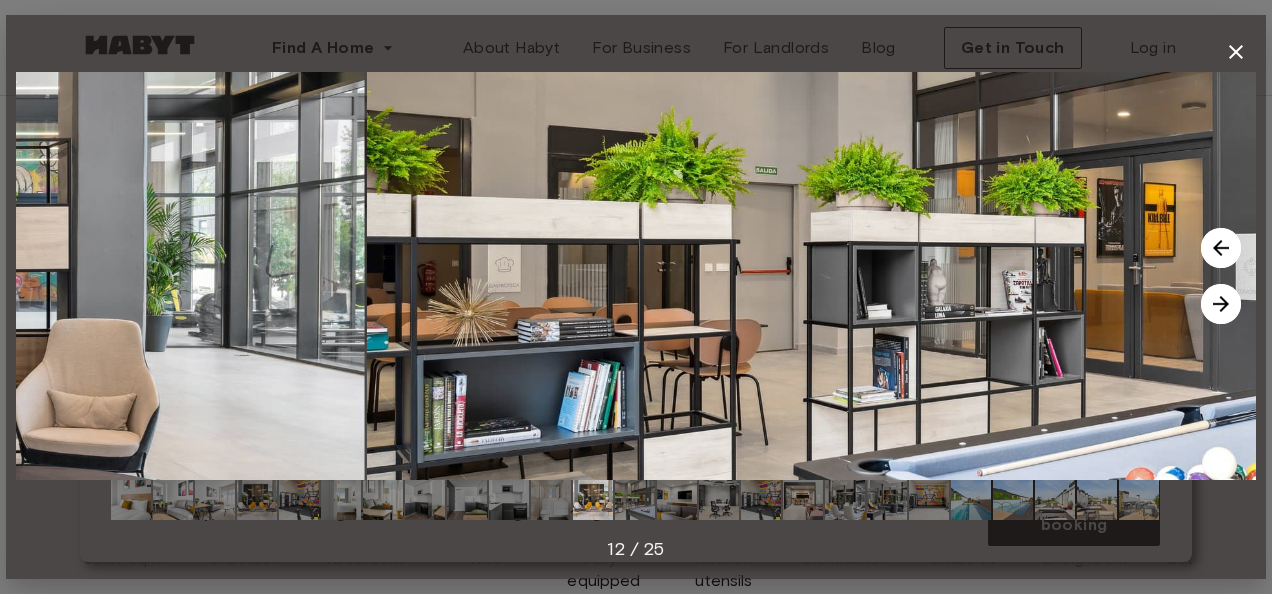 click at bounding box center (1221, 304) 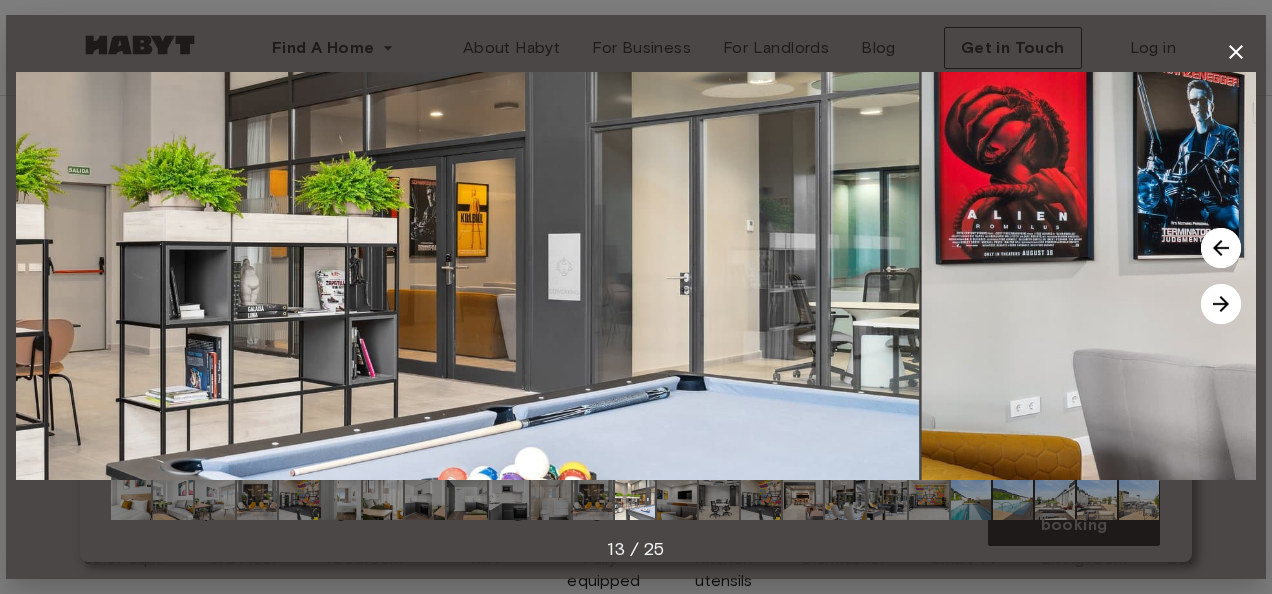 click at bounding box center [1221, 304] 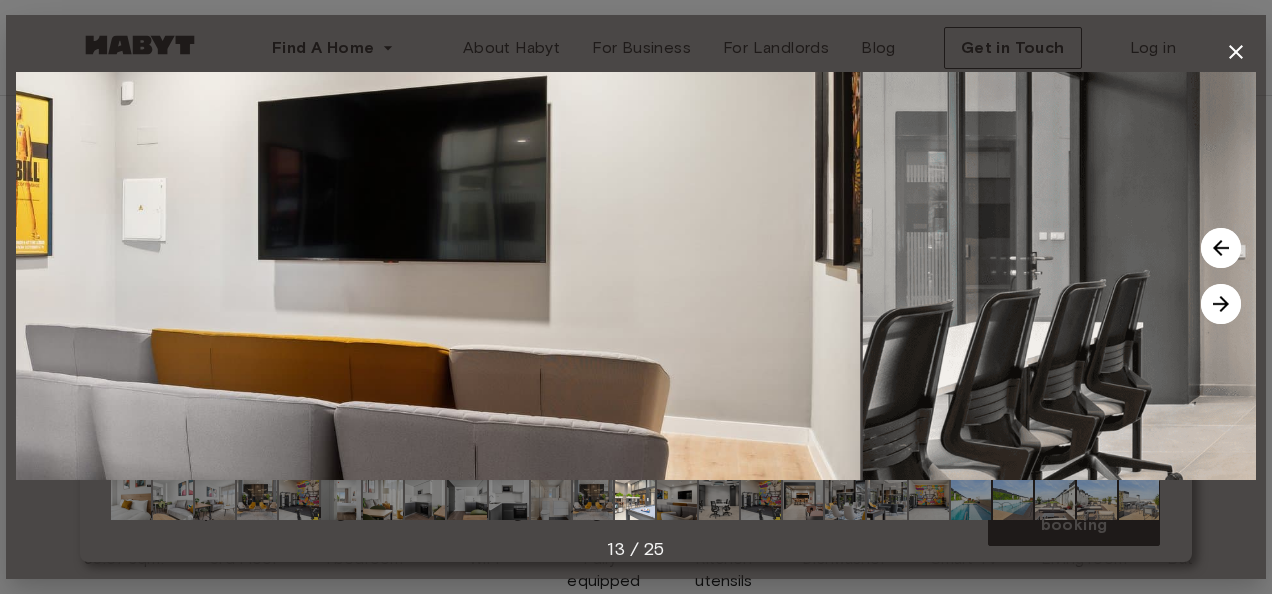 click at bounding box center [1221, 304] 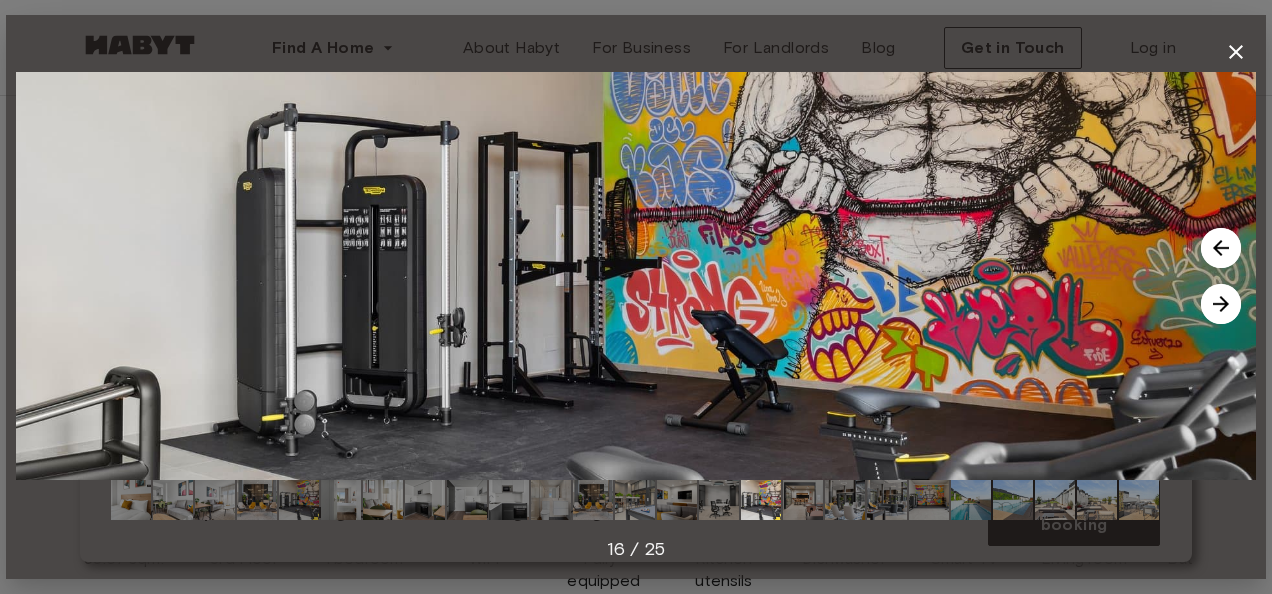 click at bounding box center (1221, 304) 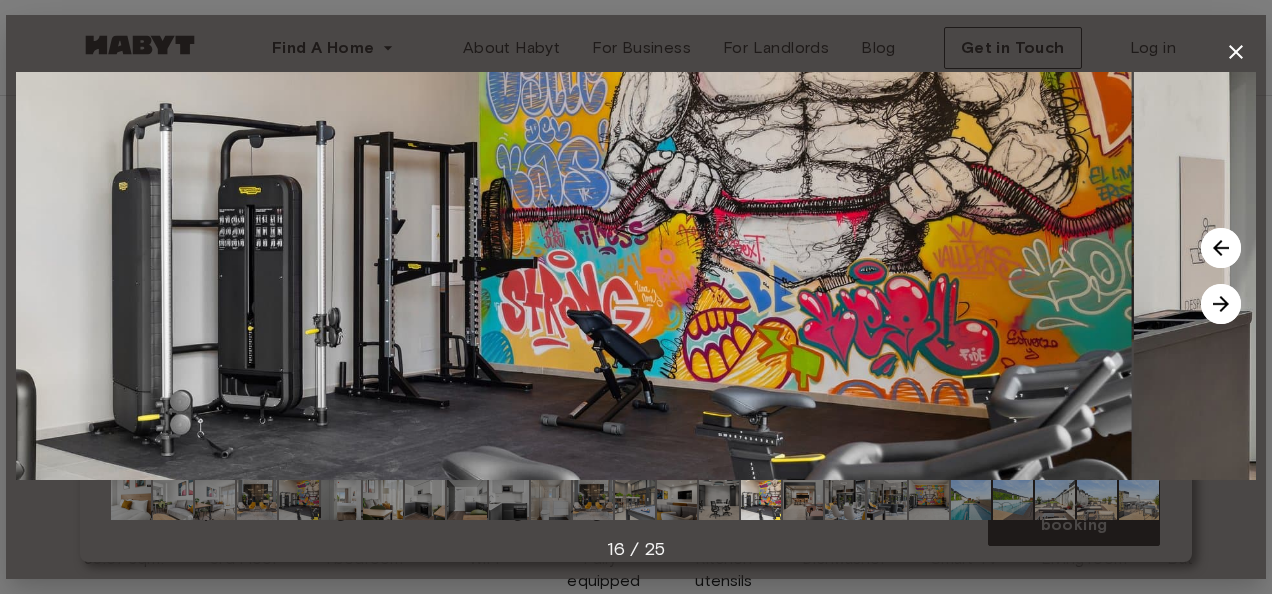 click at bounding box center [1221, 304] 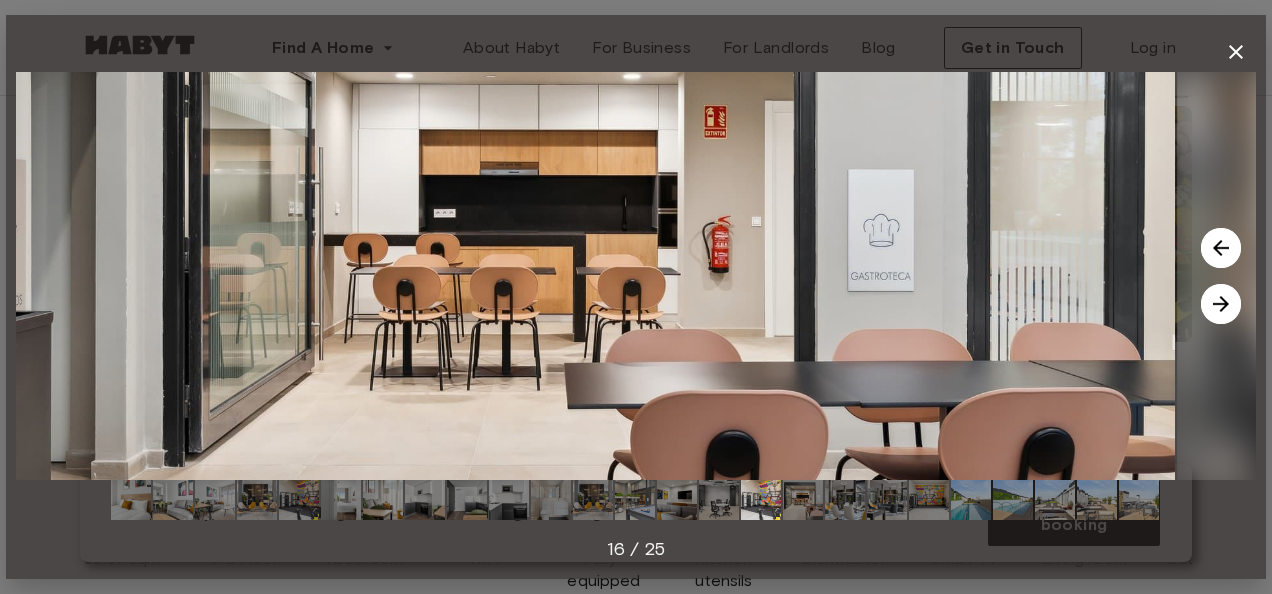 click at bounding box center [1221, 304] 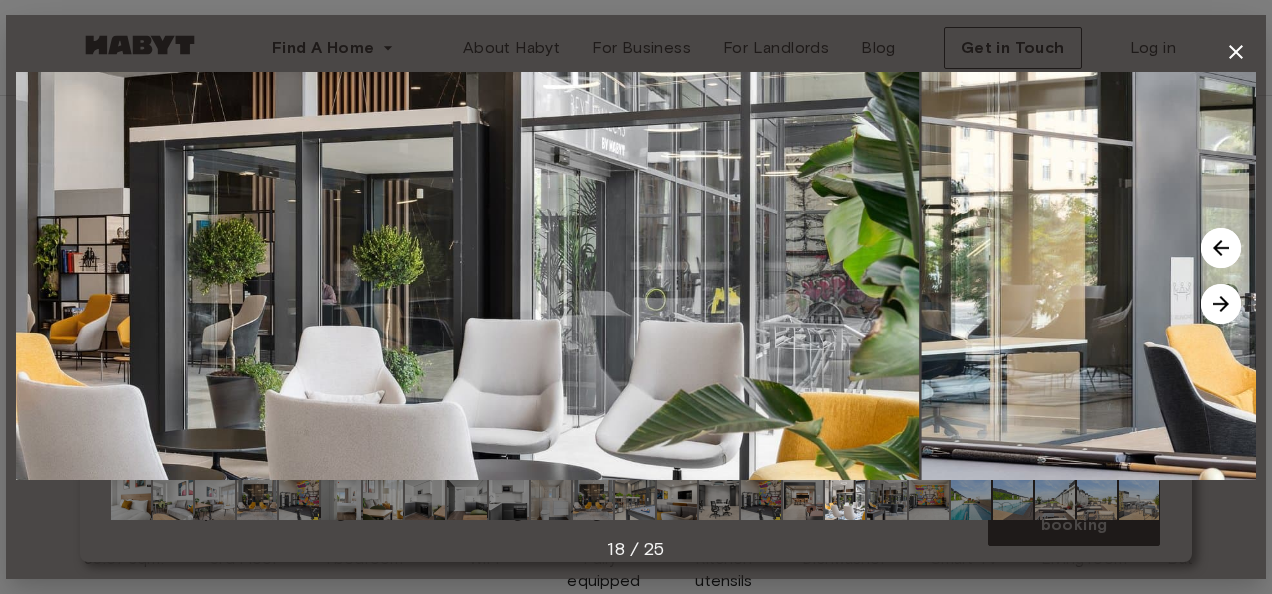 click at bounding box center [1221, 304] 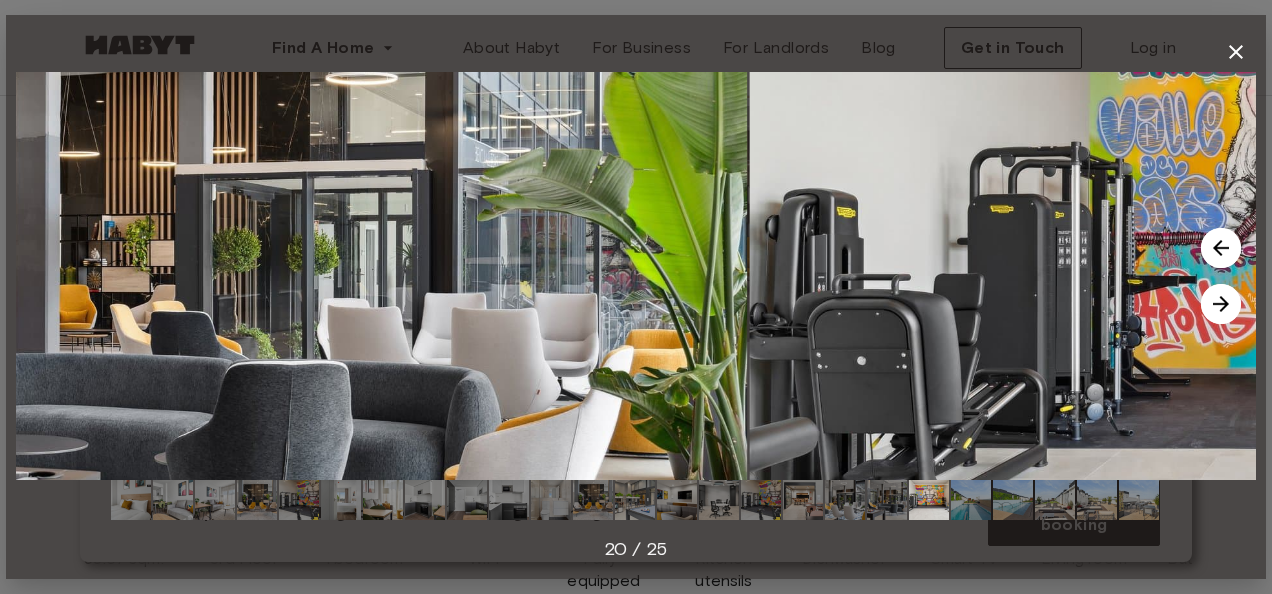 click at bounding box center [1221, 304] 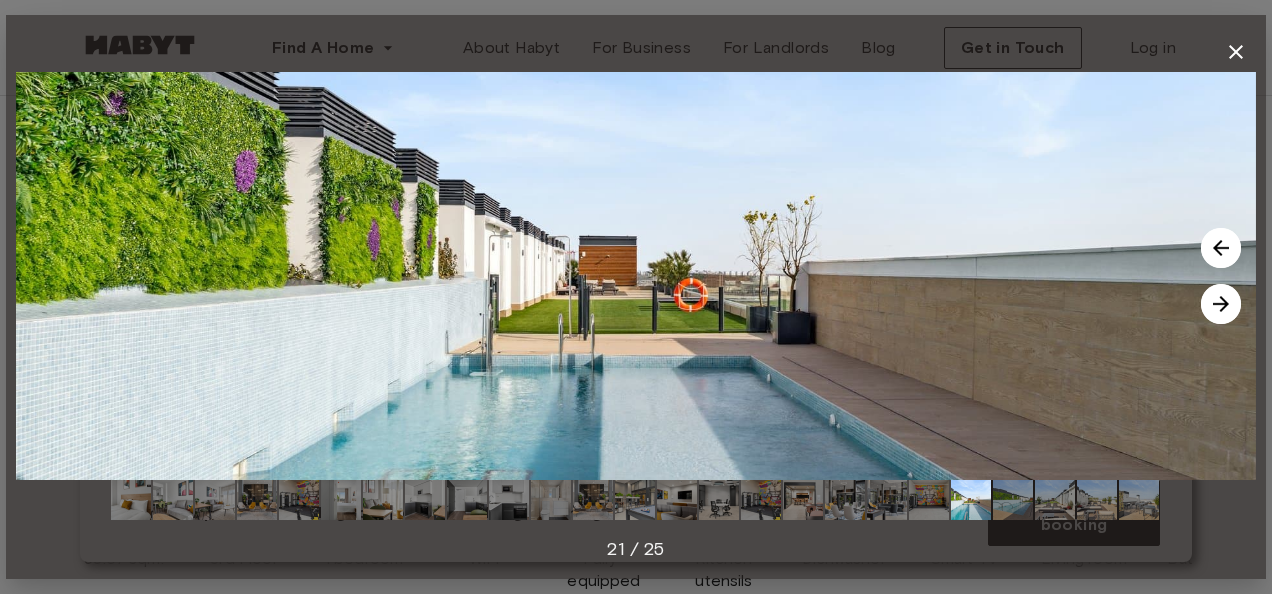 click at bounding box center [1221, 304] 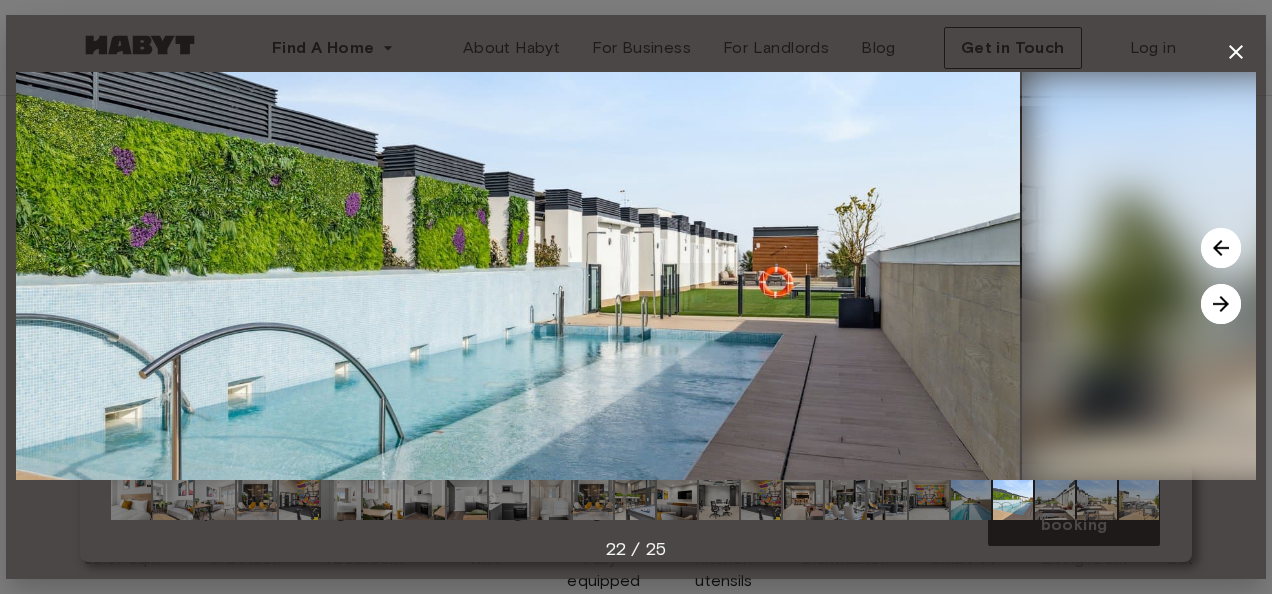 click at bounding box center (1221, 304) 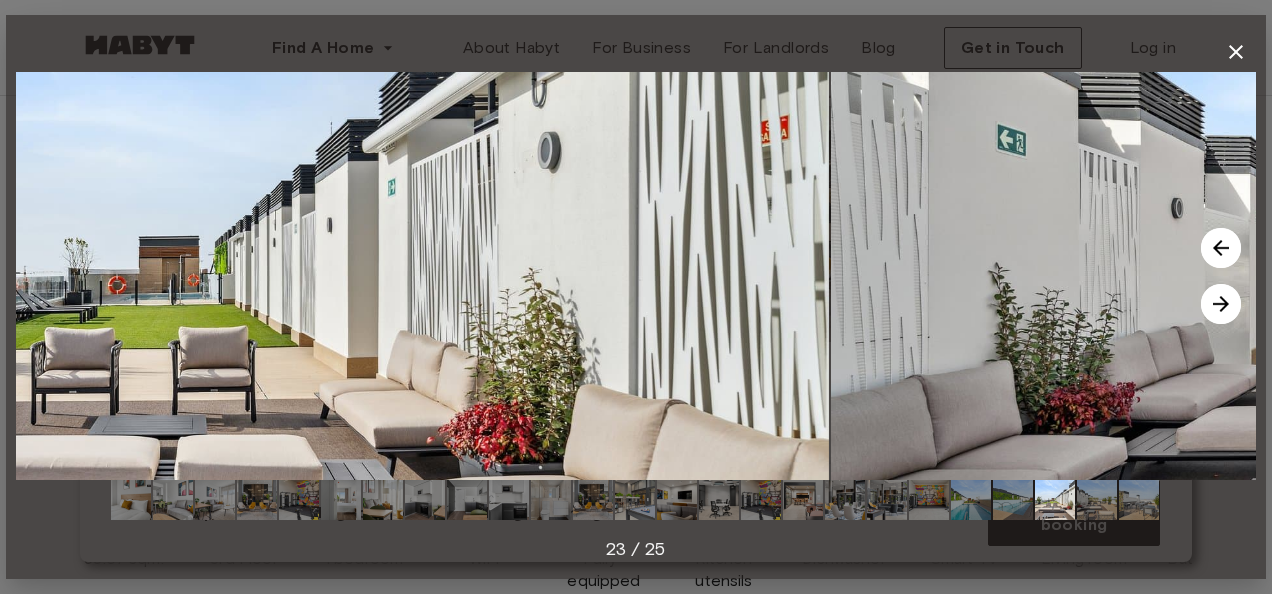 click at bounding box center (1221, 304) 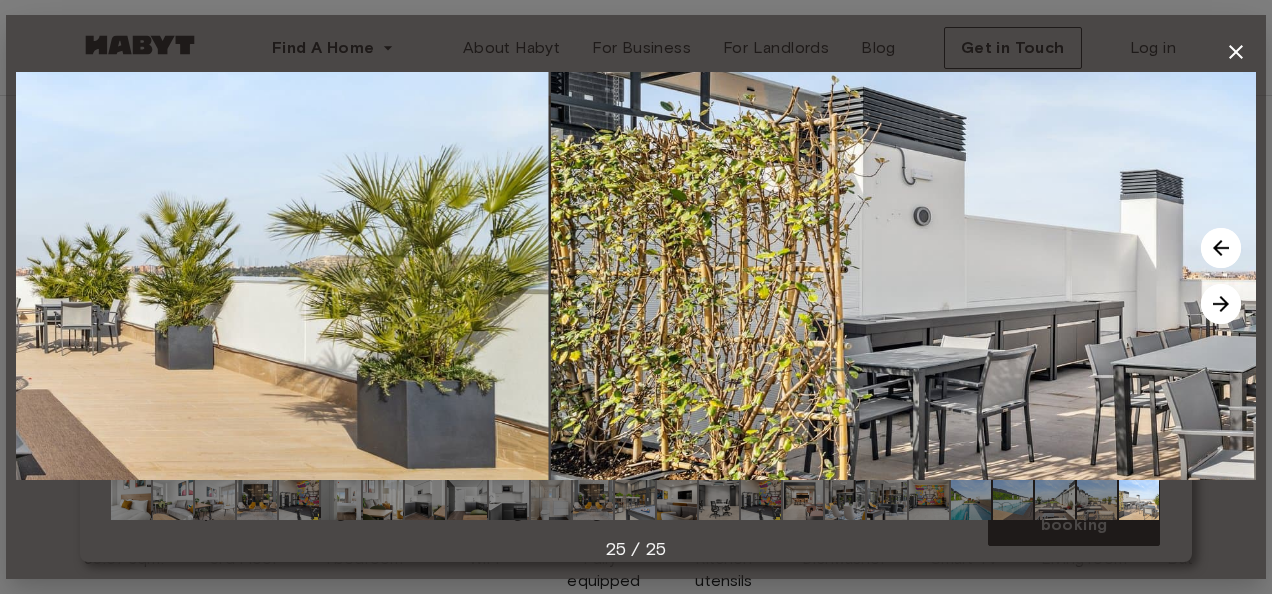 click at bounding box center [1221, 304] 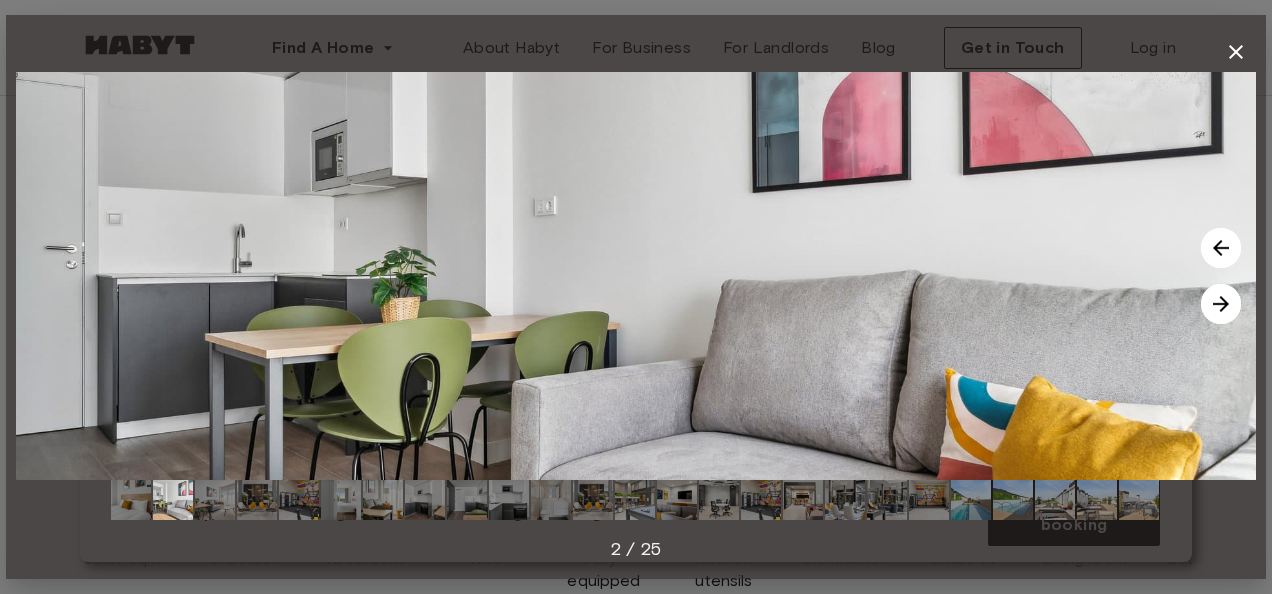 click at bounding box center (1221, 304) 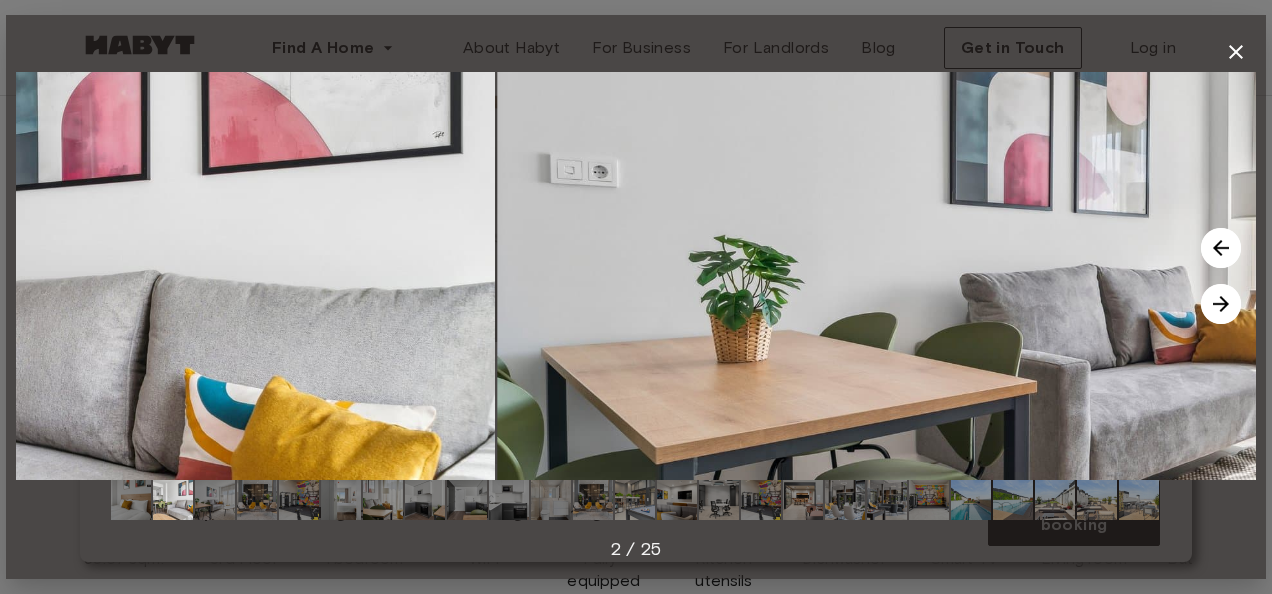 click at bounding box center (1221, 304) 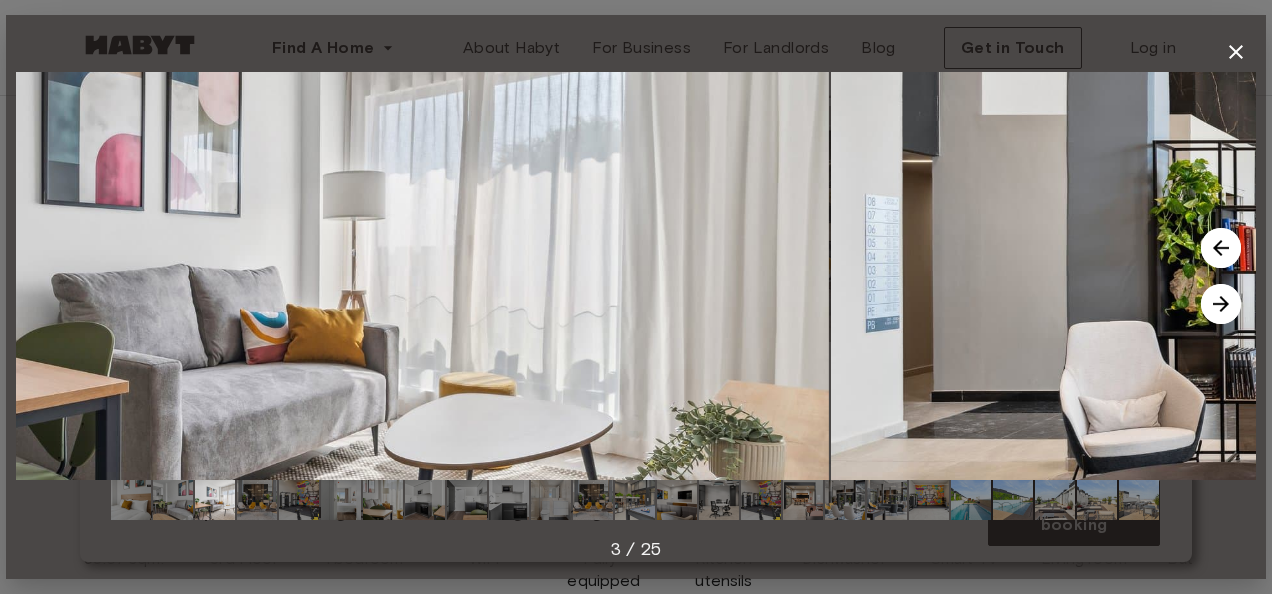 click at bounding box center (1221, 304) 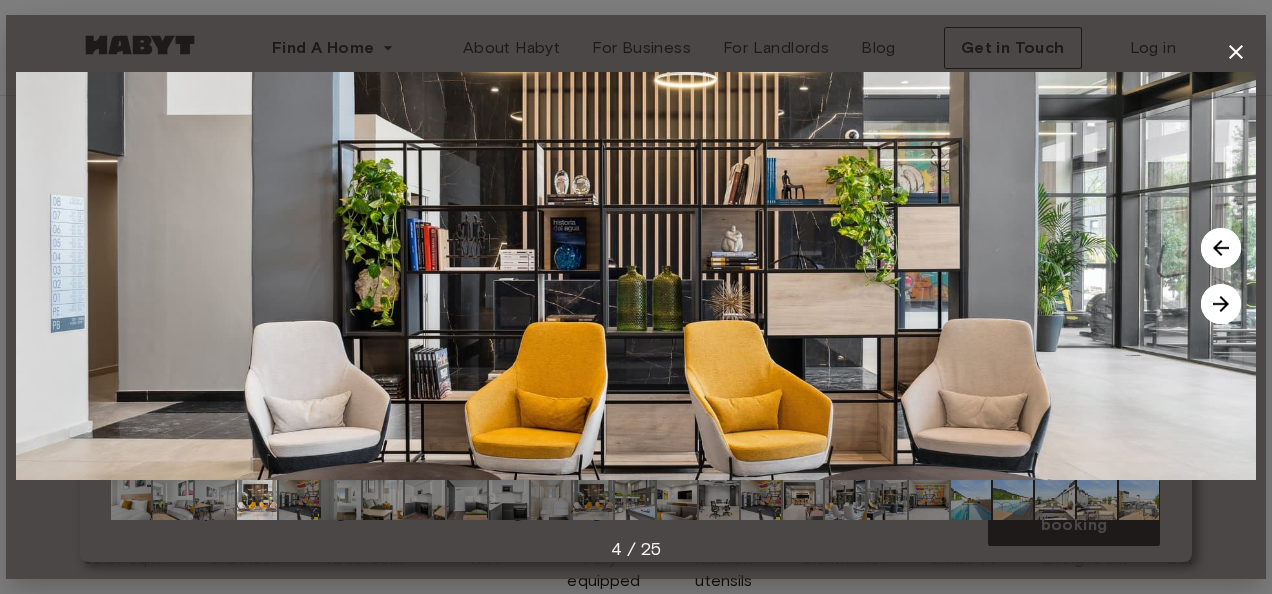 click at bounding box center (1221, 304) 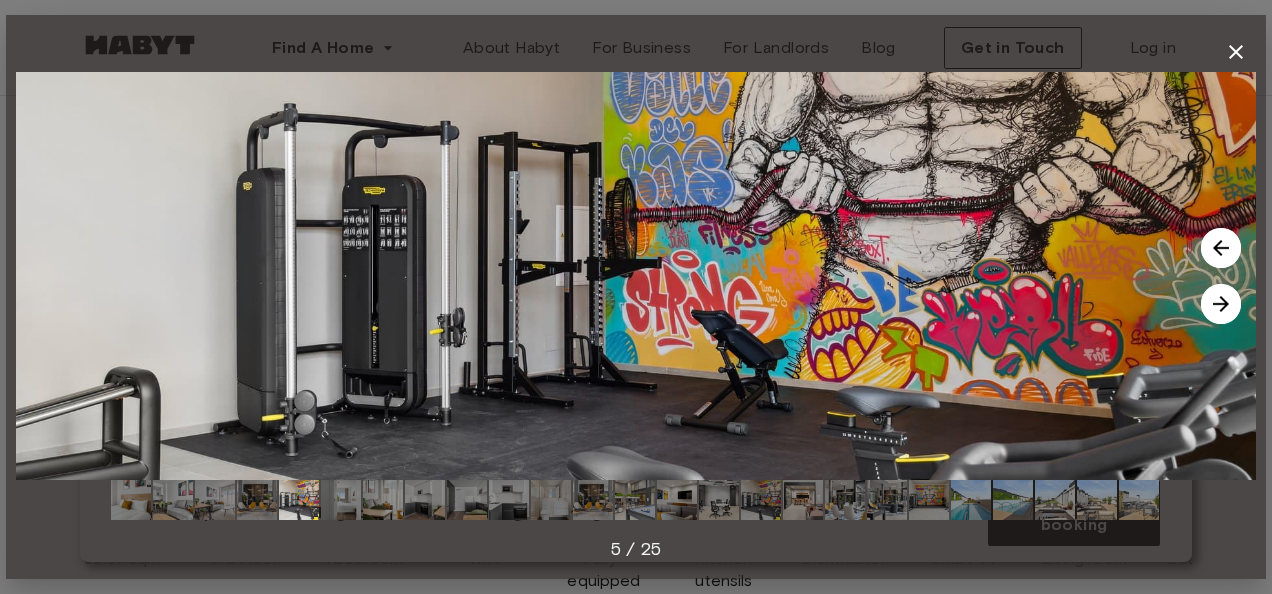 click at bounding box center [1221, 304] 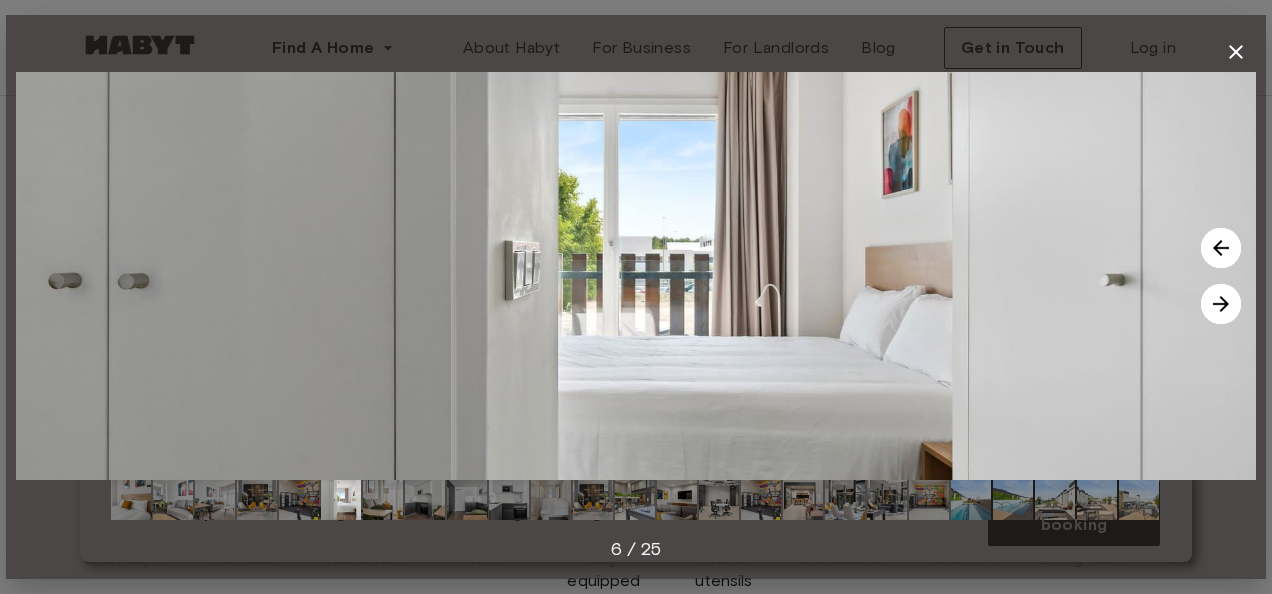 click at bounding box center [1221, 304] 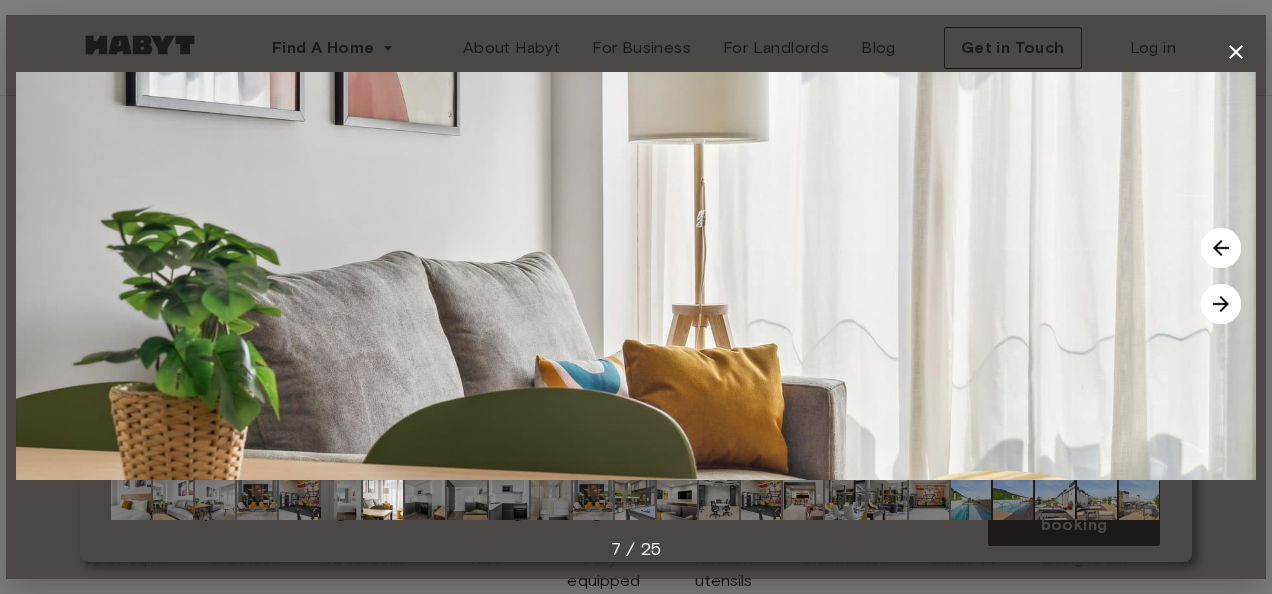 click at bounding box center (1221, 304) 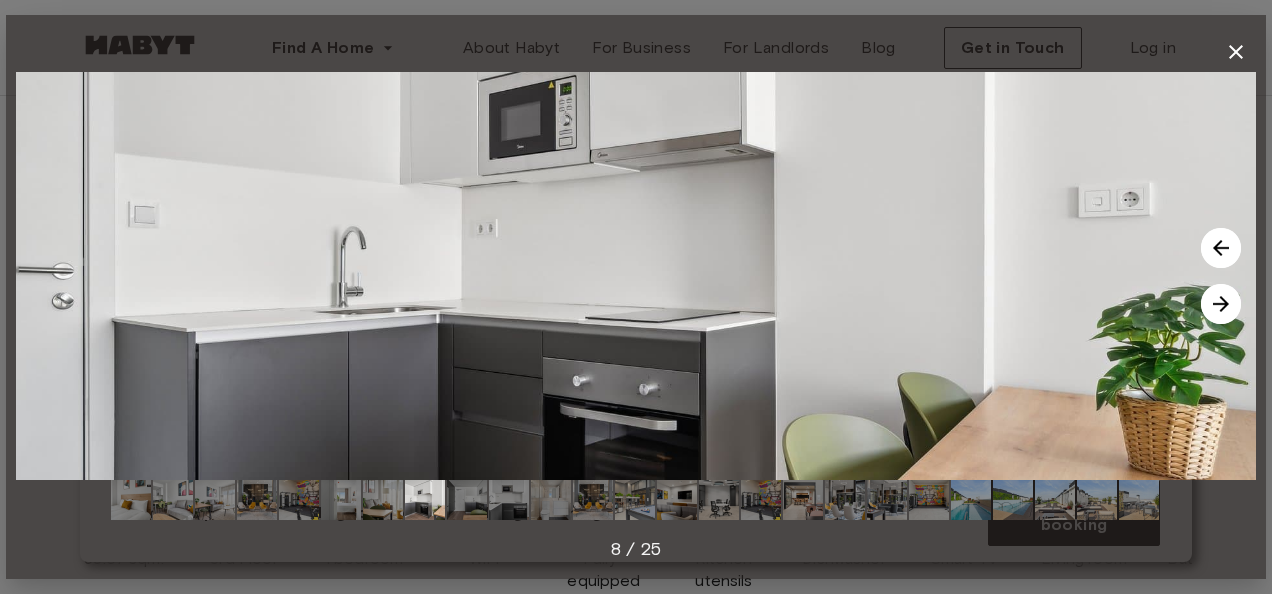 click at bounding box center [1221, 304] 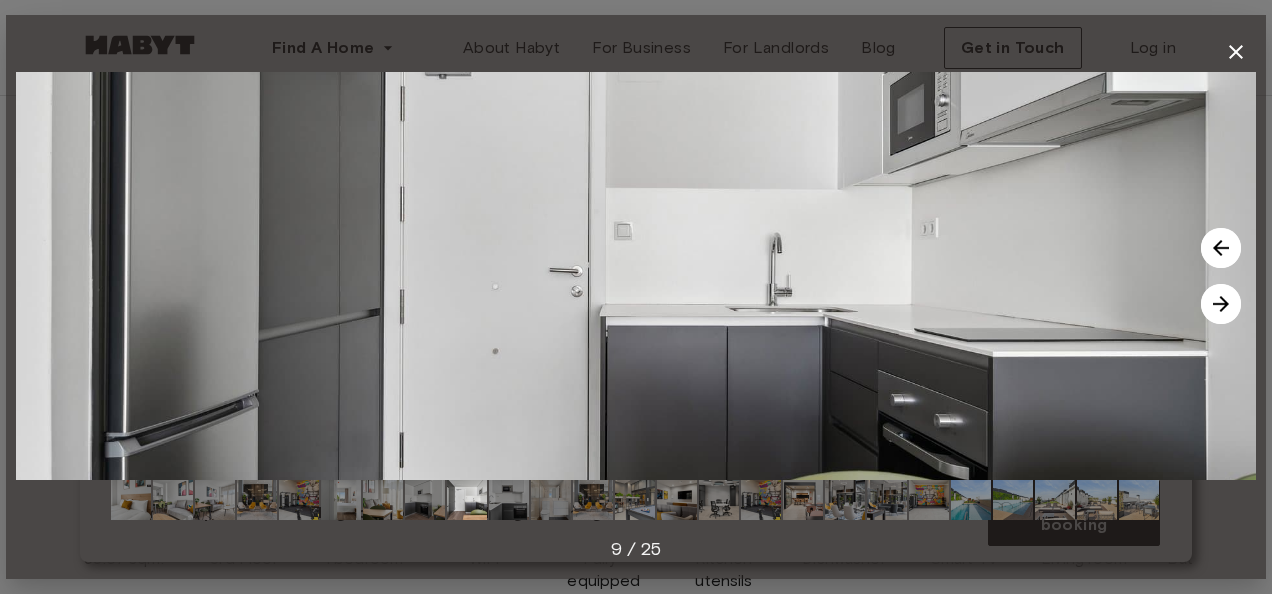 click at bounding box center (1221, 304) 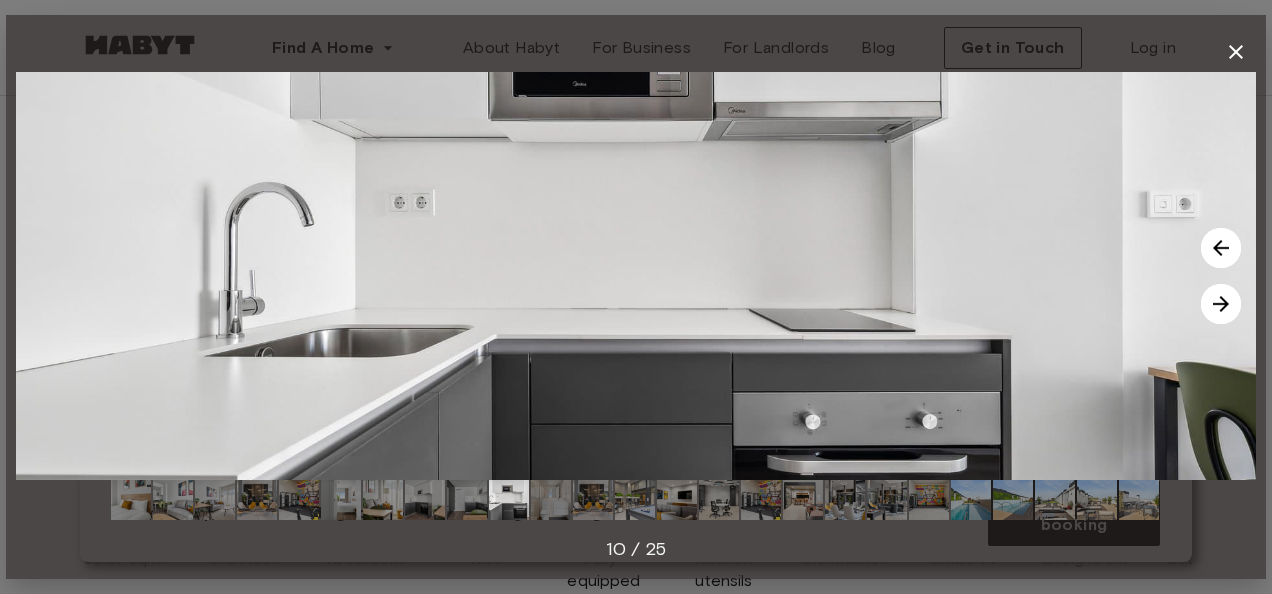 click at bounding box center (1221, 304) 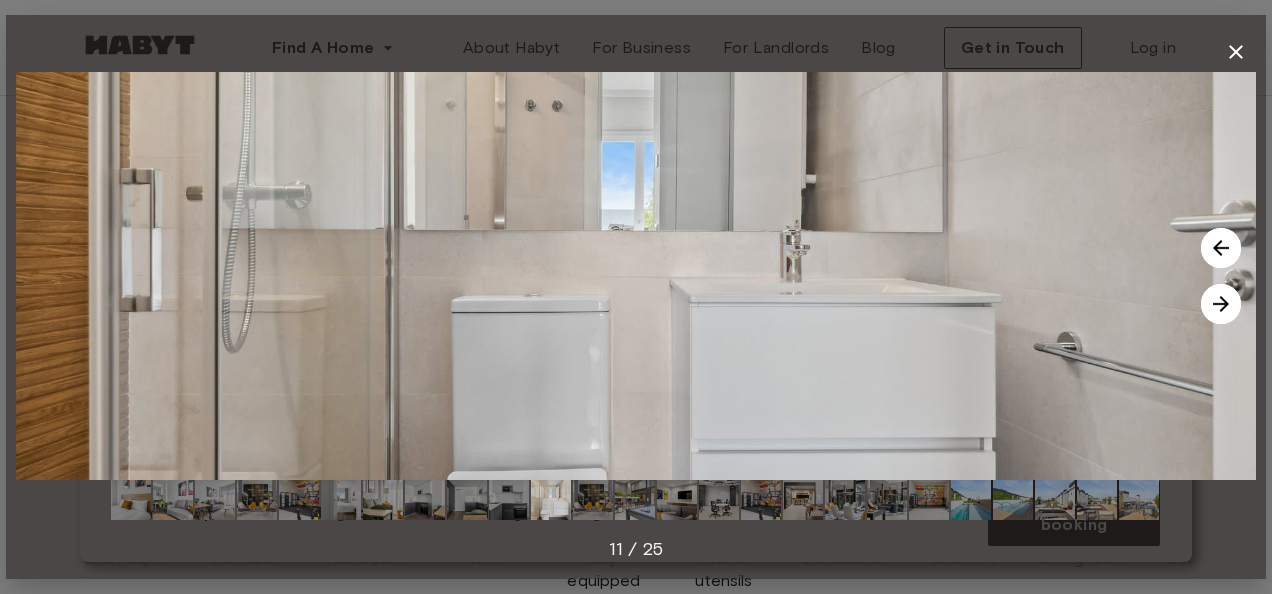 click at bounding box center [1221, 304] 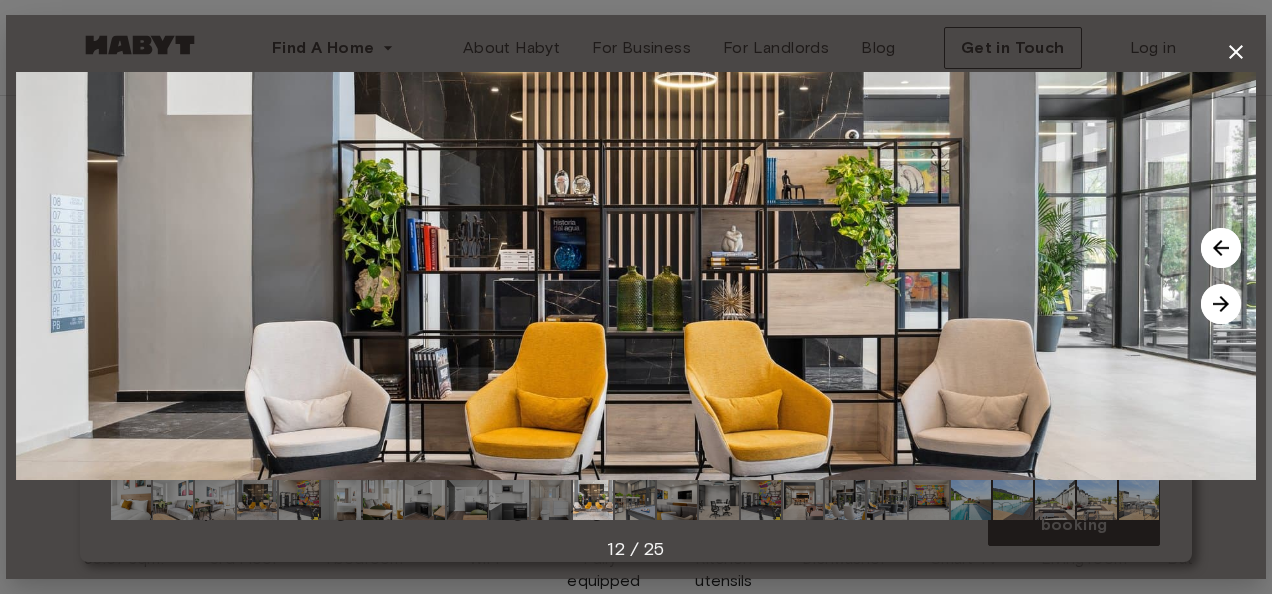 click at bounding box center (1221, 304) 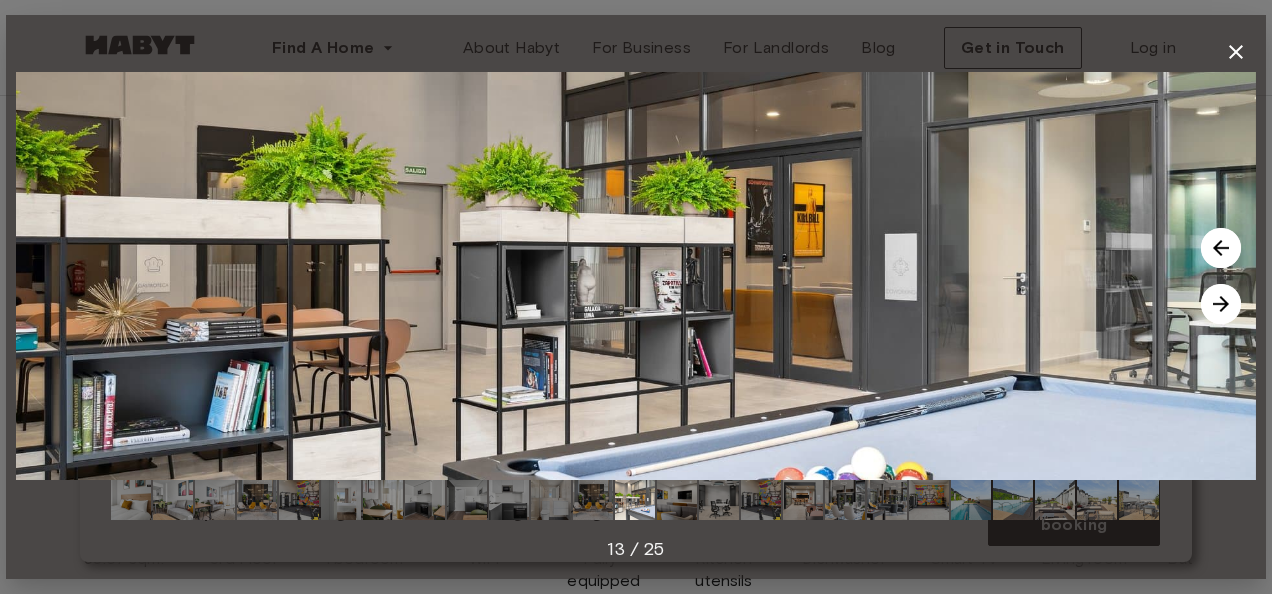 click 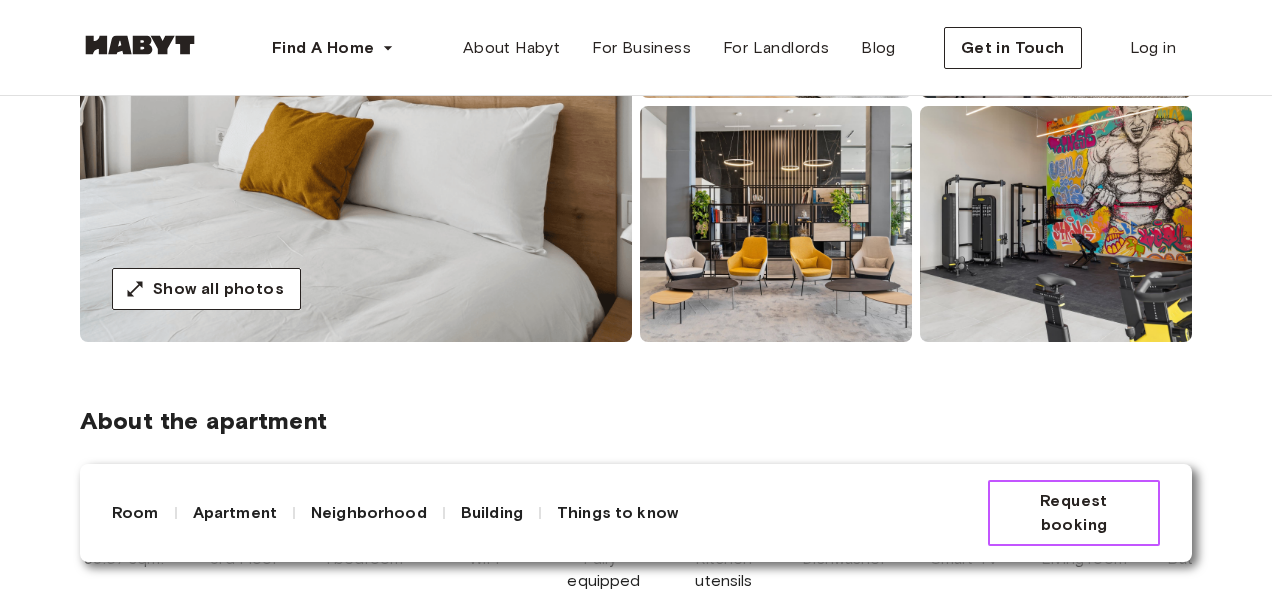 click on "Request booking" at bounding box center (1074, 513) 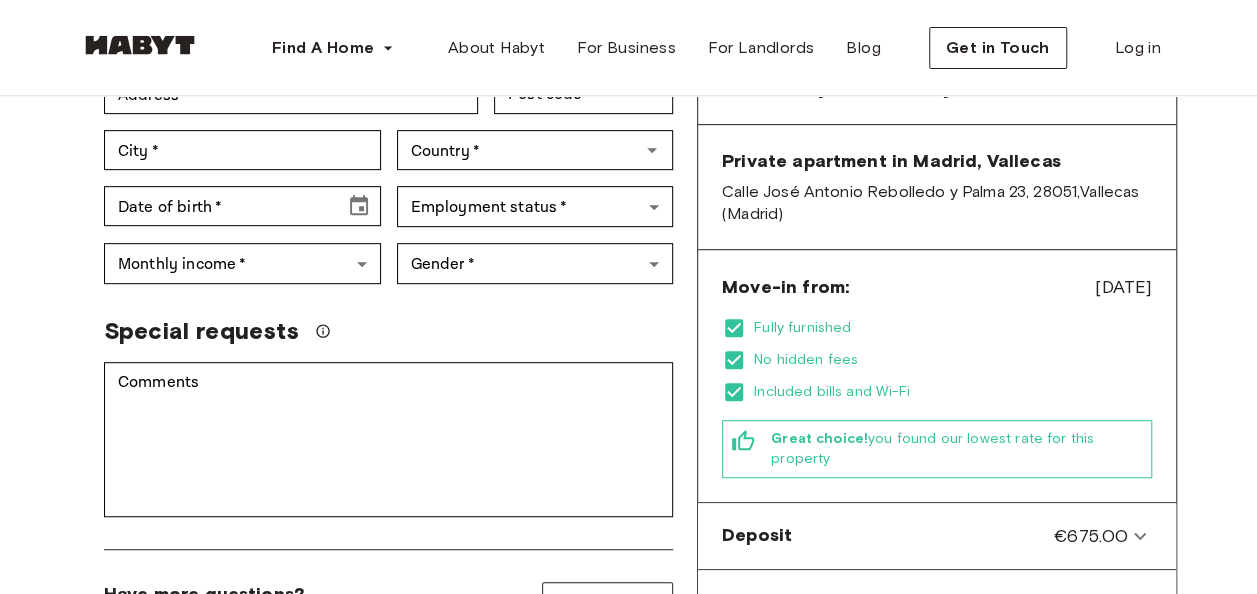 scroll, scrollTop: 0, scrollLeft: 0, axis: both 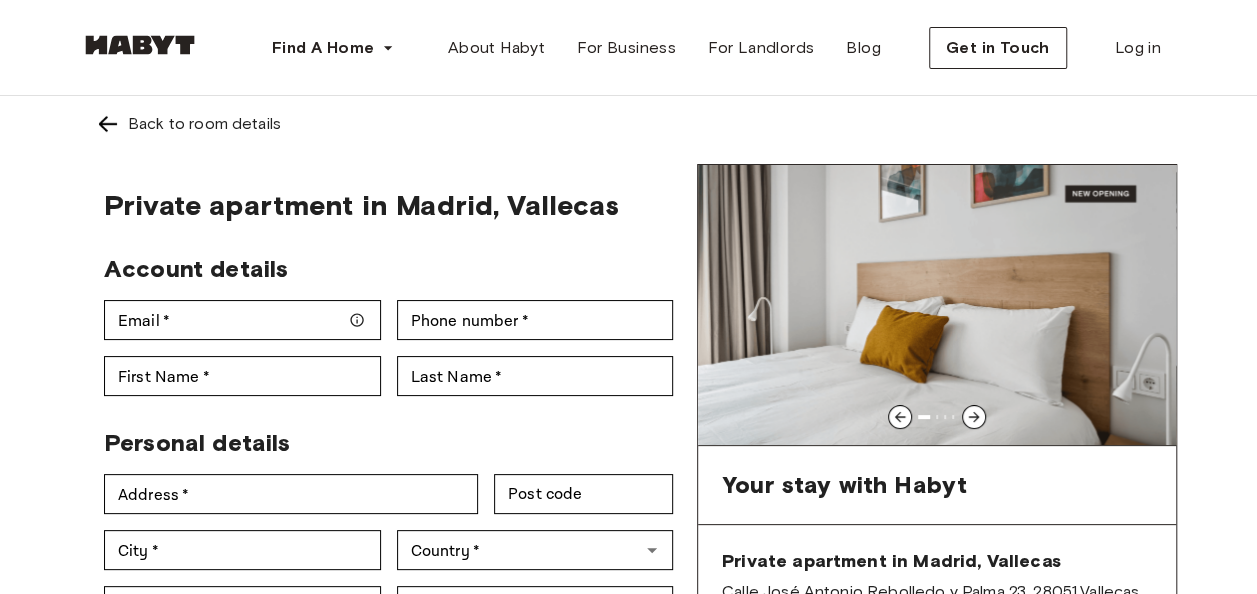click 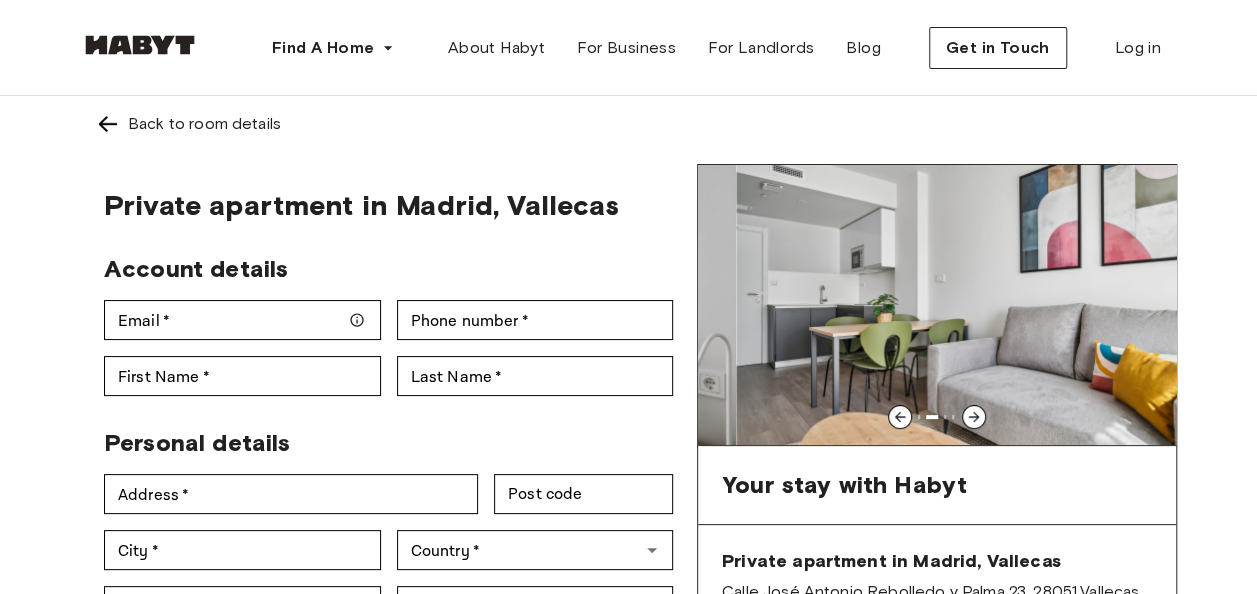 click 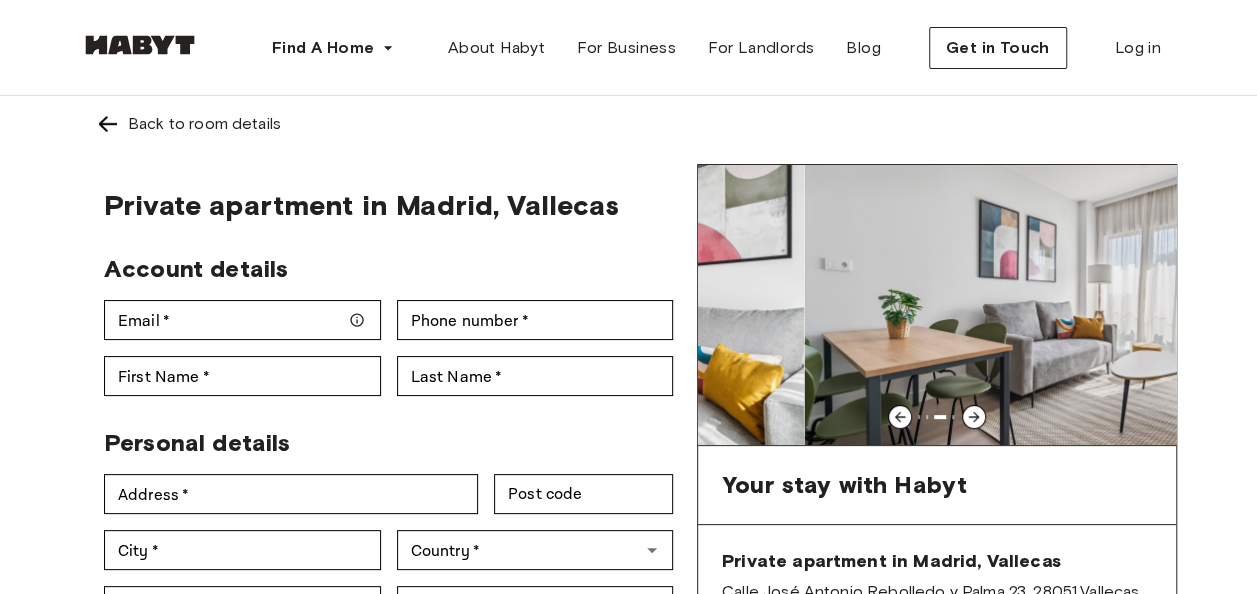 click 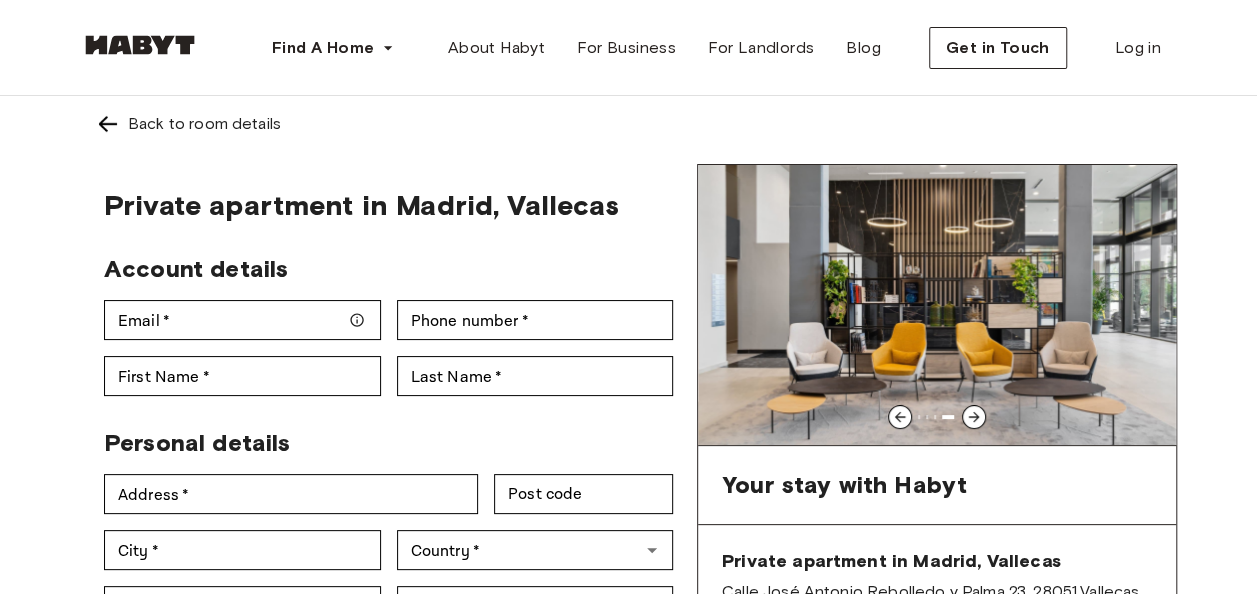 click 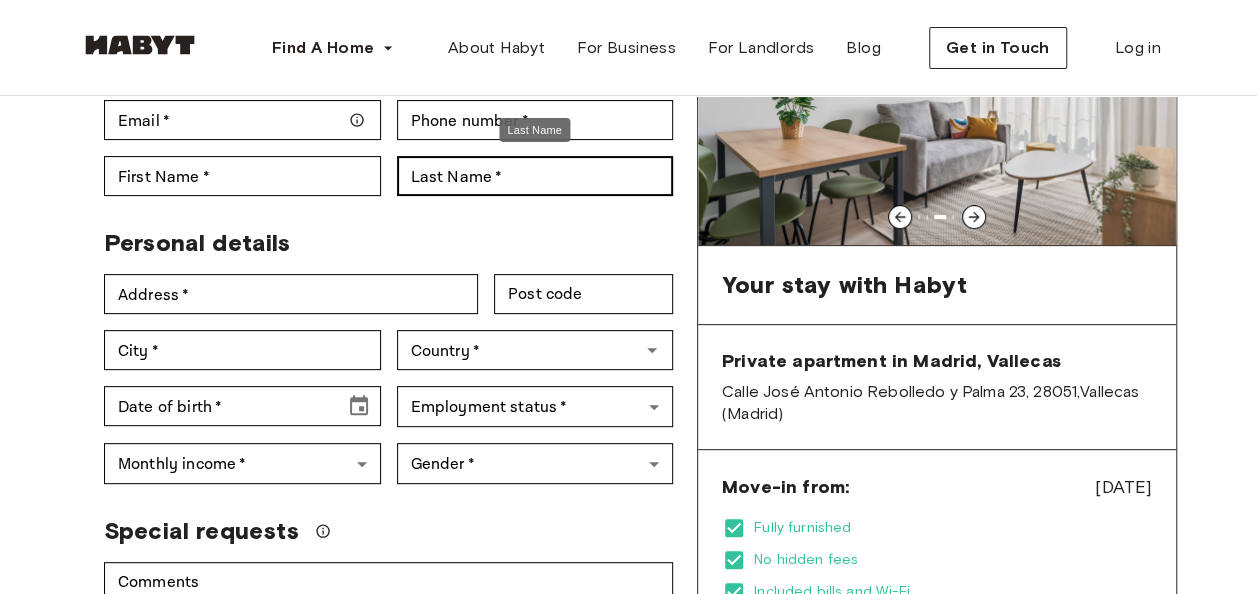 scroll, scrollTop: 0, scrollLeft: 0, axis: both 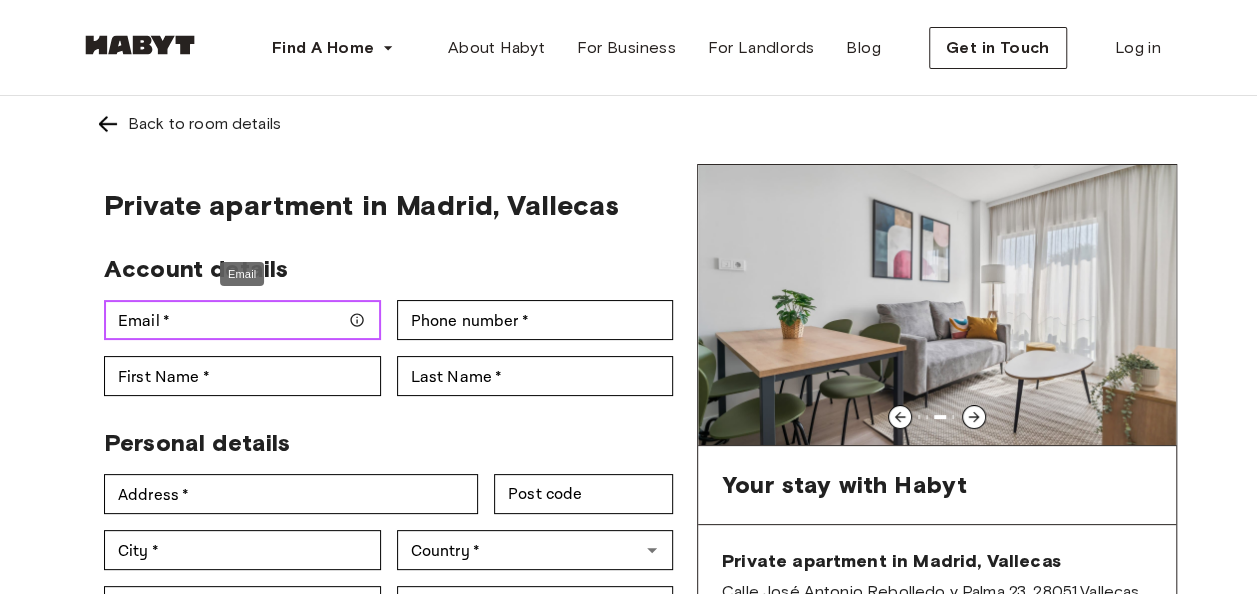 click on "Email   *" at bounding box center (242, 320) 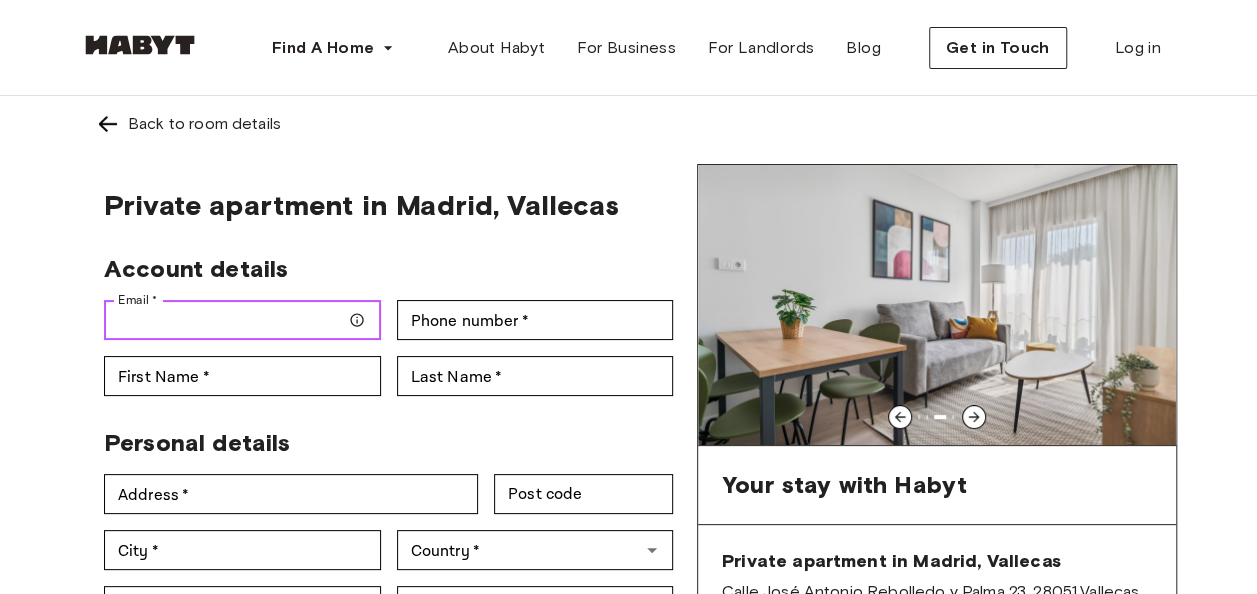 type on "**********" 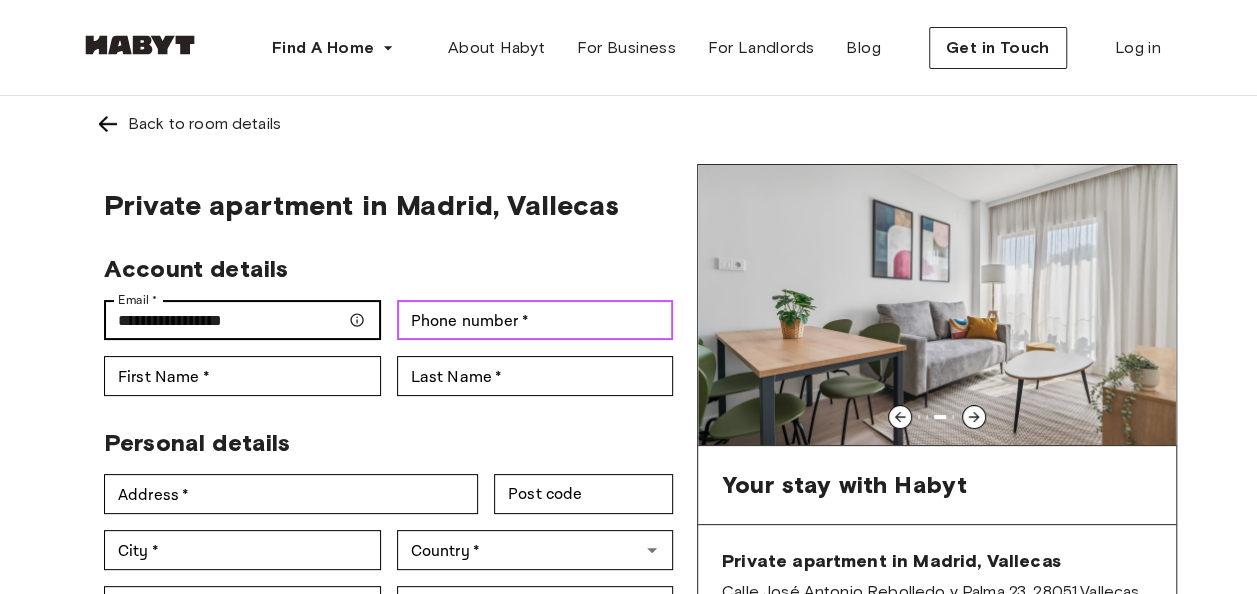 type on "**********" 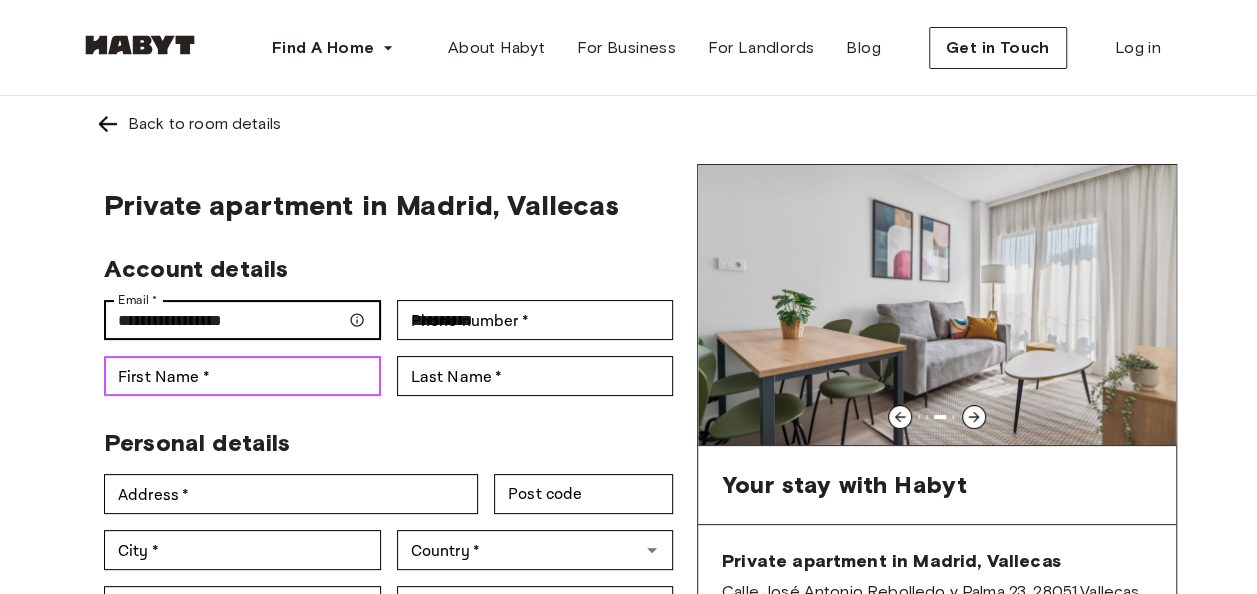 type on "*******" 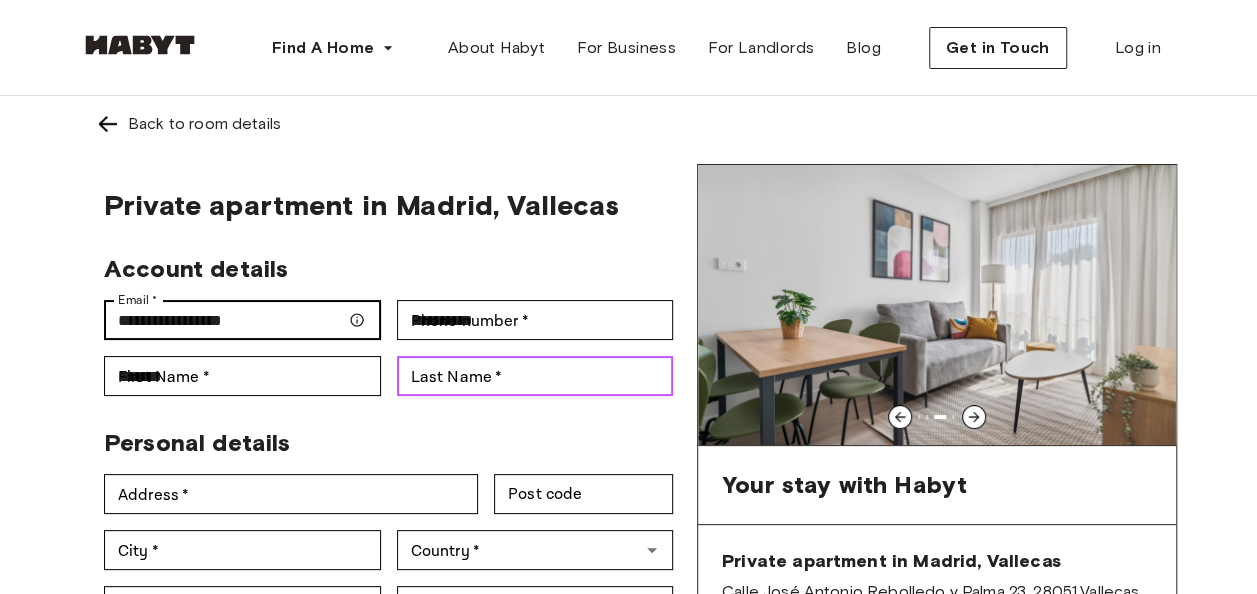 type on "*******" 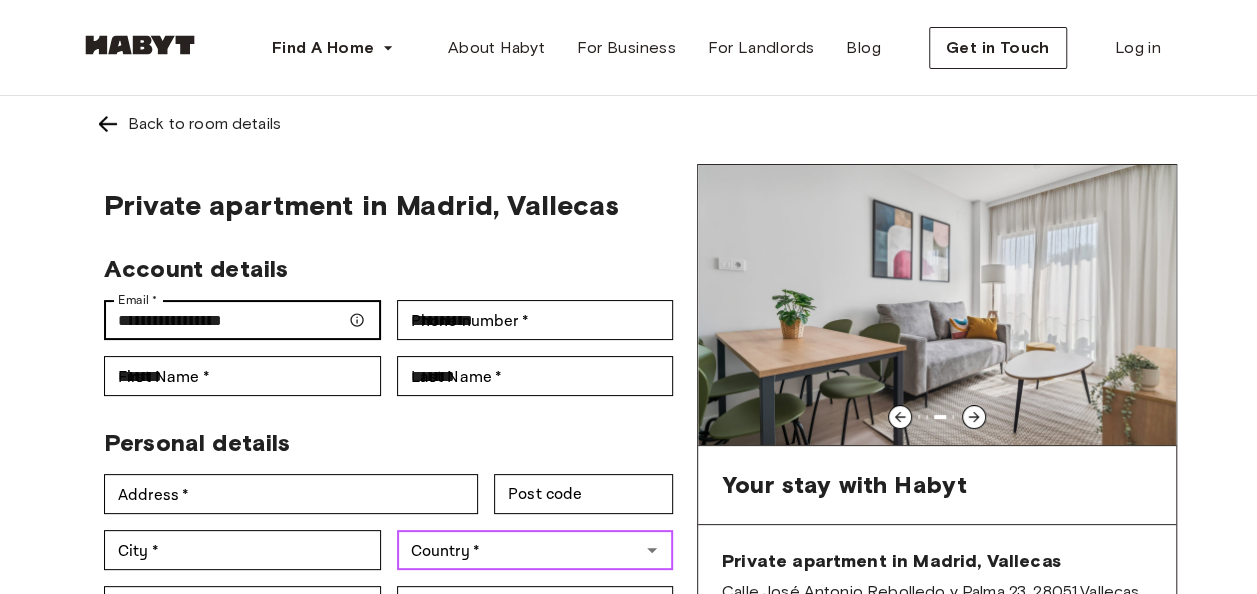 type on "*********" 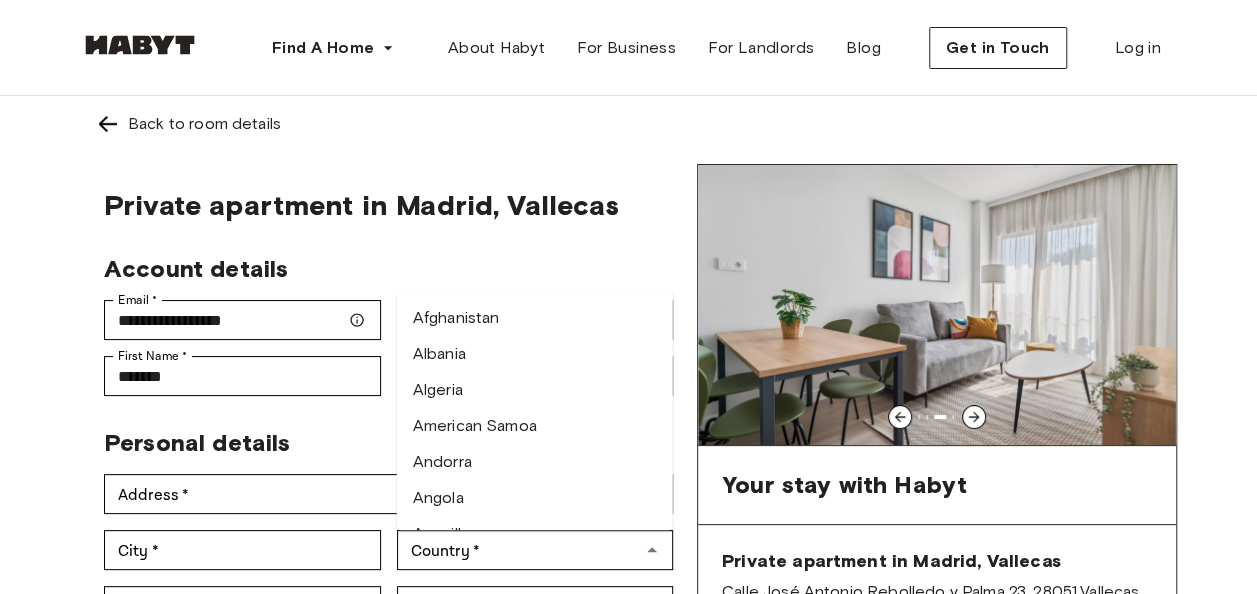 click on "Account details" at bounding box center (380, 261) 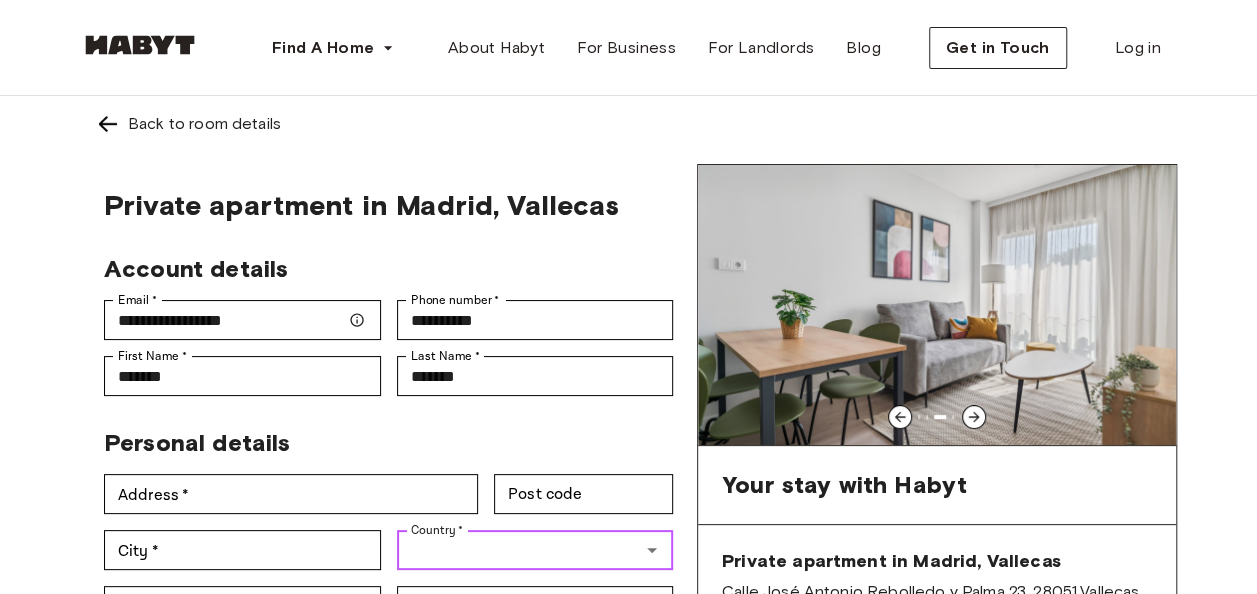 click on "Country   *" at bounding box center [519, 550] 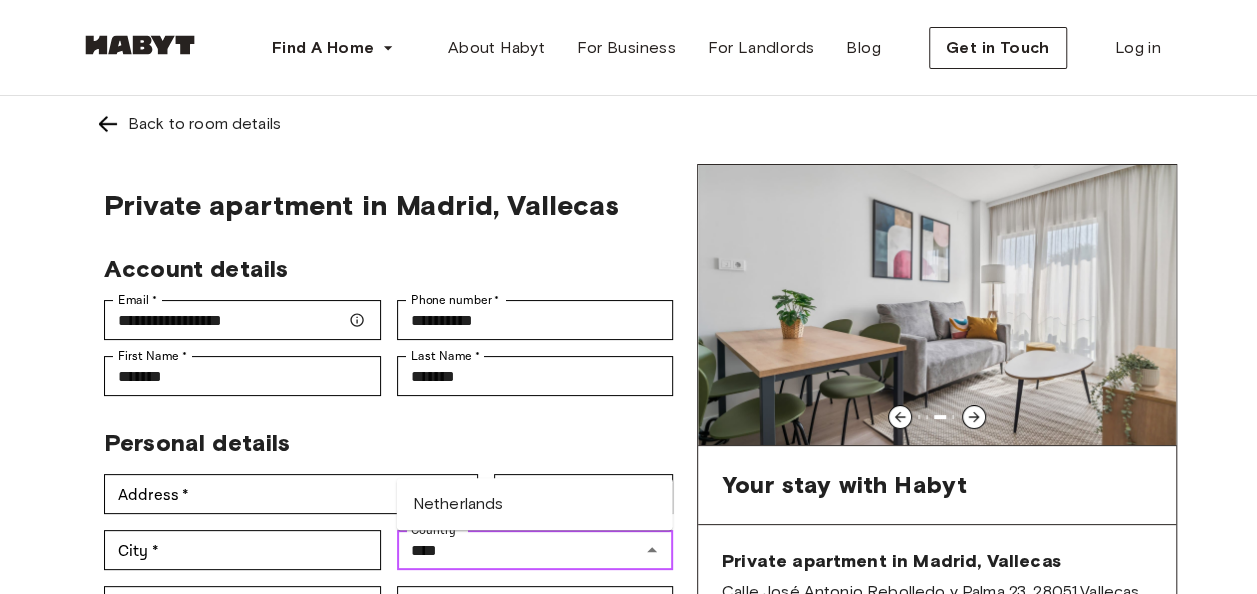 click on "Netherlands" at bounding box center [535, 504] 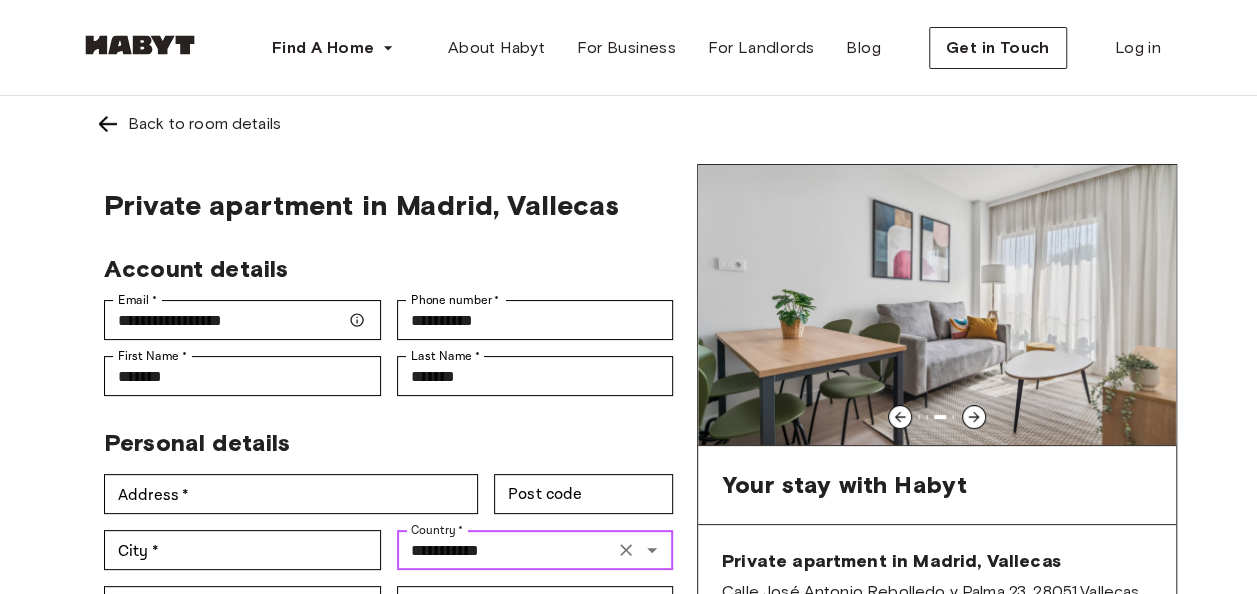 type on "**********" 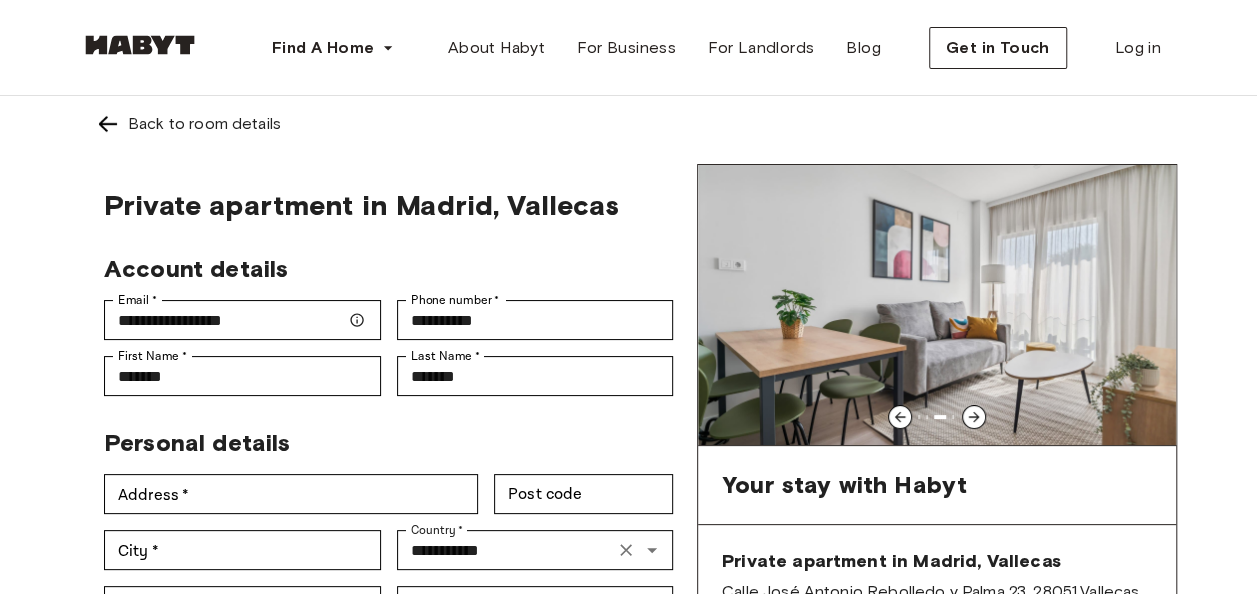 click on "Personal details" at bounding box center (380, 435) 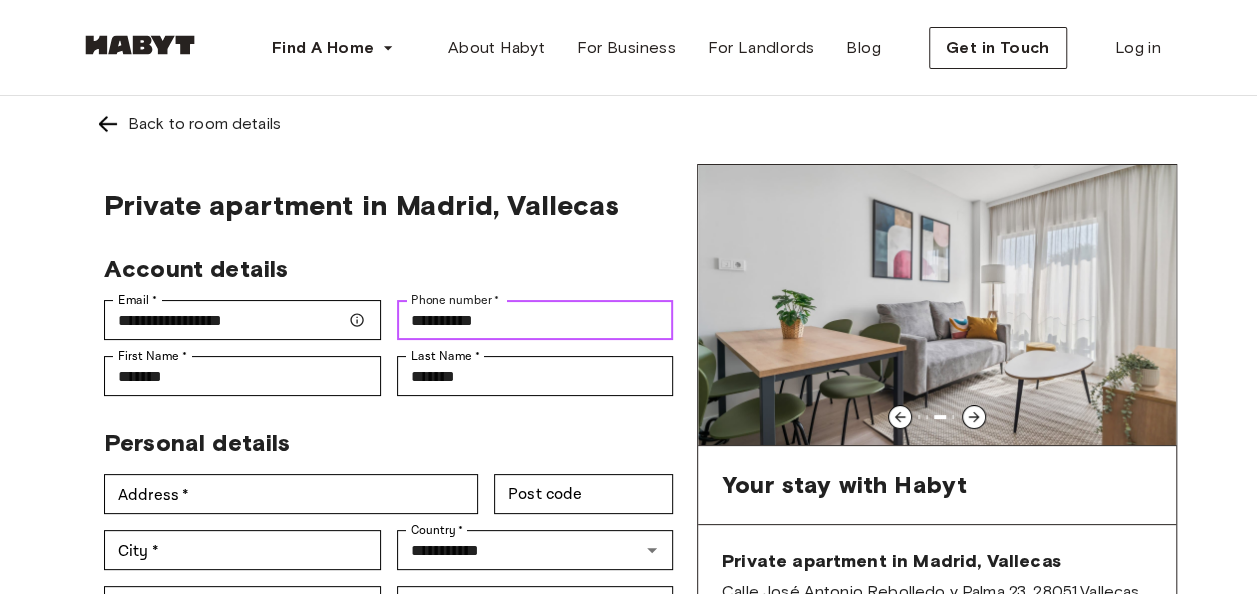 drag, startPoint x: 409, startPoint y: 324, endPoint x: 394, endPoint y: 319, distance: 15.811388 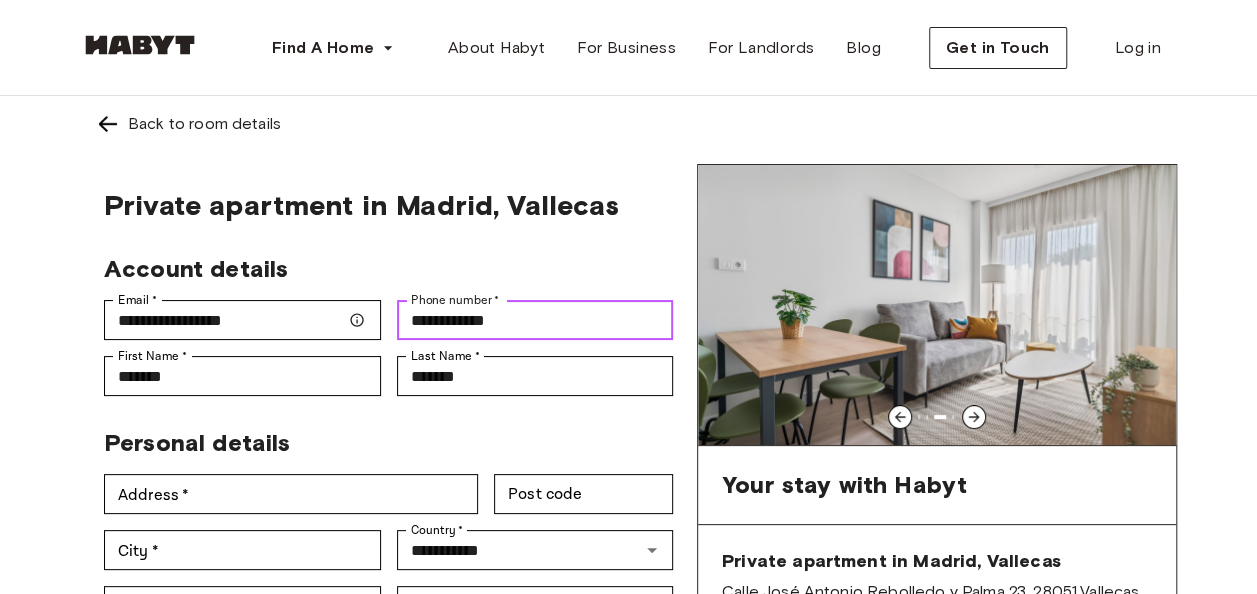type on "**********" 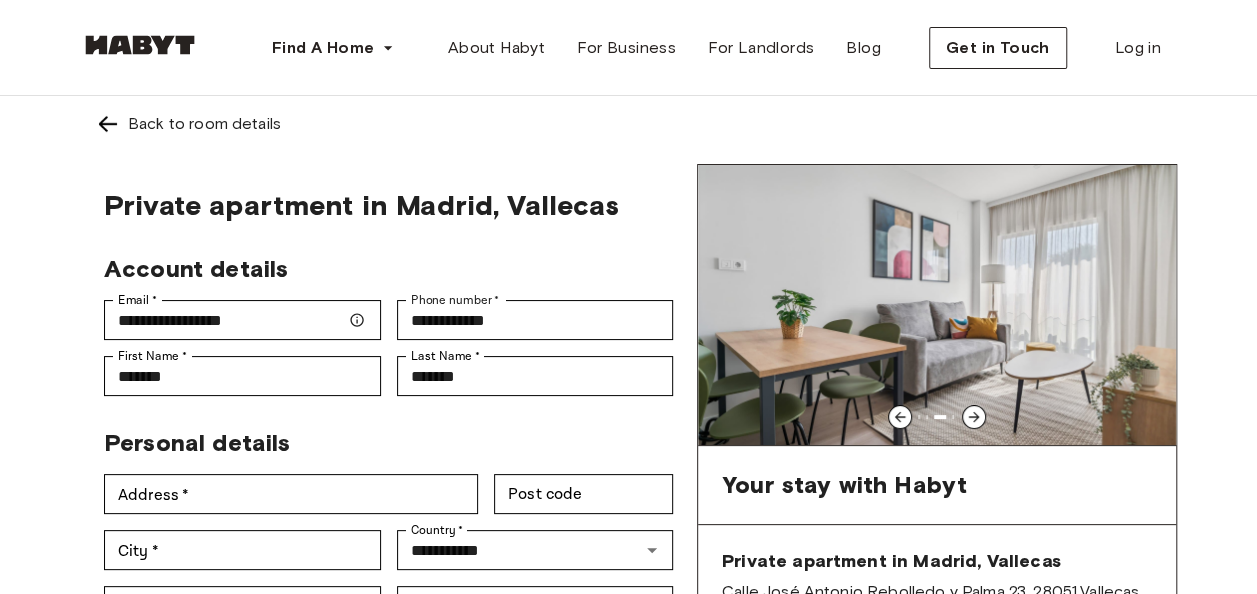 click on "Account details" at bounding box center [380, 261] 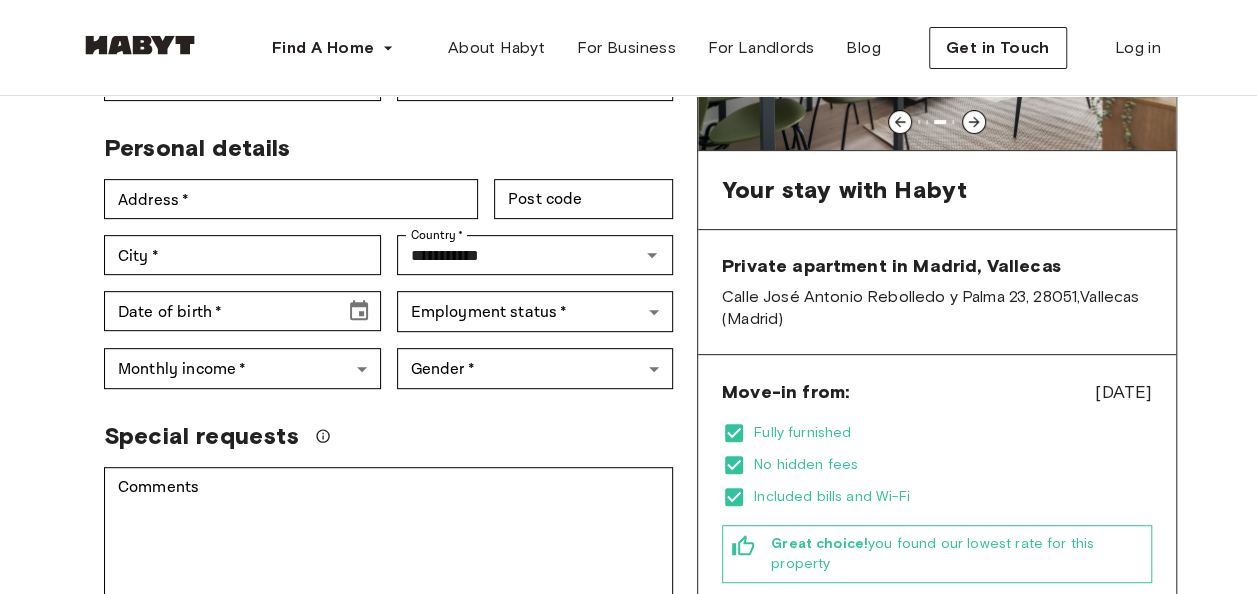 scroll, scrollTop: 300, scrollLeft: 0, axis: vertical 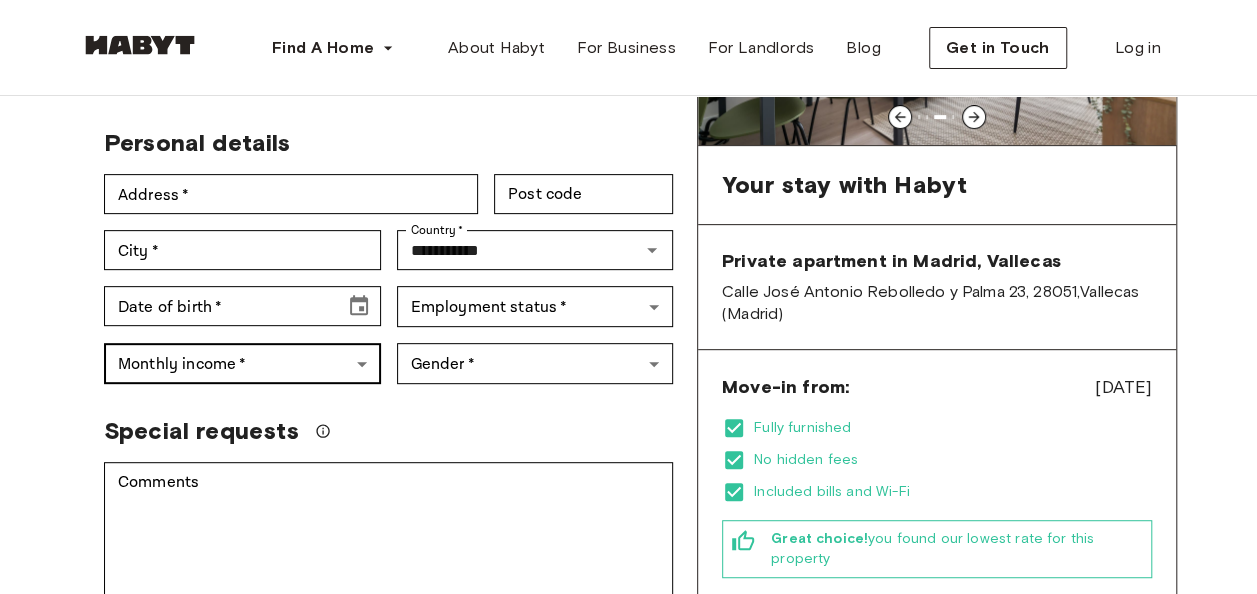 click on "**********" at bounding box center (628, 859) 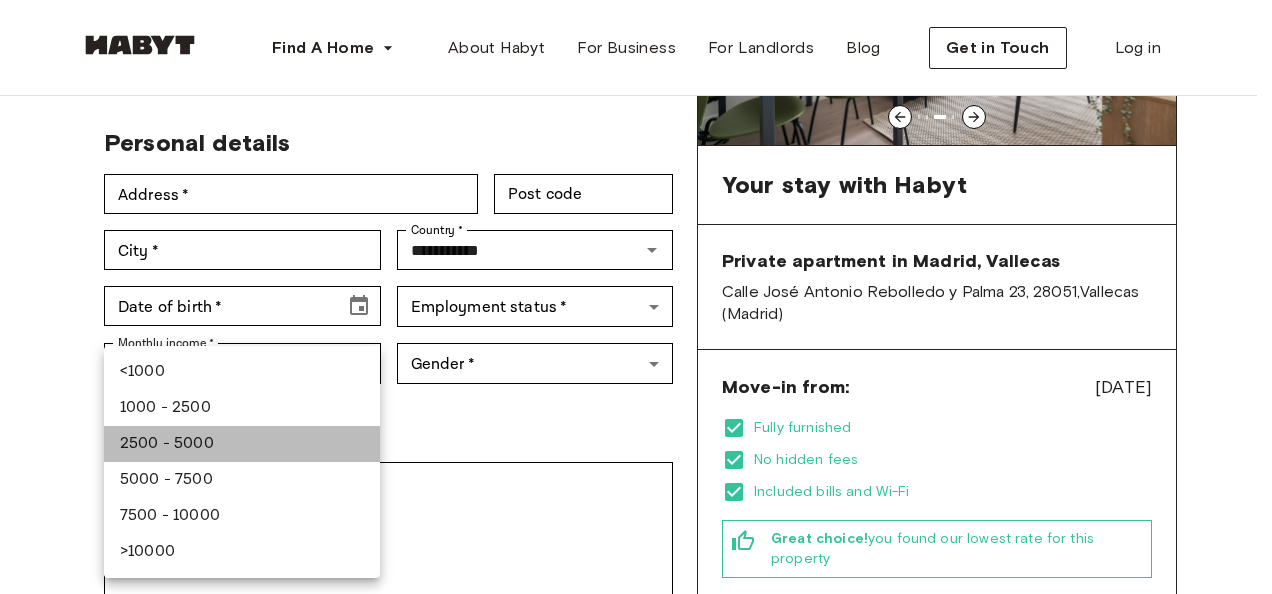 click on "2500 - 5000" at bounding box center (242, 444) 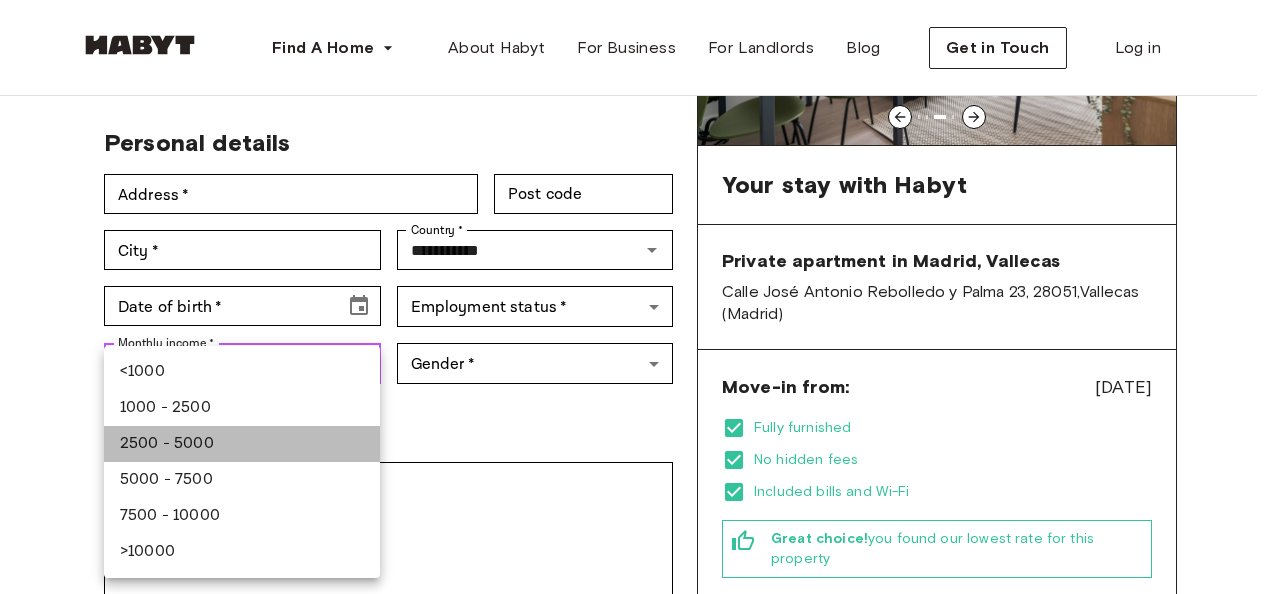 type on "******" 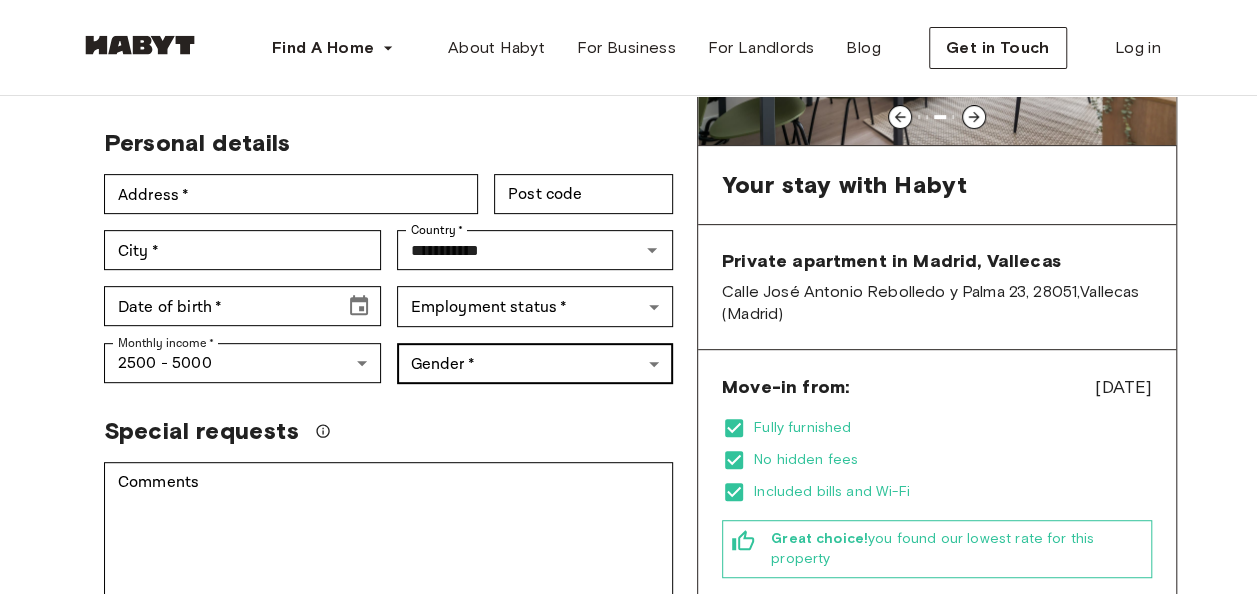 click on "**********" at bounding box center [628, 859] 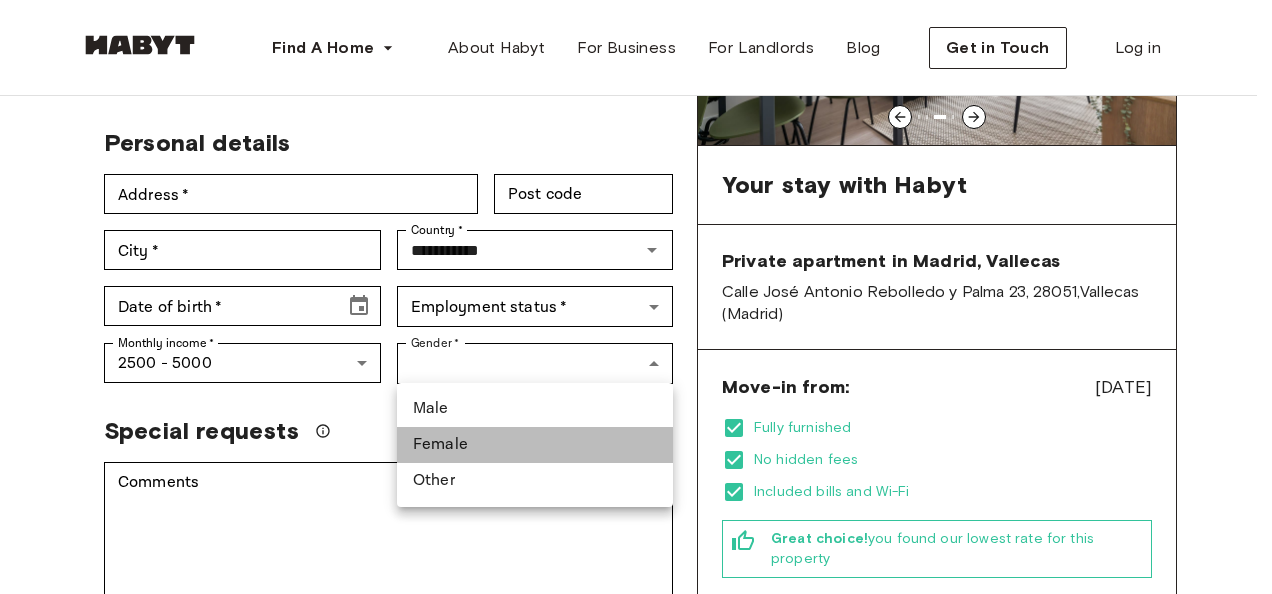 click on "Female" at bounding box center [535, 445] 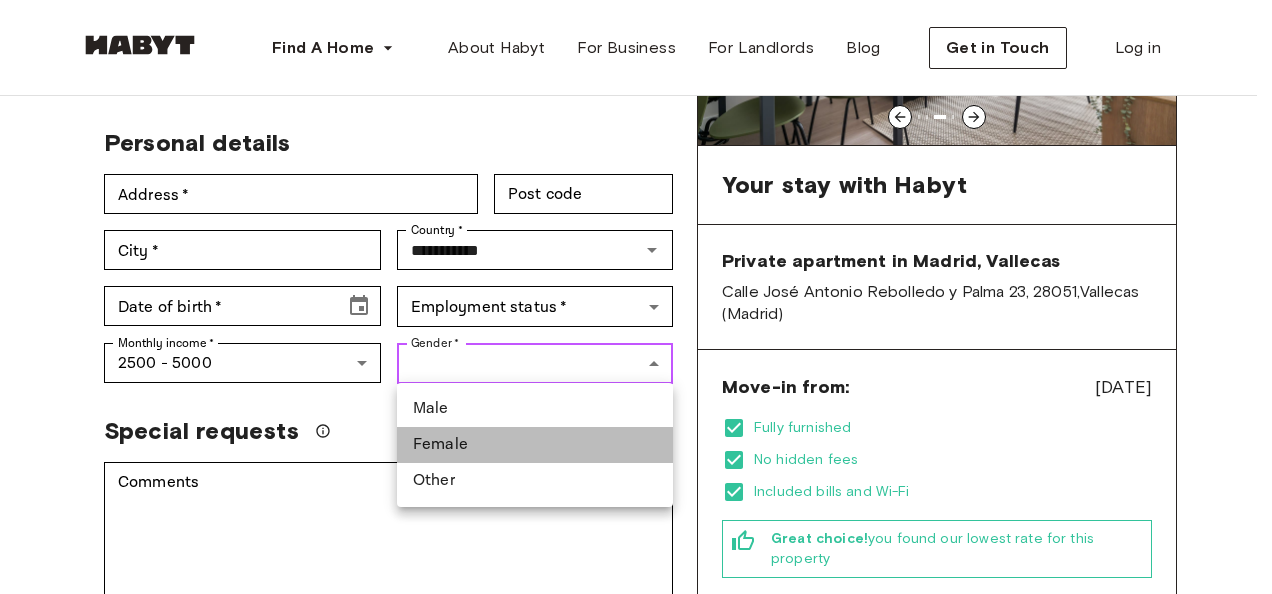 type on "******" 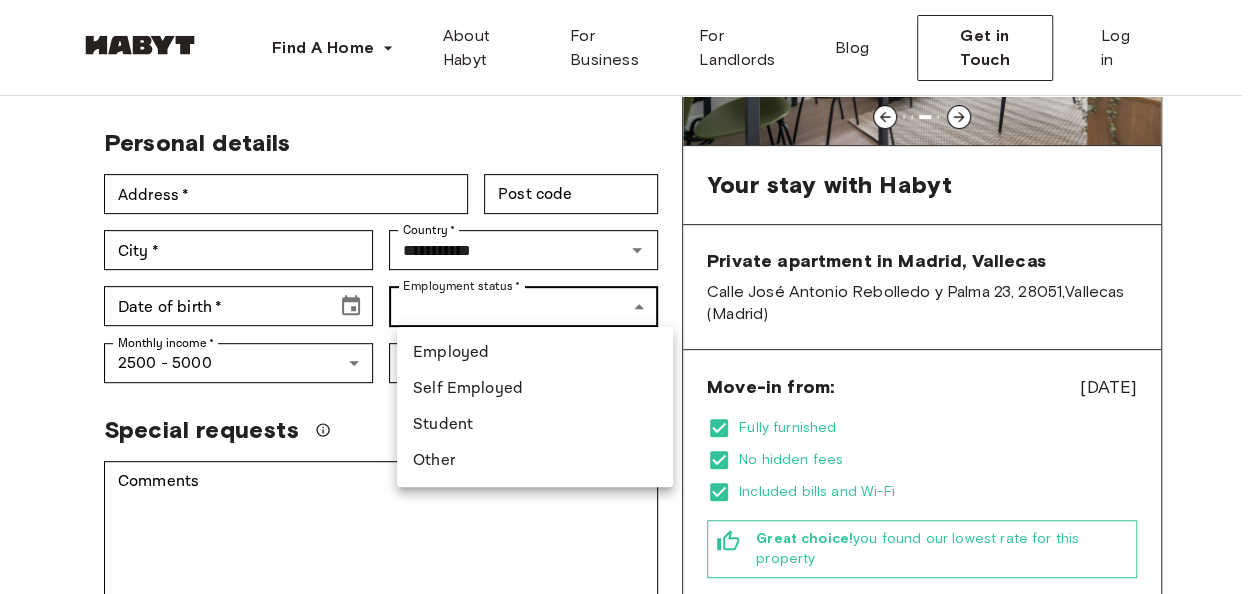click on "**********" at bounding box center [628, 858] 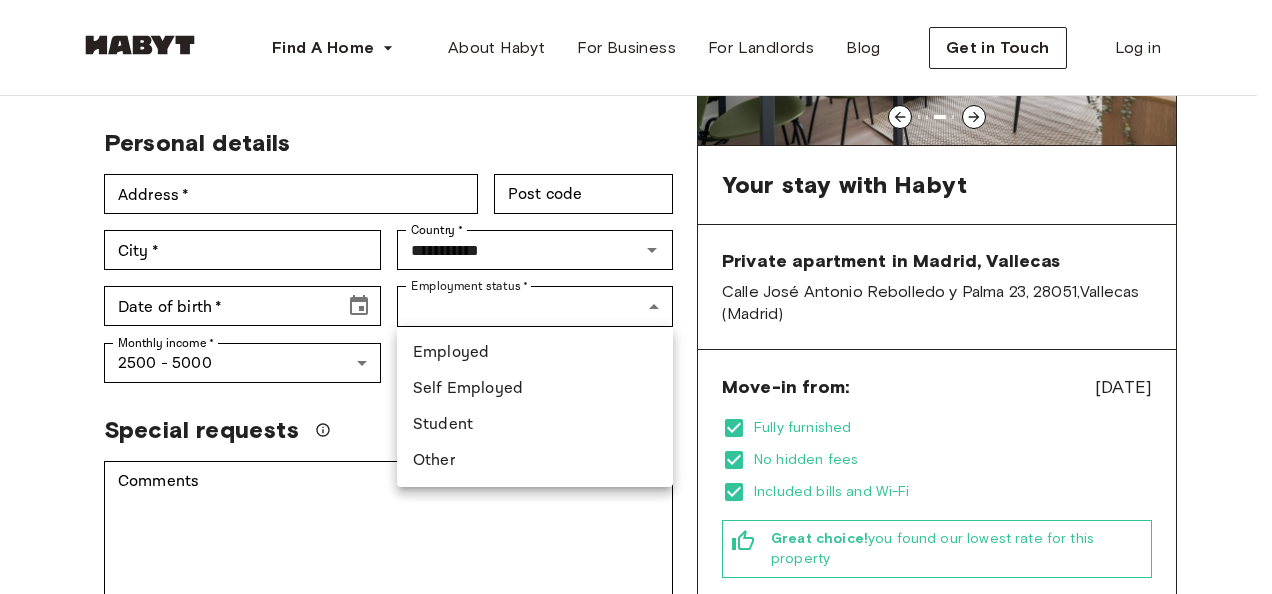 click on "Employed" at bounding box center (535, 353) 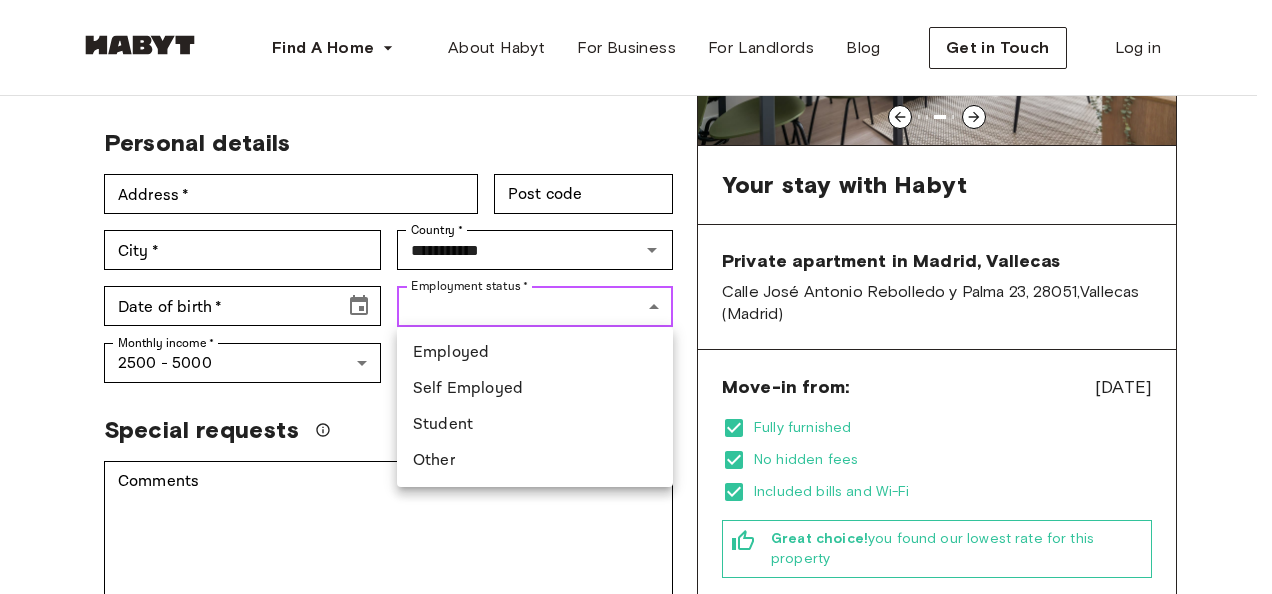 type on "********" 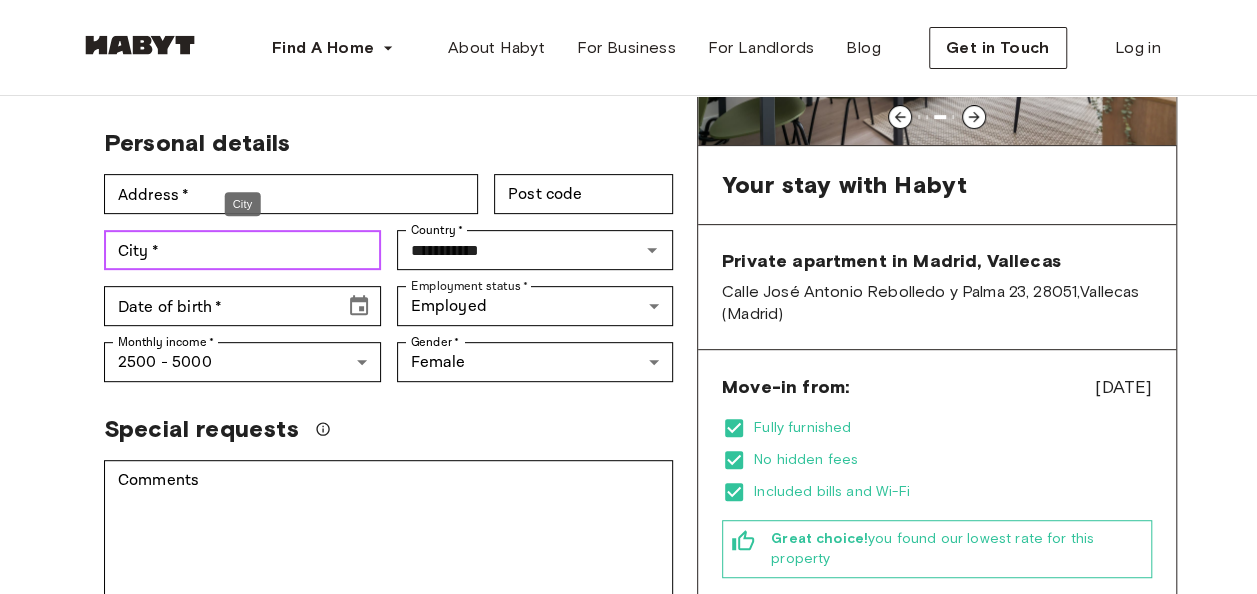 click on "City   *" at bounding box center (242, 250) 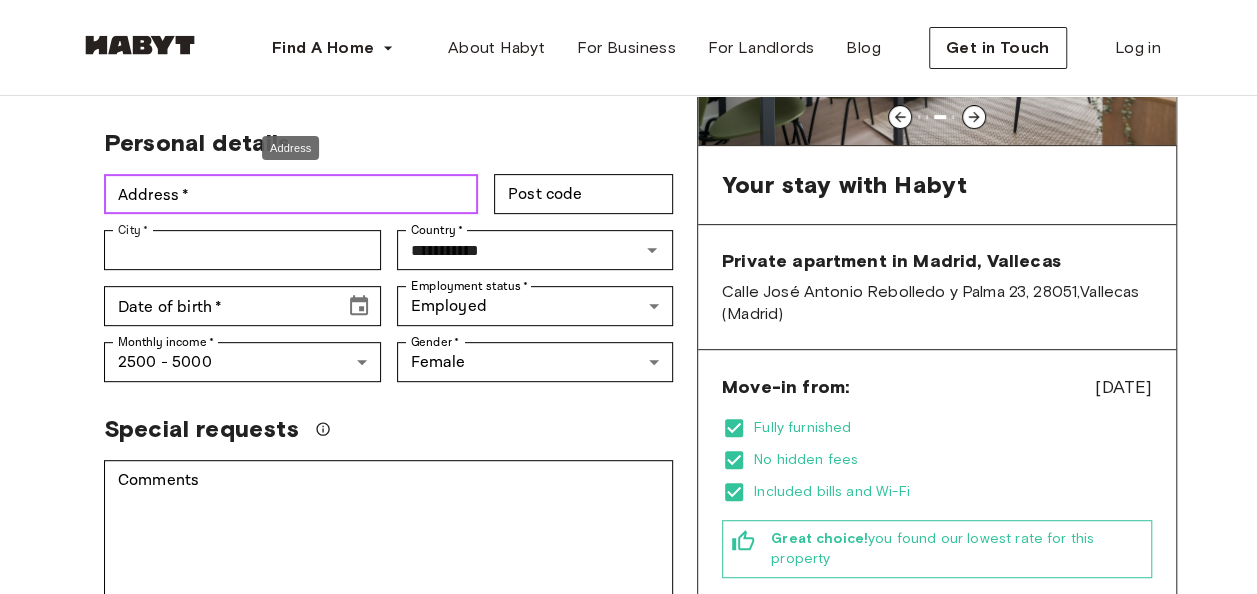 click on "Address   *" at bounding box center (291, 194) 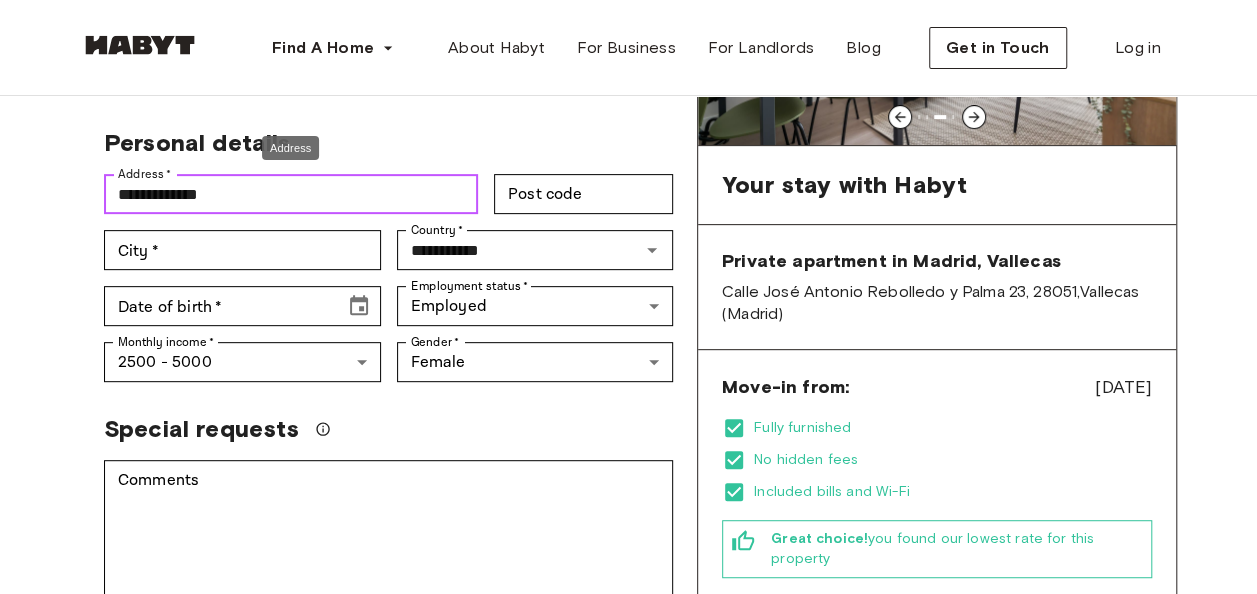 type on "**********" 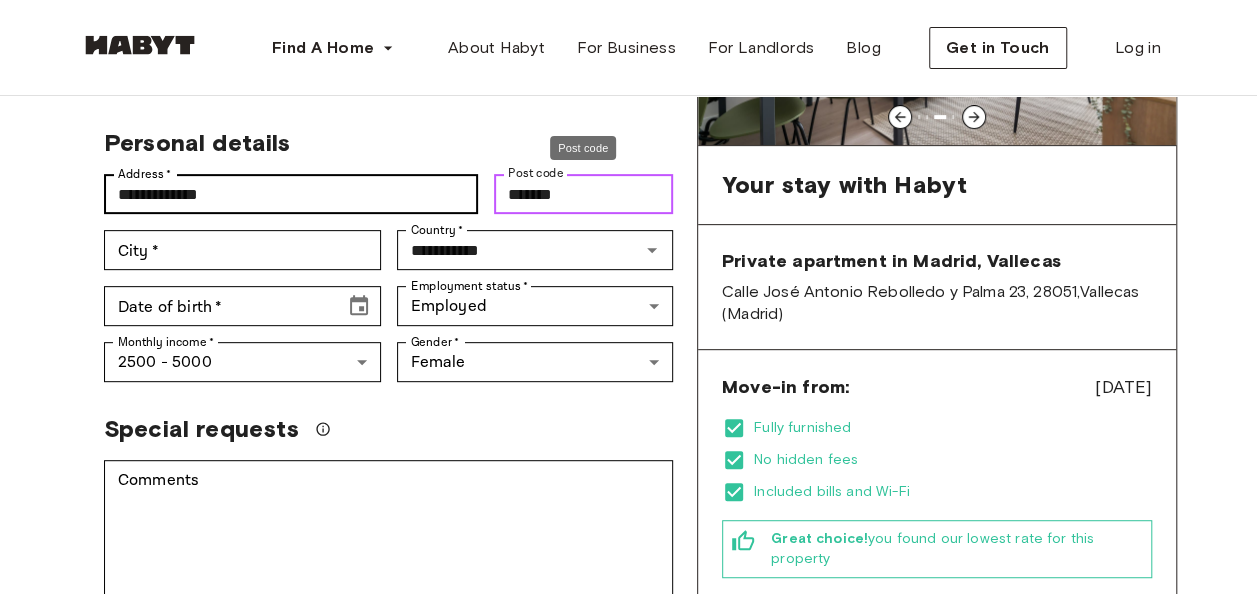 type on "*******" 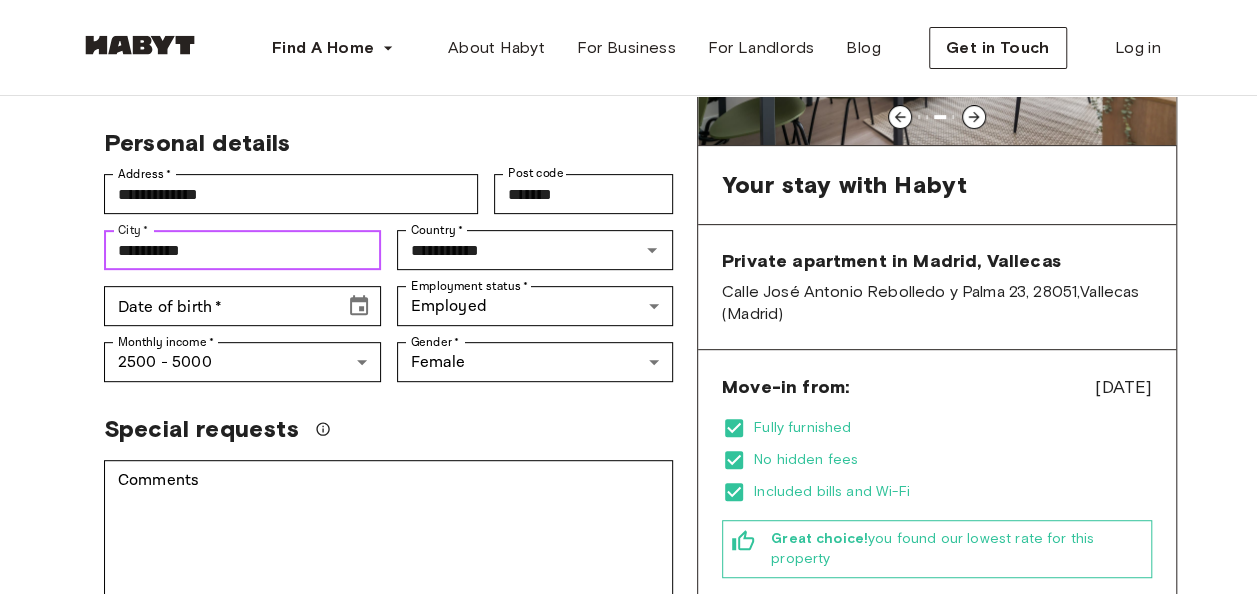 type on "**********" 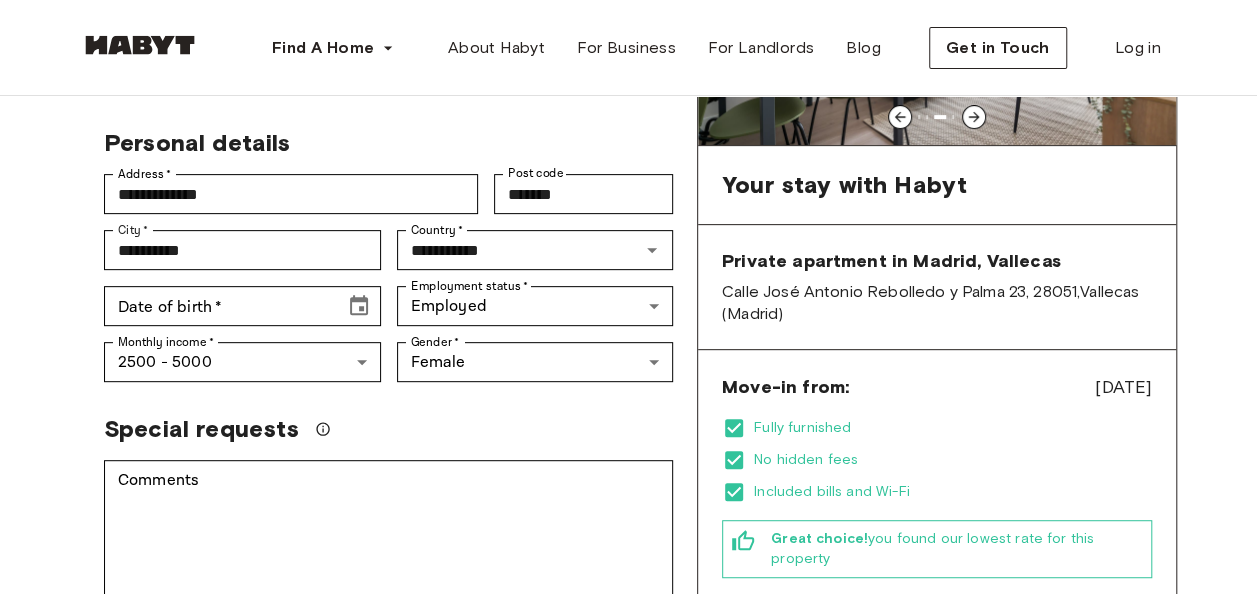 click on "**********" at bounding box center [628, 449] 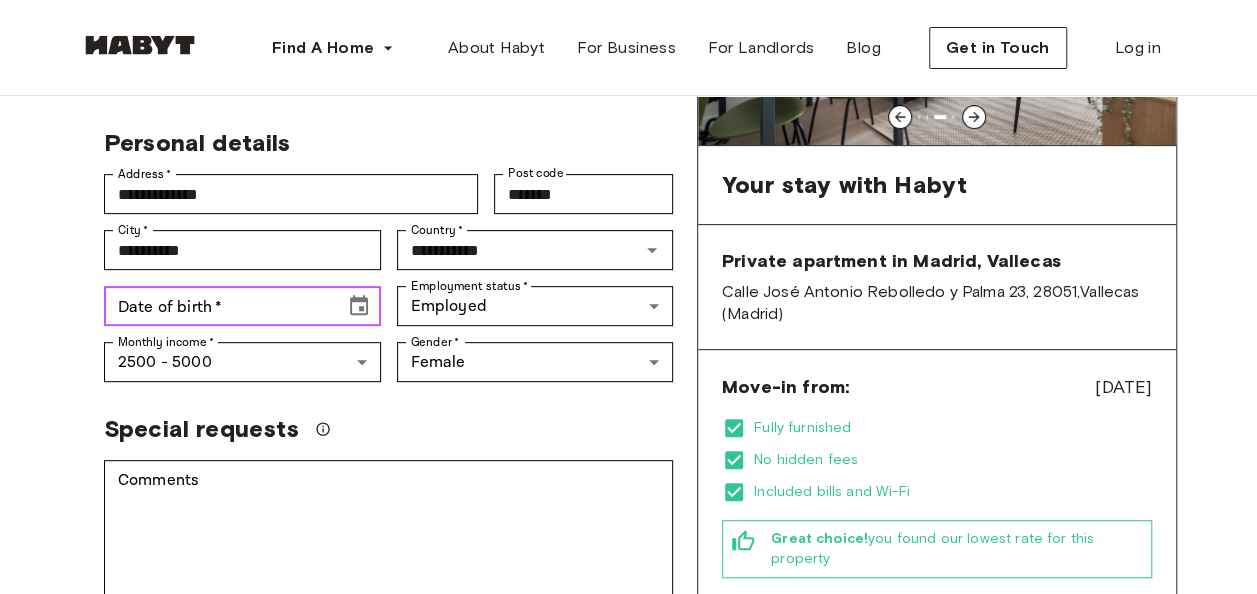 click on "Date of birth   *" at bounding box center [217, 306] 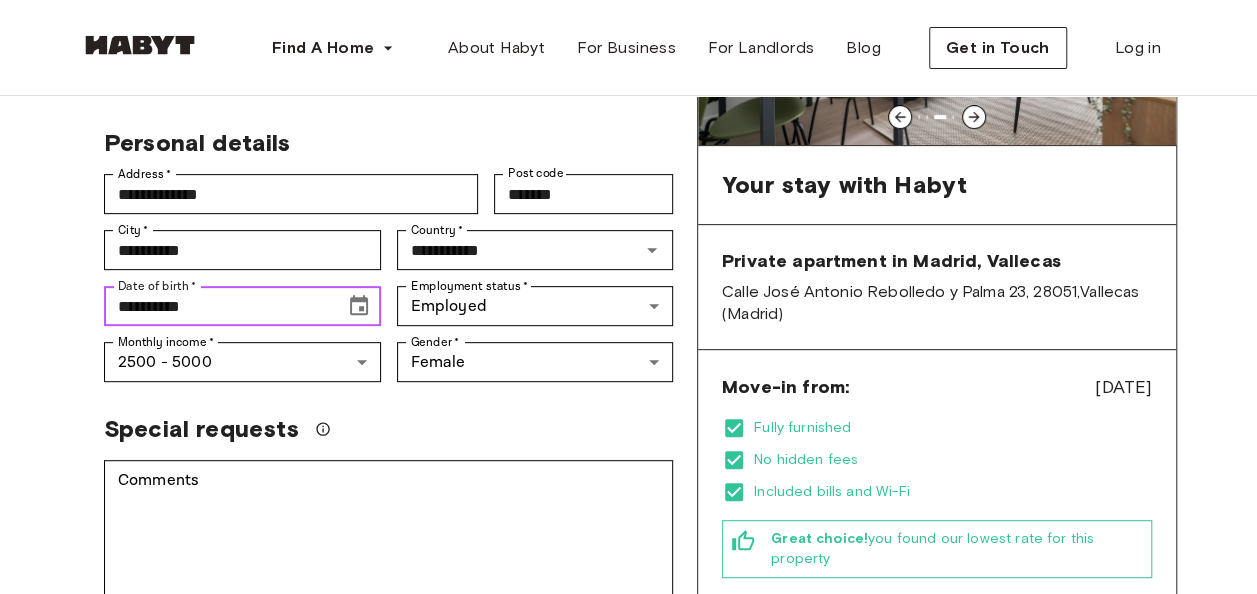 click 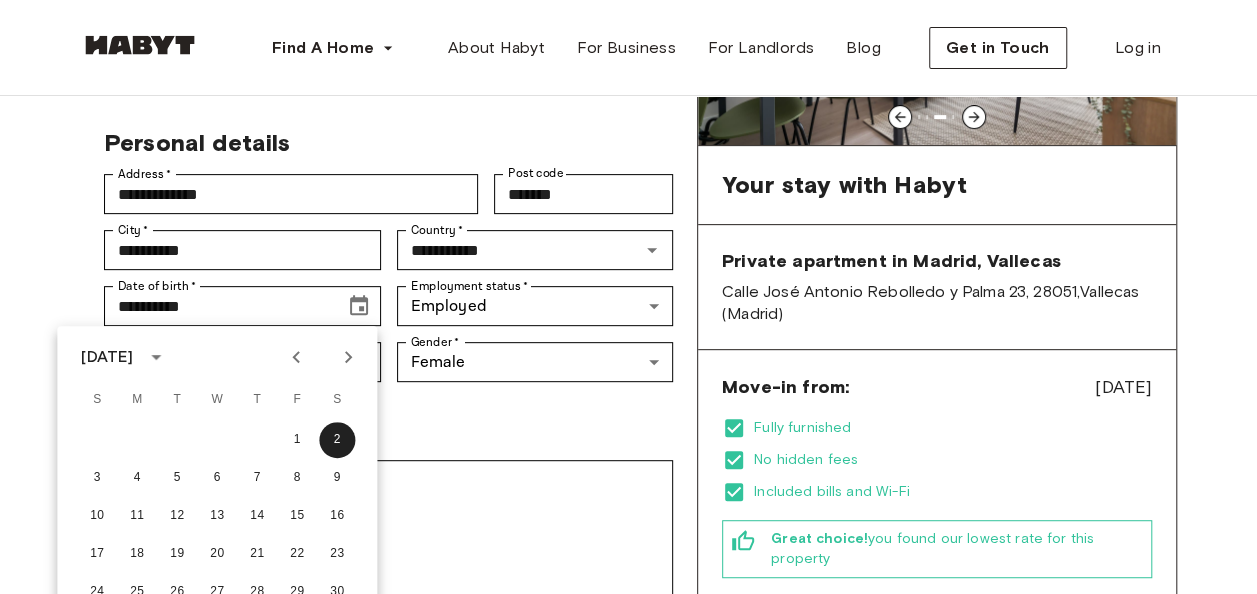click at bounding box center (156, 357) 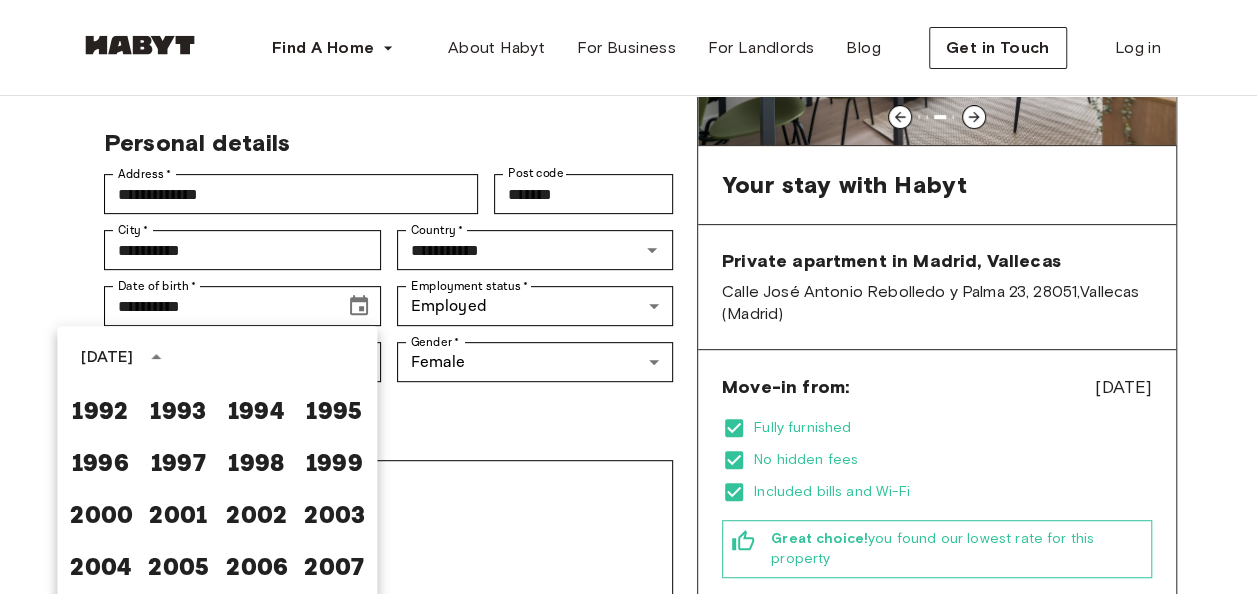 scroll, scrollTop: 1235, scrollLeft: 0, axis: vertical 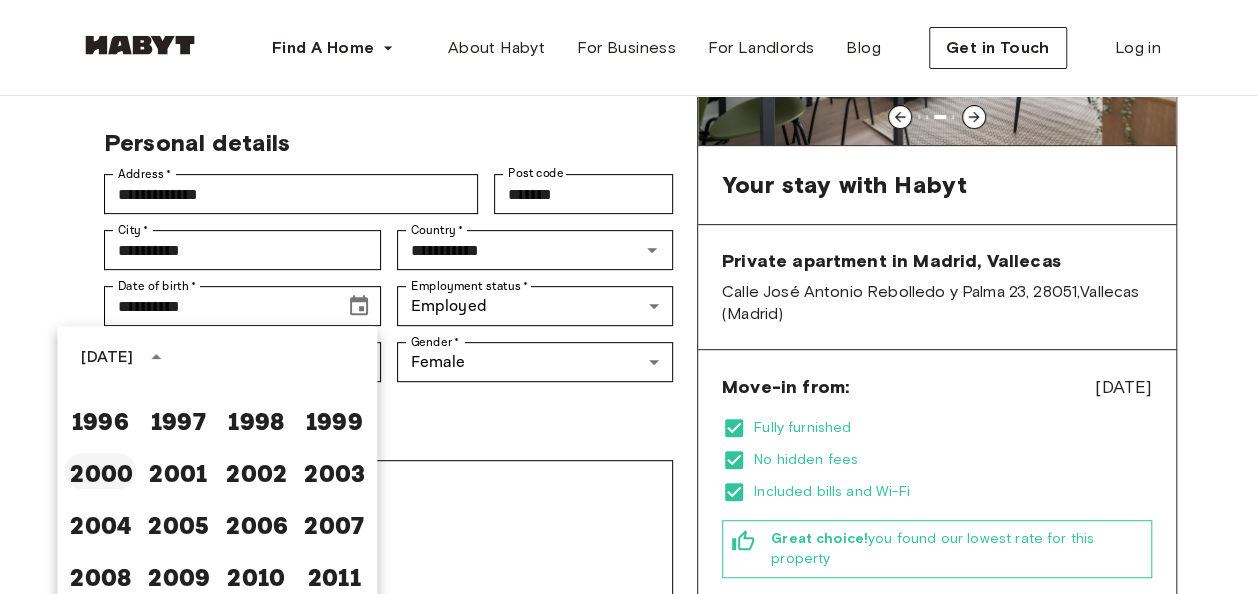 click on "2000" at bounding box center (100, 471) 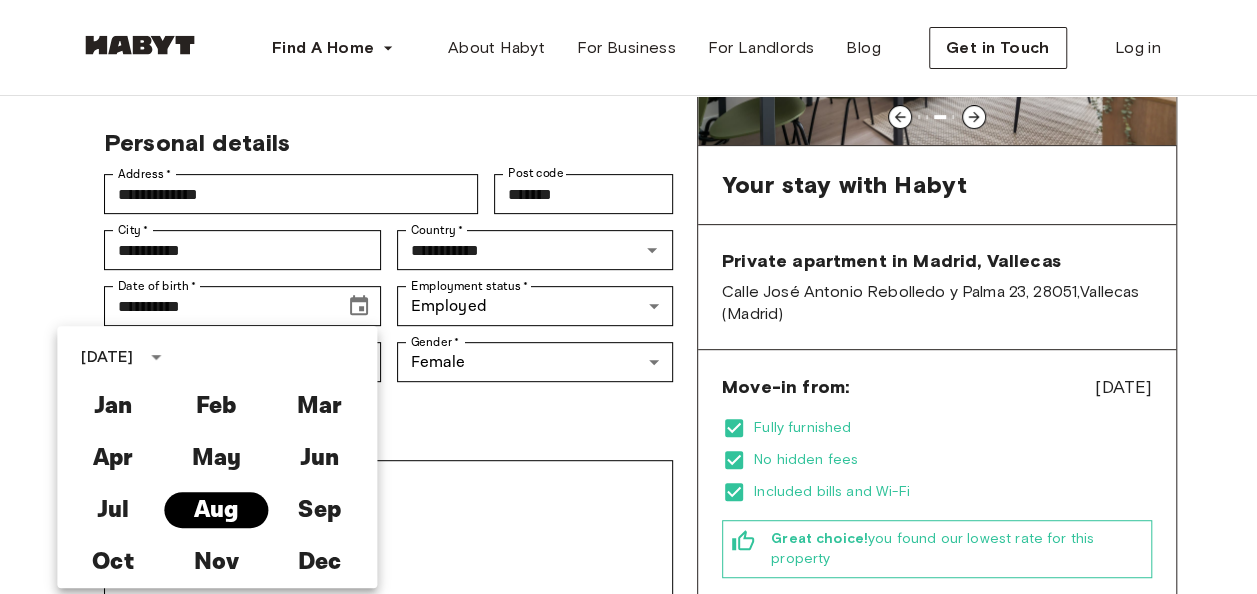 click on "Aug" at bounding box center [216, 510] 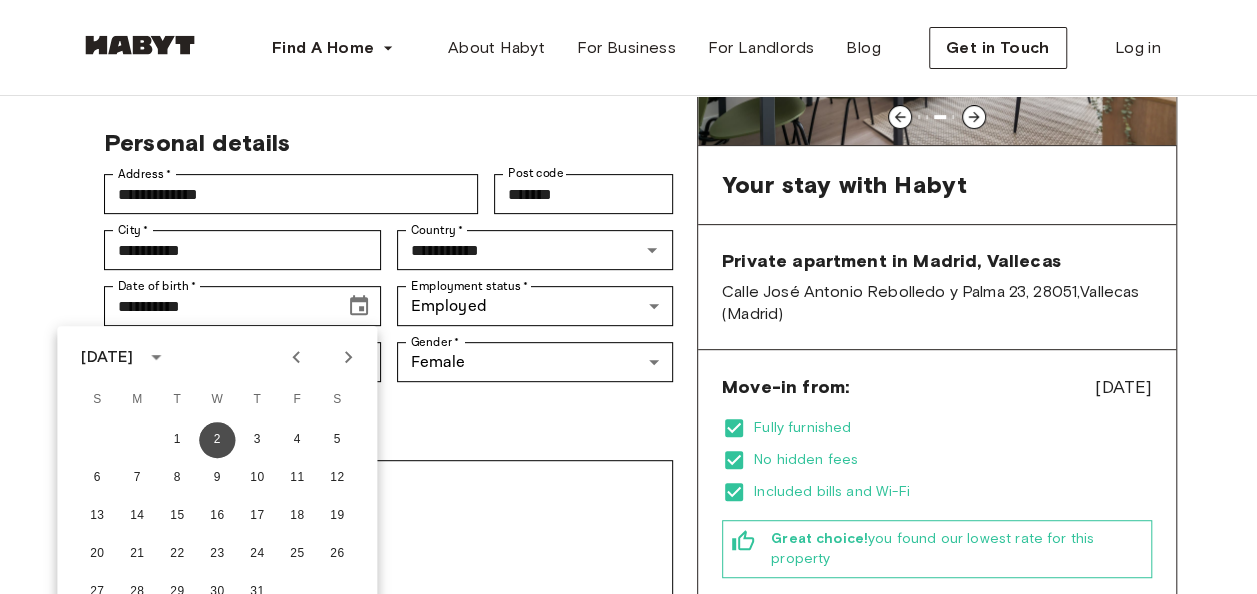 click on "2" at bounding box center [217, 440] 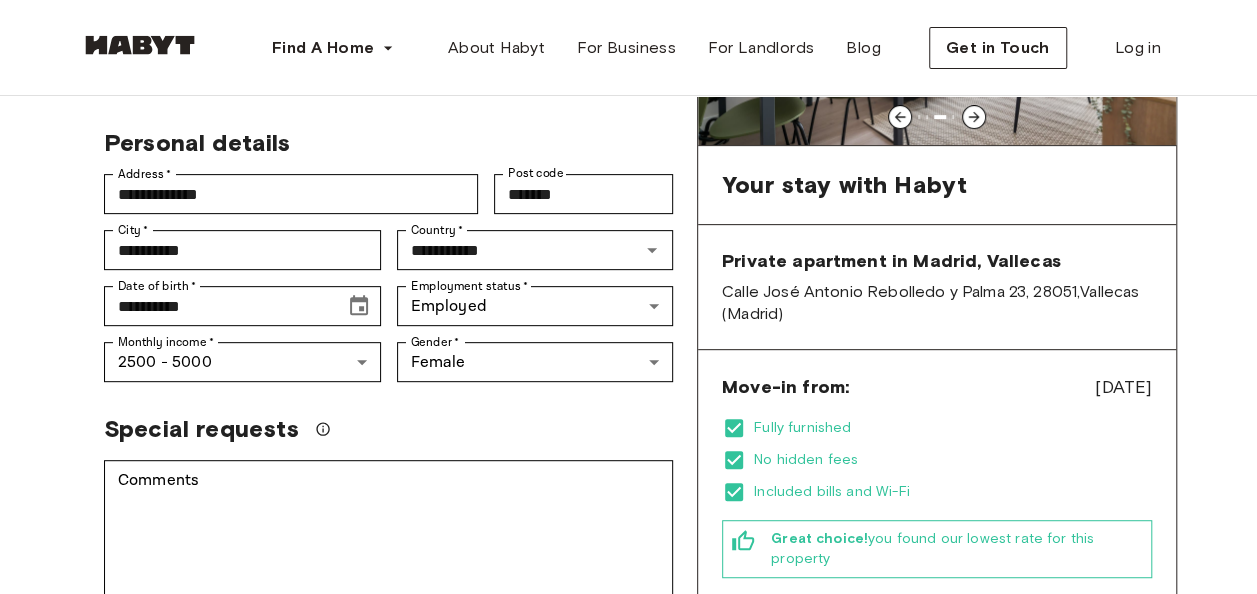 click on "**********" at bounding box center [628, 449] 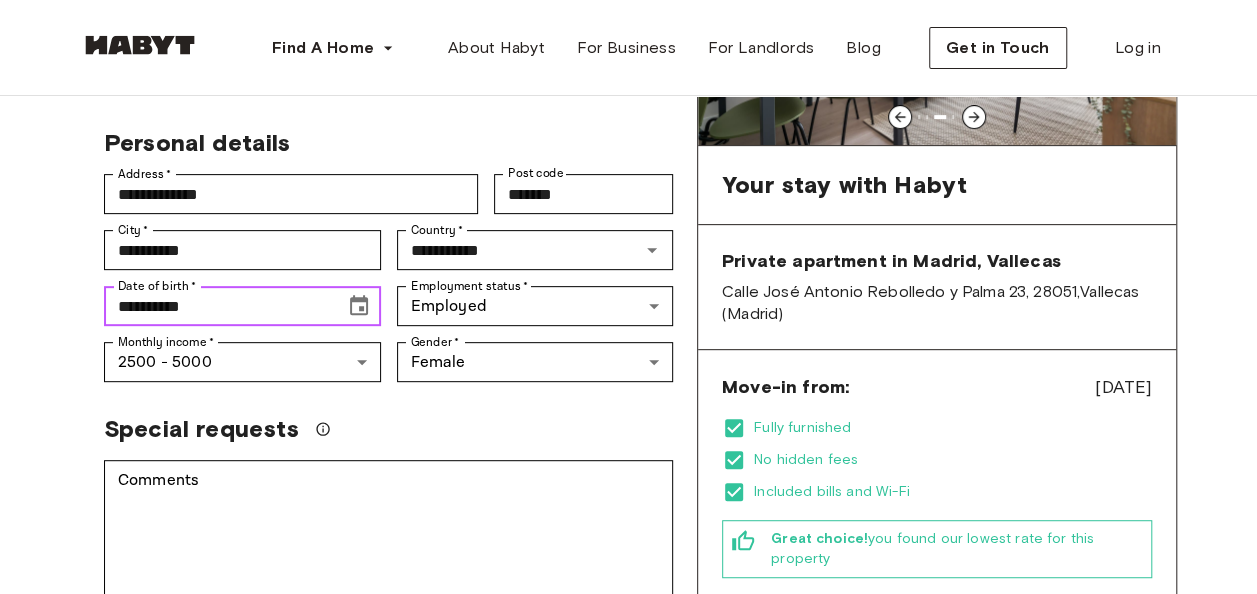 click 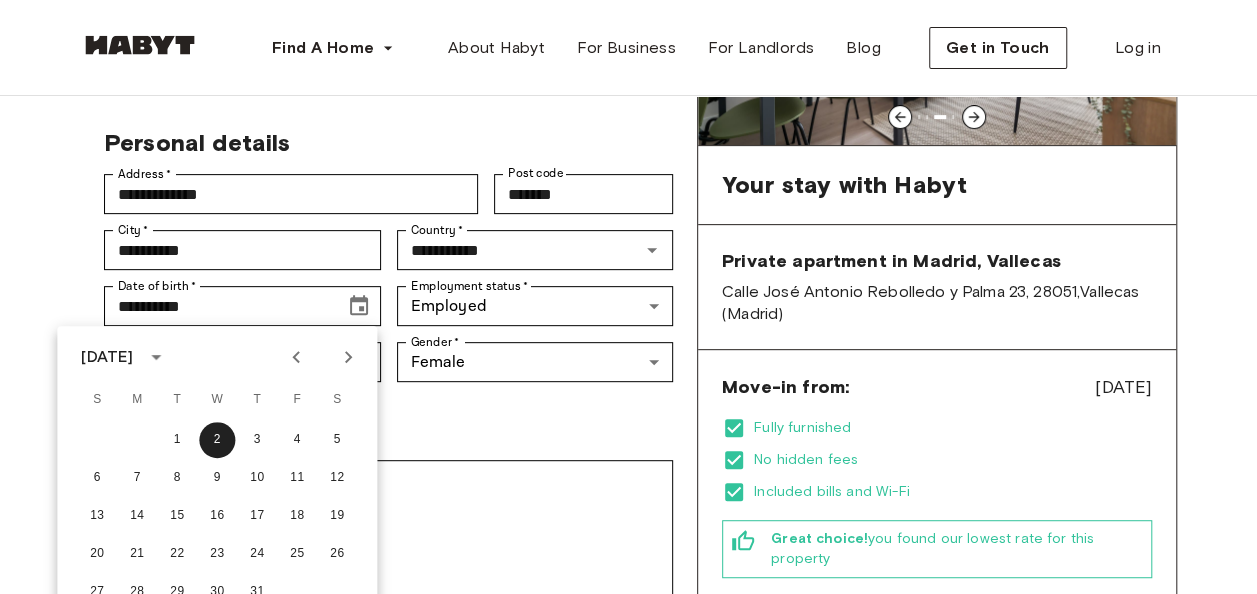 click on "**********" at bounding box center (628, 449) 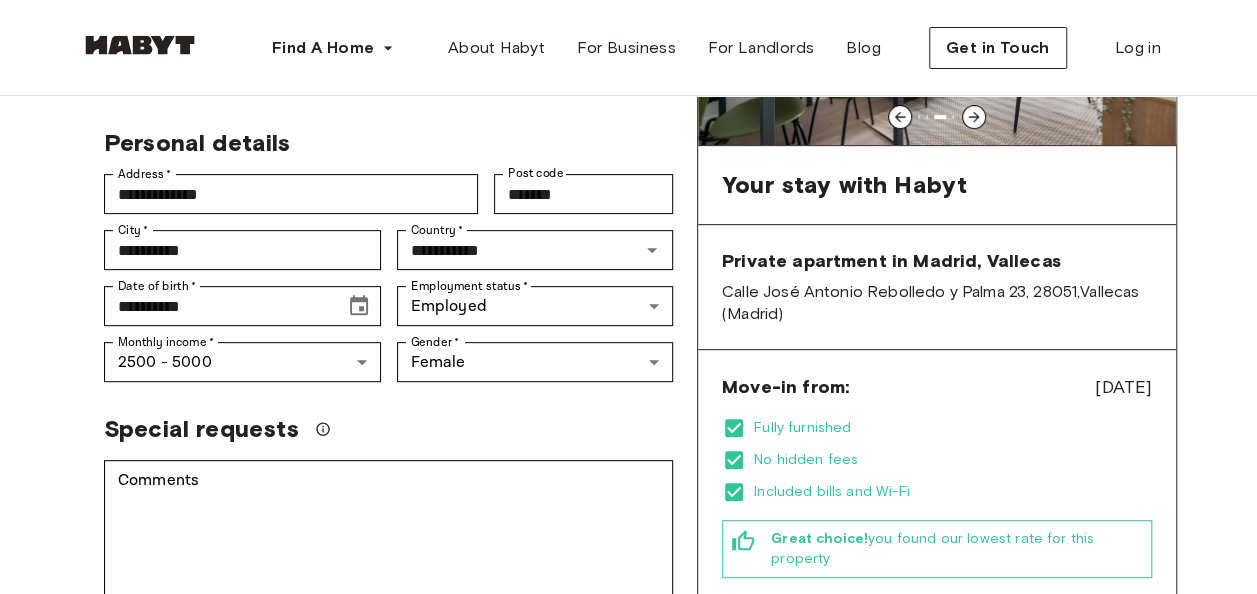 click on "Special requests" at bounding box center [388, 429] 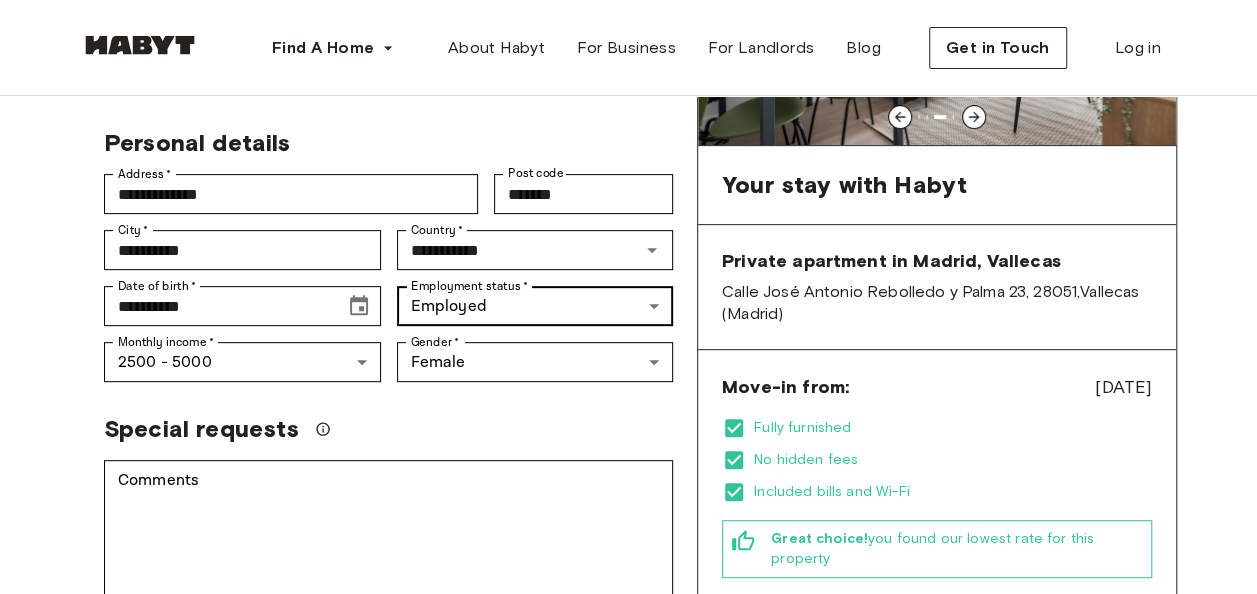 click on "**********" at bounding box center (628, 859) 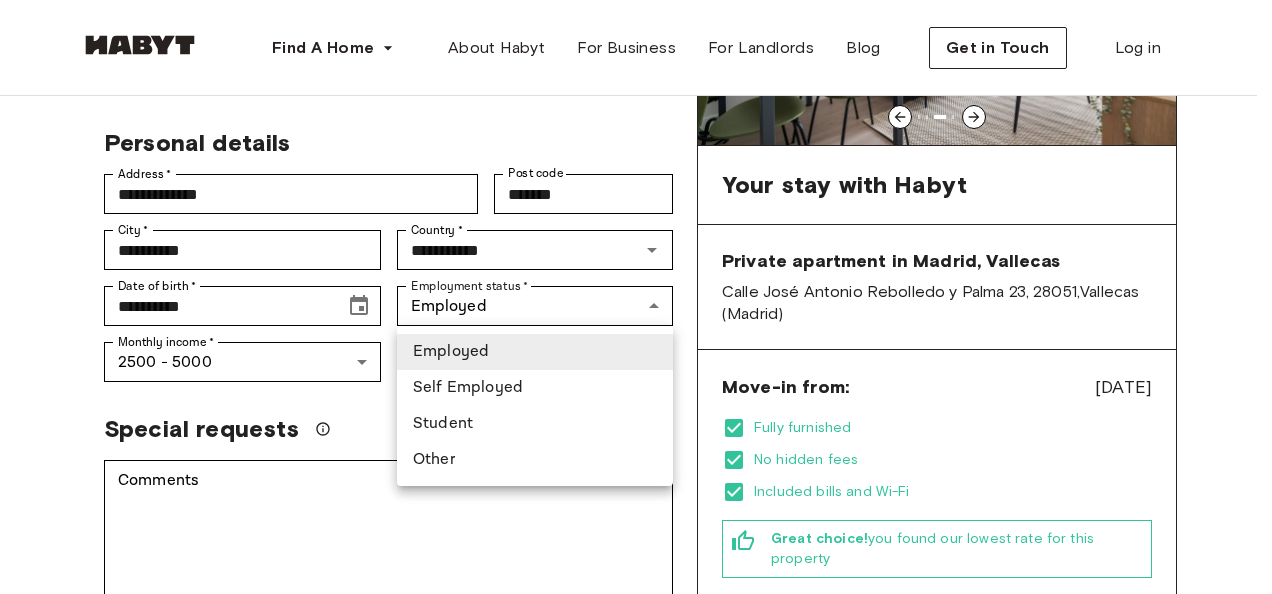 click on "Other" at bounding box center (535, 460) 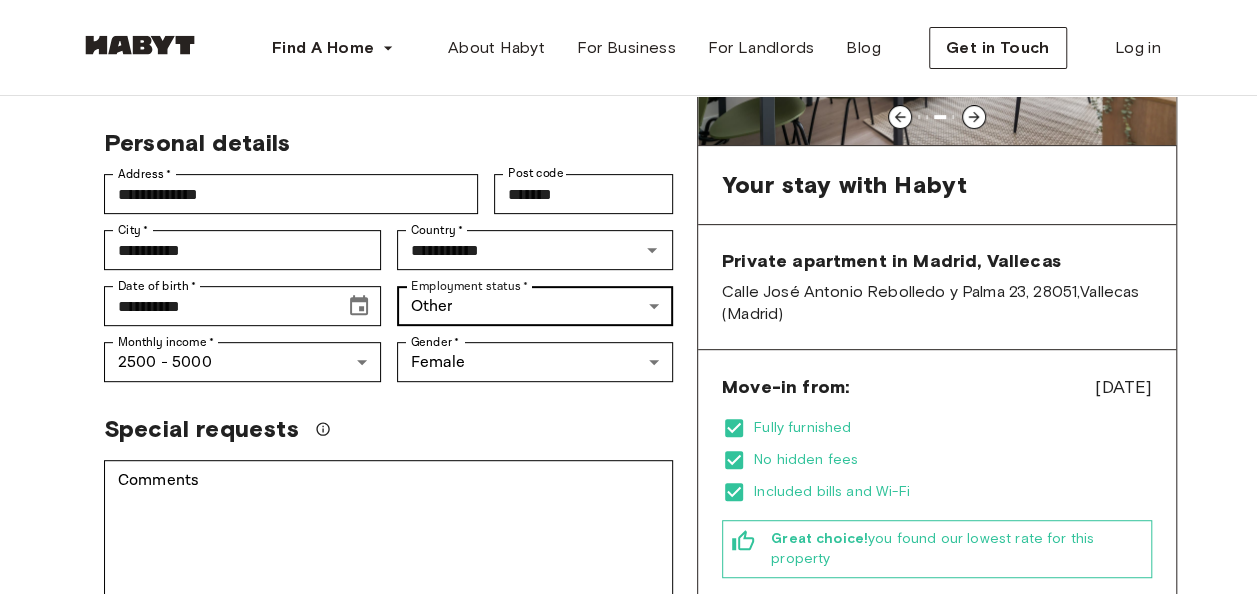 click on "**********" at bounding box center [628, 859] 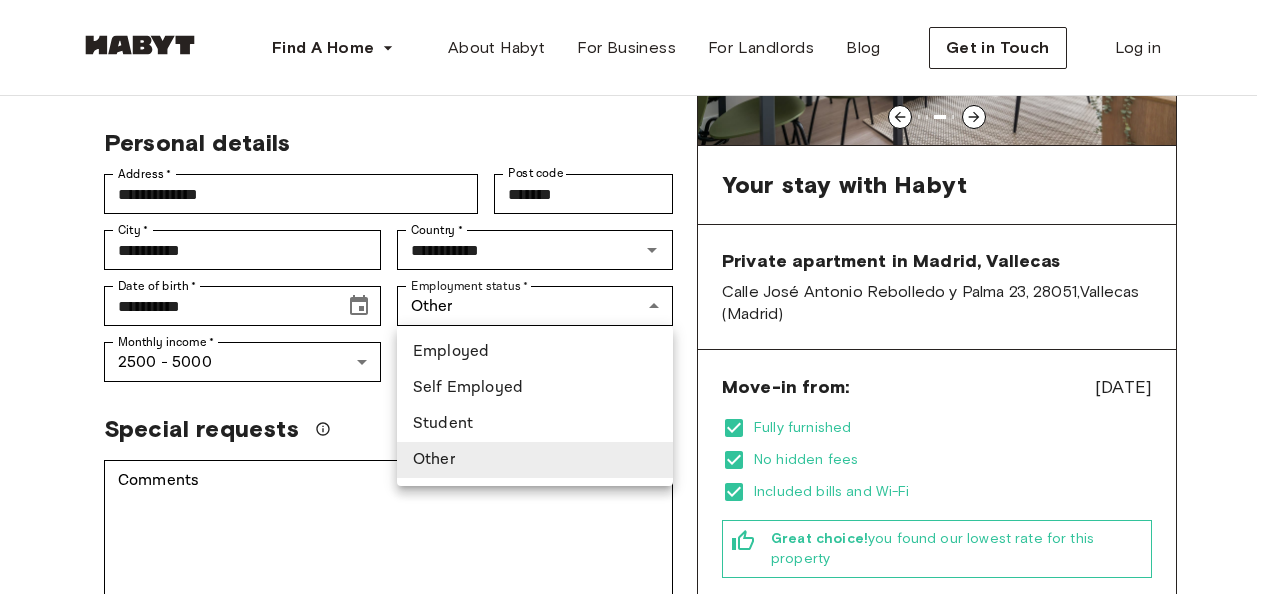 click on "Employed" at bounding box center (535, 352) 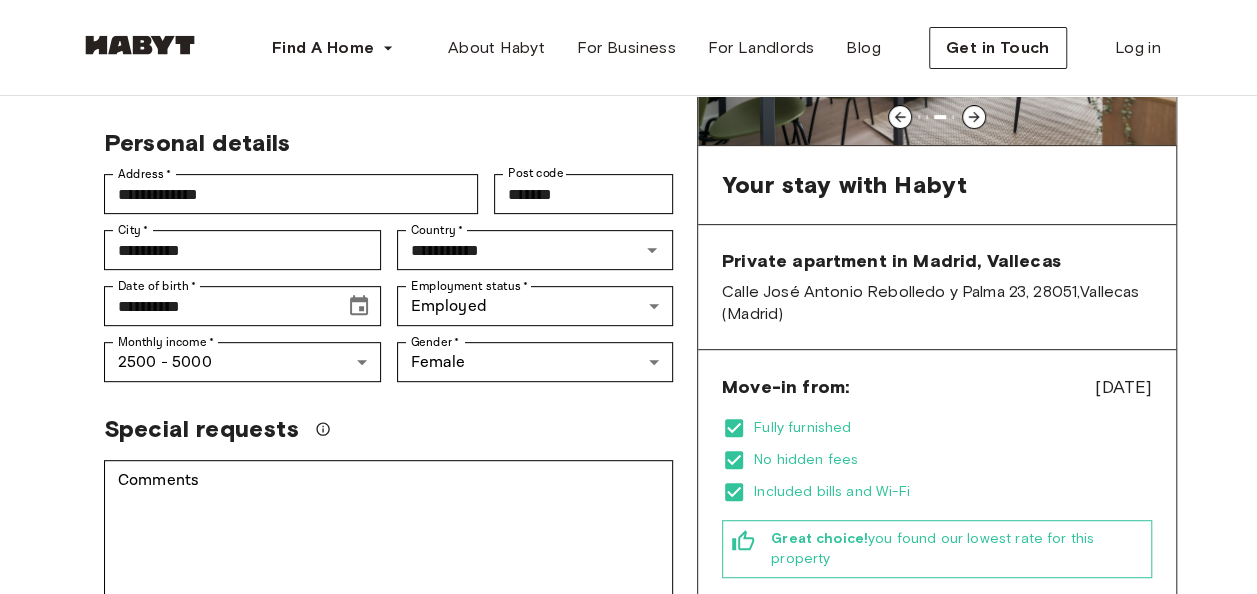 click on "**********" at bounding box center (388, 477) 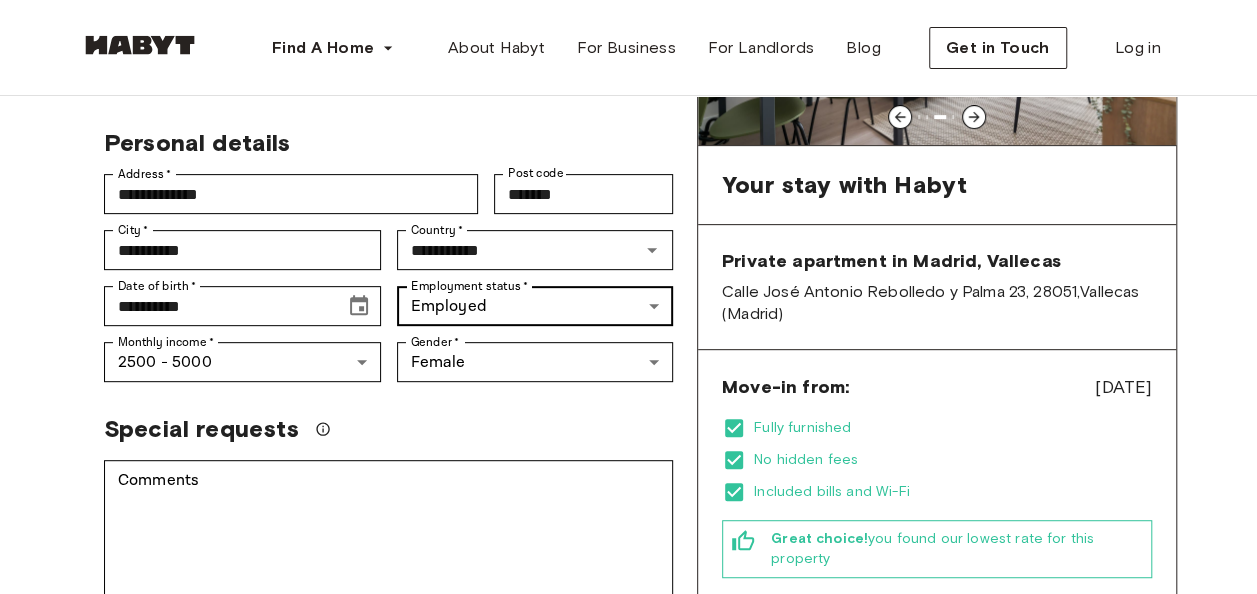 click on "**********" at bounding box center (628, 859) 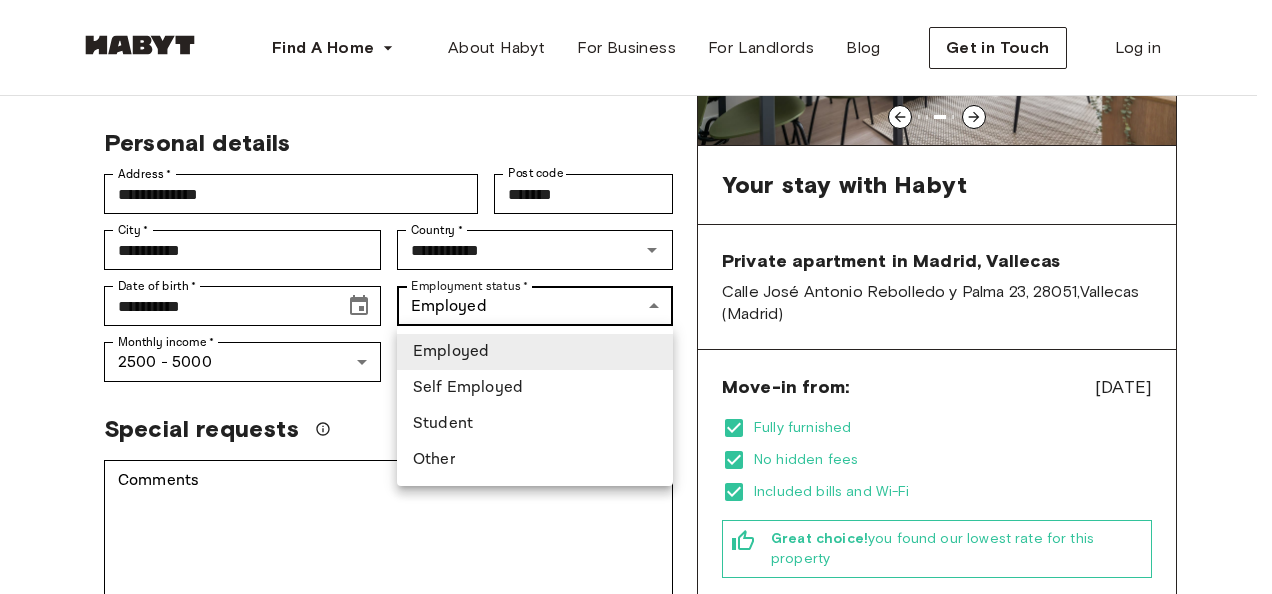 click at bounding box center [636, 297] 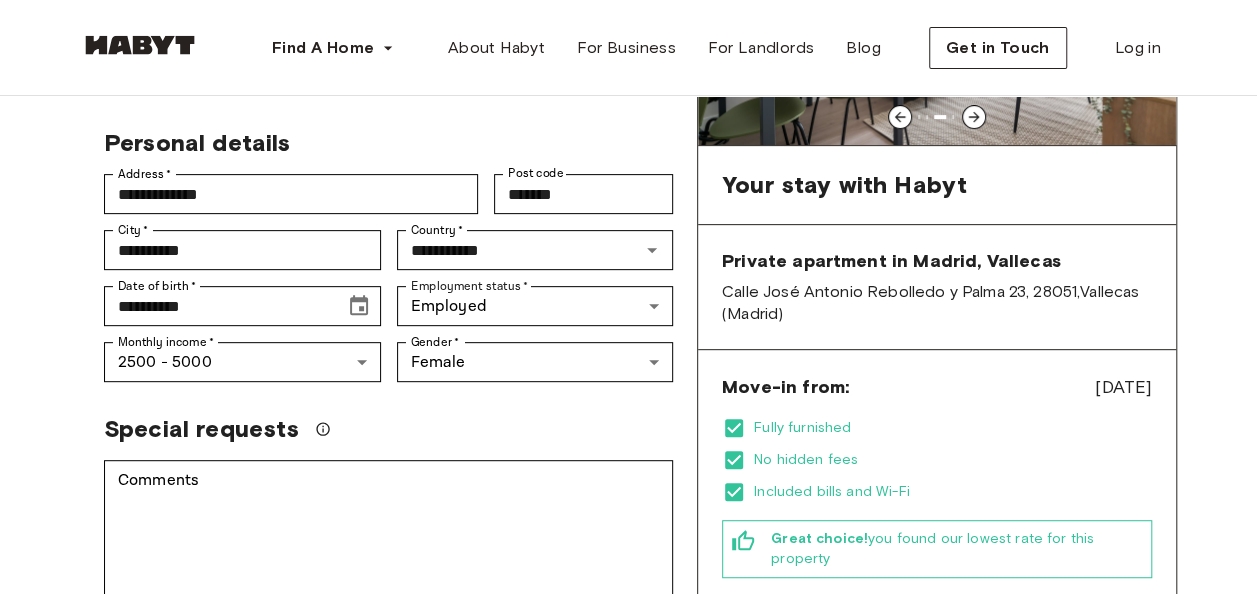 click on "**********" at bounding box center (388, 477) 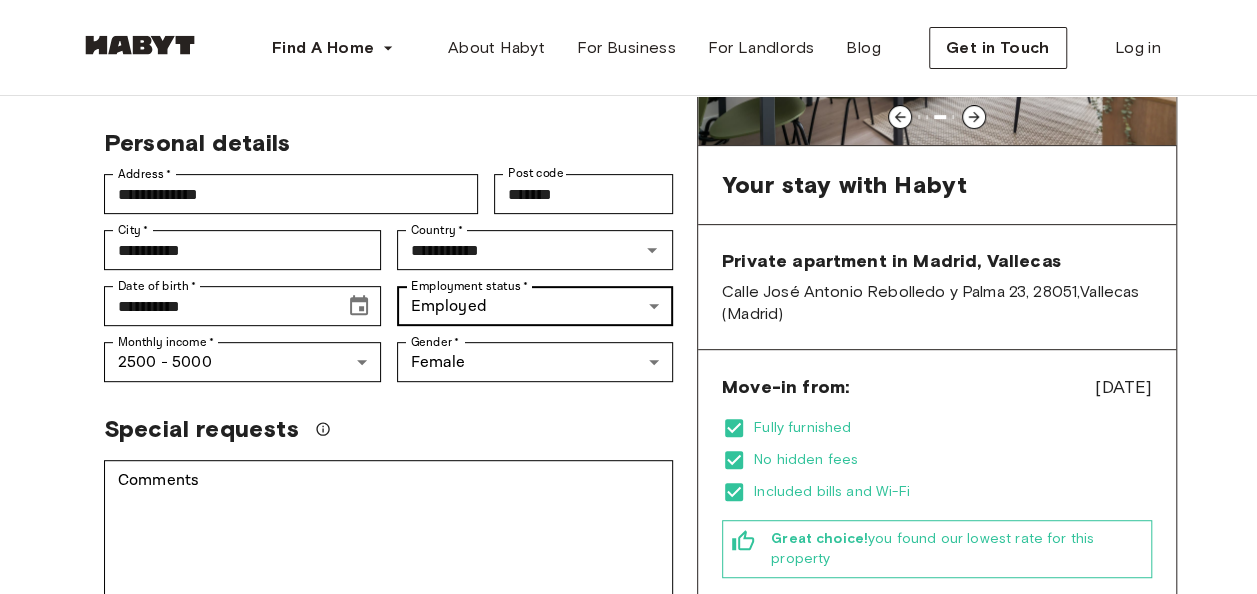 click on "**********" at bounding box center (628, 859) 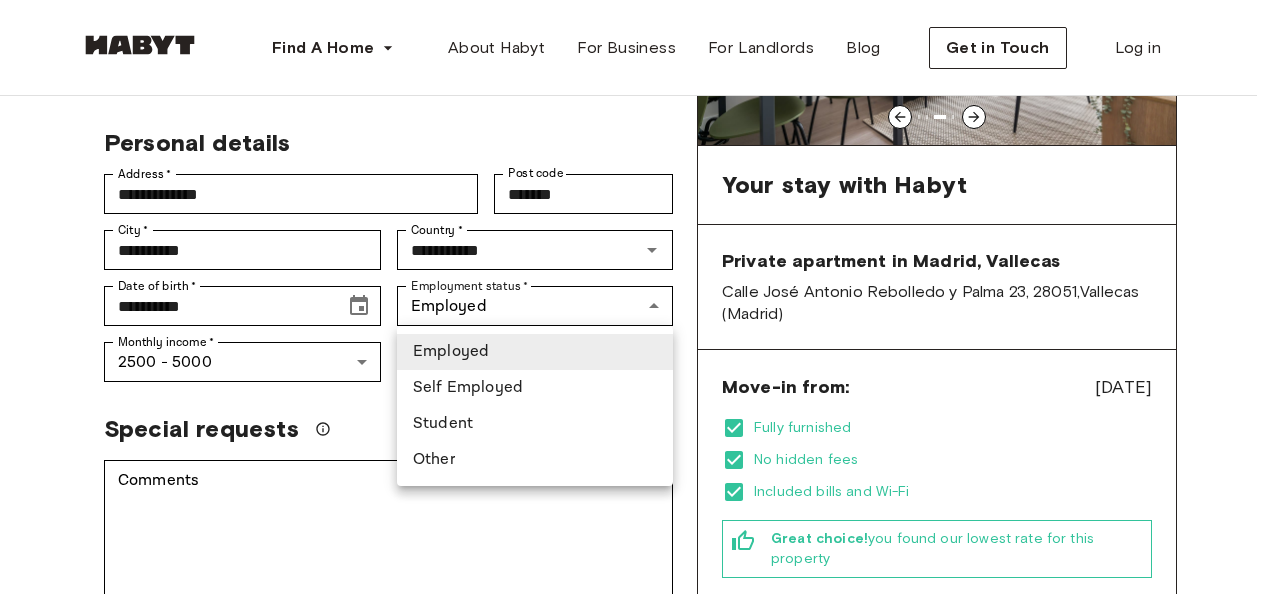 click on "Self Employed" at bounding box center (535, 388) 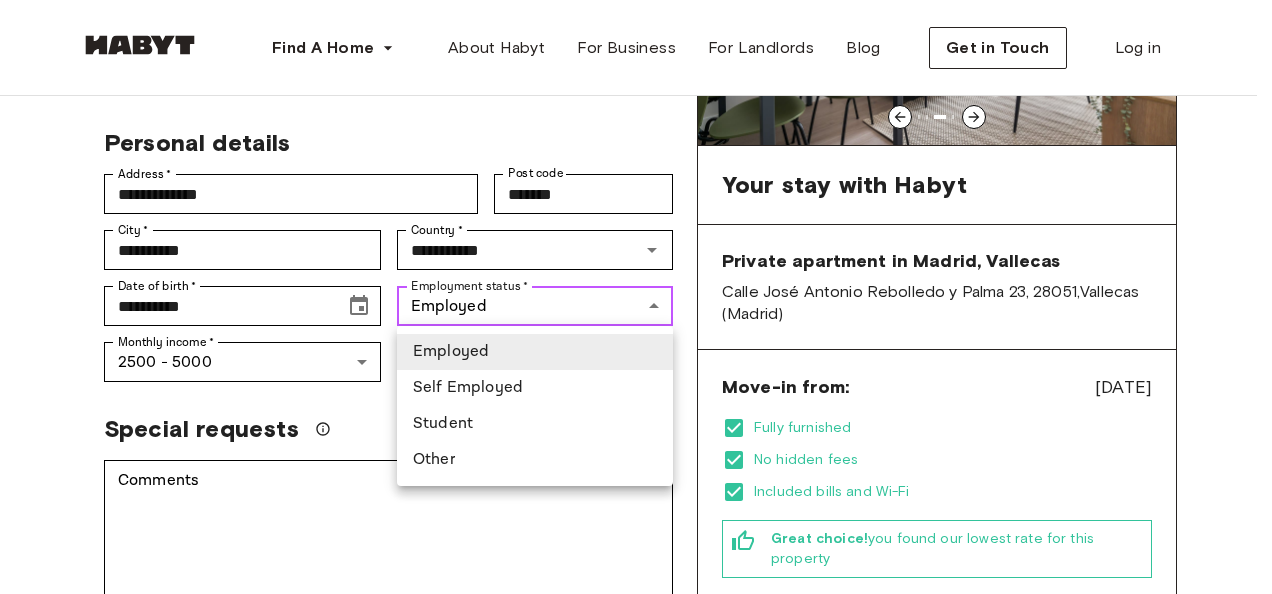 type on "**********" 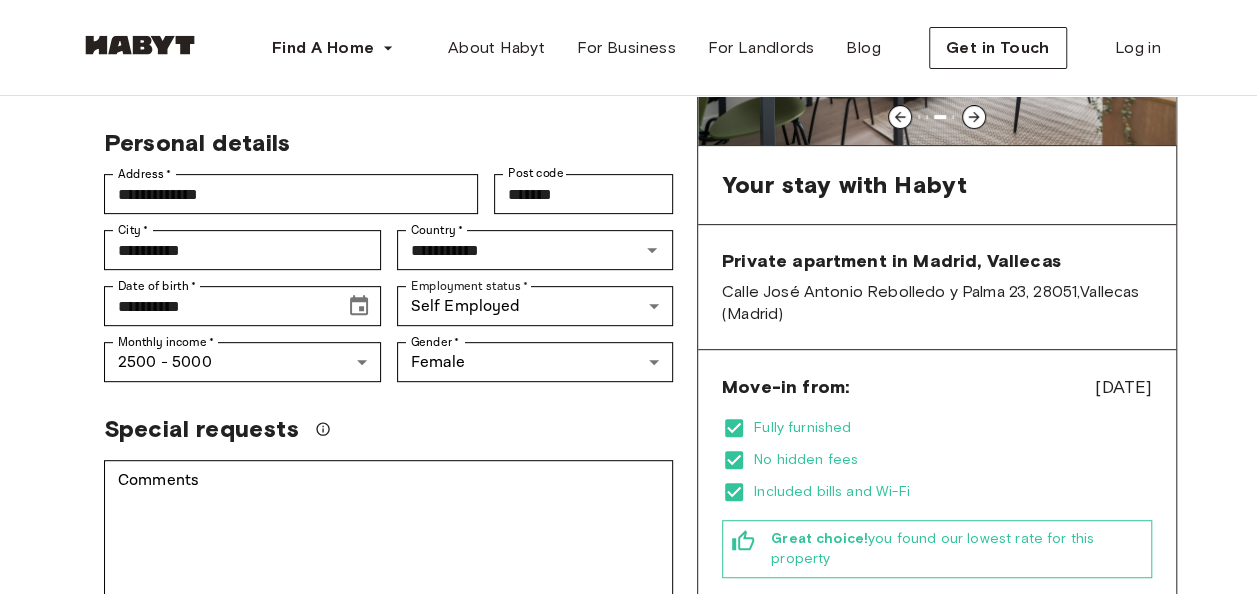click on "**********" at bounding box center [388, 477] 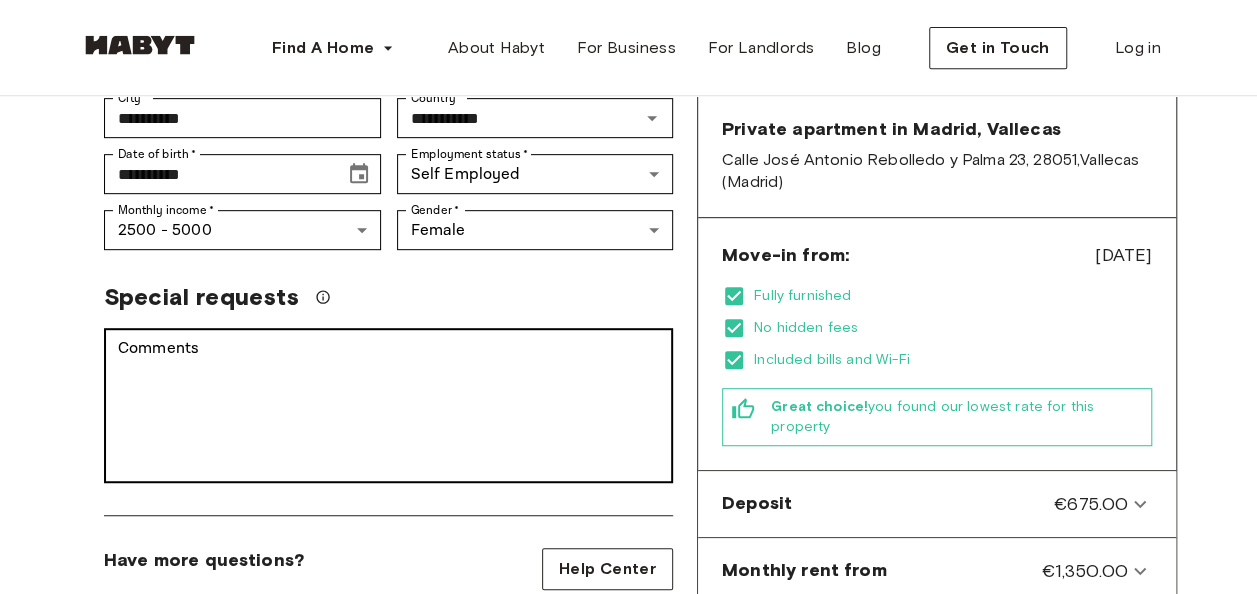 scroll, scrollTop: 500, scrollLeft: 0, axis: vertical 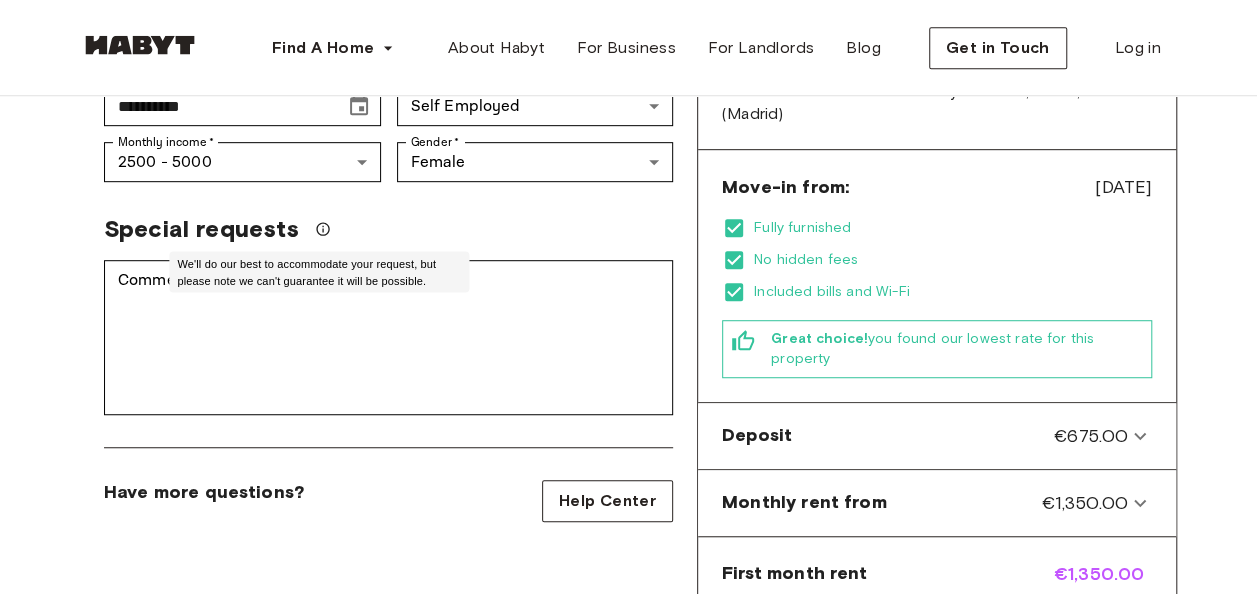 click 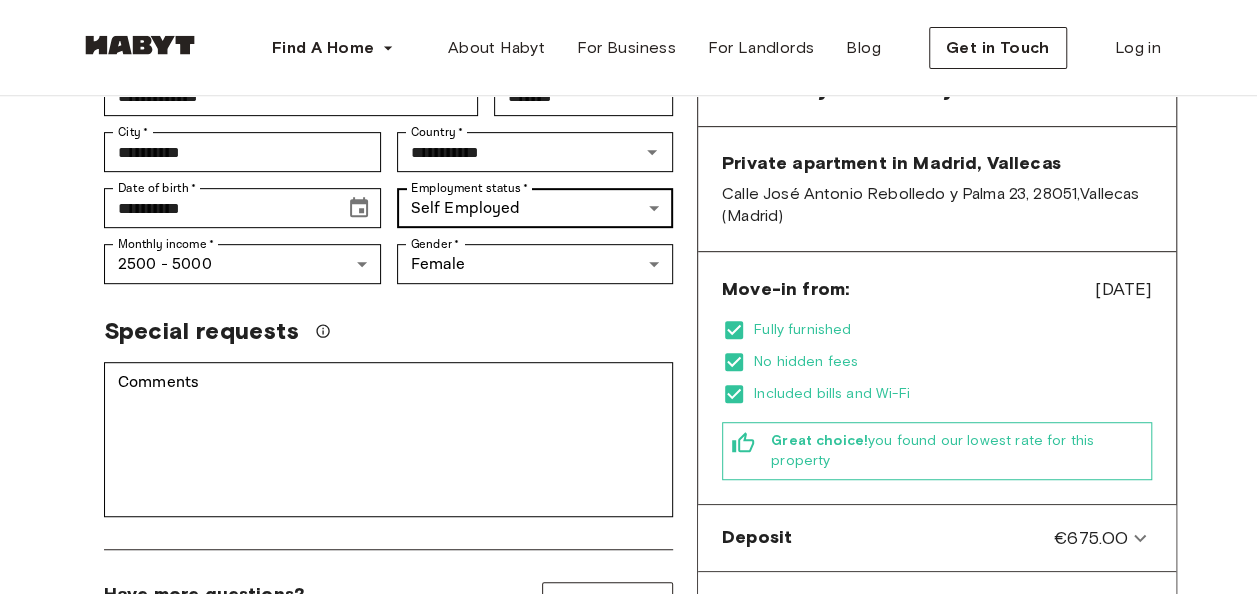 scroll, scrollTop: 400, scrollLeft: 0, axis: vertical 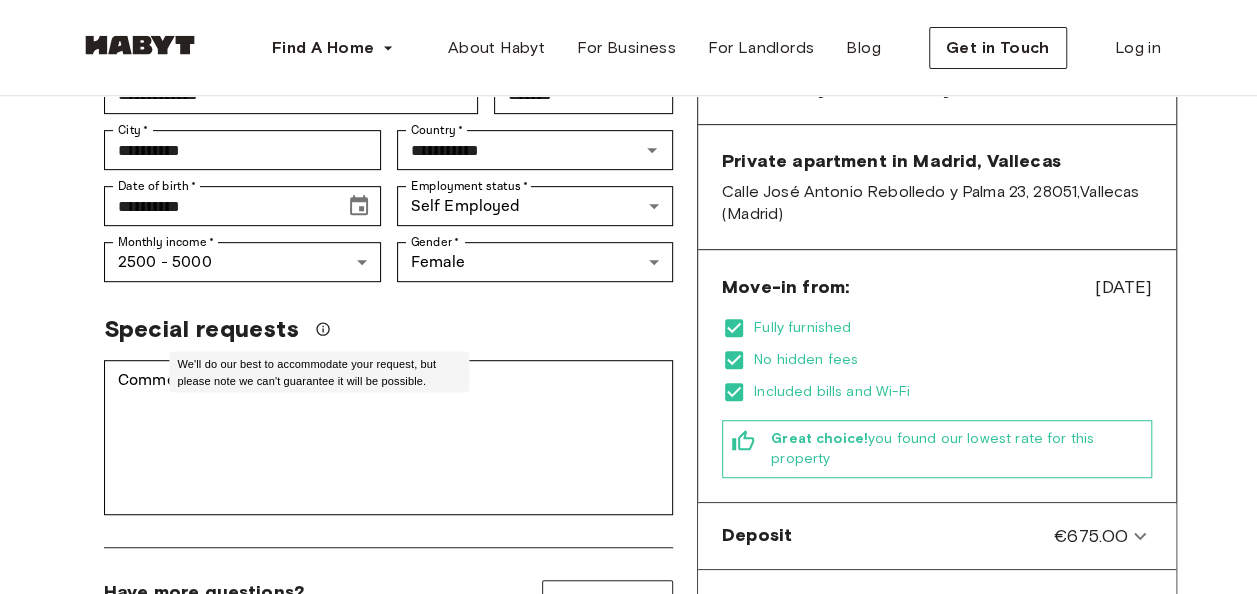 click 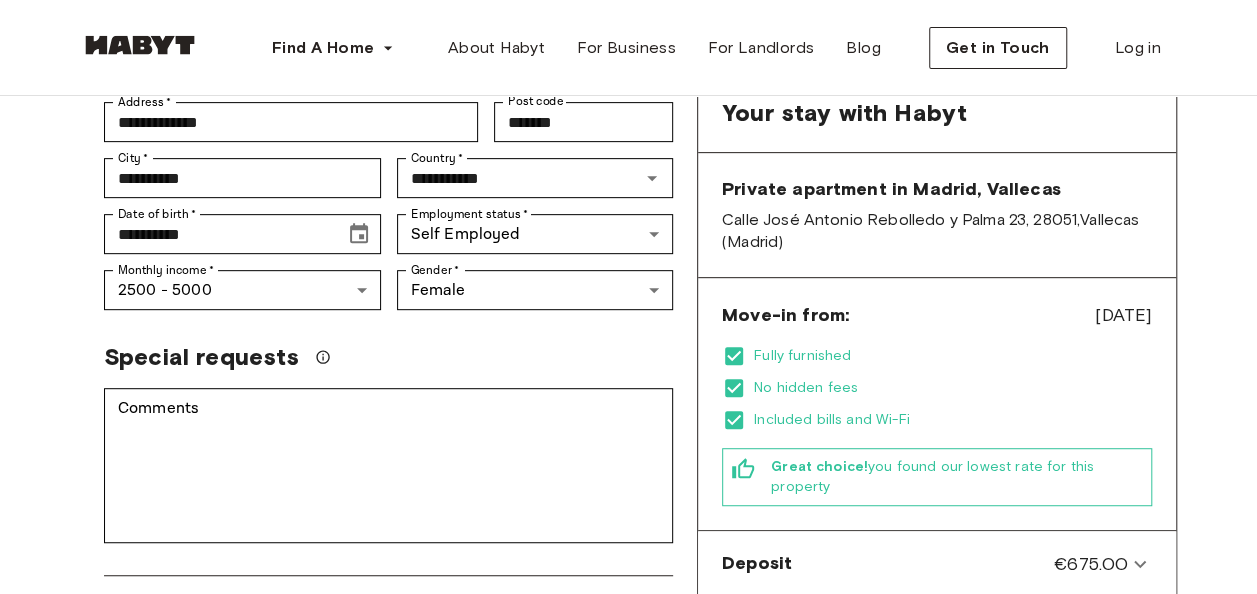 scroll, scrollTop: 400, scrollLeft: 0, axis: vertical 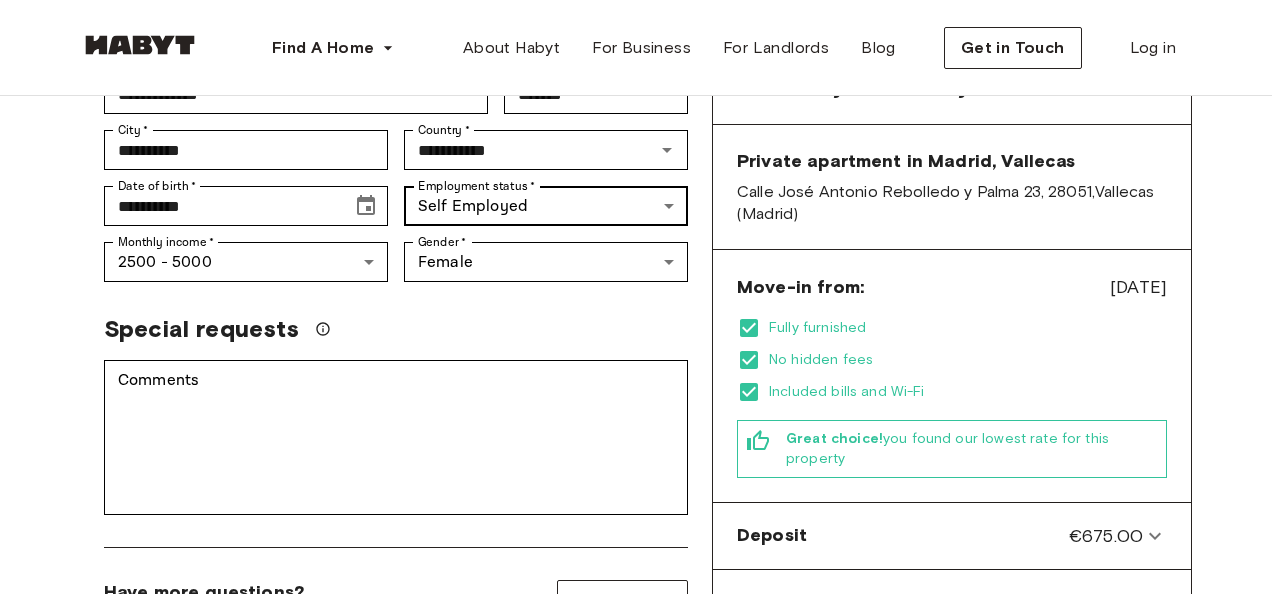 click on "**********" at bounding box center [636, 760] 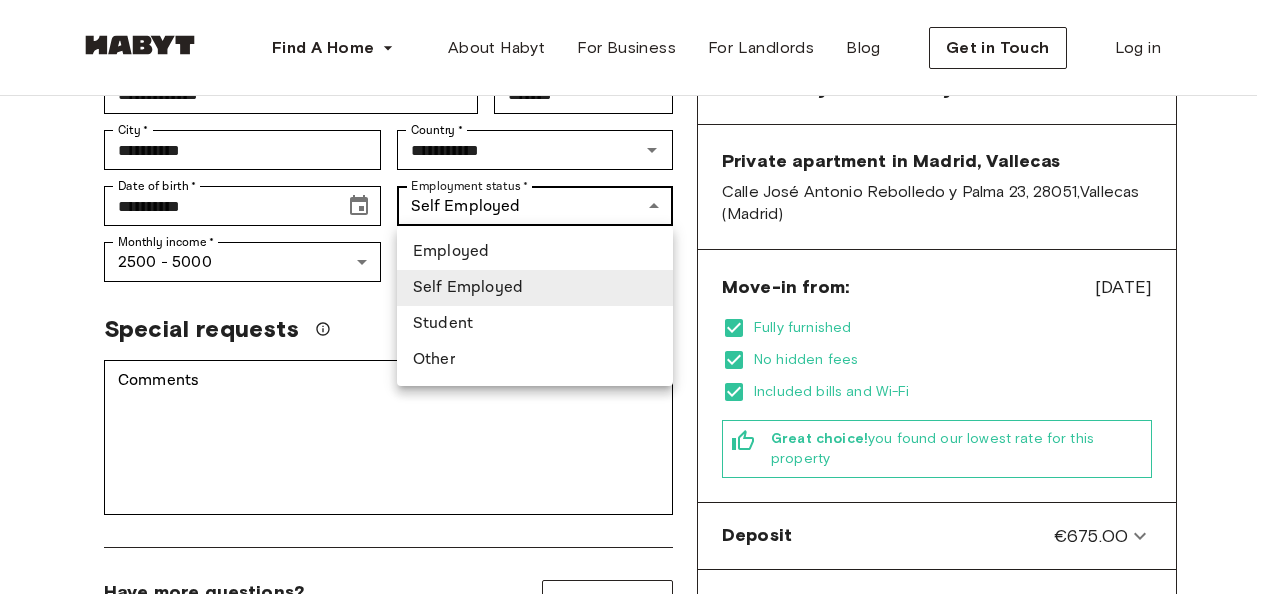 click at bounding box center [636, 297] 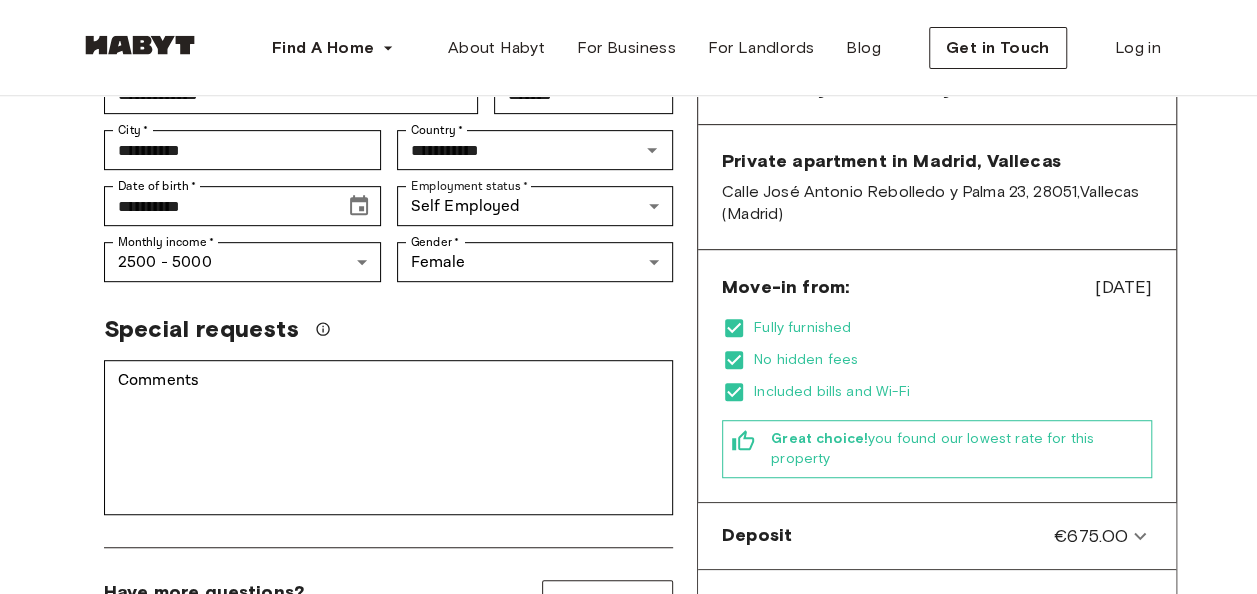 click on "**********" at bounding box center [388, 377] 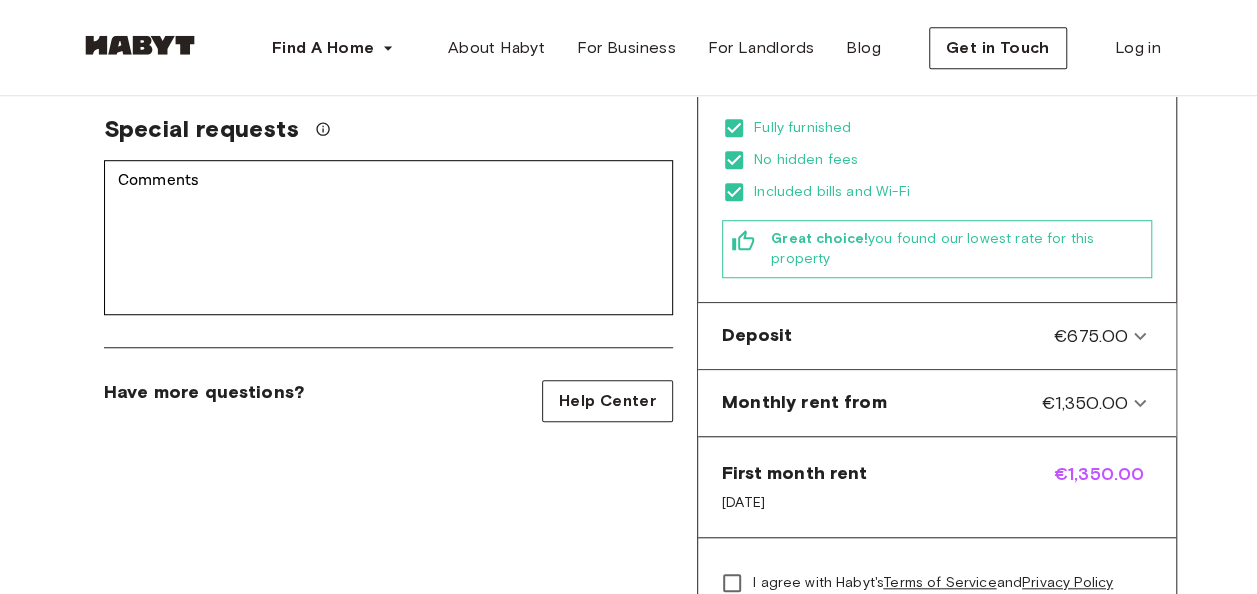 scroll, scrollTop: 800, scrollLeft: 0, axis: vertical 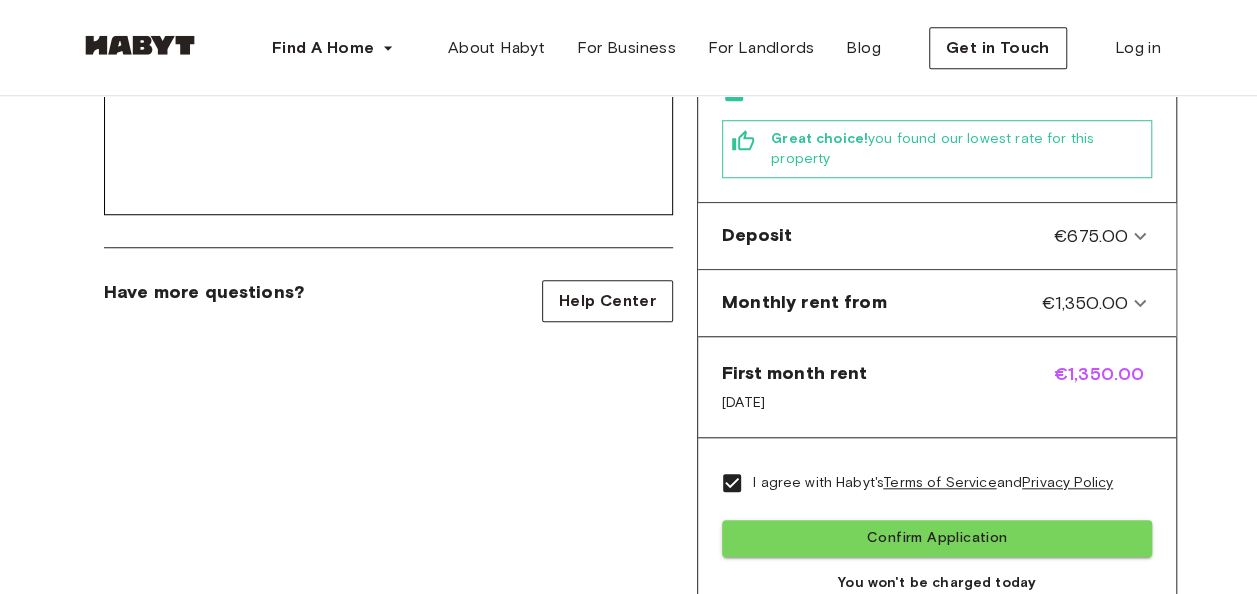 click on "**********" at bounding box center [388, 77] 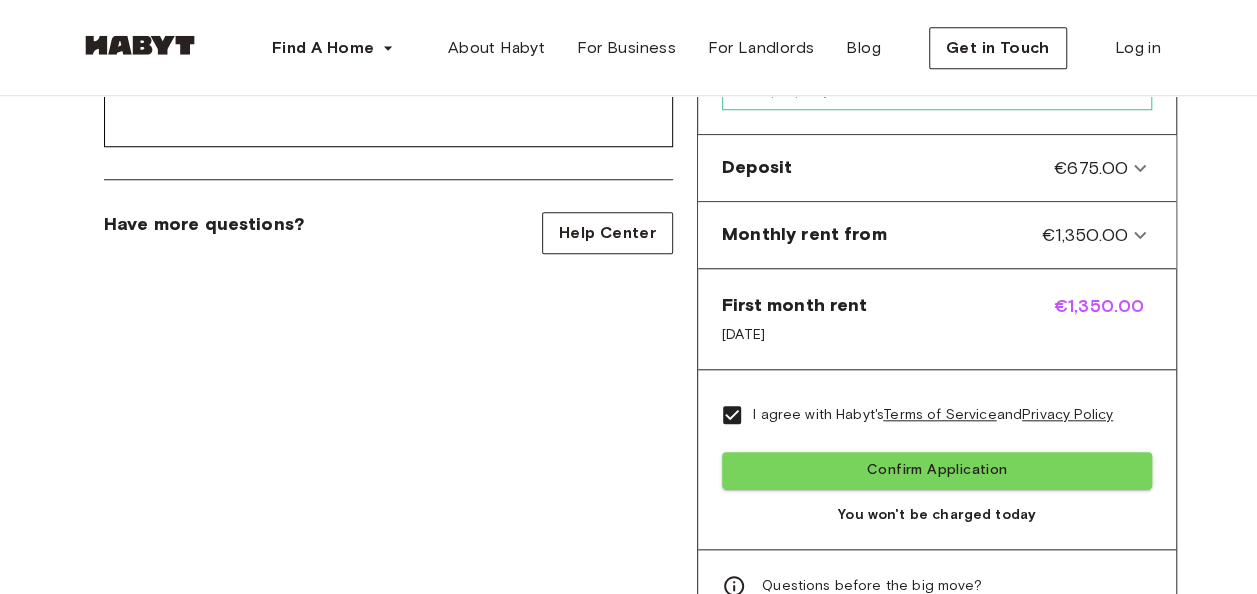 scroll, scrollTop: 800, scrollLeft: 0, axis: vertical 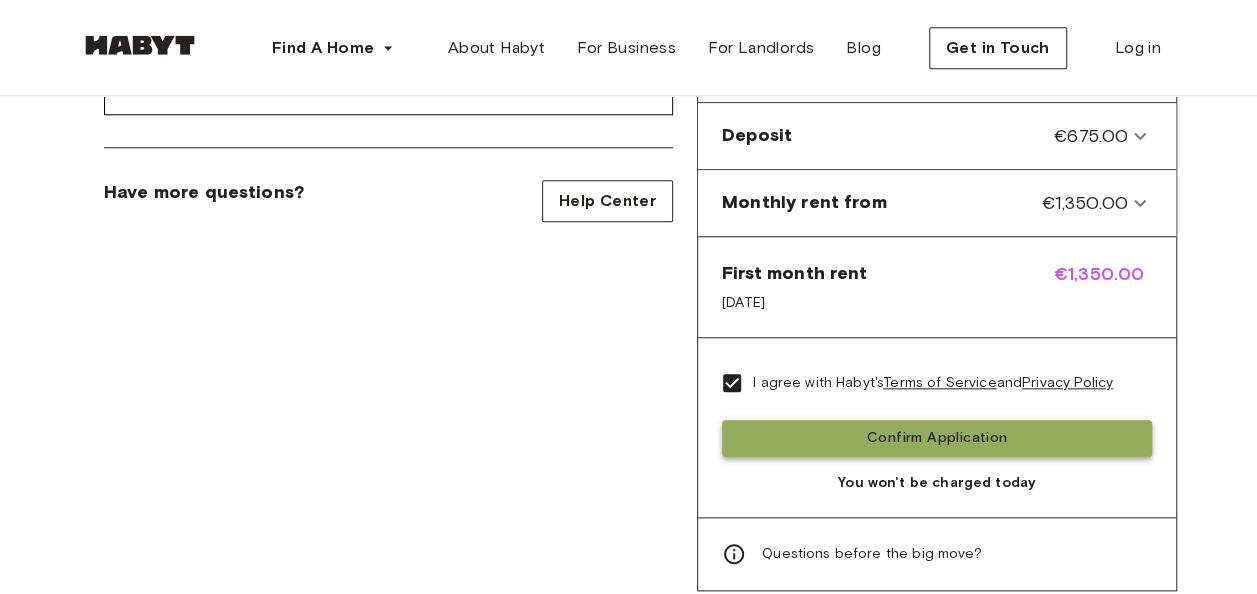 click on "Confirm Application" at bounding box center (937, 438) 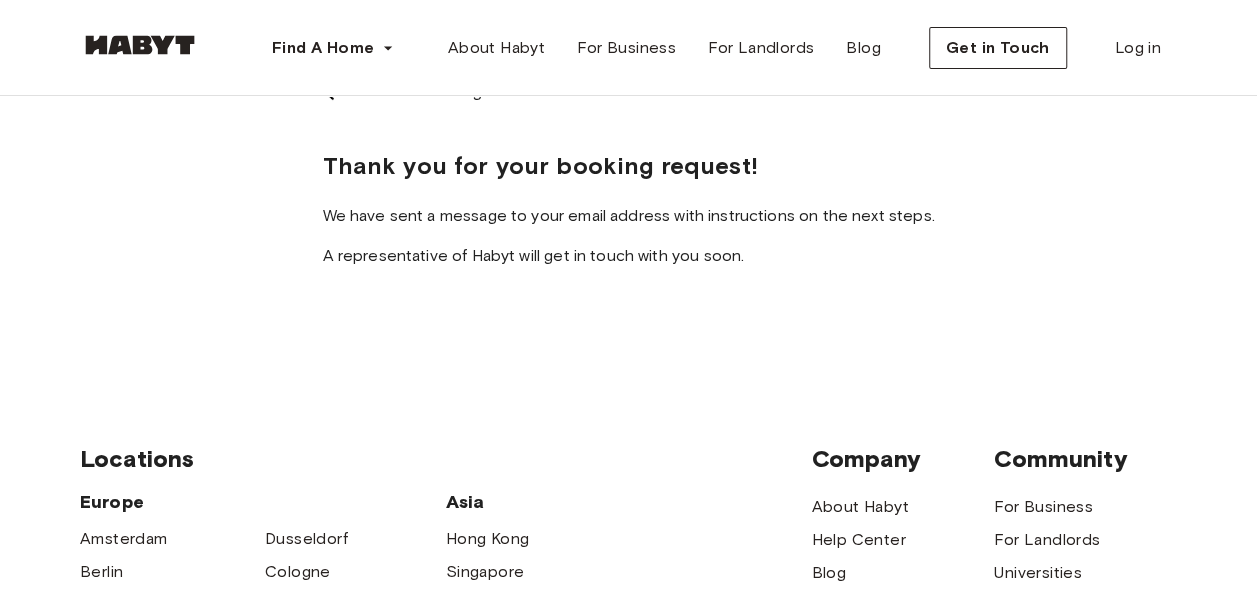 scroll, scrollTop: 0, scrollLeft: 0, axis: both 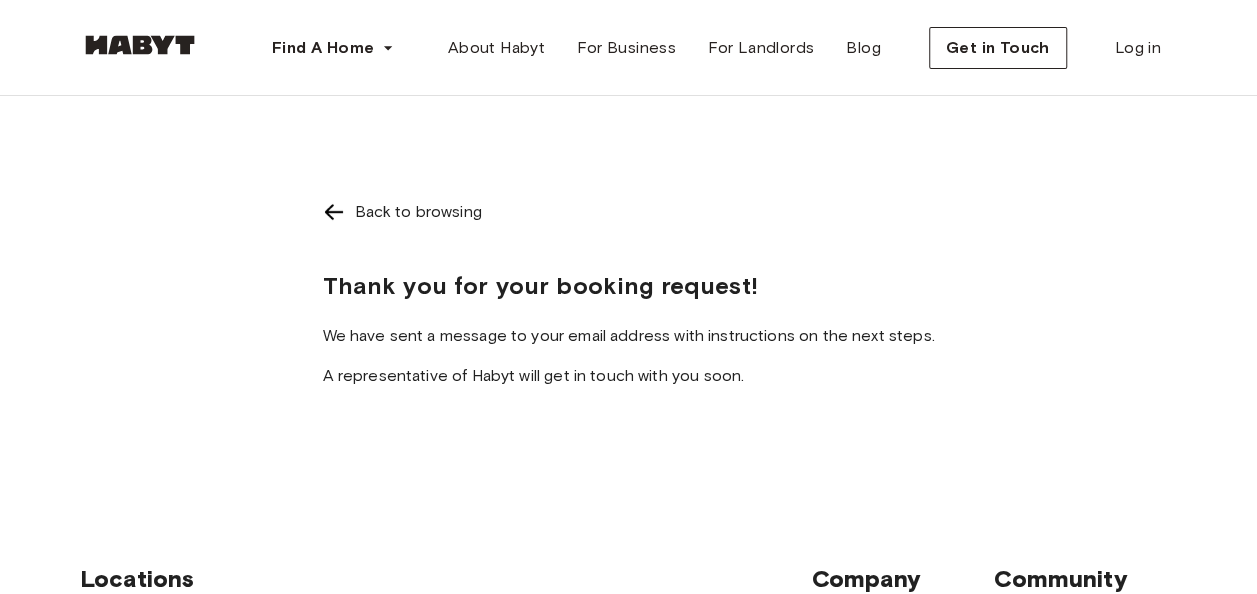 click on "Back to browsing Thank you for your booking request! We have sent a message to your email address with instructions on the next steps. A representative of Habyt will get in touch with you soon." at bounding box center [628, 290] 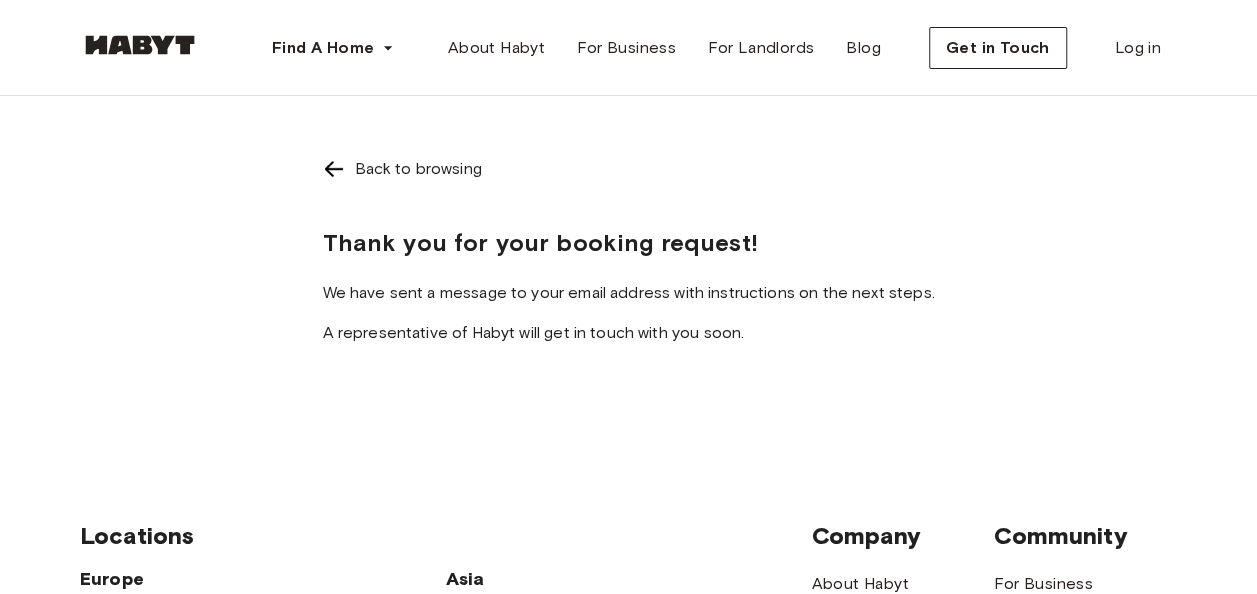 scroll, scrollTop: 0, scrollLeft: 0, axis: both 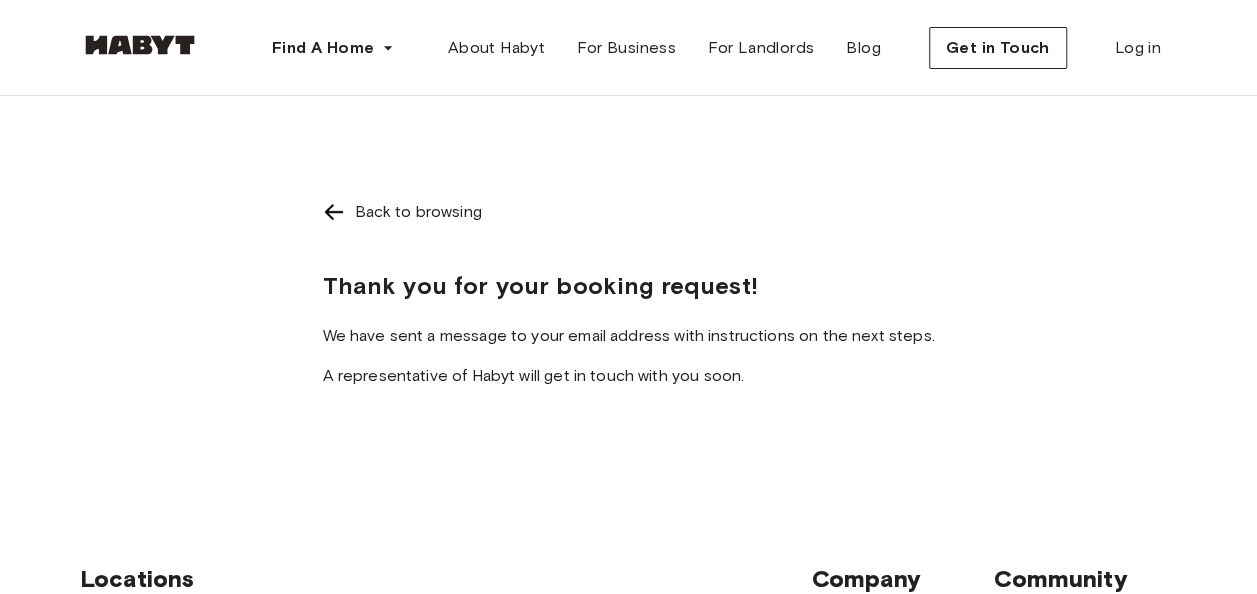 click on "Back to browsing Thank you for your booking request! We have sent a message to your email address with instructions on the next steps. A representative of Habyt will get in touch with you soon." at bounding box center [628, 290] 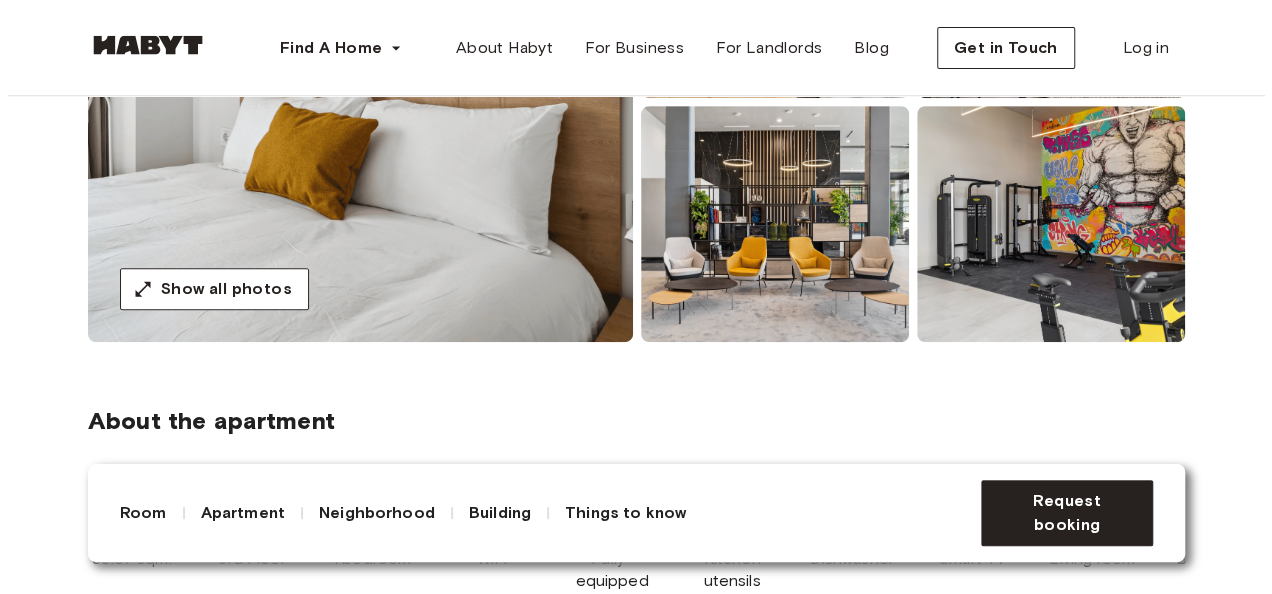 scroll, scrollTop: 0, scrollLeft: 0, axis: both 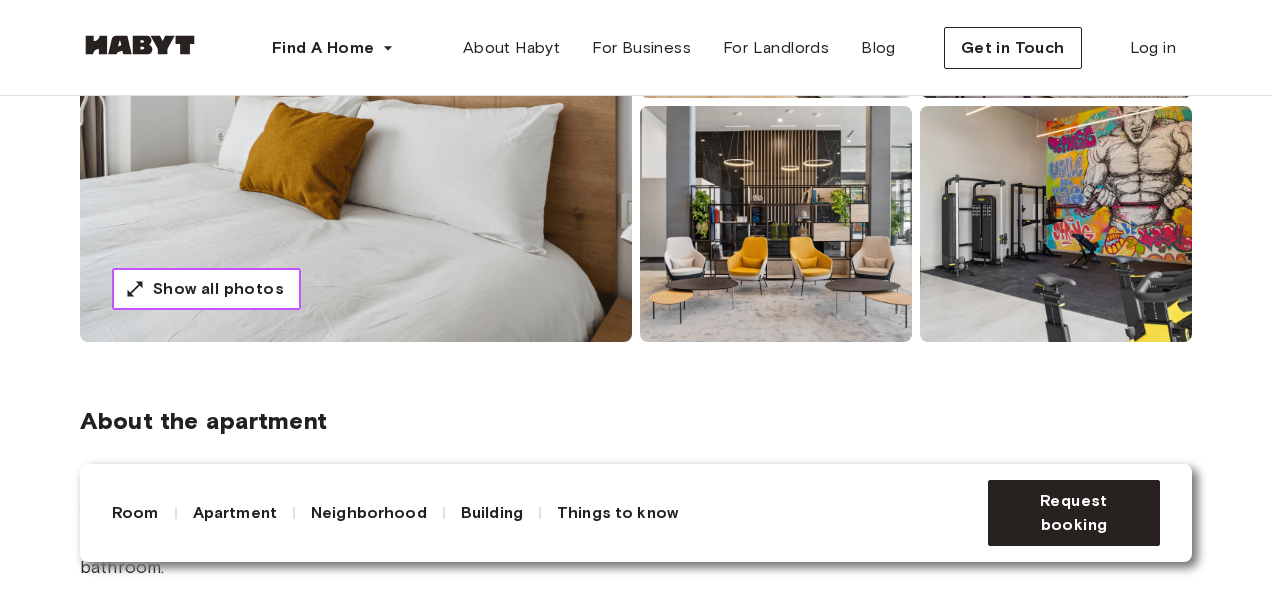 click on "Show all photos" at bounding box center [218, 289] 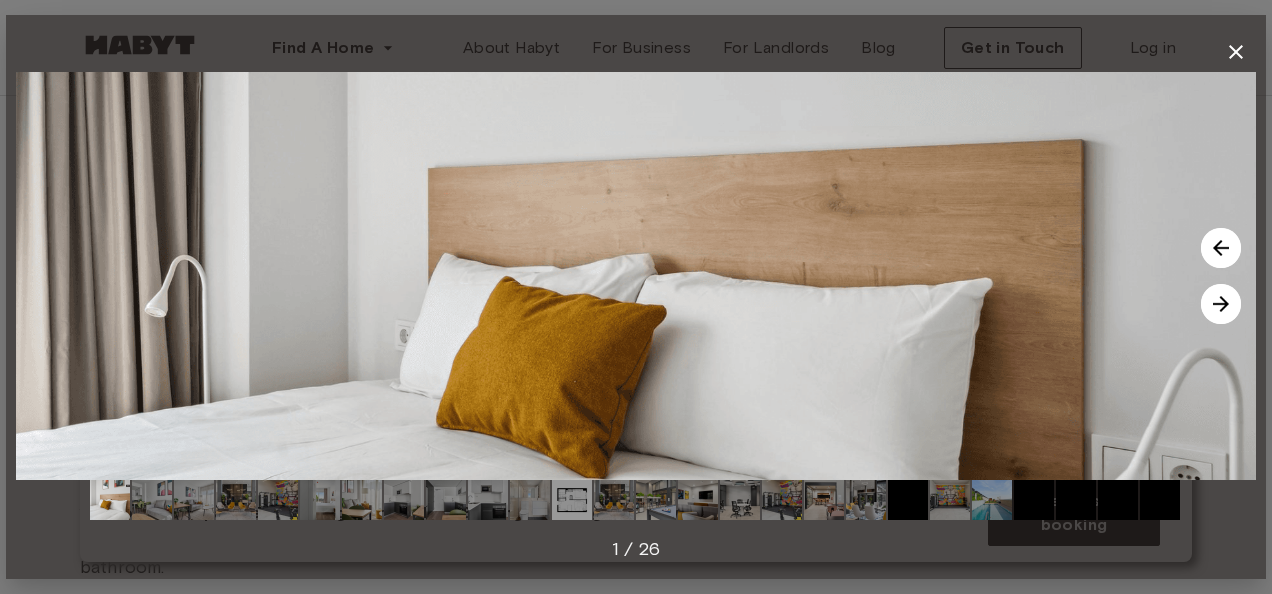 click at bounding box center (1221, 304) 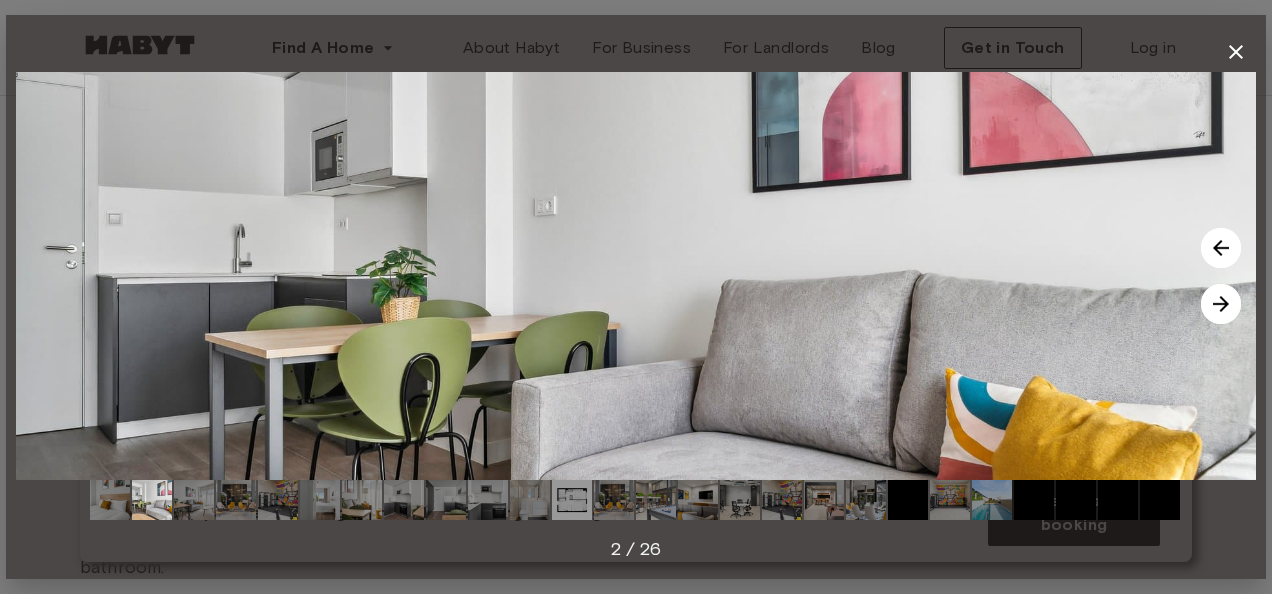 click at bounding box center (1221, 304) 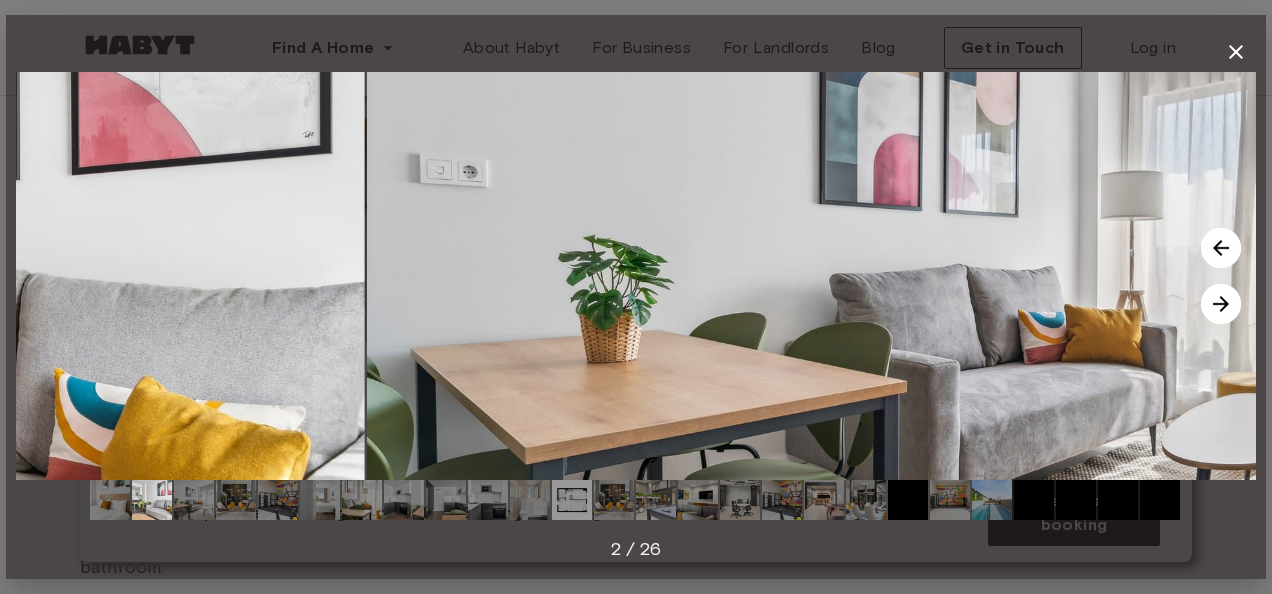 click at bounding box center (1221, 304) 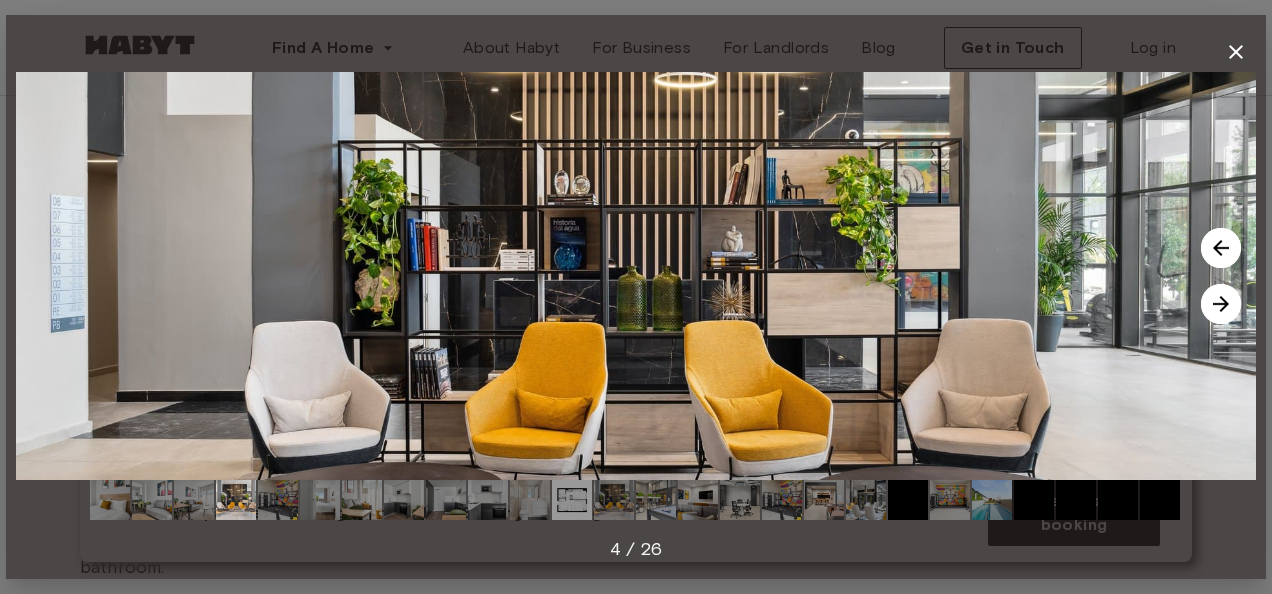 click at bounding box center [1221, 304] 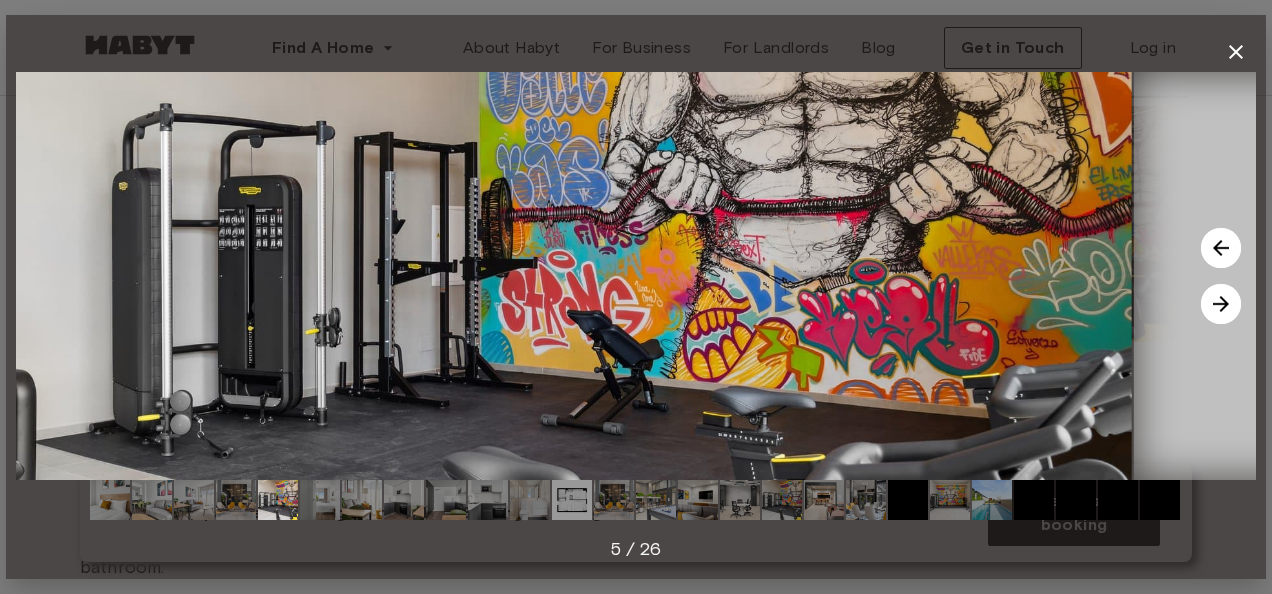 click at bounding box center [1221, 304] 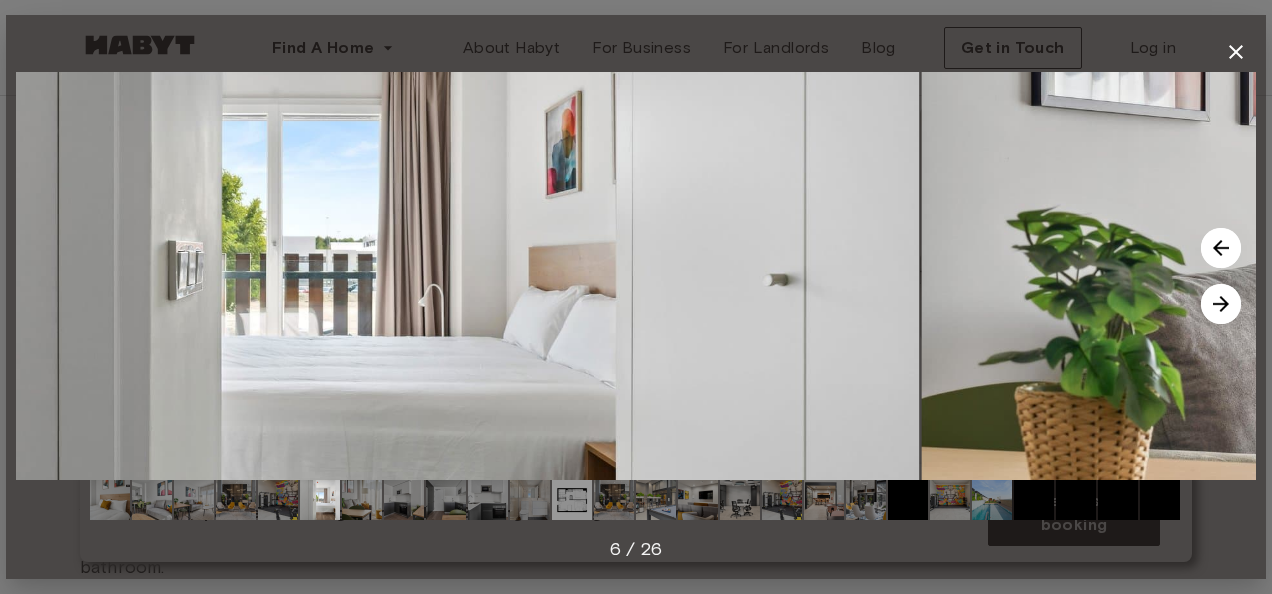 click at bounding box center [1221, 304] 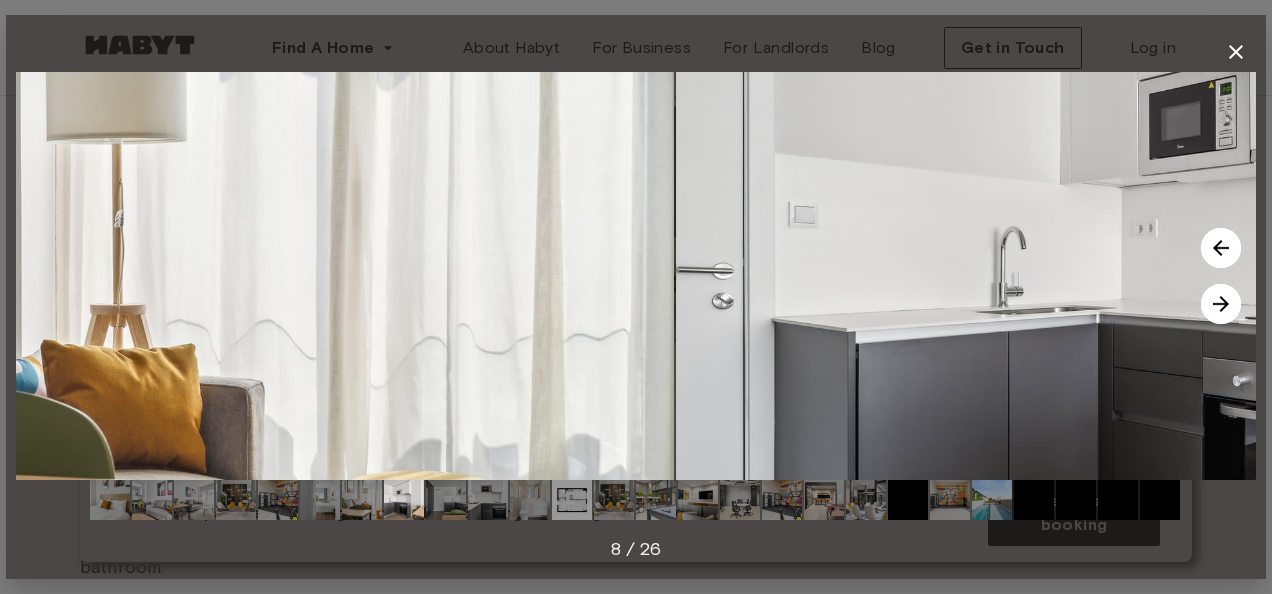 click at bounding box center [1221, 304] 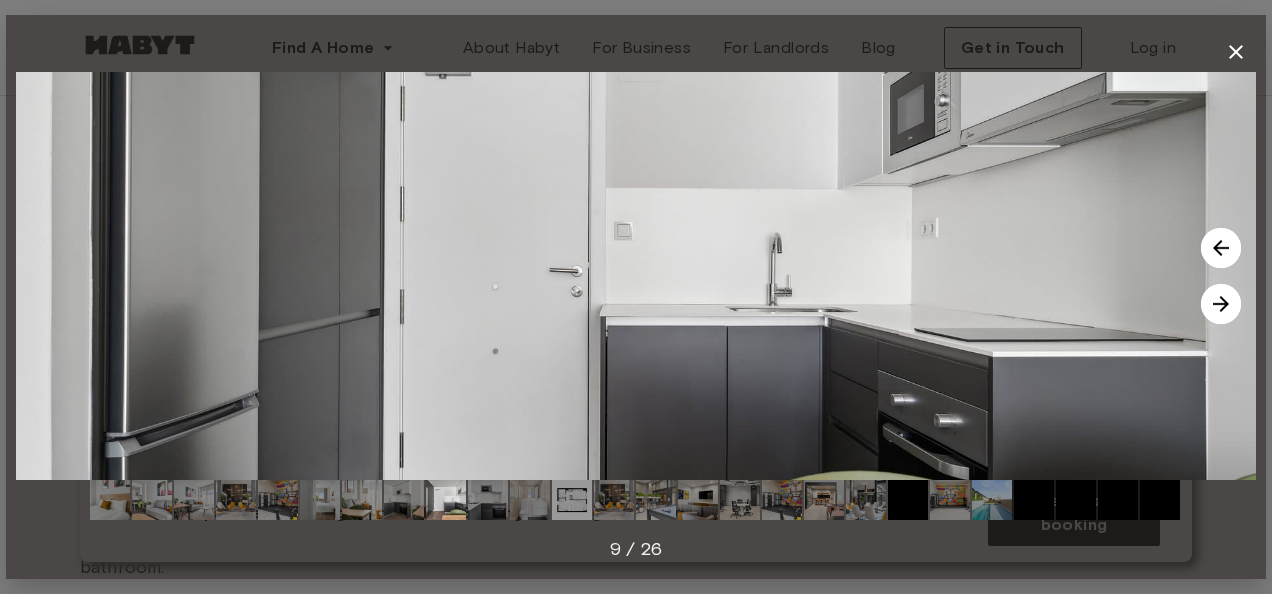 click at bounding box center [1221, 304] 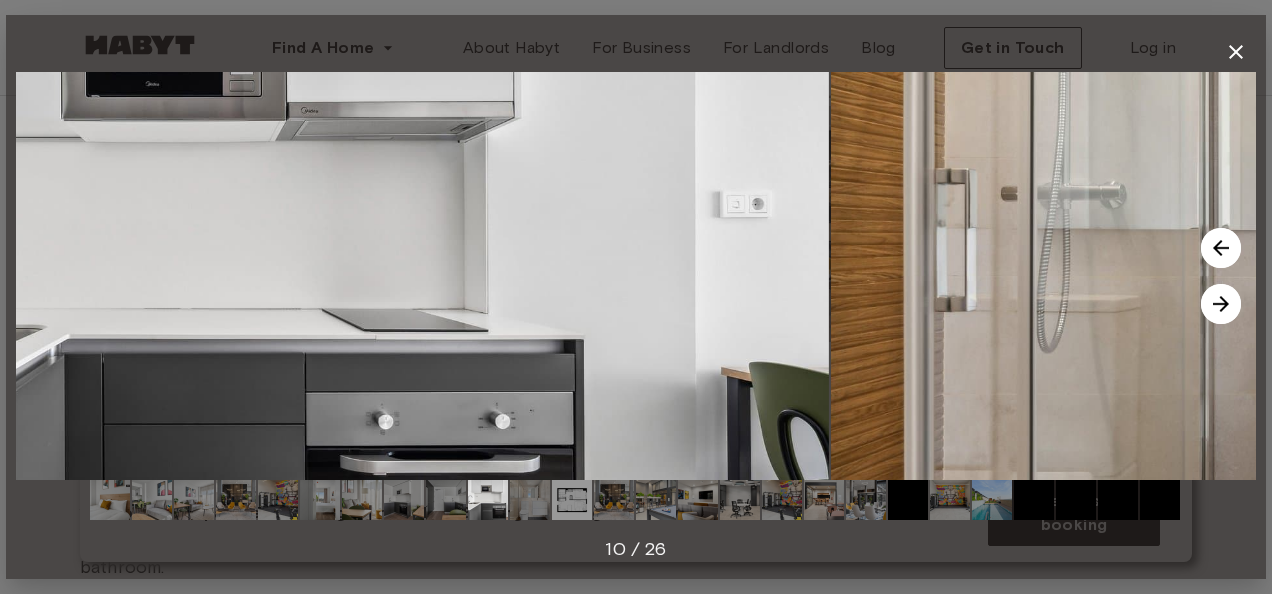 click at bounding box center [1221, 304] 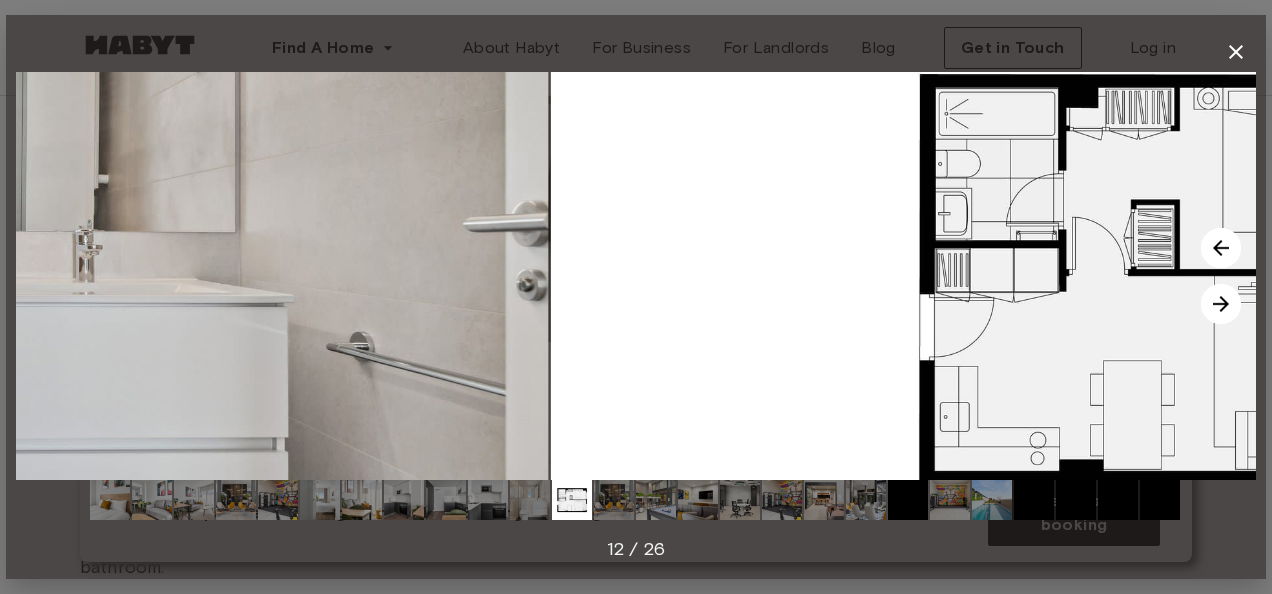 click at bounding box center (1221, 304) 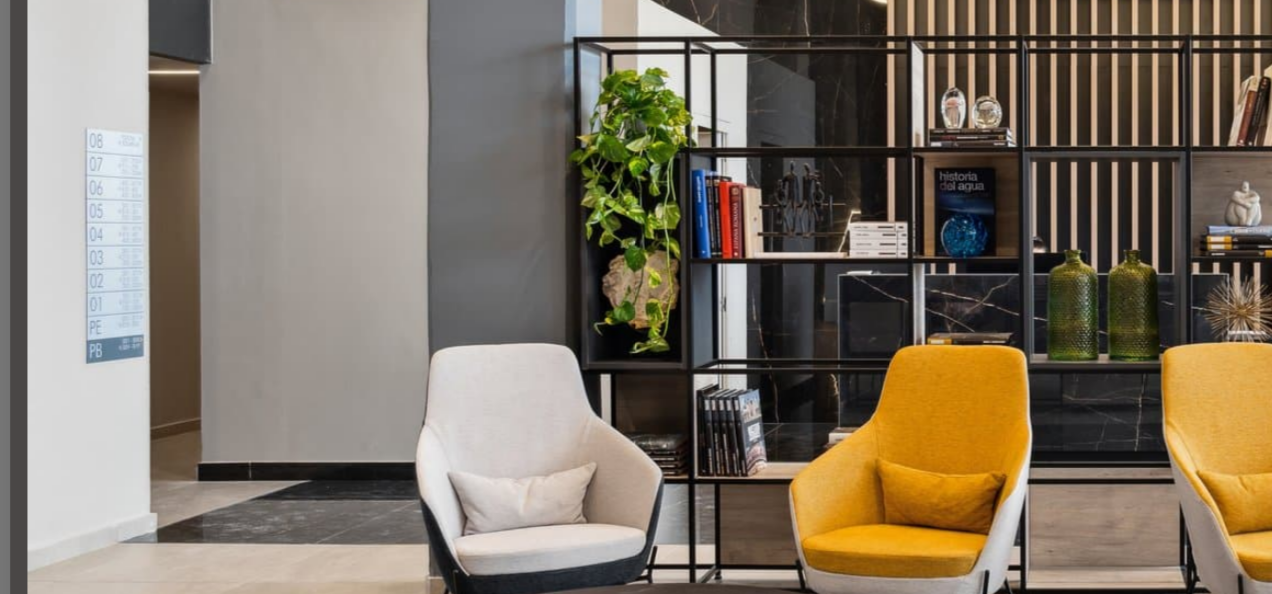 scroll, scrollTop: 400, scrollLeft: 0, axis: vertical 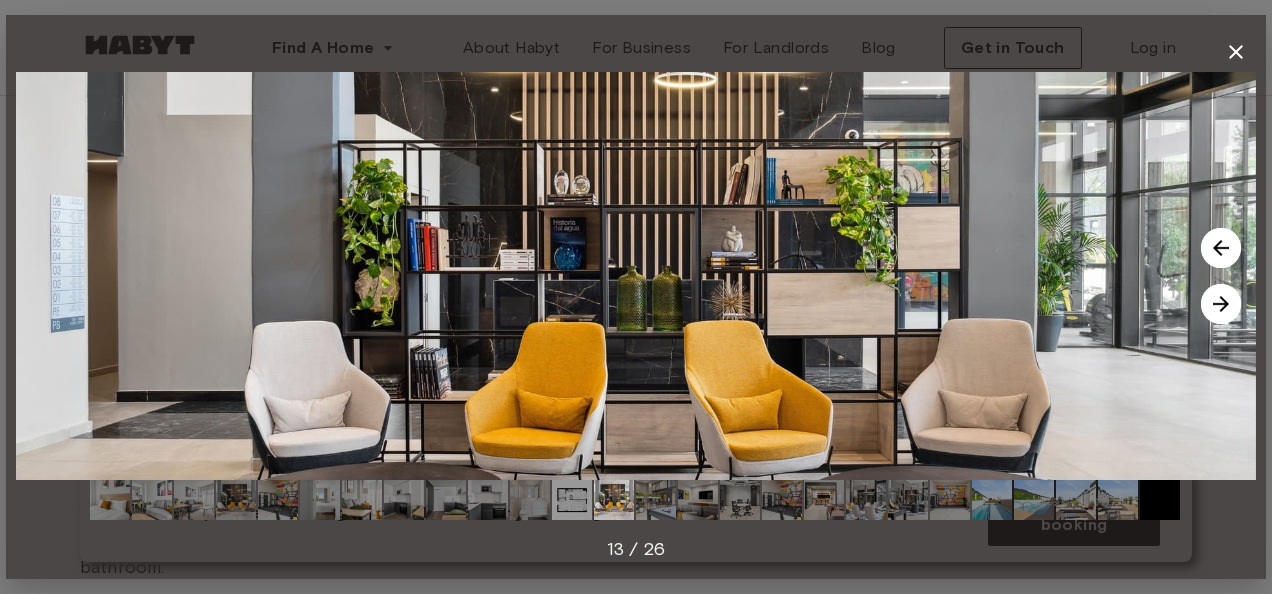click at bounding box center (1221, 248) 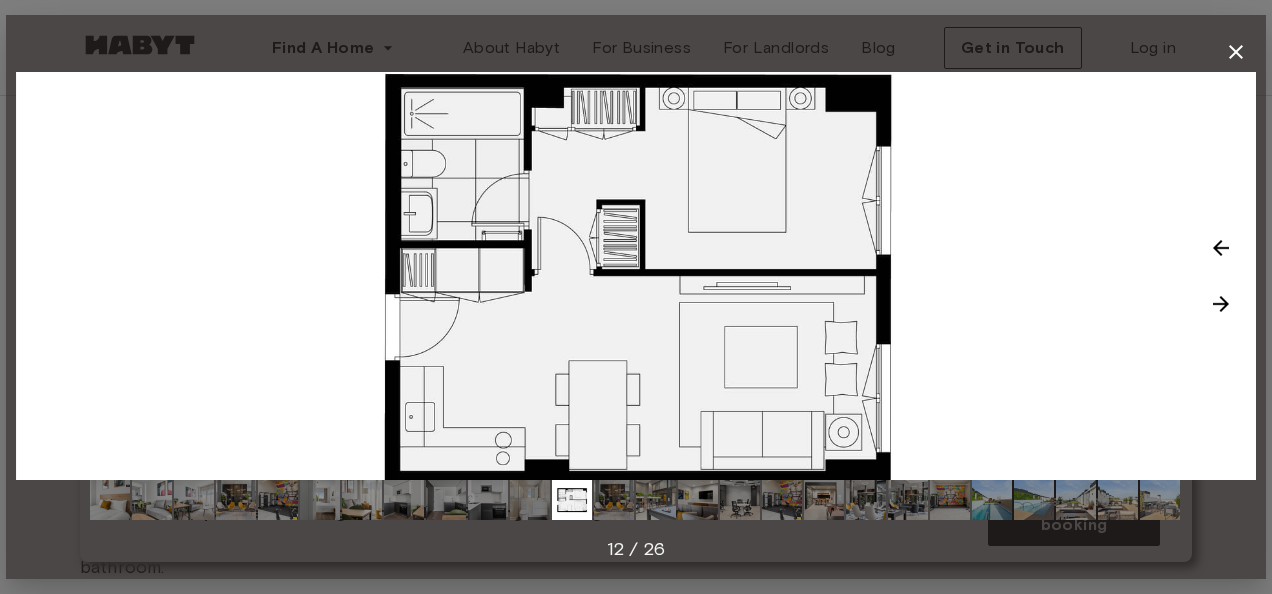 click 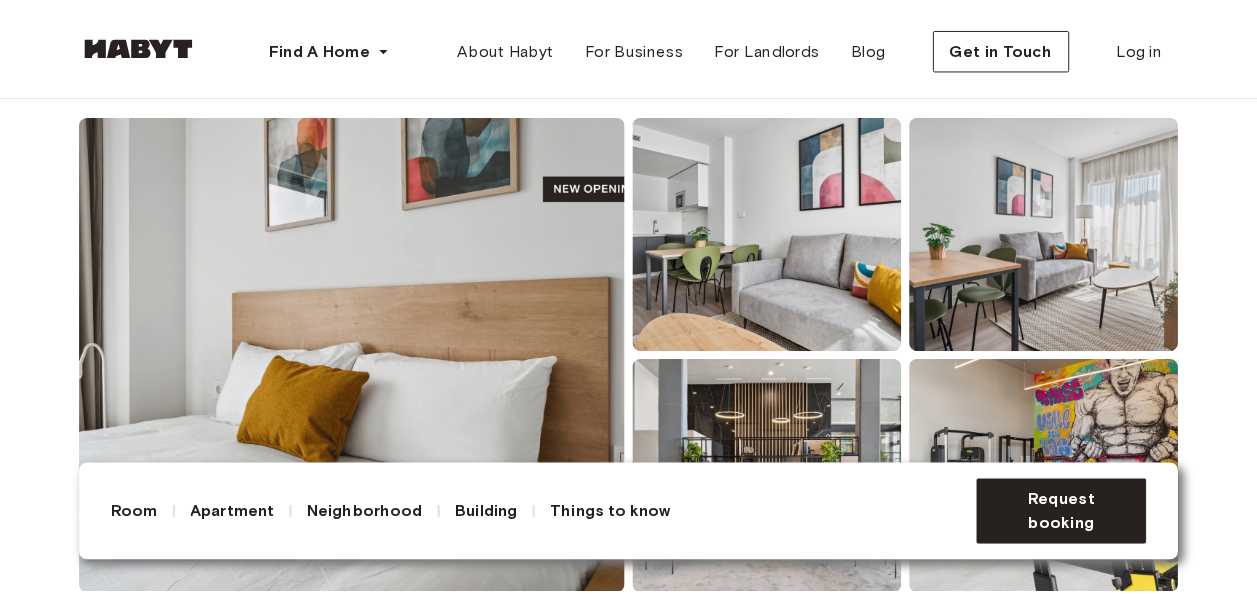 scroll, scrollTop: 0, scrollLeft: 0, axis: both 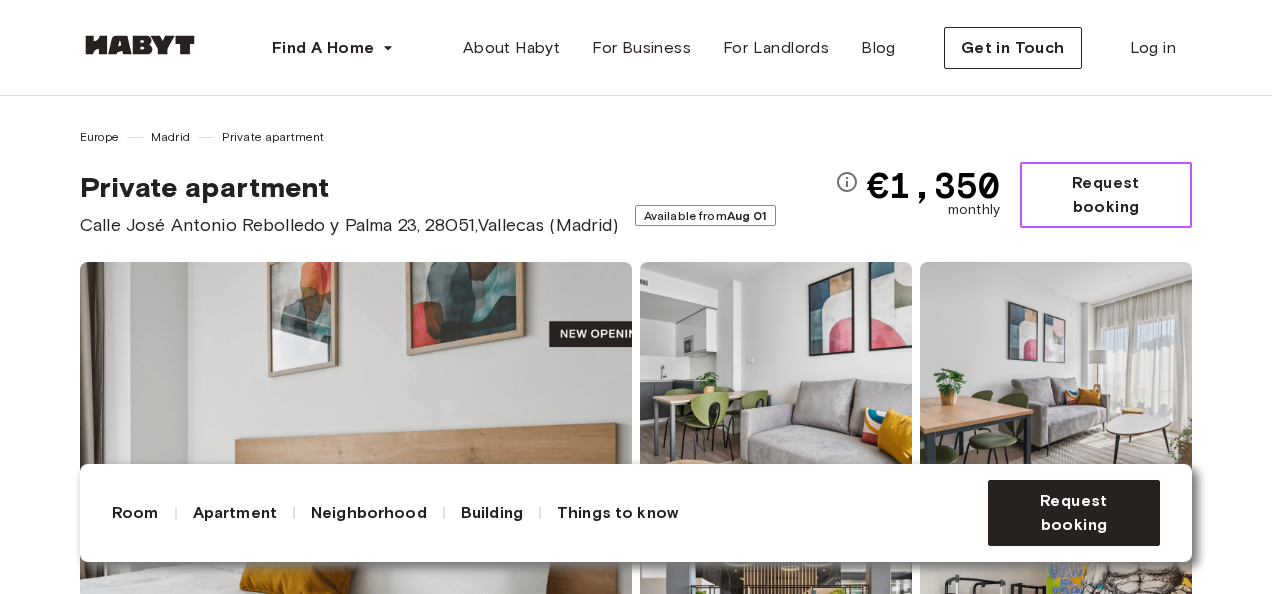 click on "Request booking" at bounding box center (1106, 195) 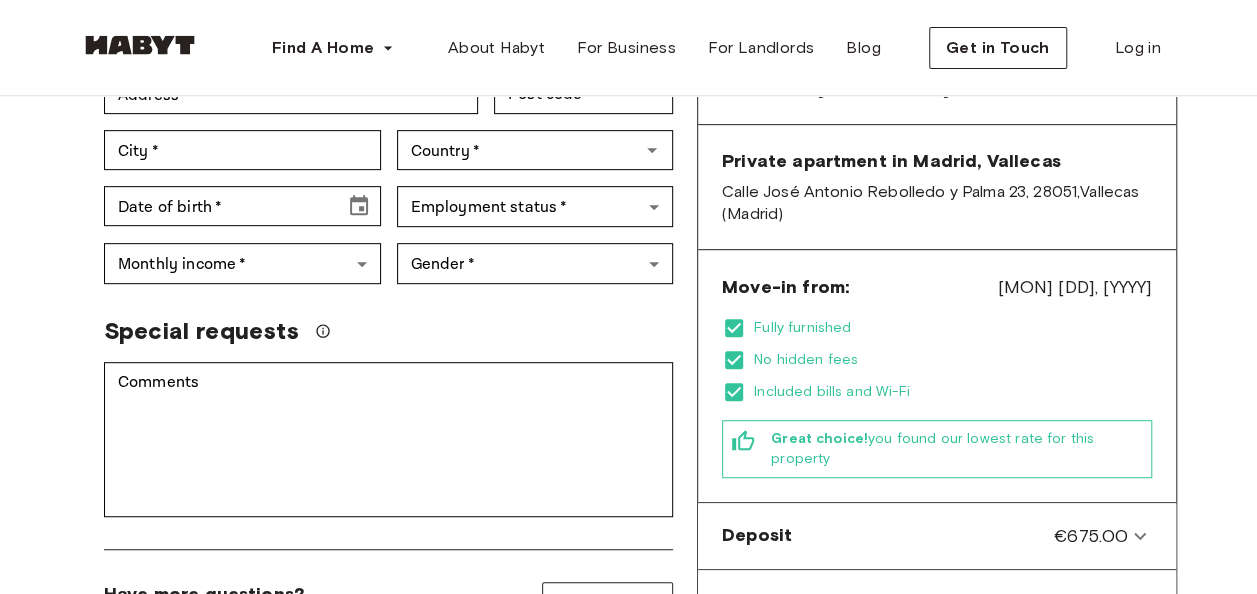 scroll, scrollTop: 500, scrollLeft: 0, axis: vertical 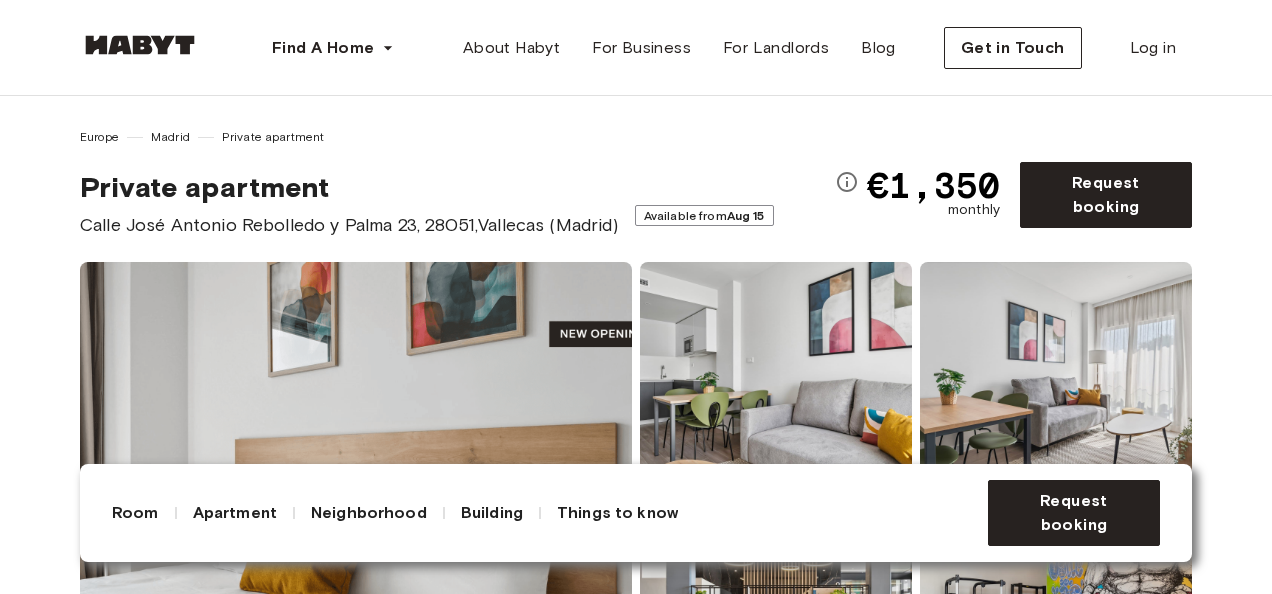 drag, startPoint x: 520, startPoint y: 381, endPoint x: 738, endPoint y: 390, distance: 218.1857 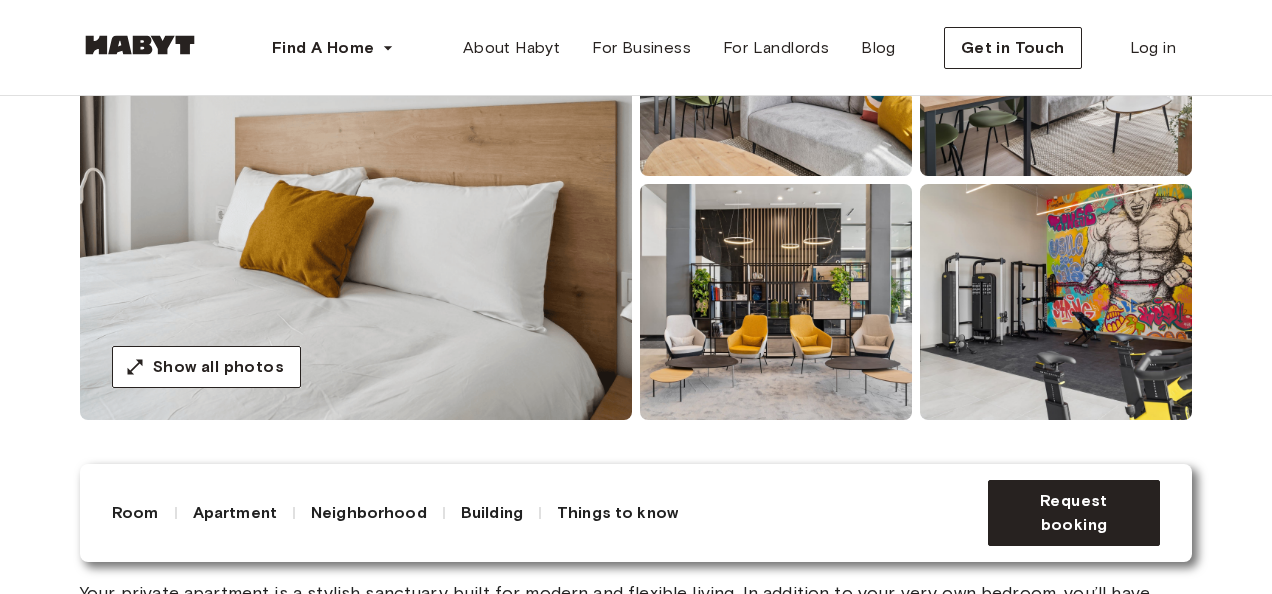 scroll, scrollTop: 400, scrollLeft: 0, axis: vertical 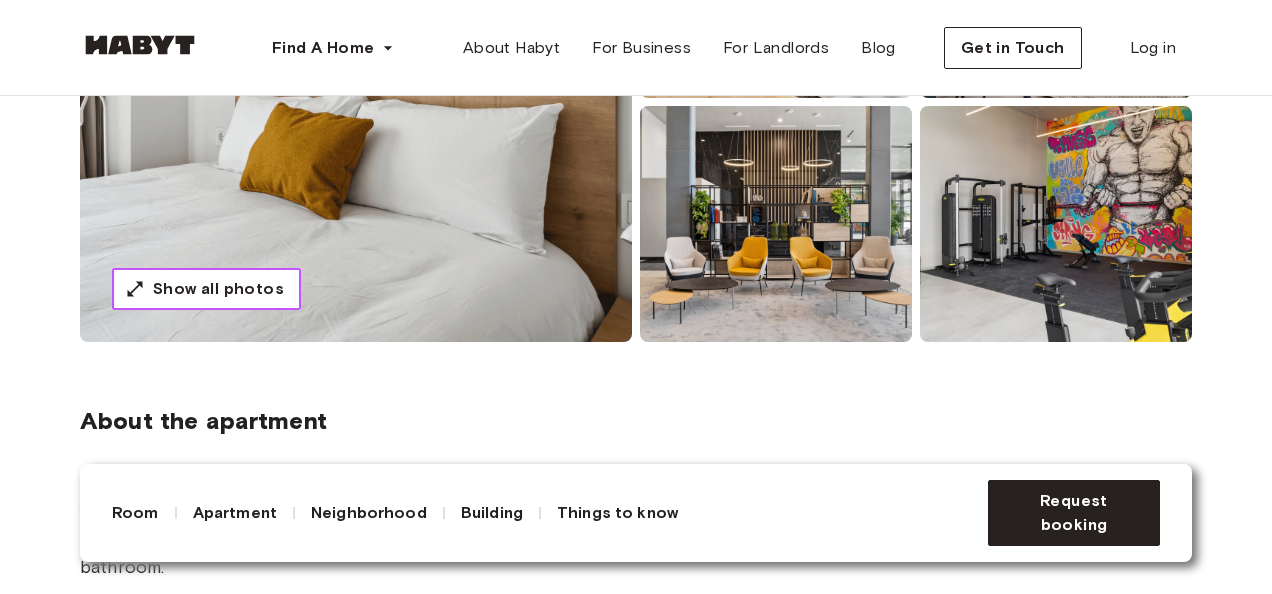 click on "Show all photos" at bounding box center (206, 289) 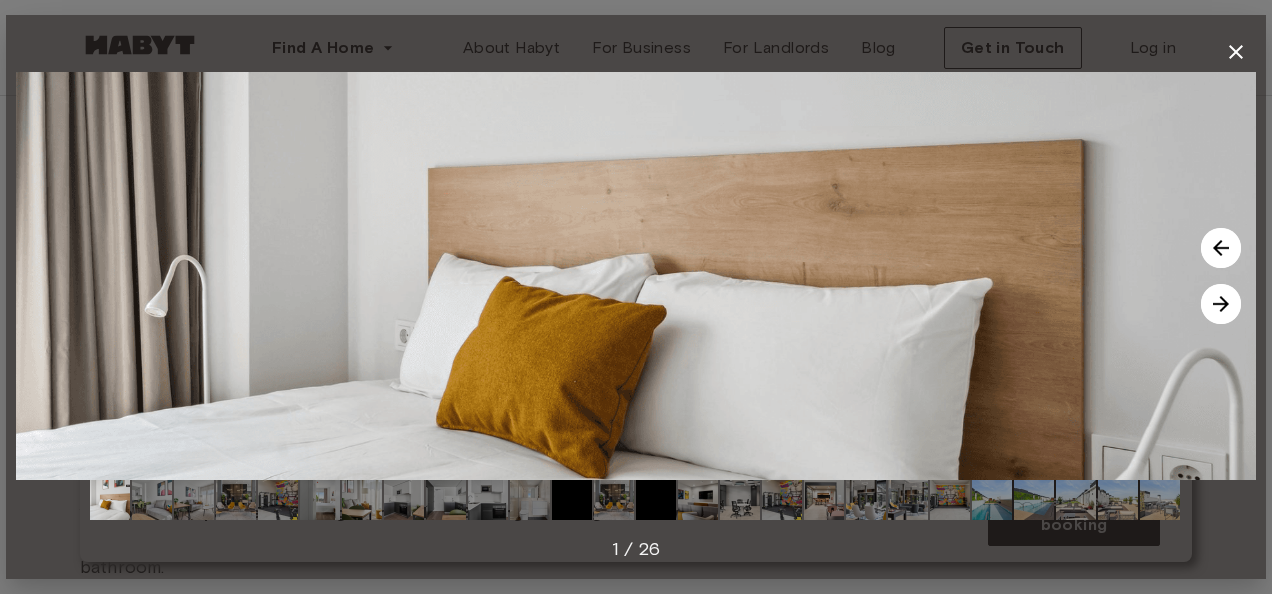 click at bounding box center [1221, 304] 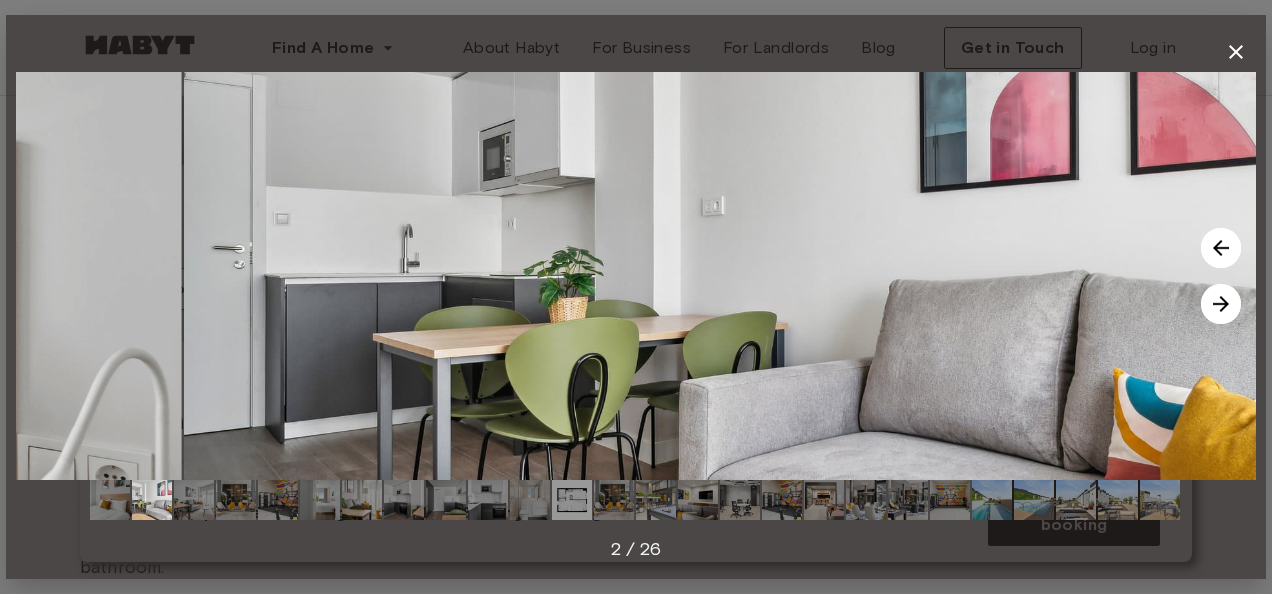 click at bounding box center (1221, 304) 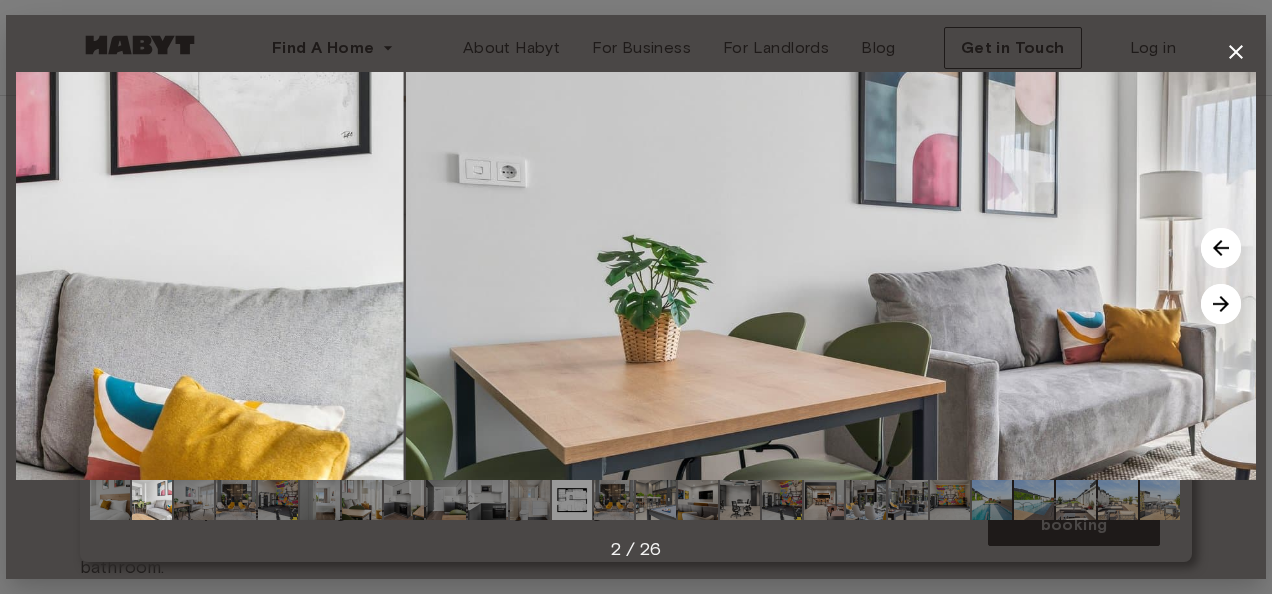 click at bounding box center [1221, 304] 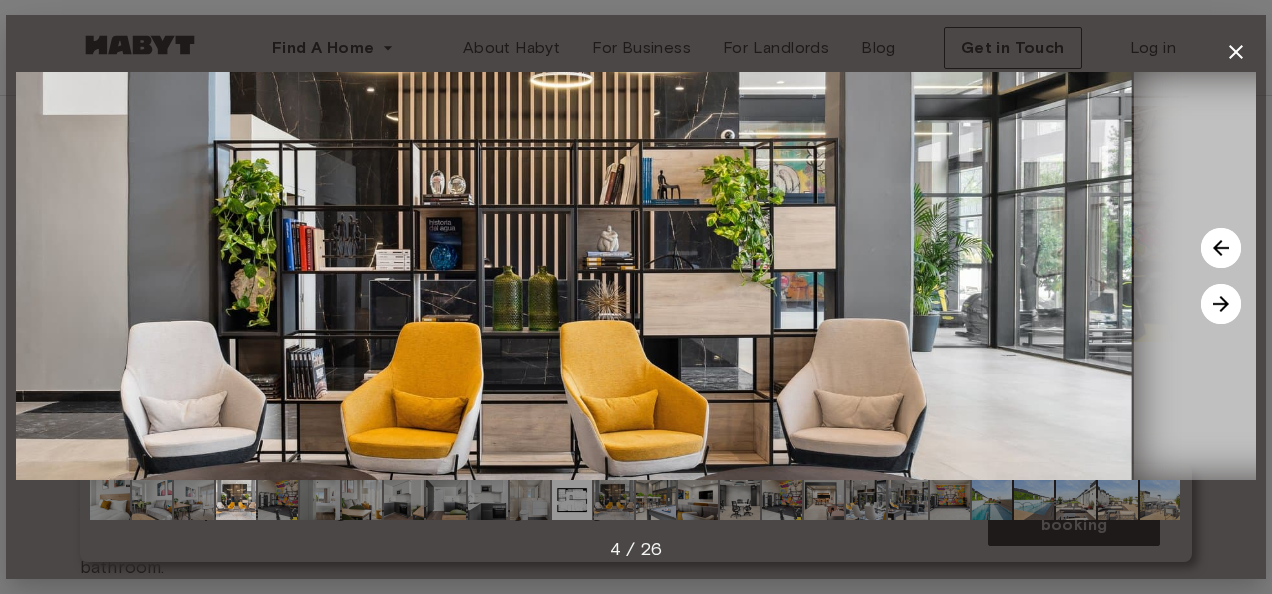 click at bounding box center (1221, 304) 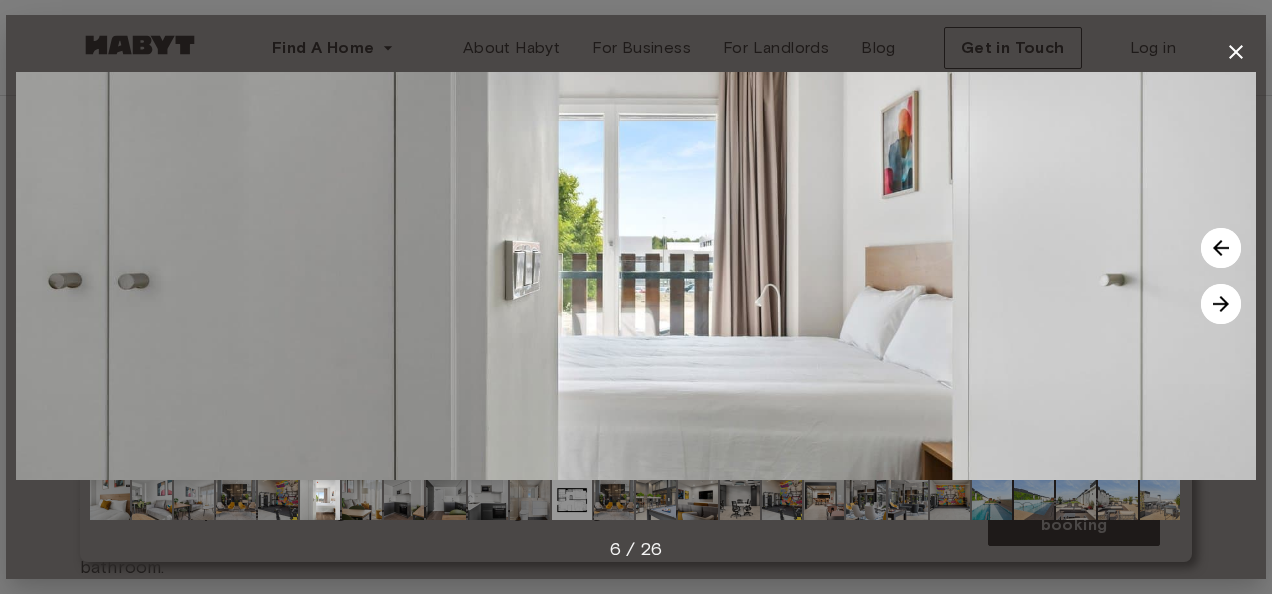 click at bounding box center [1221, 304] 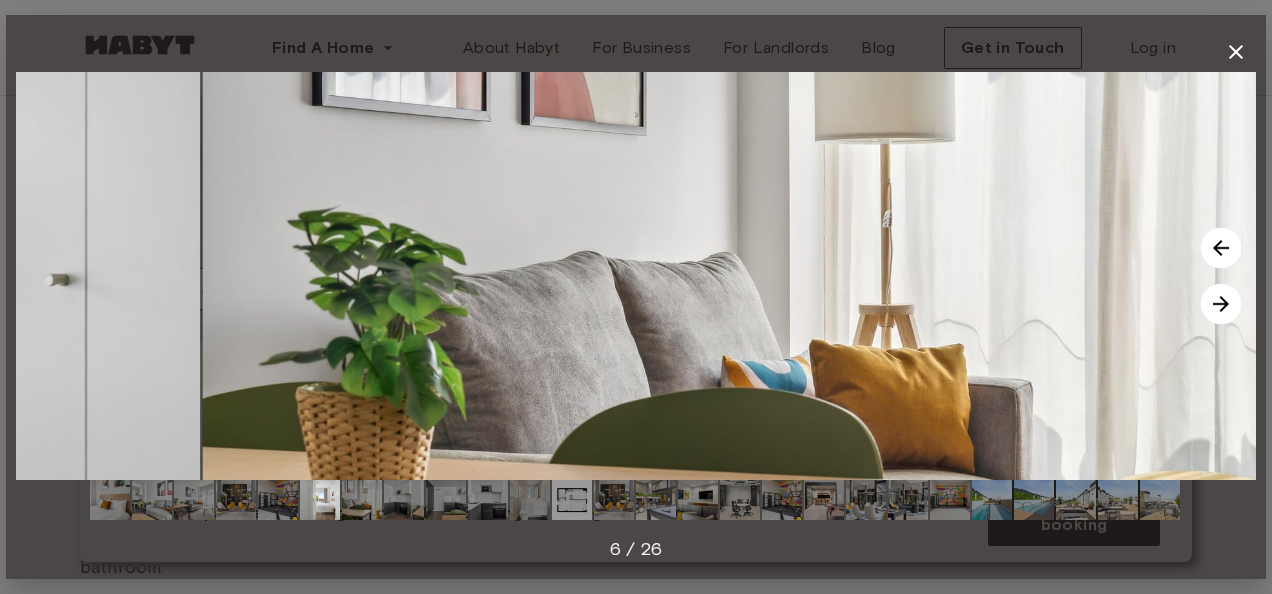 click at bounding box center [1221, 304] 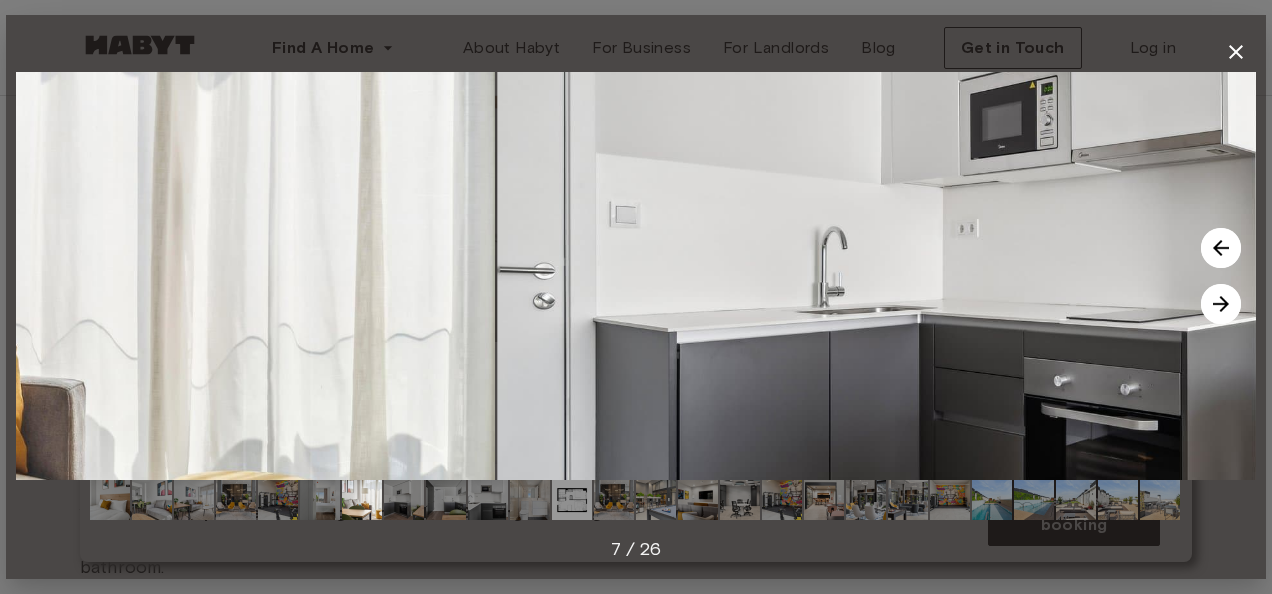 click at bounding box center [1221, 304] 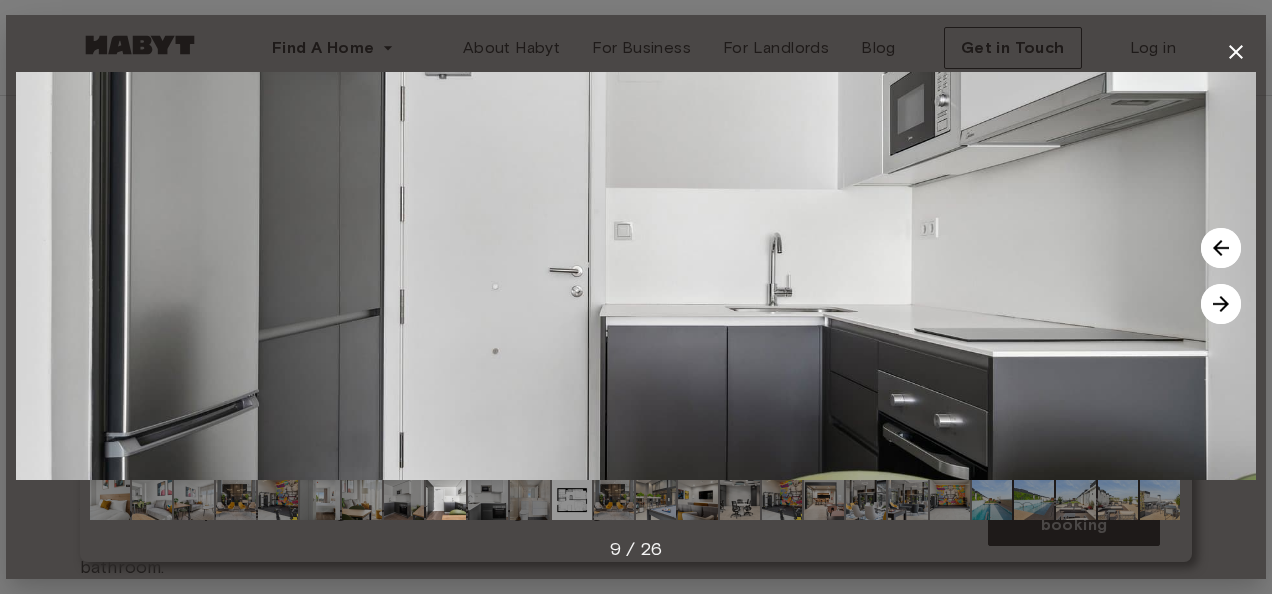 click at bounding box center (1221, 304) 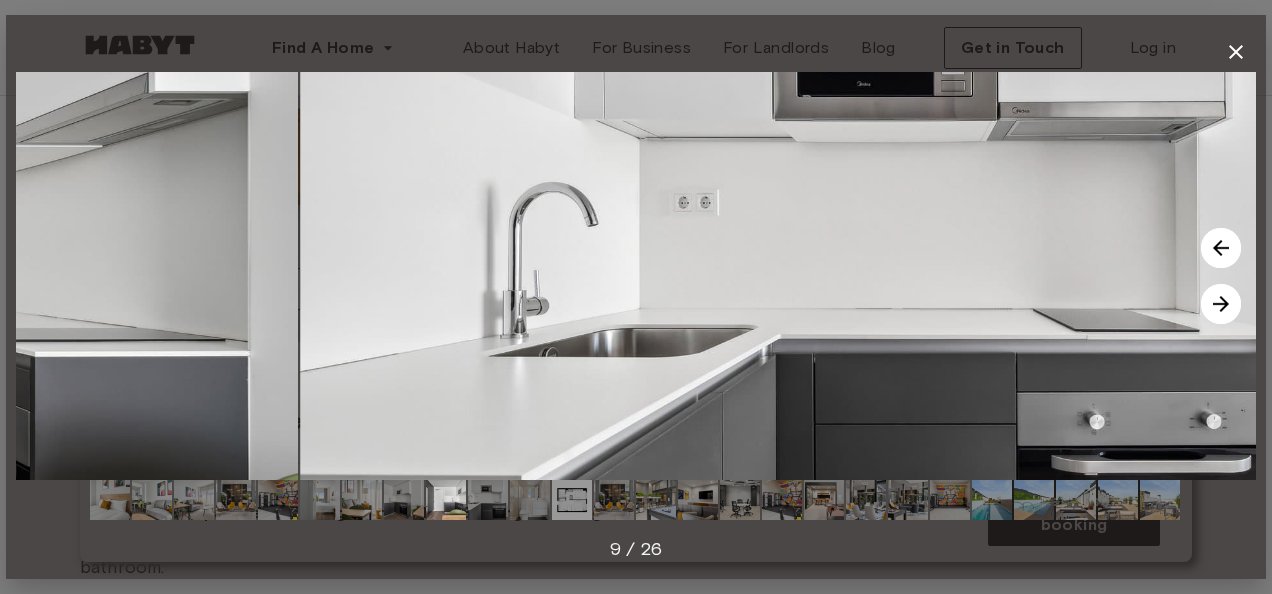 click at bounding box center (1221, 304) 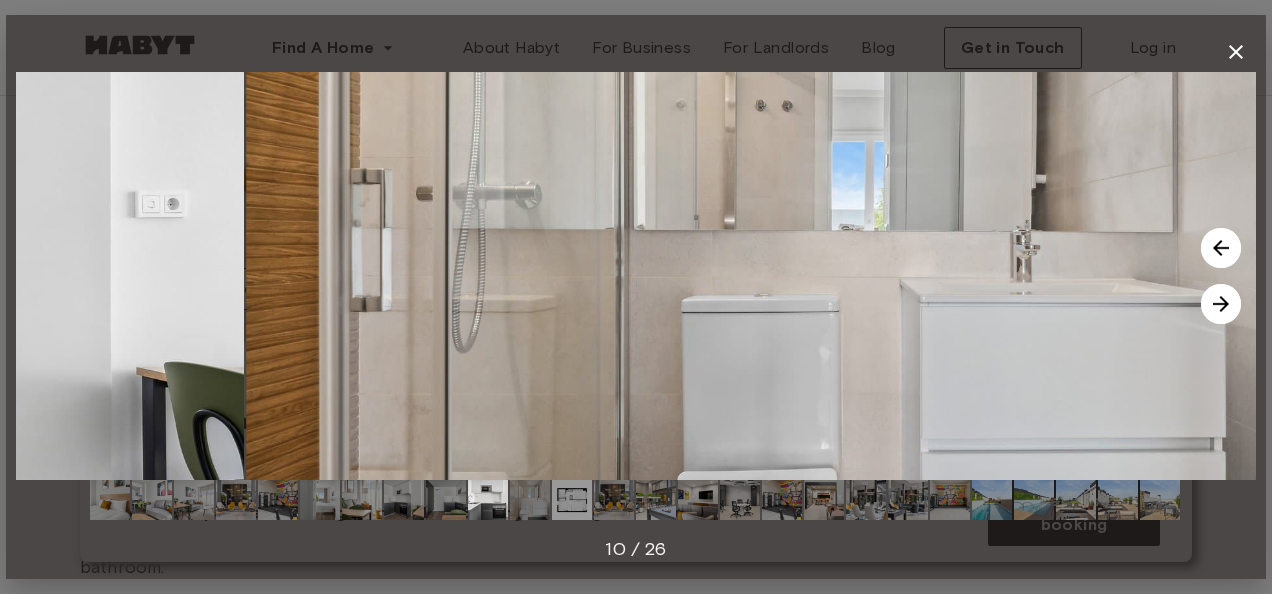 click at bounding box center (1221, 304) 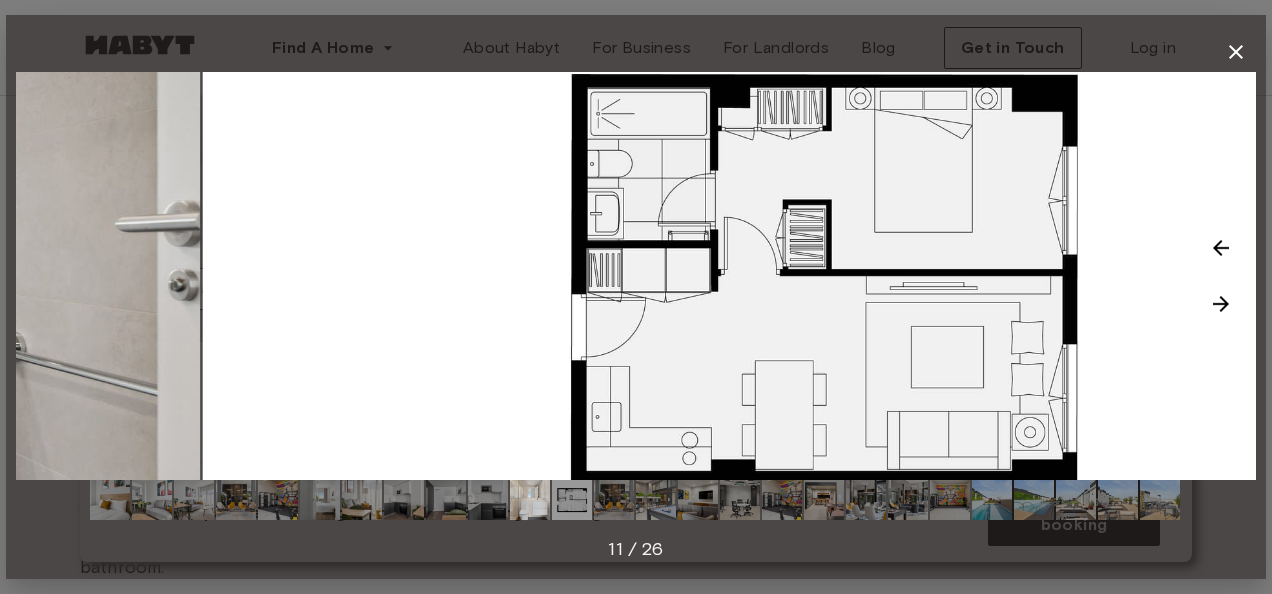 click at bounding box center [1221, 304] 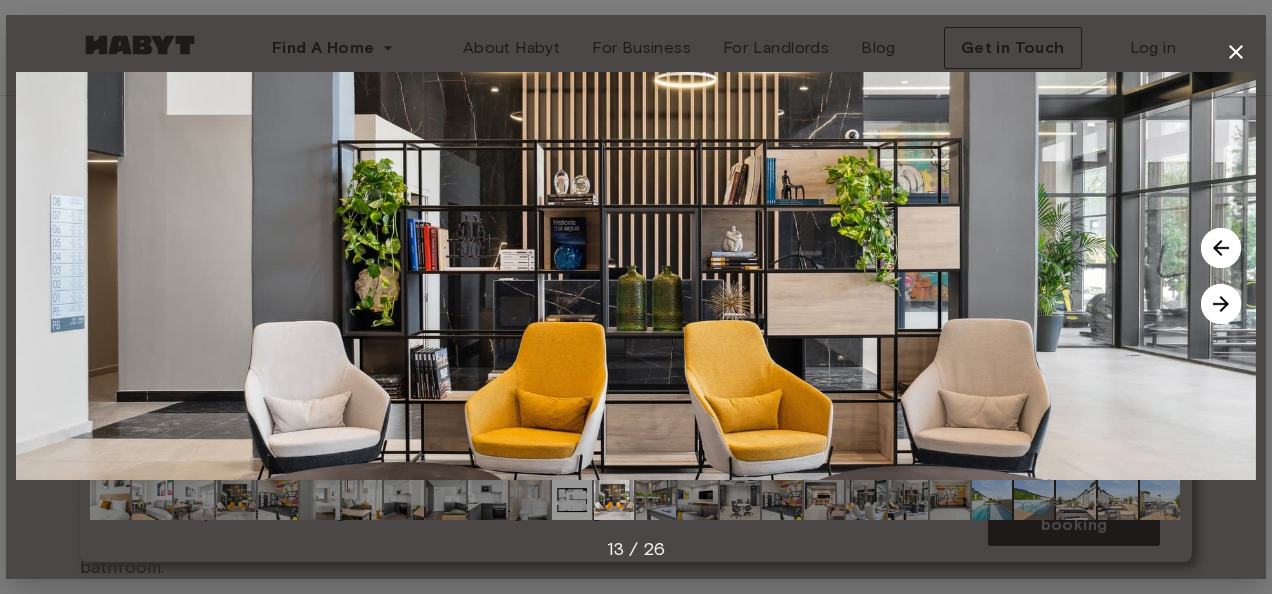 click at bounding box center (1221, 248) 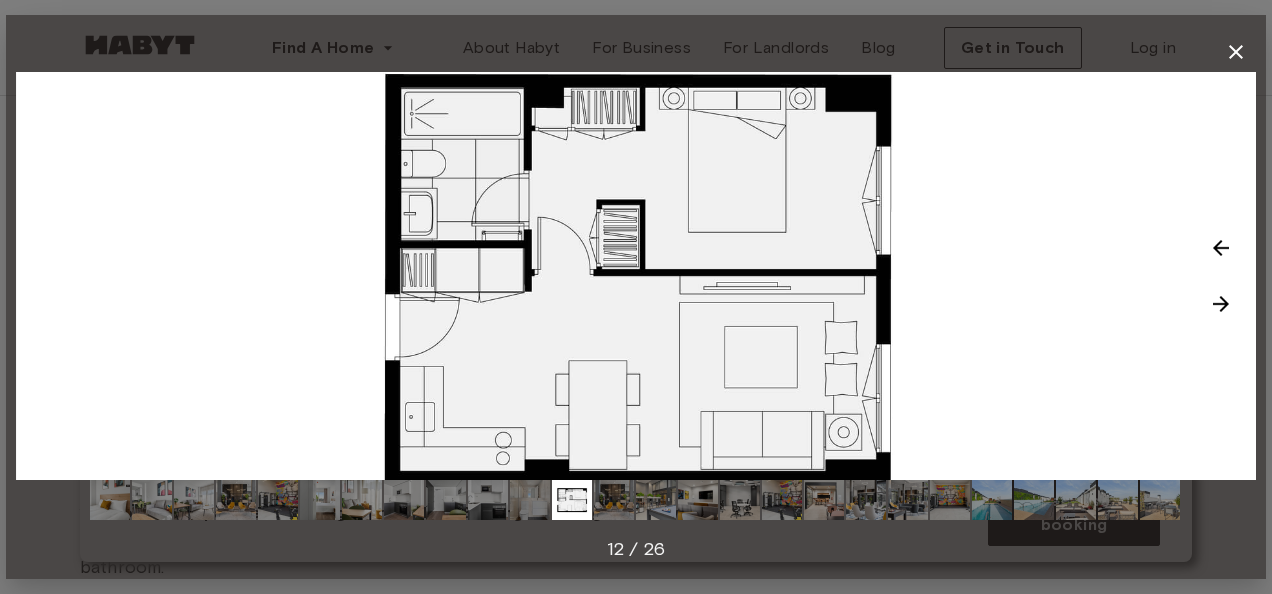 click 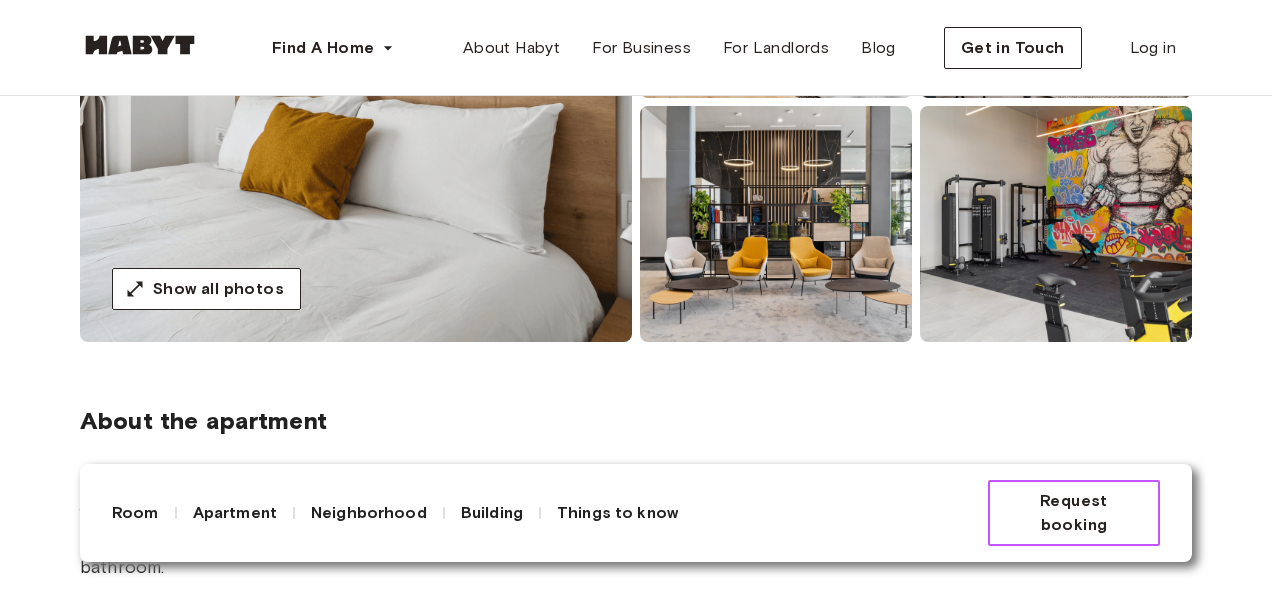 click on "Request booking" at bounding box center (1074, 513) 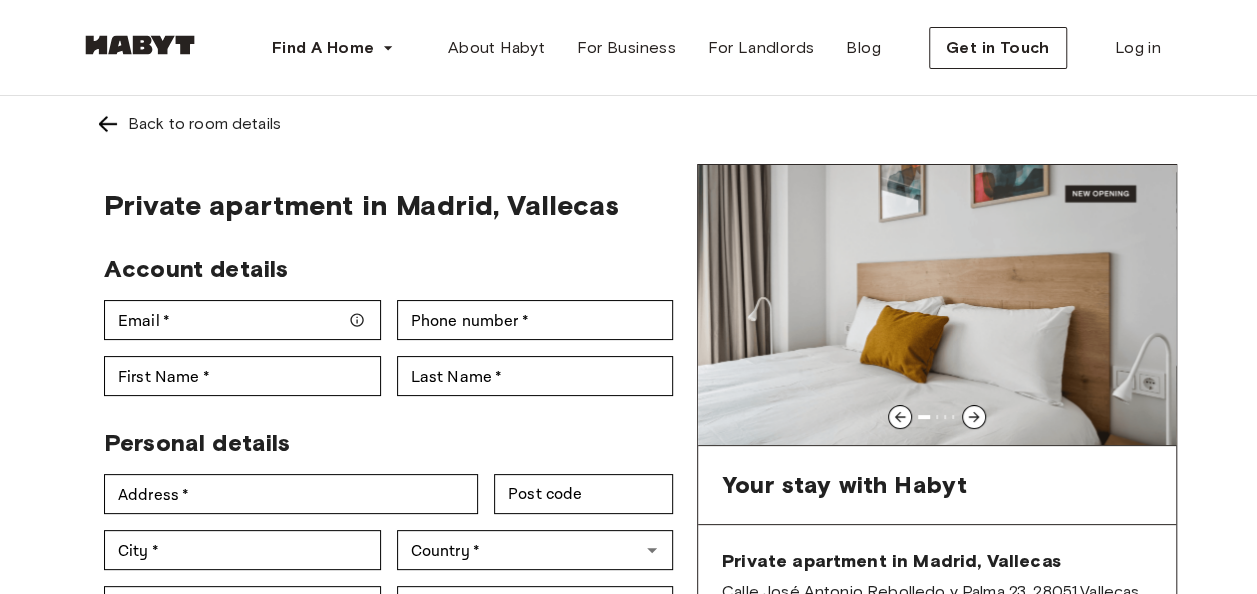 scroll, scrollTop: 400, scrollLeft: 0, axis: vertical 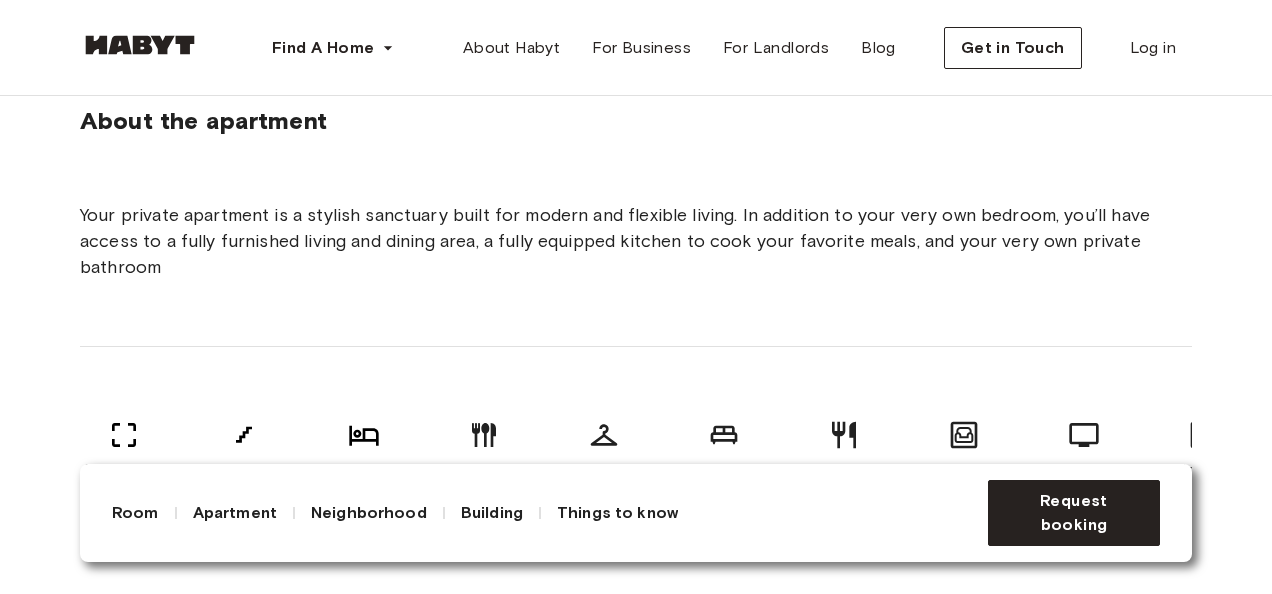click on "Your private apartment is a stylish sanctuary built for modern and flexible living. In addition to your very own bedroom, you’ll have access to a fully furnished living and dining area, a fully equipped kitchen to cook your favorite meals, and your very own private bathroom 33.67 sqm. 3rd Floor 1 bedroom Dishwasher Wardrobe 150 x 200cm mattess Dining room Living room Smart TV Ensuite bathroom WiFi Fully-equipped kitchen Kitchen utensils Air conditioning" at bounding box center [636, 366] 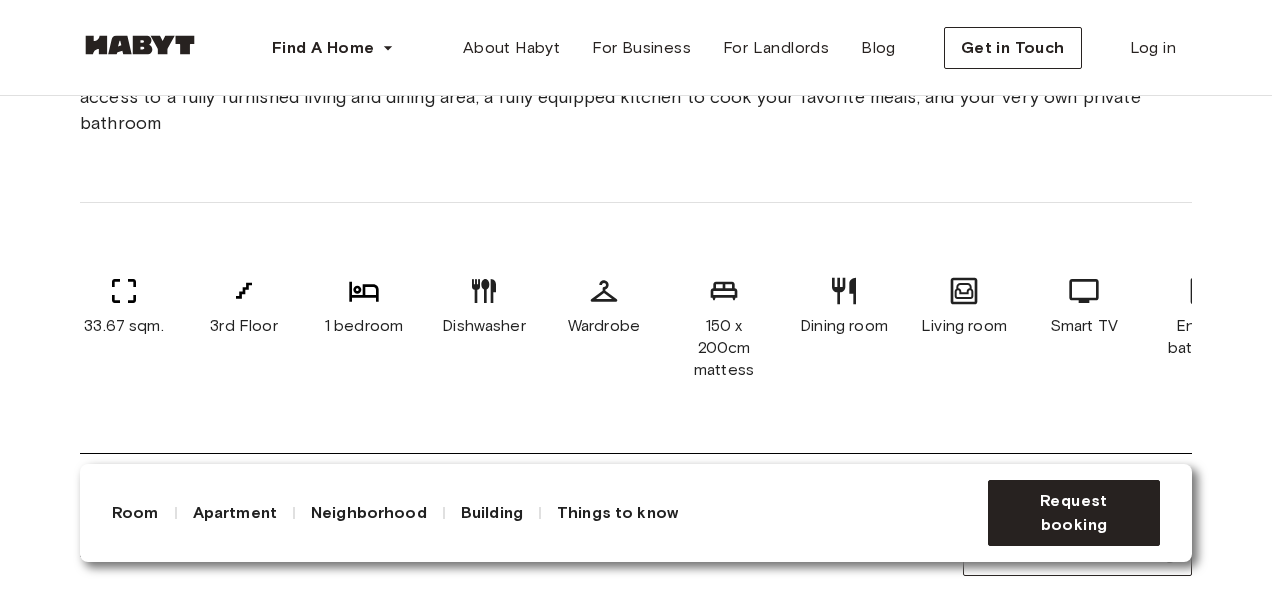 scroll, scrollTop: 800, scrollLeft: 0, axis: vertical 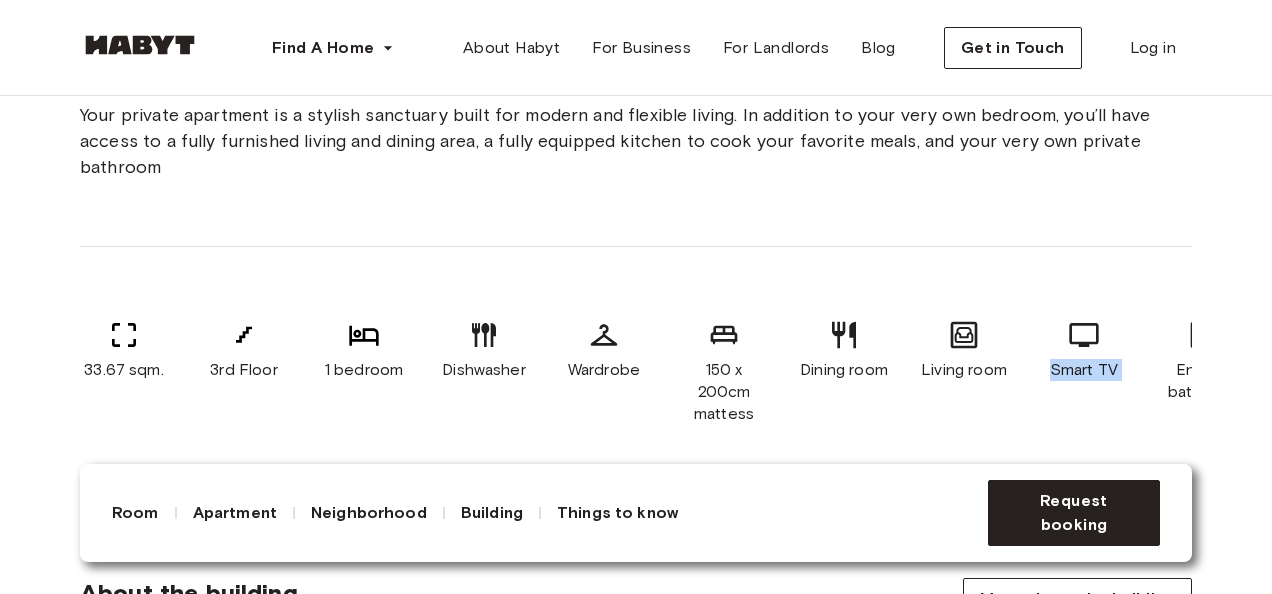 drag, startPoint x: 1180, startPoint y: 355, endPoint x: 1014, endPoint y: 371, distance: 166.7693 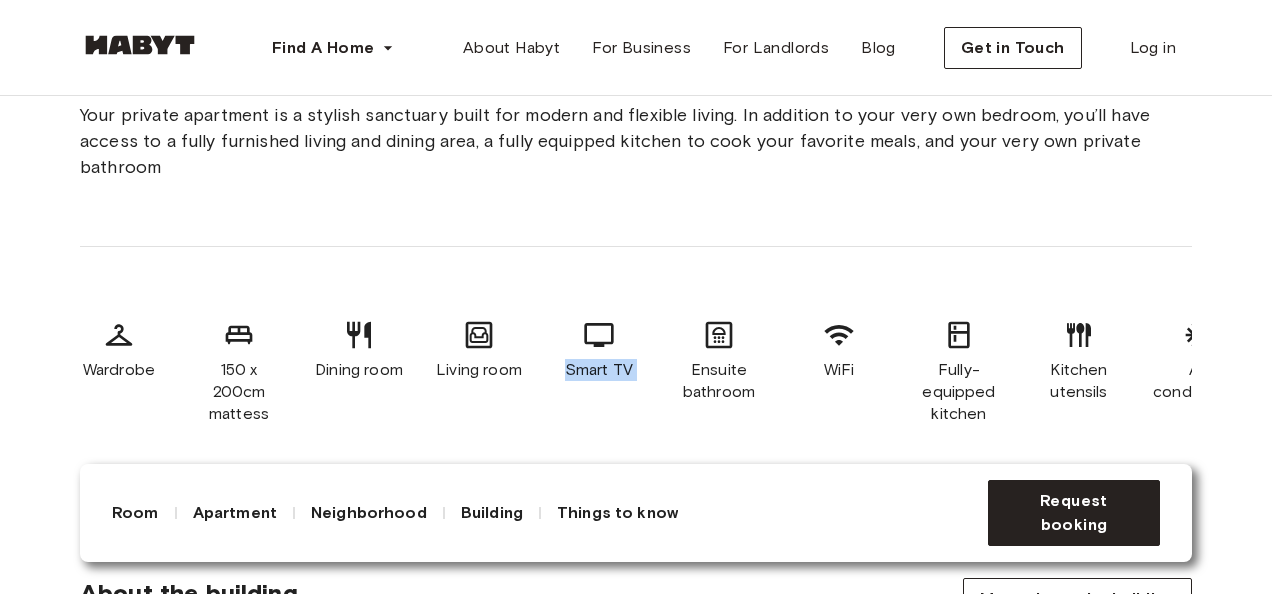 scroll, scrollTop: 0, scrollLeft: 538, axis: horizontal 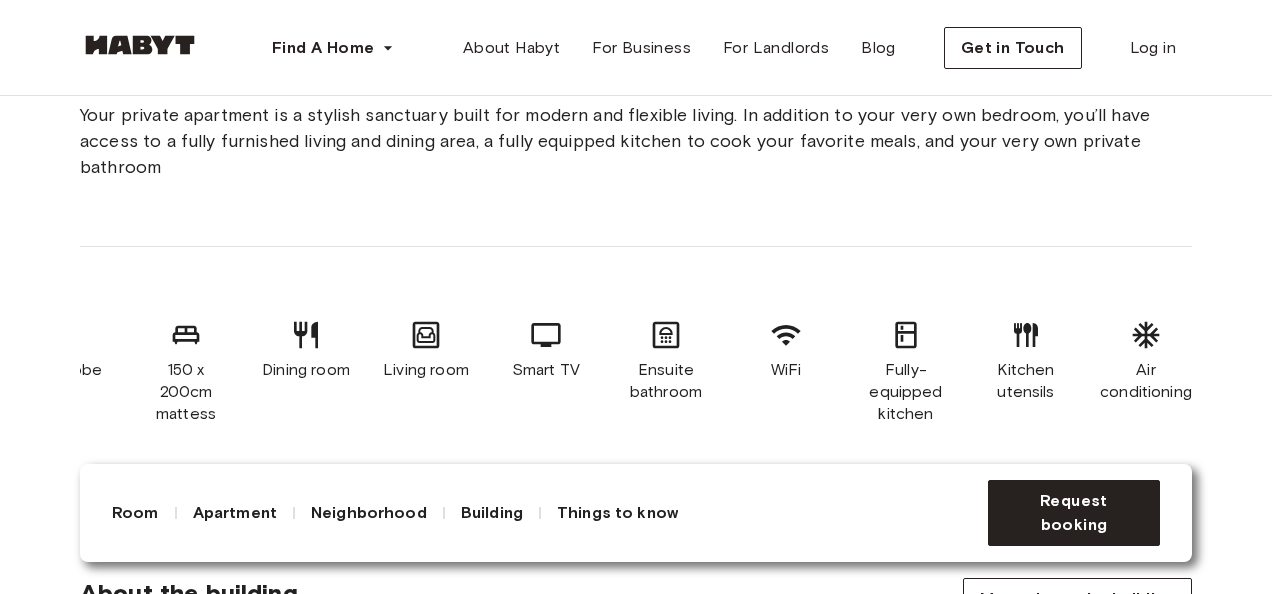 click on "Your private apartment is a stylish sanctuary built for modern and flexible living. In addition to your very own bedroom, you’ll have access to a fully furnished living and dining area, a fully equipped kitchen to cook your favorite meals, and your very own private bathroom" at bounding box center [636, 141] 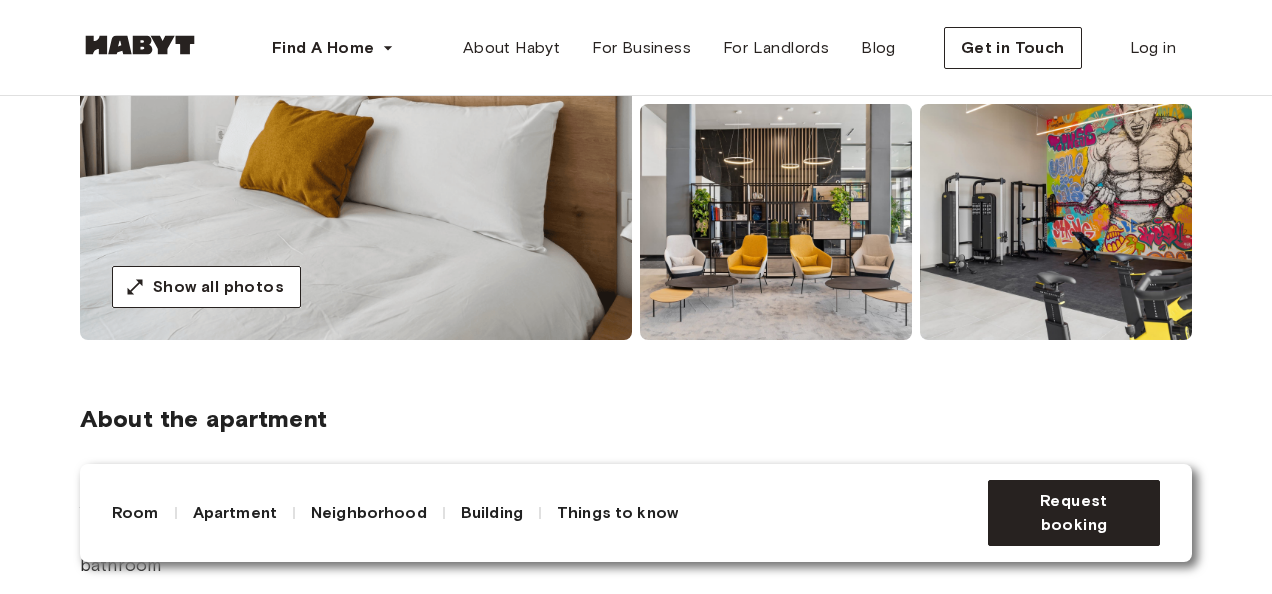 scroll, scrollTop: 500, scrollLeft: 0, axis: vertical 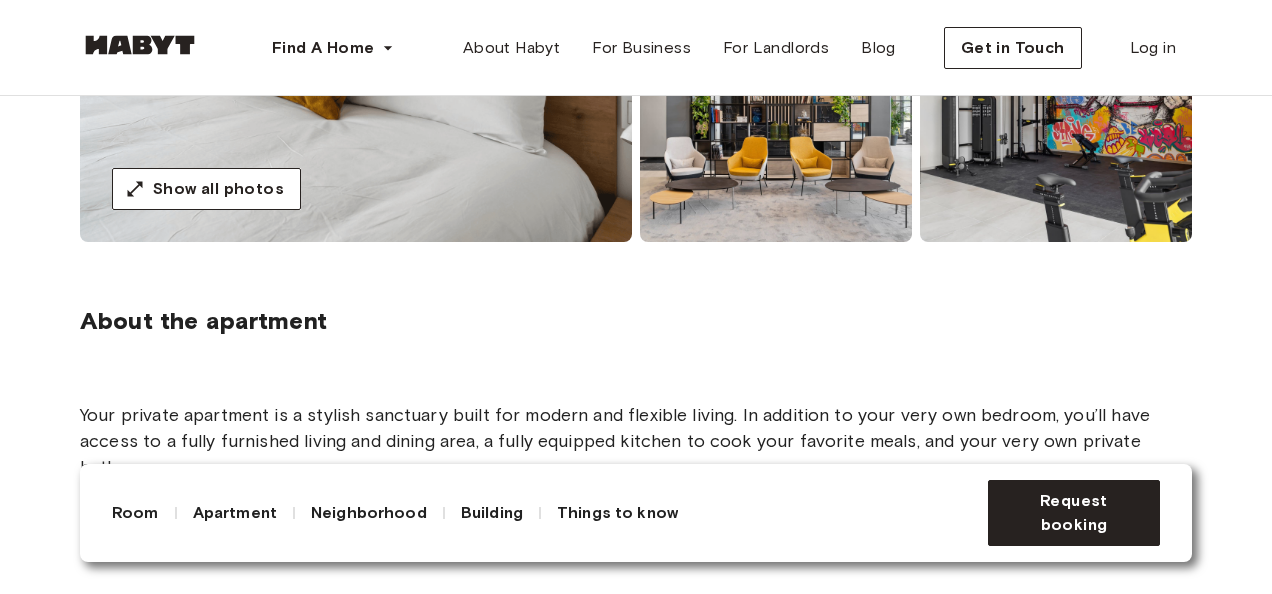 click at bounding box center (356, 2) 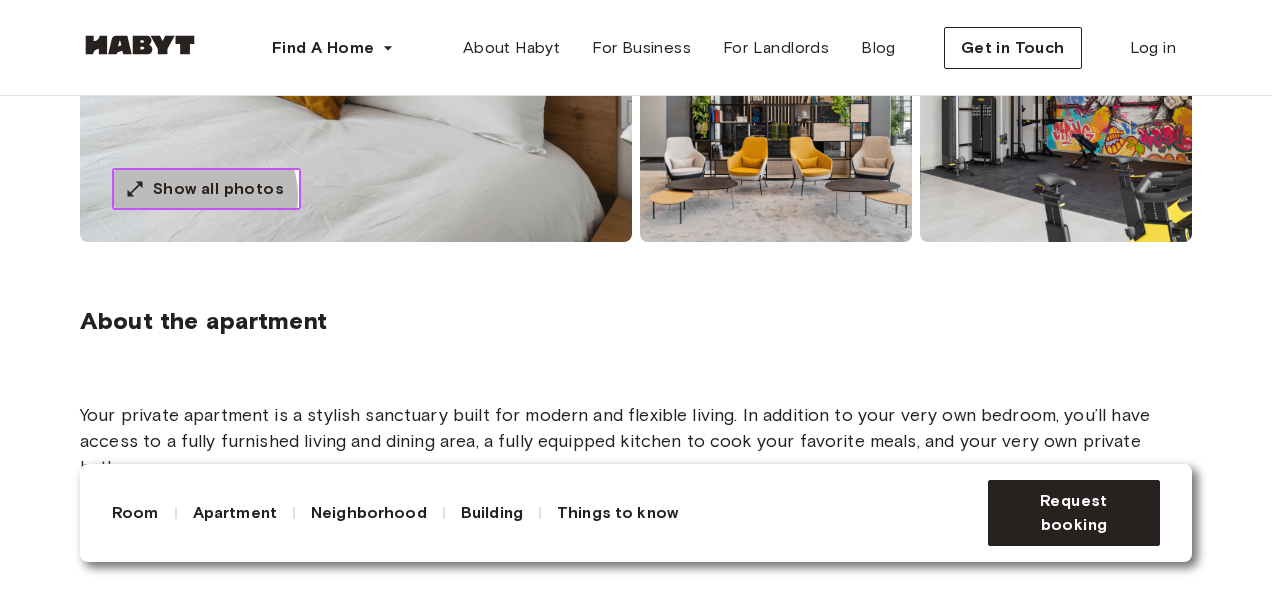 click on "Show all photos" at bounding box center [218, 189] 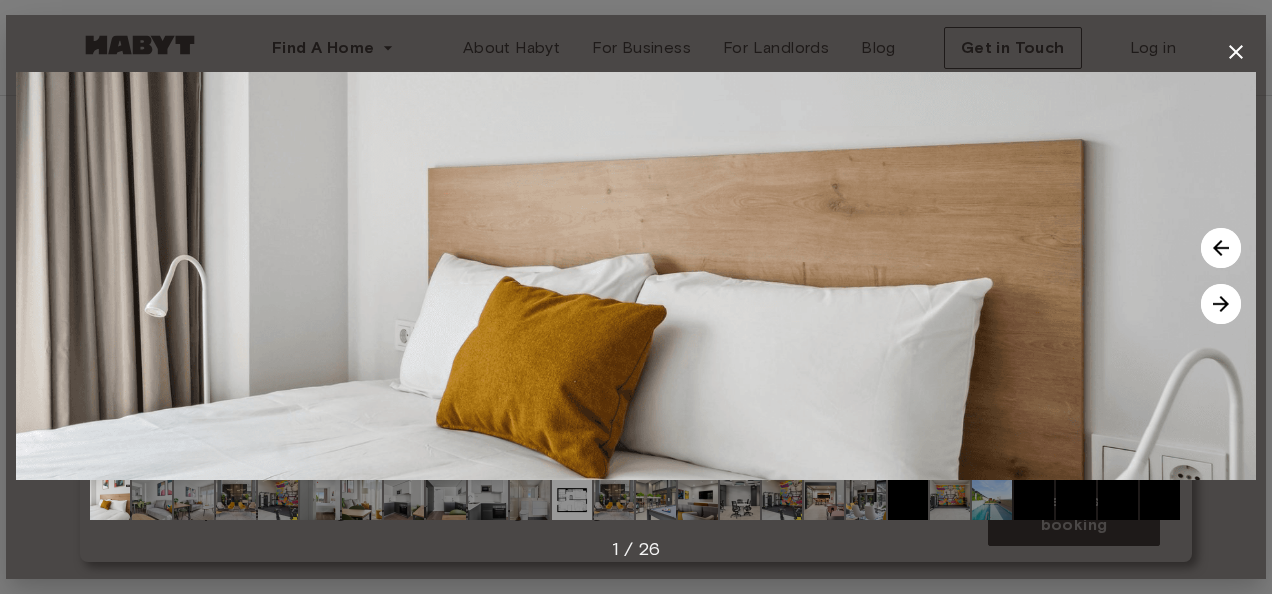 click at bounding box center [1221, 248] 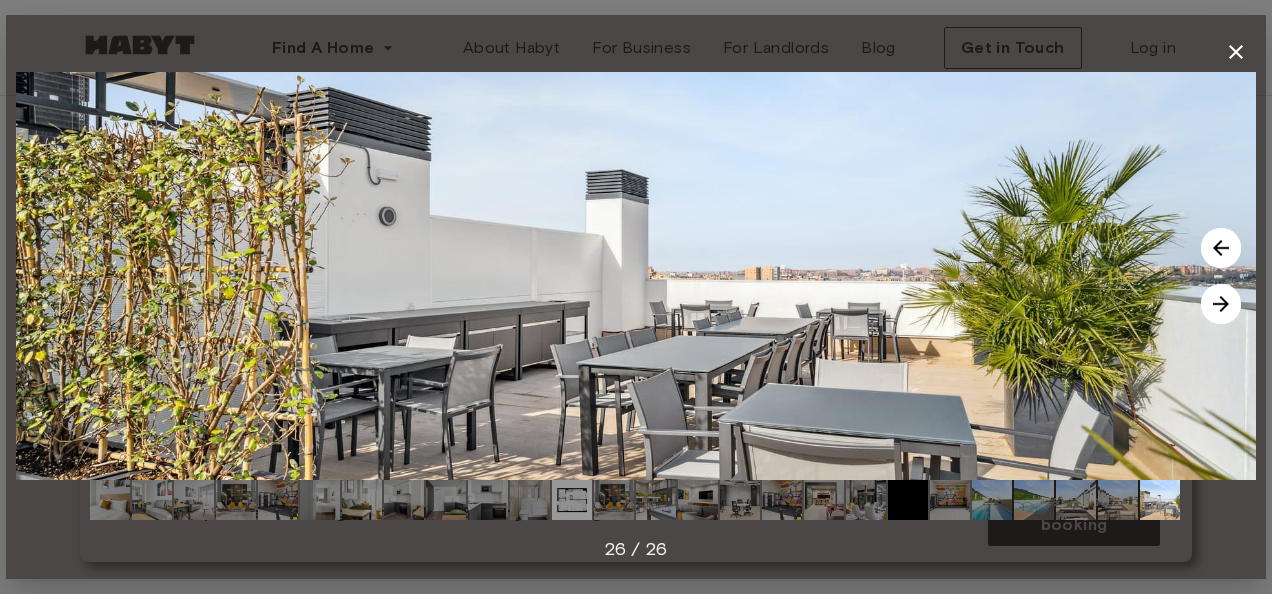 click at bounding box center (1221, 304) 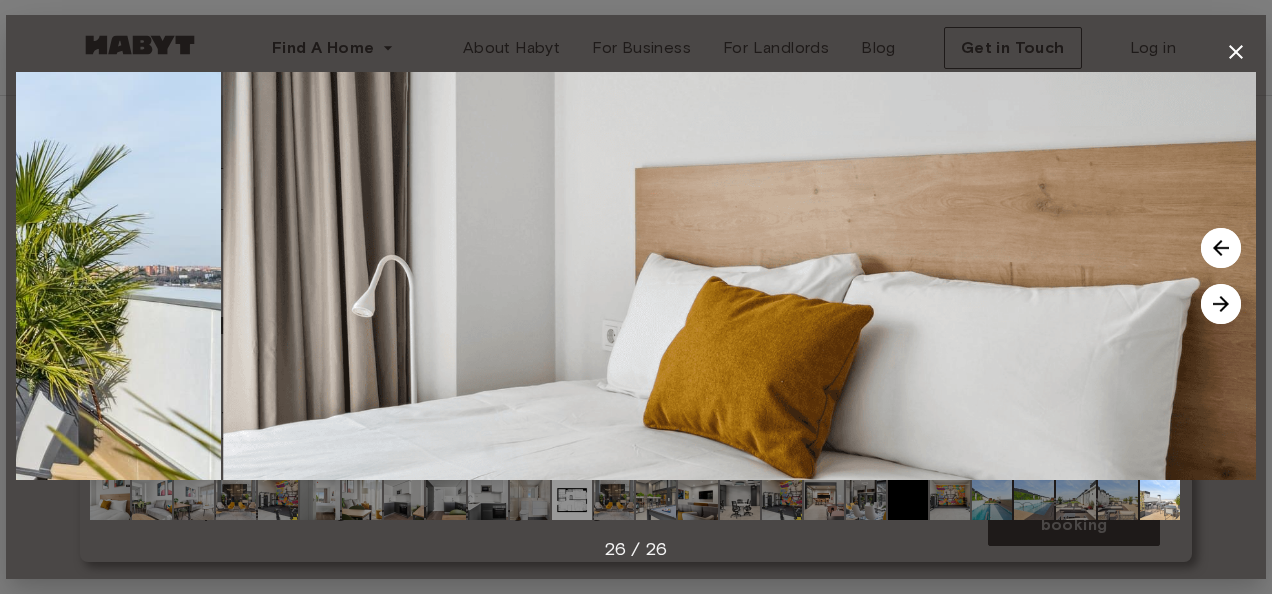 click at bounding box center [1221, 304] 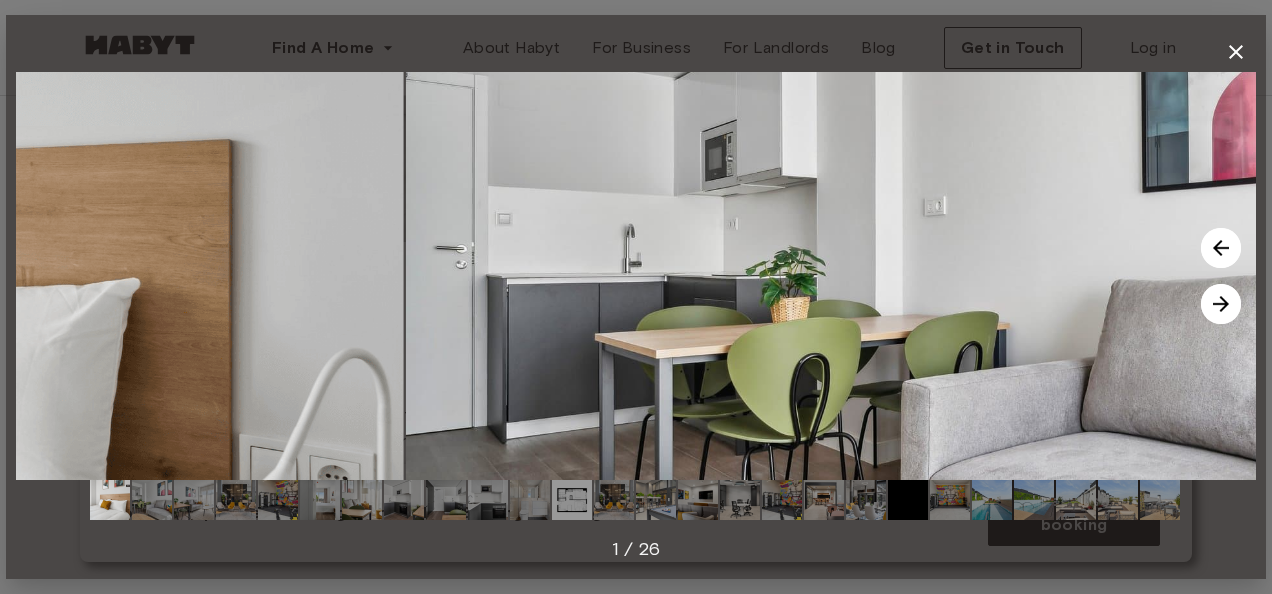 click at bounding box center (1221, 304) 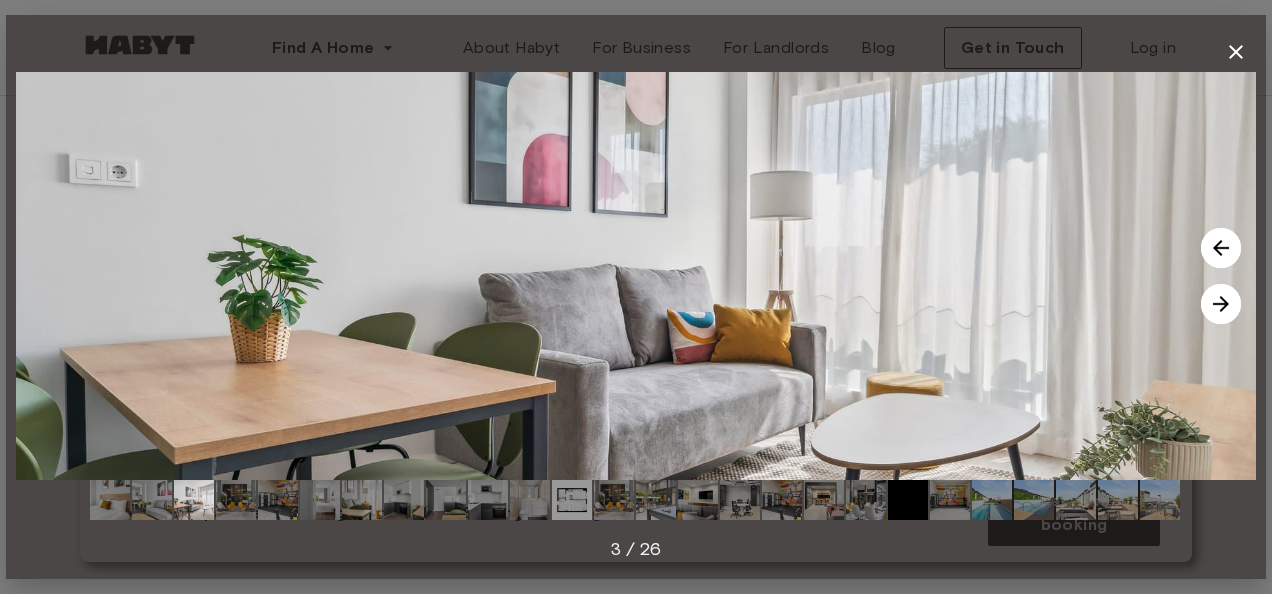 click at bounding box center (1221, 304) 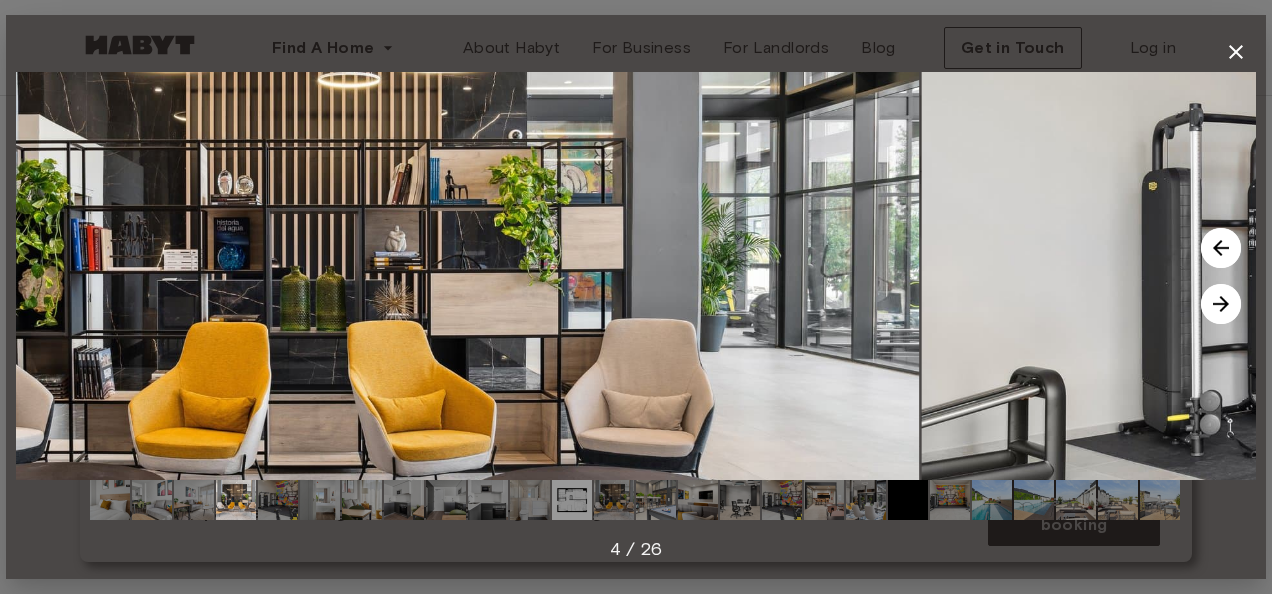 click at bounding box center (1221, 304) 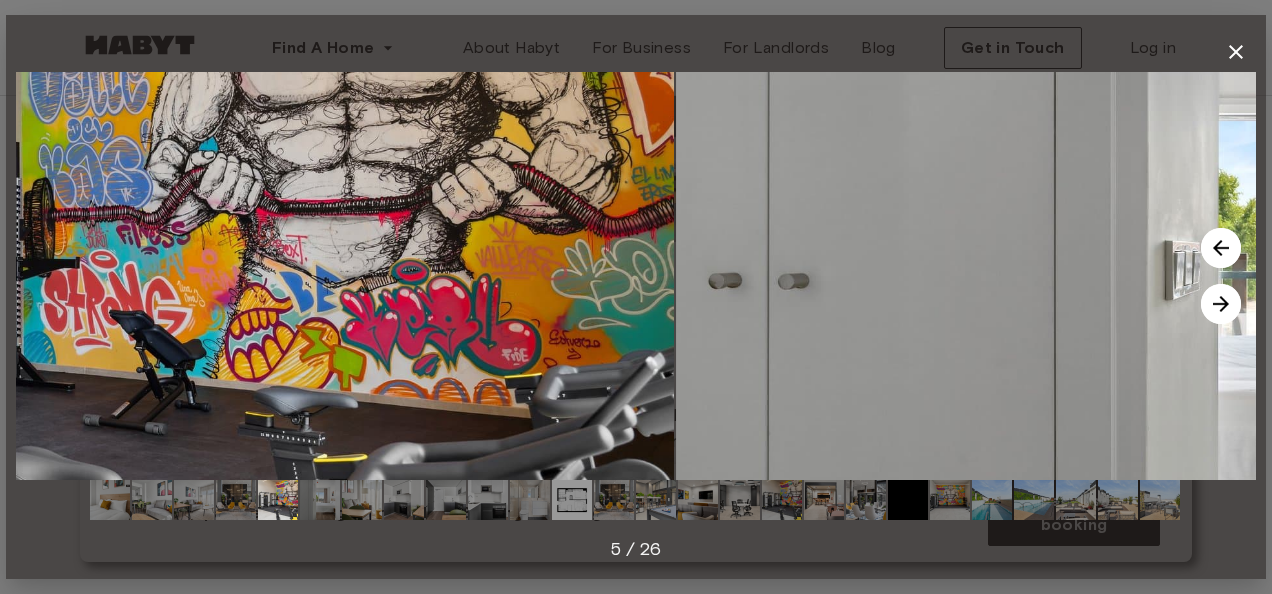 click at bounding box center (1221, 304) 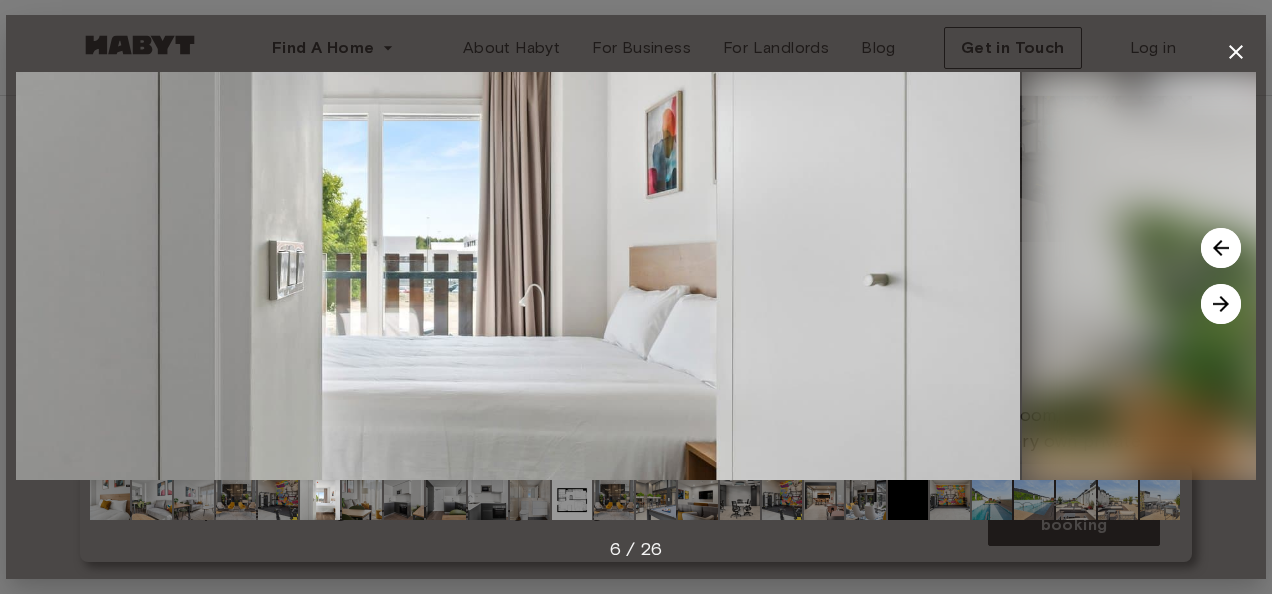 click at bounding box center [1221, 304] 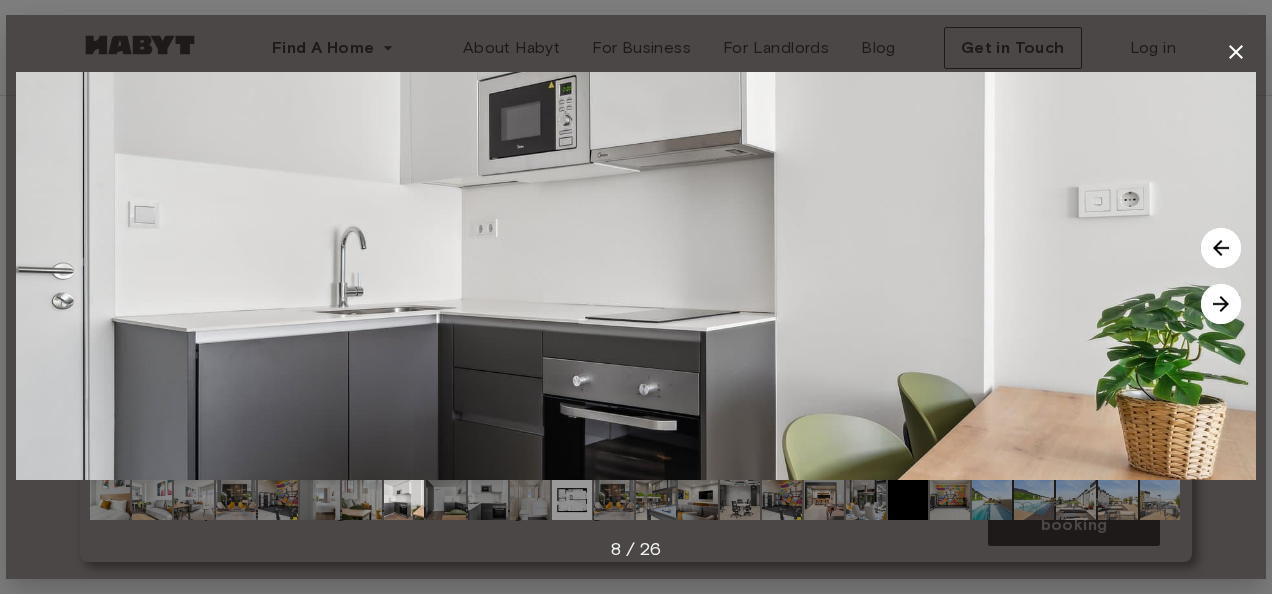 click at bounding box center [1221, 304] 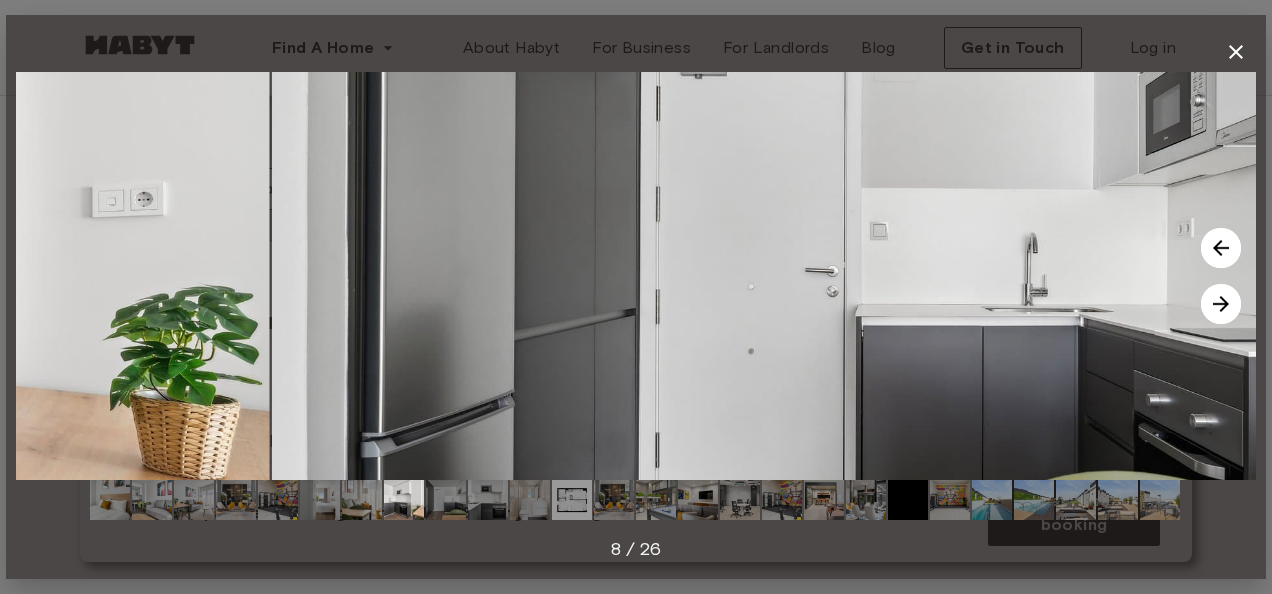 click at bounding box center [1221, 304] 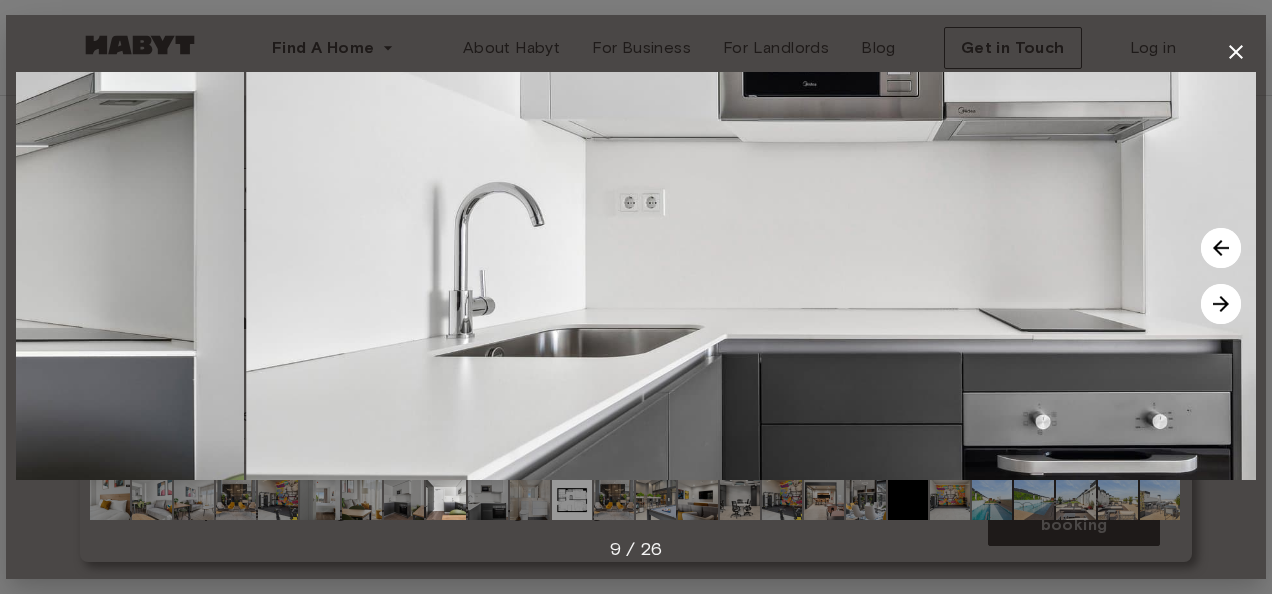 click at bounding box center [1221, 304] 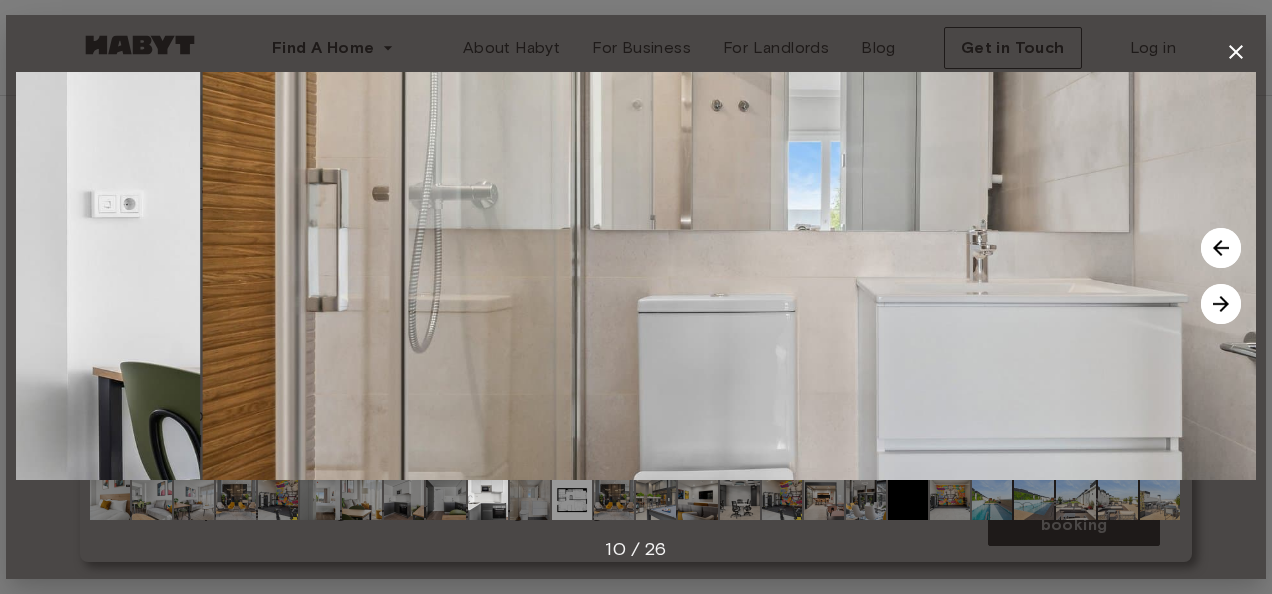 click at bounding box center [1221, 304] 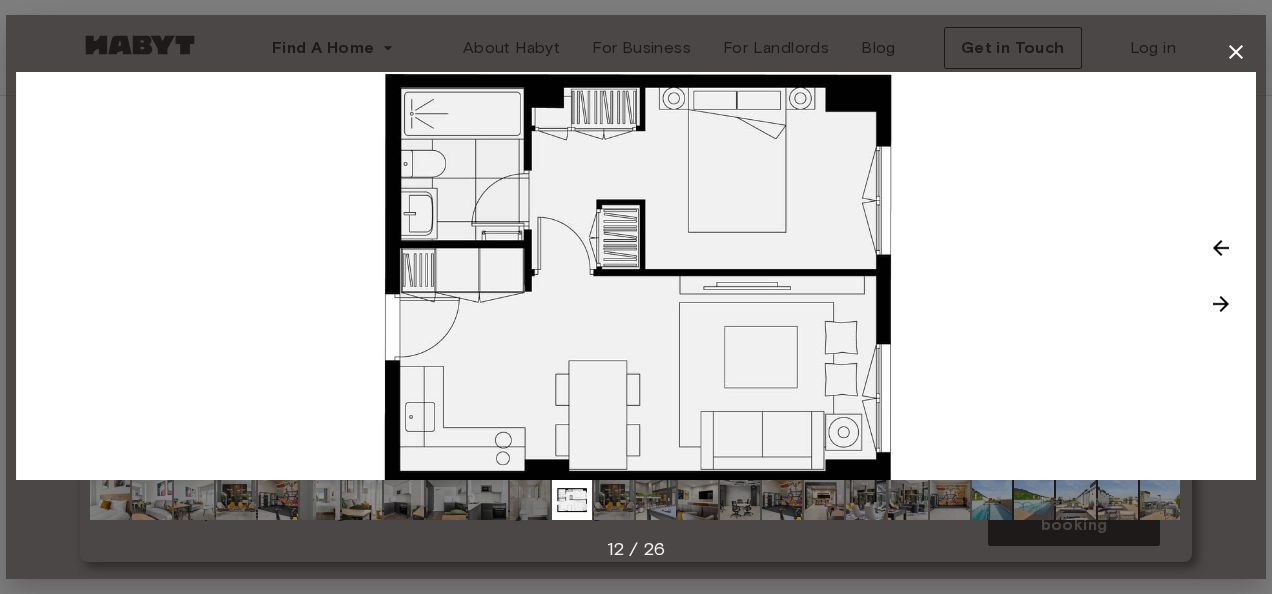 click 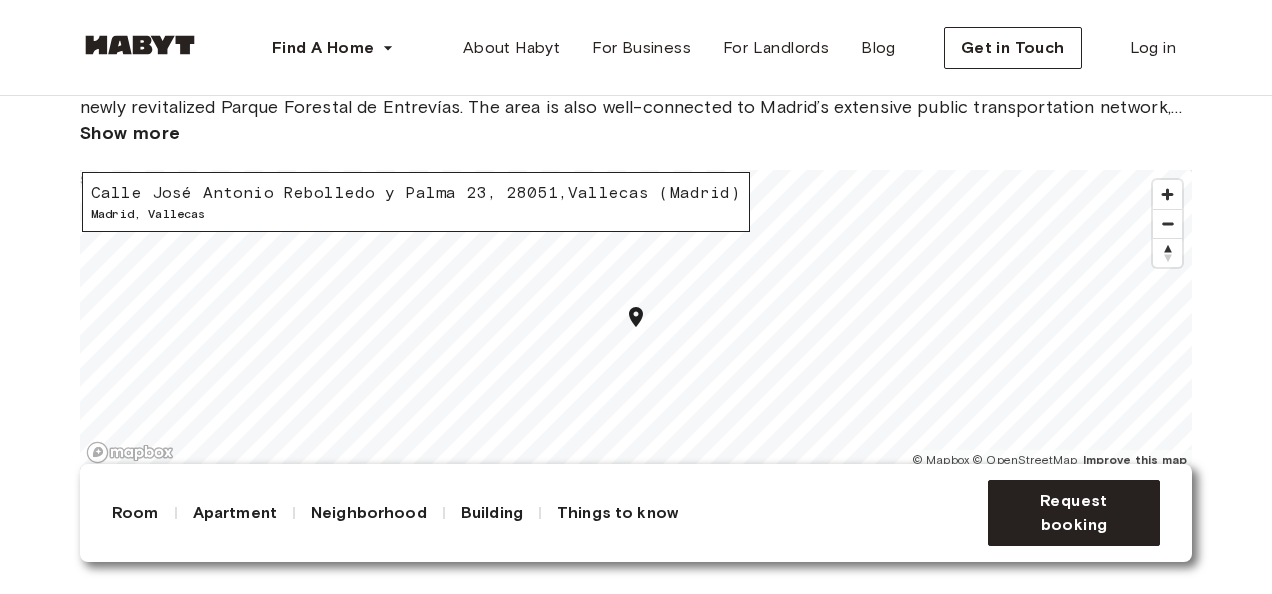 scroll, scrollTop: 2200, scrollLeft: 0, axis: vertical 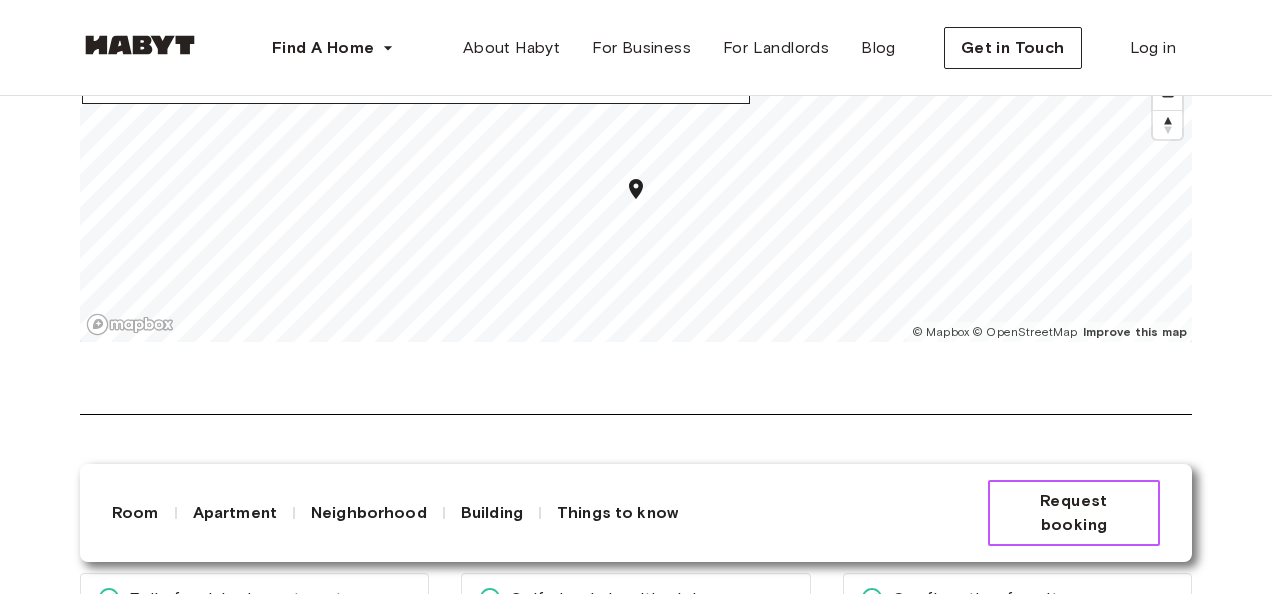click on "Request booking" at bounding box center (1074, 513) 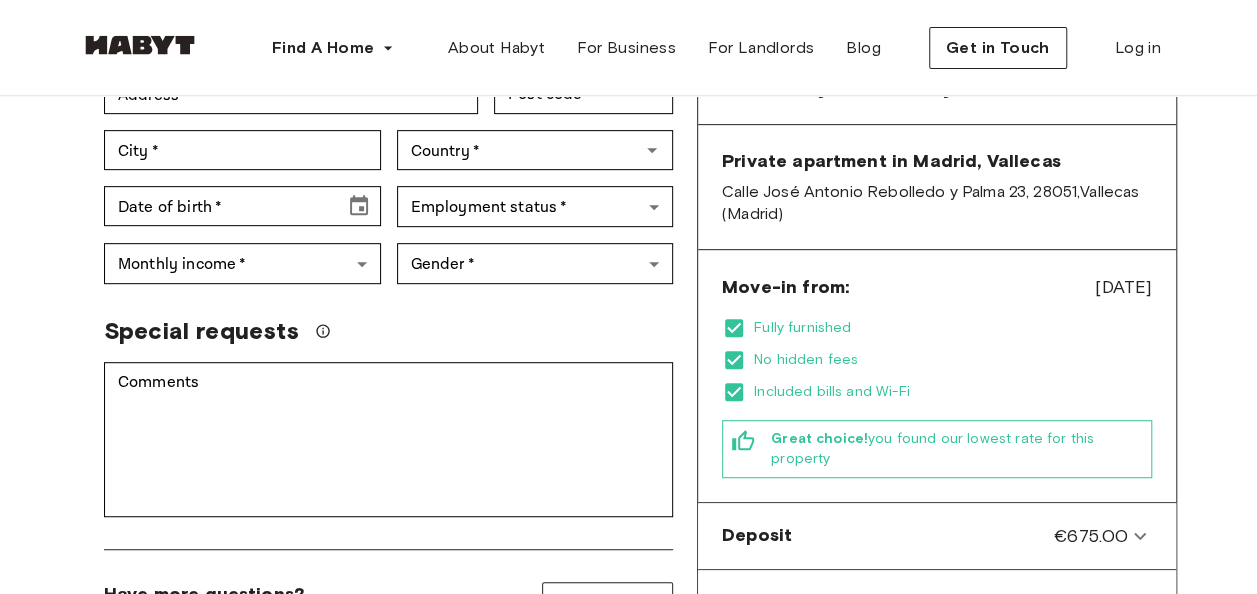 scroll, scrollTop: 700, scrollLeft: 0, axis: vertical 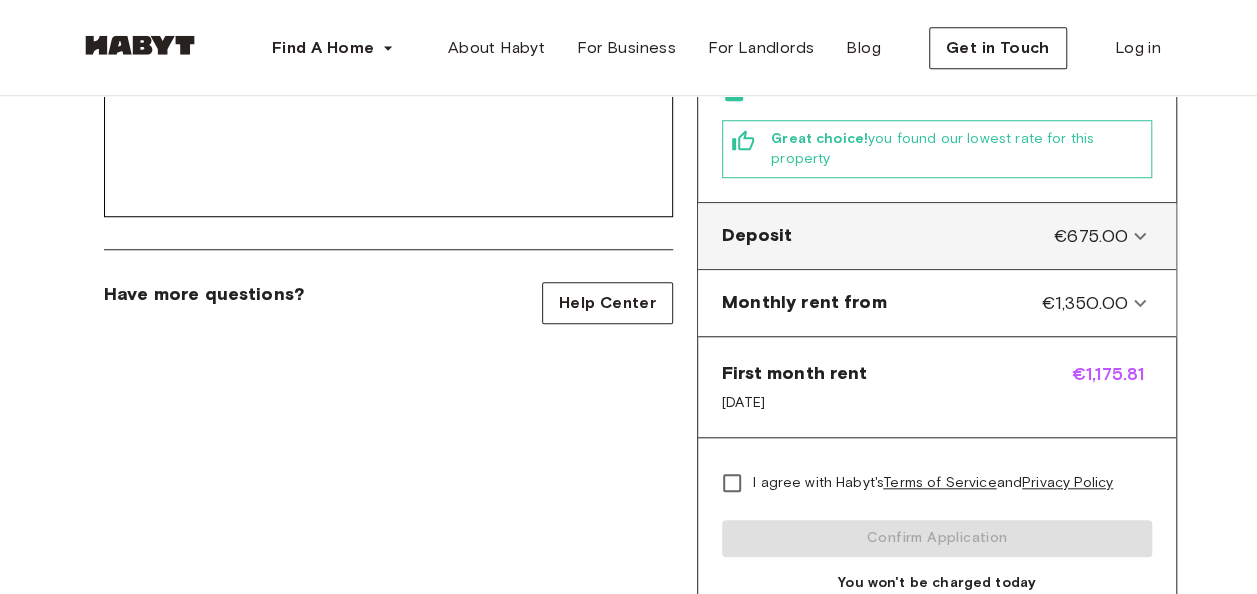 click on "Deposit €675.00" at bounding box center (925, 236) 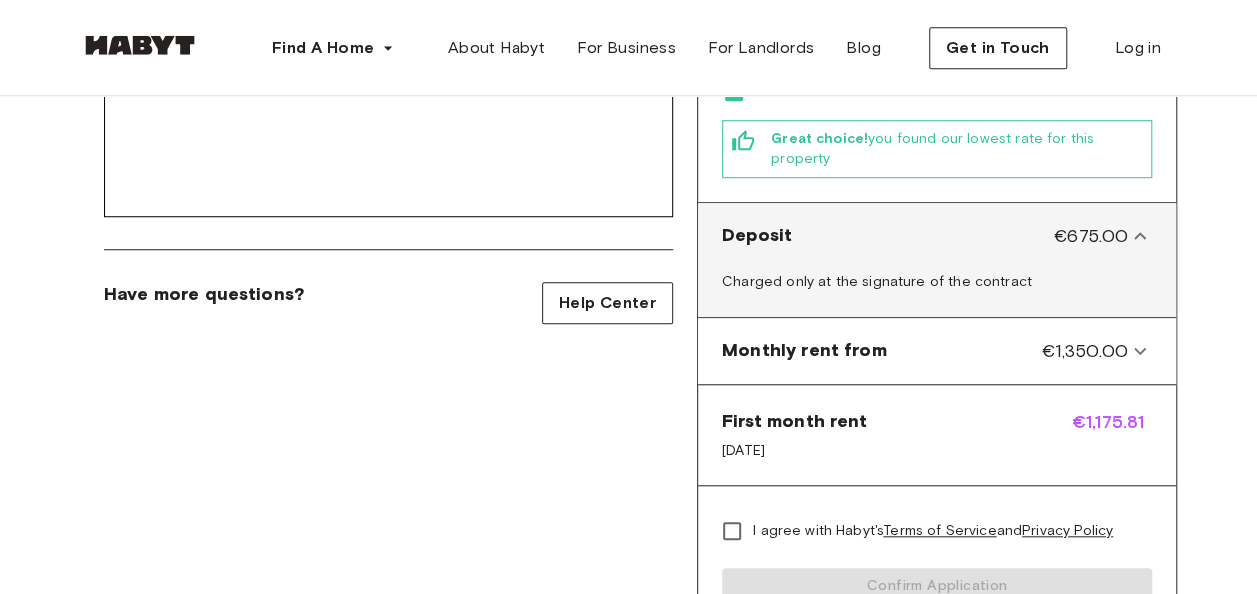 click on "Deposit €675.00" at bounding box center (925, 236) 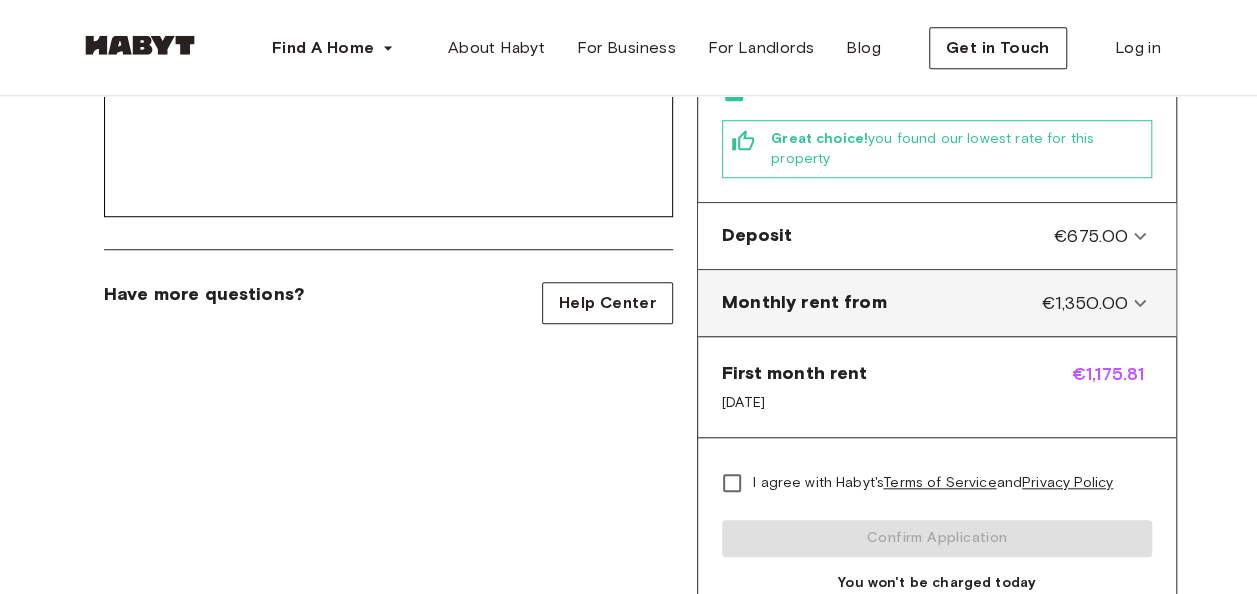 click on "Monthly rent from €1,350.00" at bounding box center (925, 303) 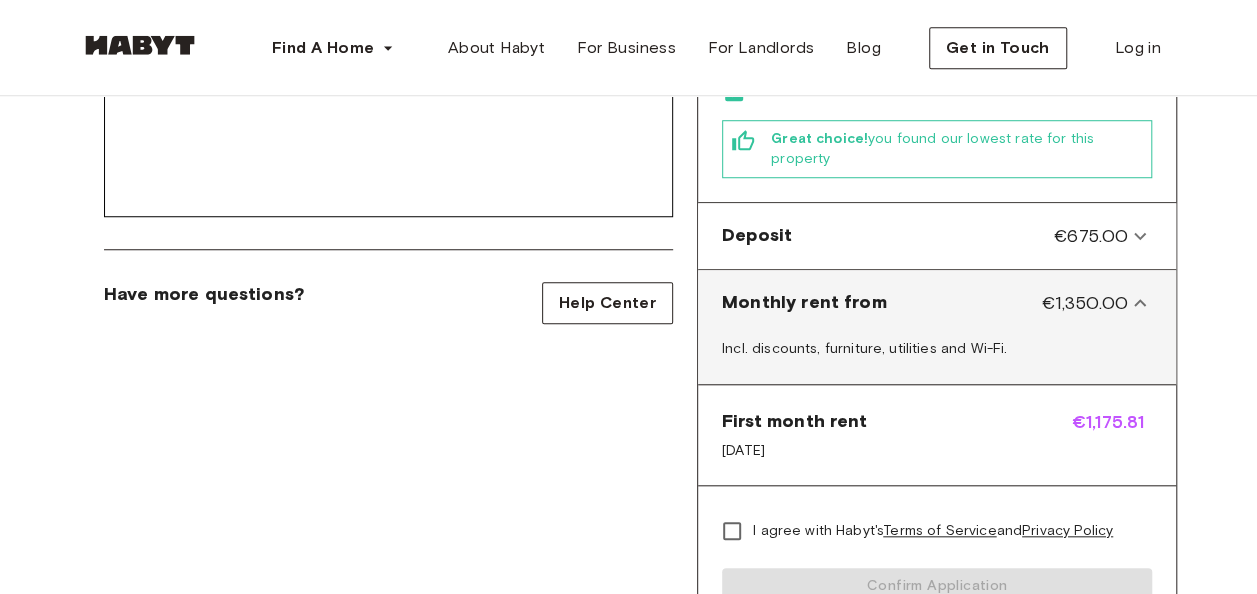 click on "Monthly rent from €1,350.00" at bounding box center (925, 303) 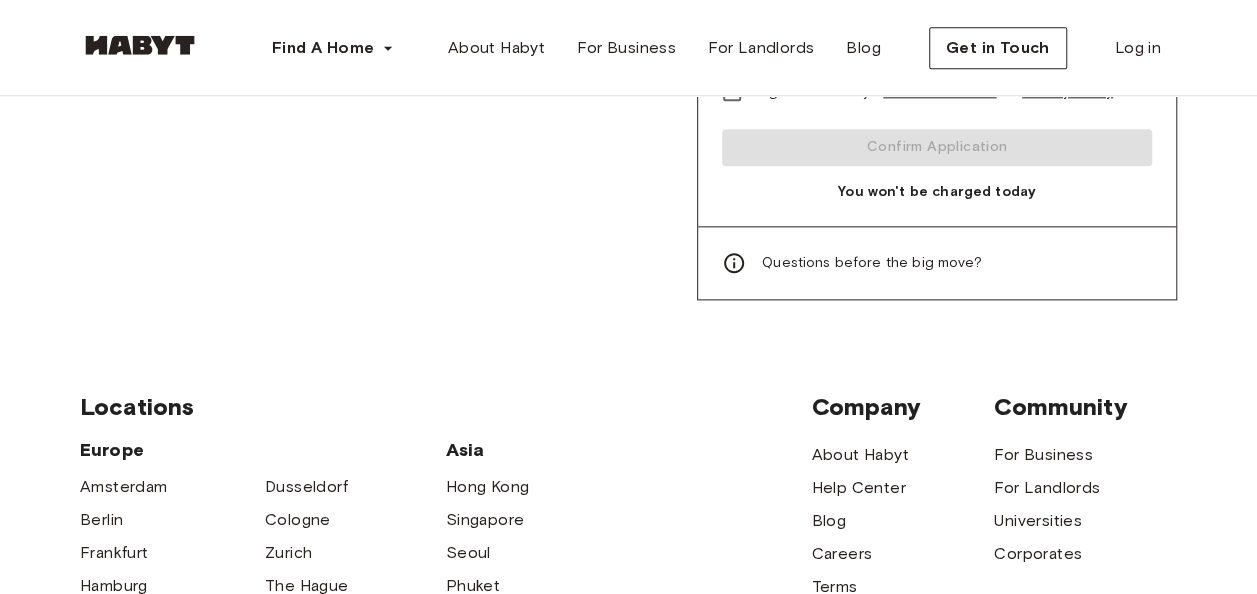 scroll, scrollTop: 1100, scrollLeft: 0, axis: vertical 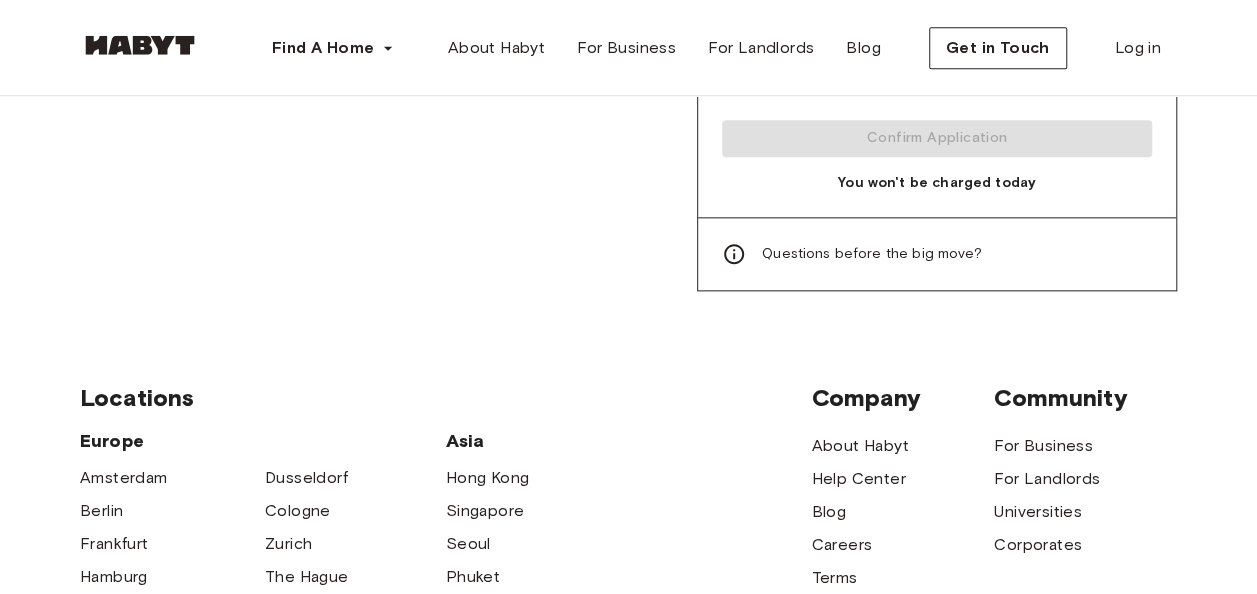 click 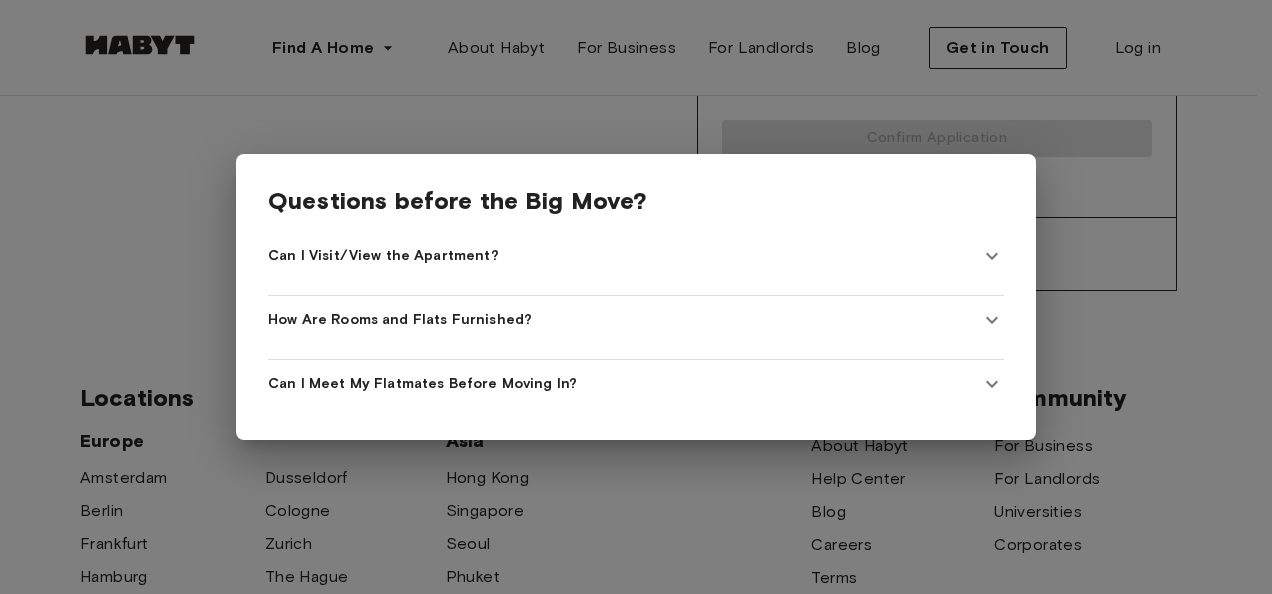 click at bounding box center (636, 297) 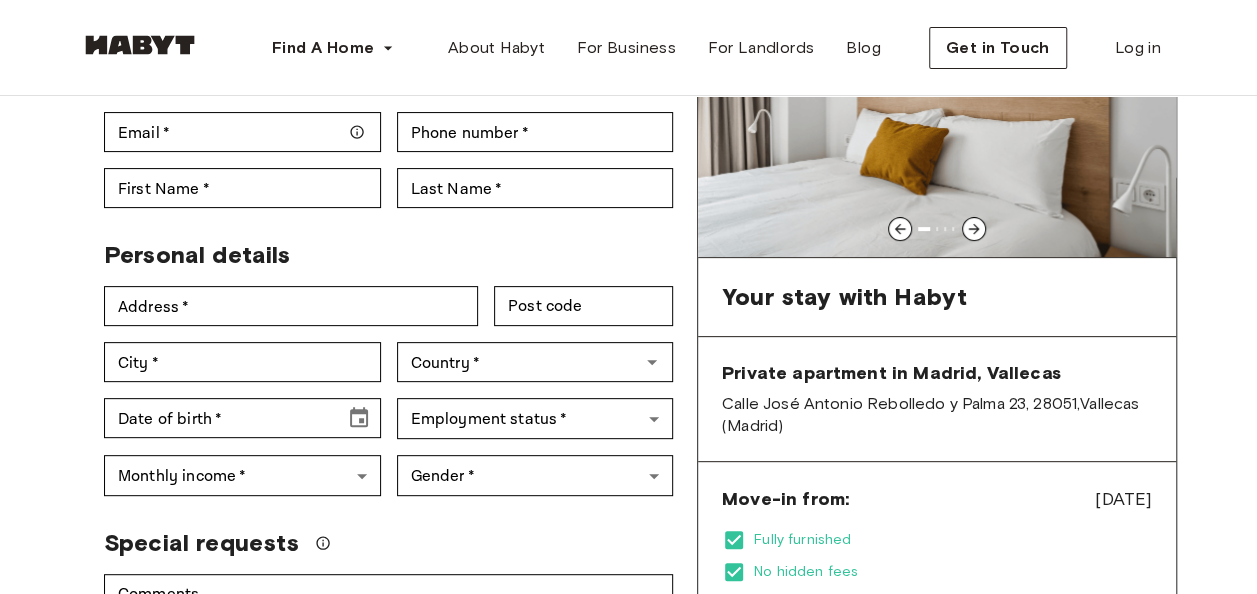 scroll, scrollTop: 0, scrollLeft: 0, axis: both 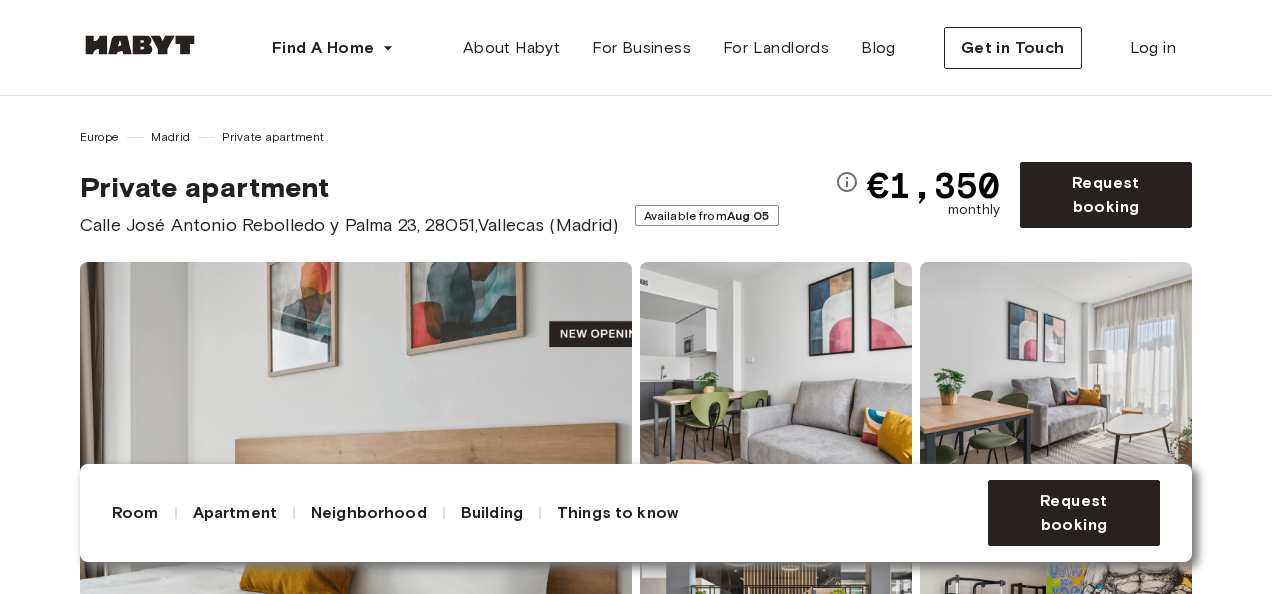 click on "Available from  Aug 05" at bounding box center [707, 215] 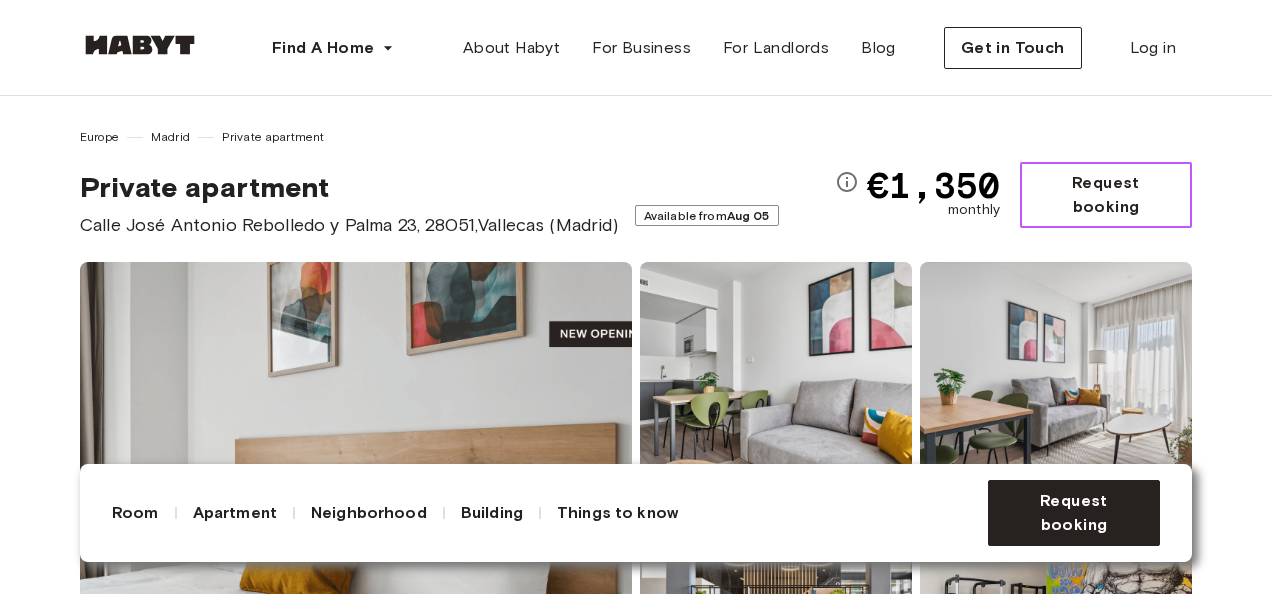 click on "Request booking" at bounding box center (1106, 195) 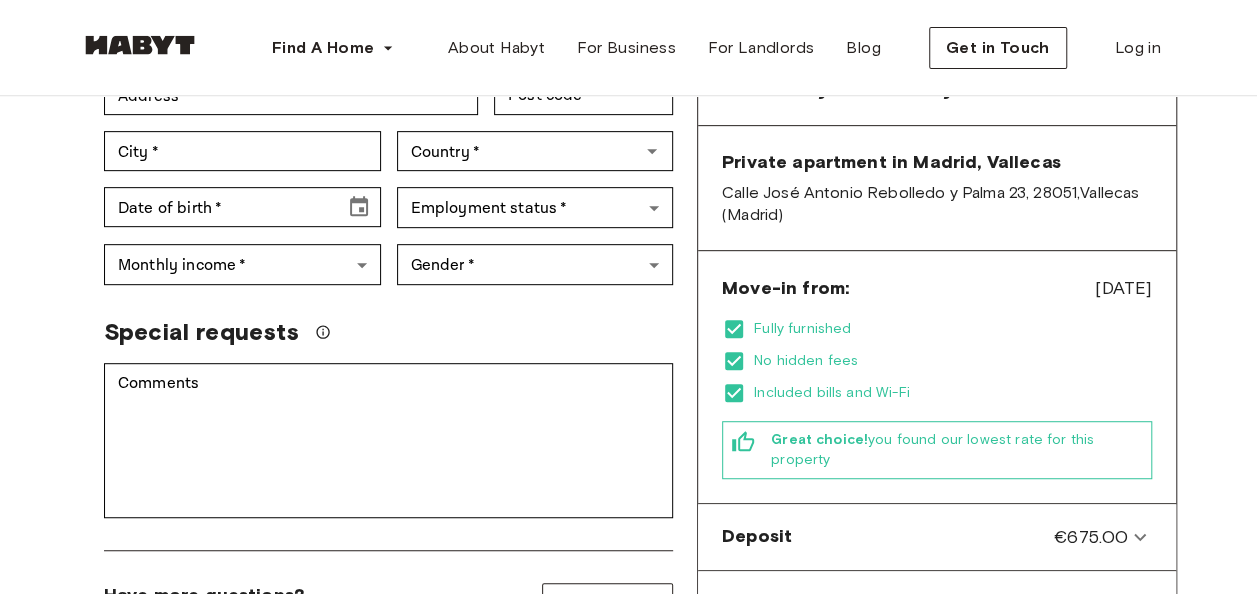 scroll, scrollTop: 300, scrollLeft: 0, axis: vertical 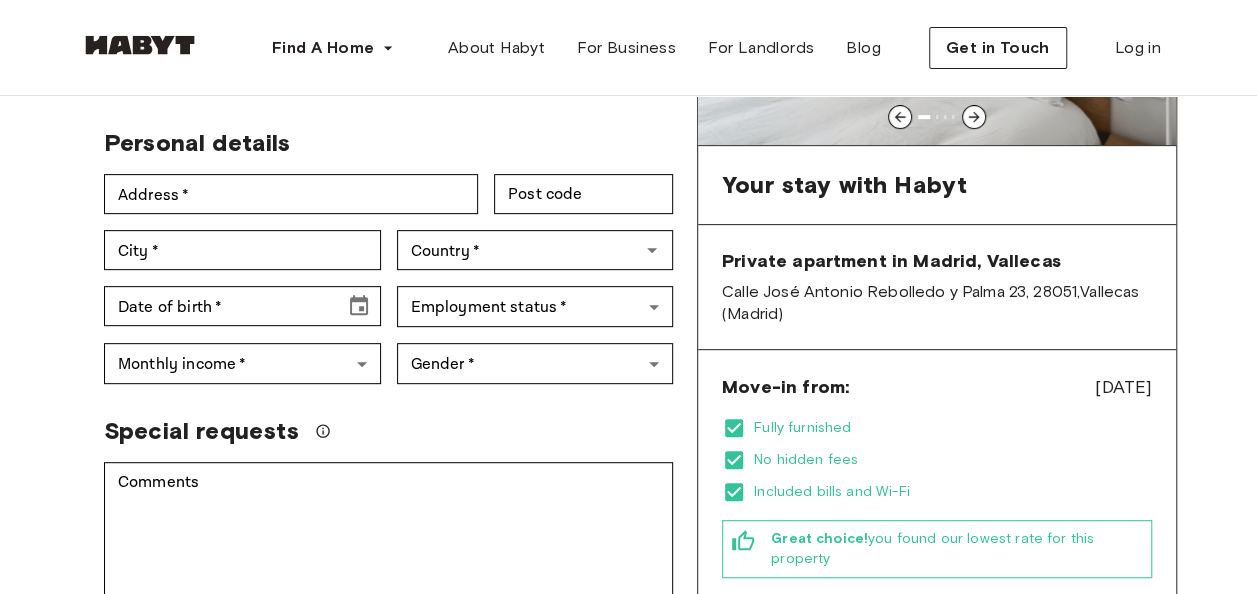 click 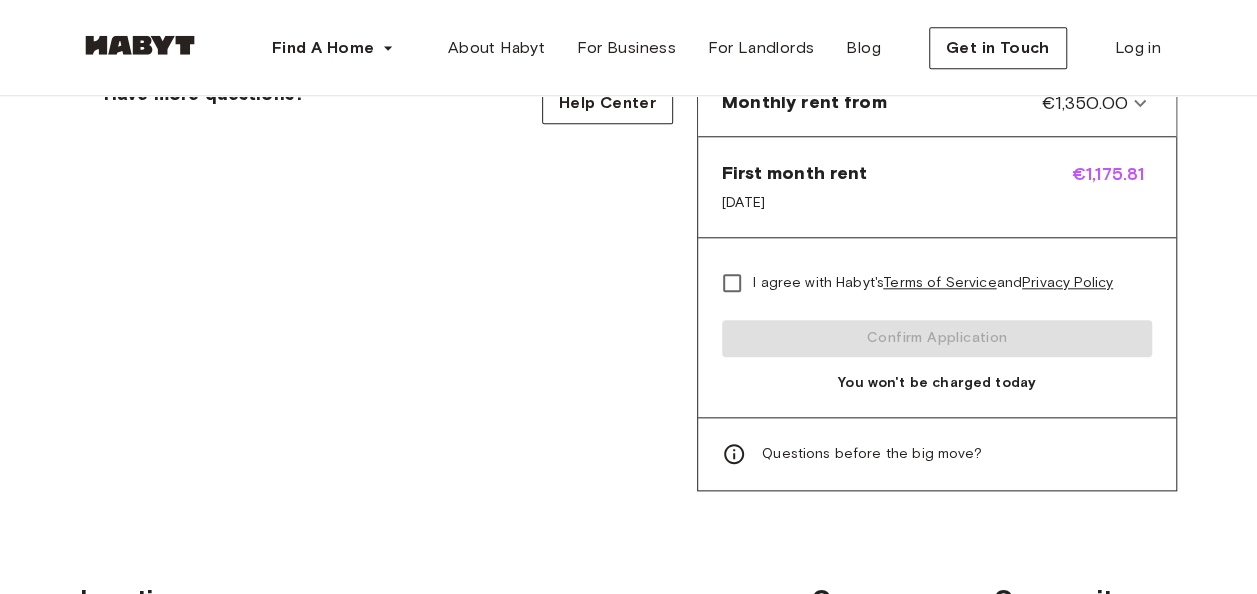 scroll, scrollTop: 800, scrollLeft: 0, axis: vertical 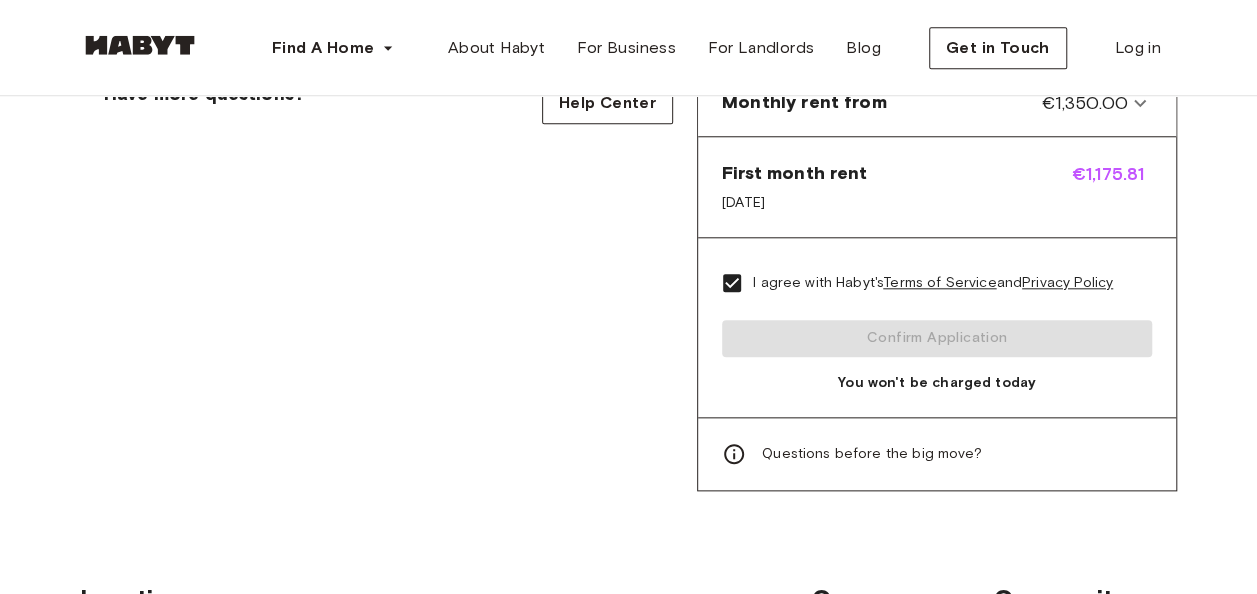 click on "Questions before the big move?" at bounding box center (872, 454) 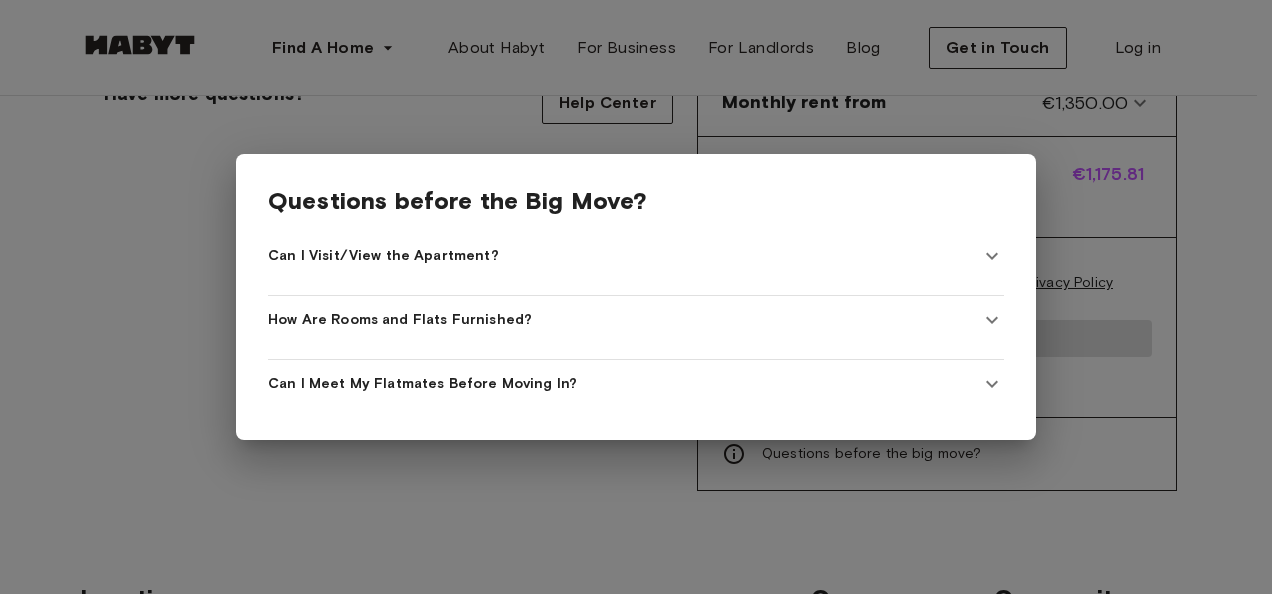 click on "Can I Meet My Flatmates Before Moving In?" at bounding box center (636, 384) 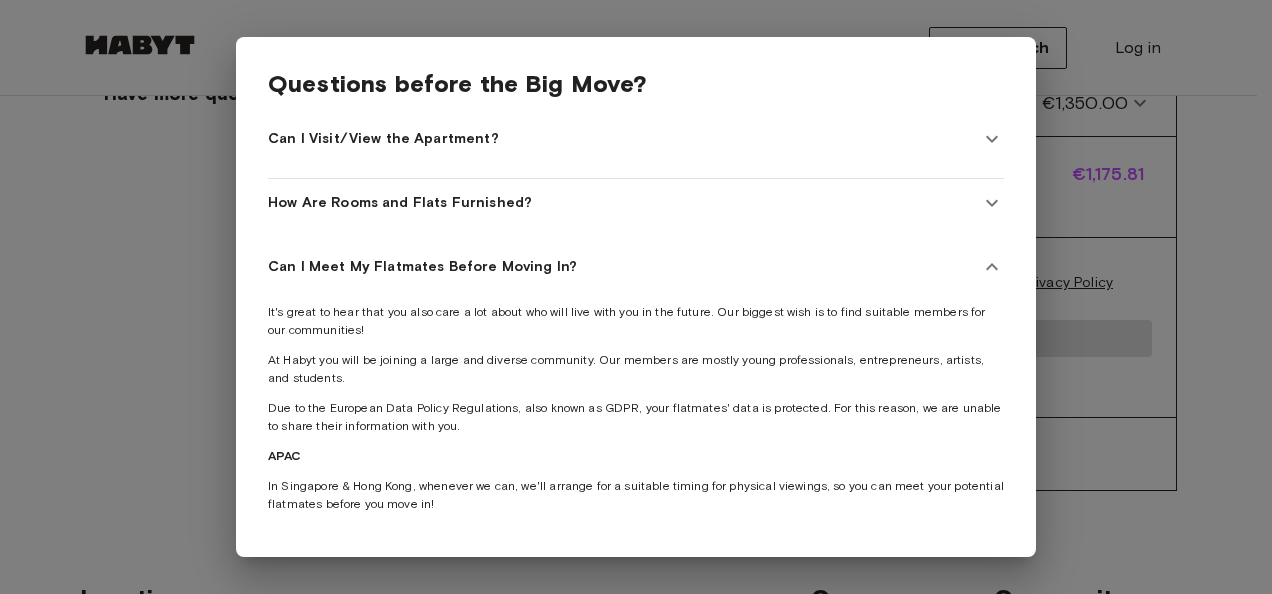 click on "Can I Visit/View the Apartment?" at bounding box center (636, 139) 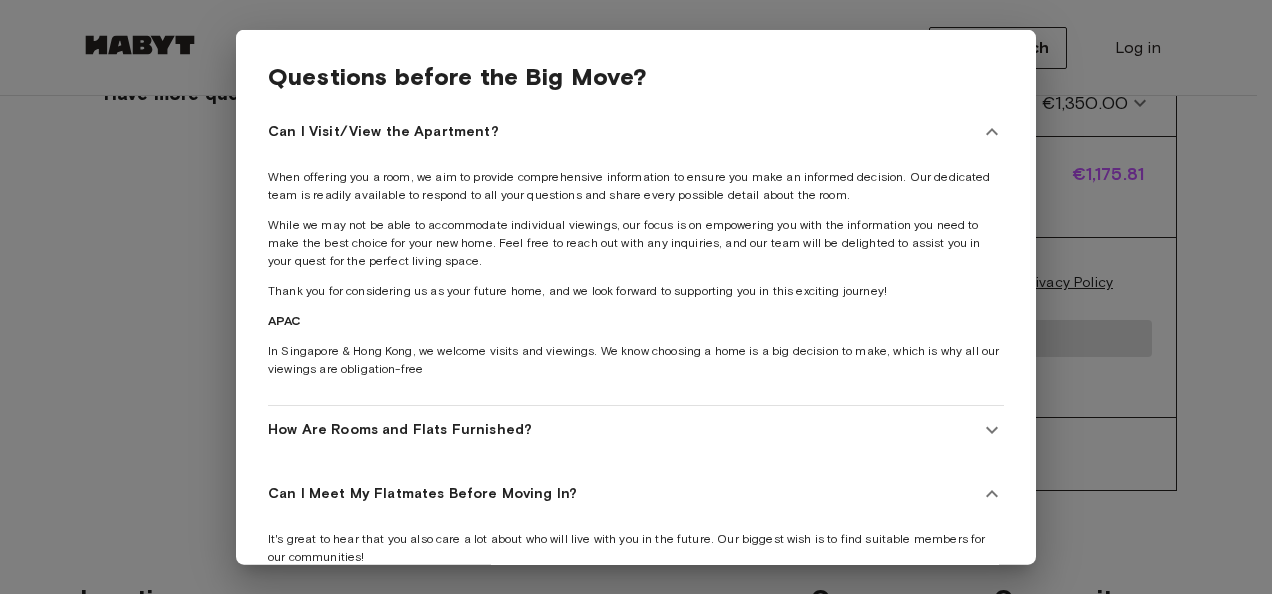 click on "Can I Meet My Flatmates Before Moving In?" at bounding box center [624, 494] 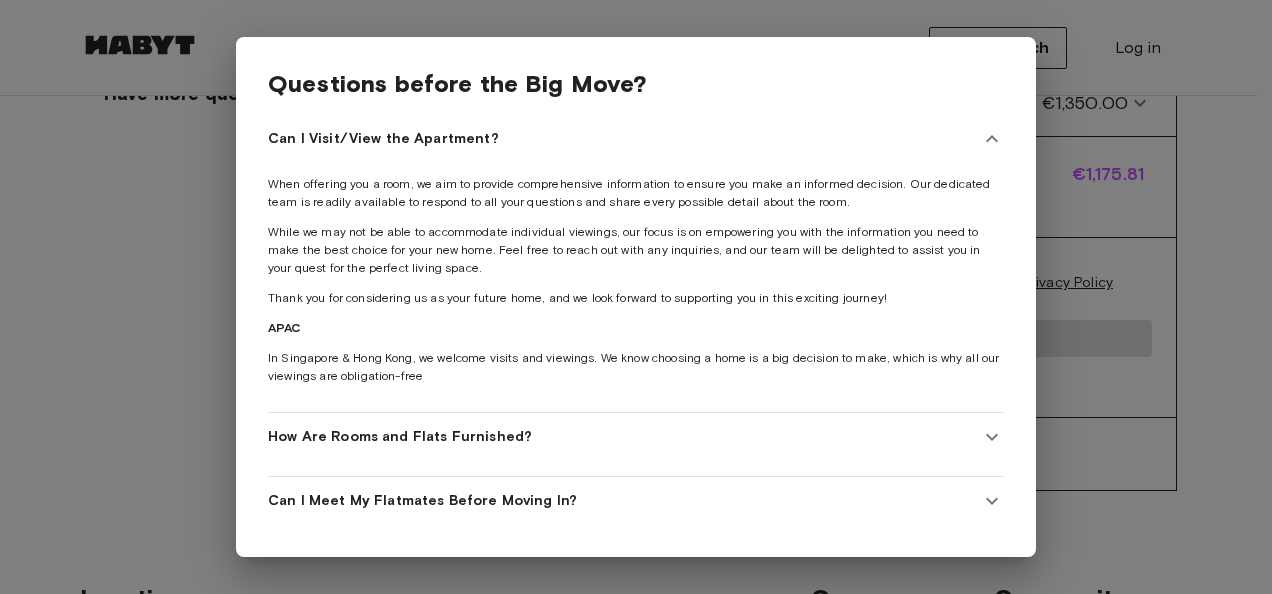 click at bounding box center [636, 297] 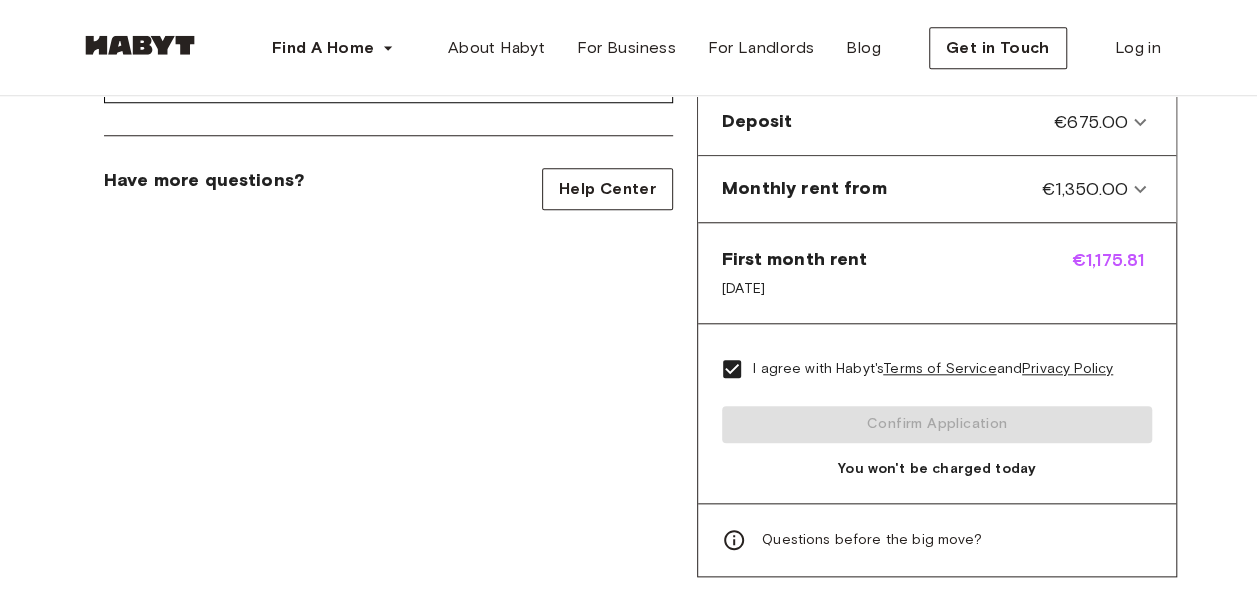 scroll, scrollTop: 600, scrollLeft: 0, axis: vertical 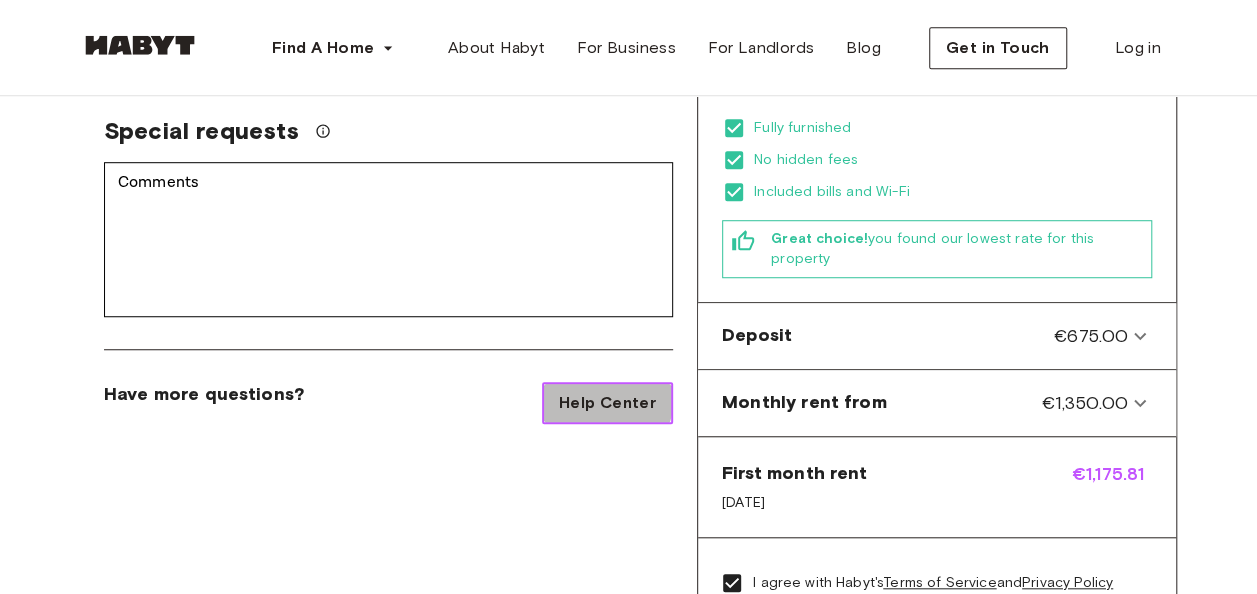 click on "Help Center" at bounding box center [607, 403] 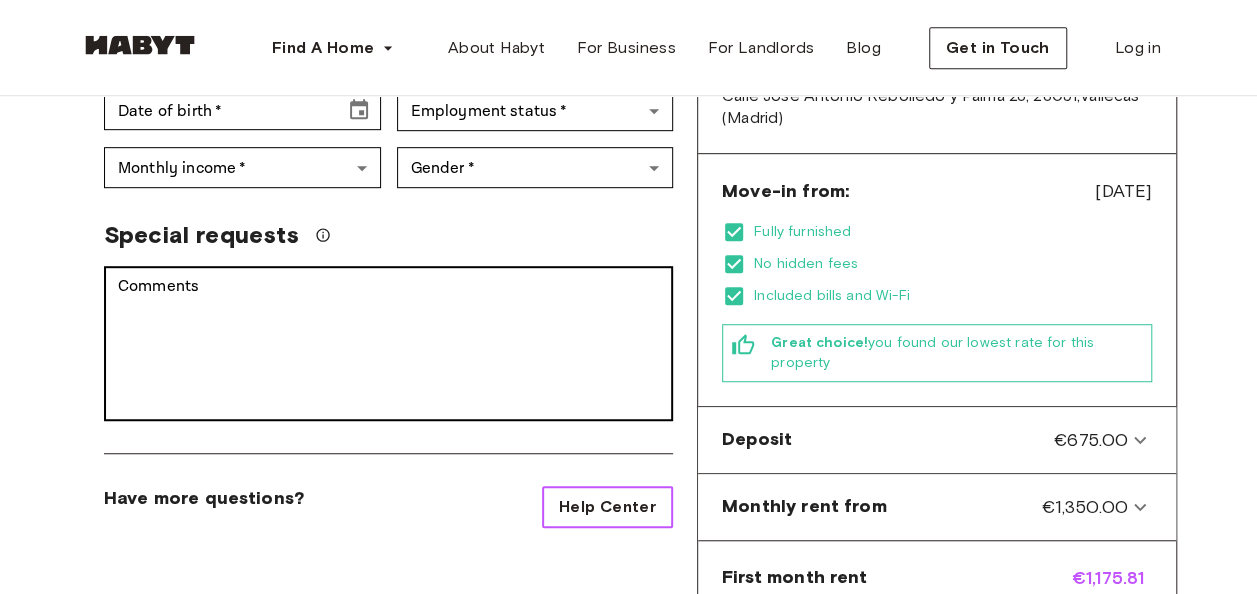 scroll, scrollTop: 400, scrollLeft: 0, axis: vertical 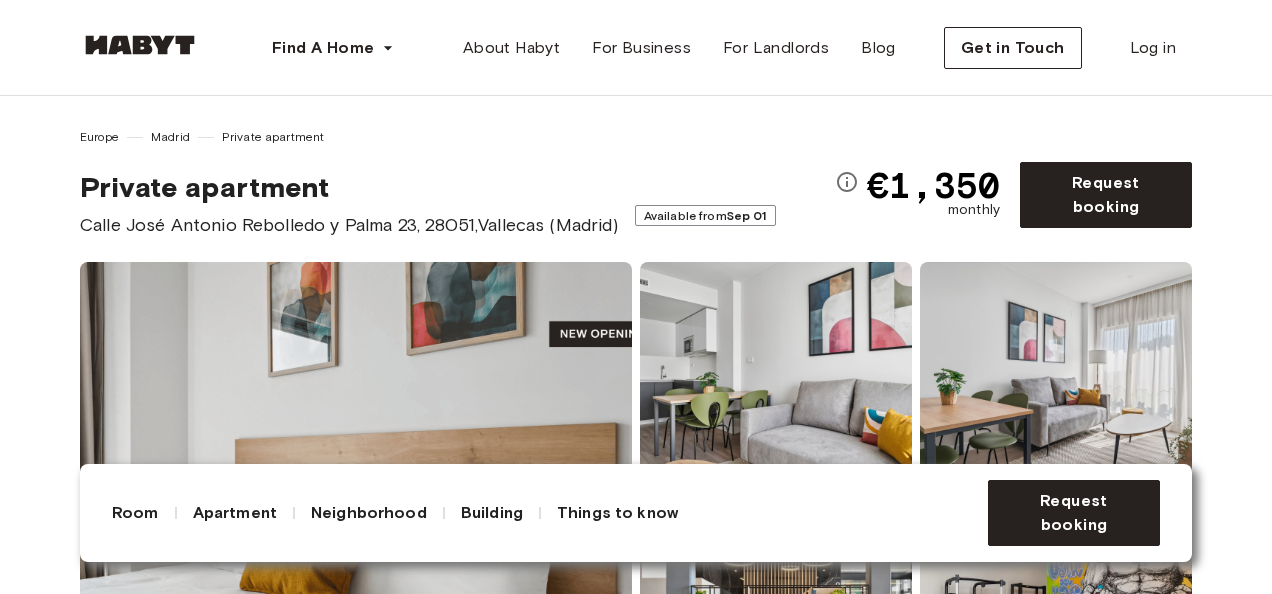 click on "Europe [CITY] Private apartment Private apartment Calle [STREET_NAME] [NUMBER], [POSTAL_CODE], [DISTRICT] ([CITY]) Available from Sep 01 €1,350 monthly Request booking" at bounding box center (636, 183) 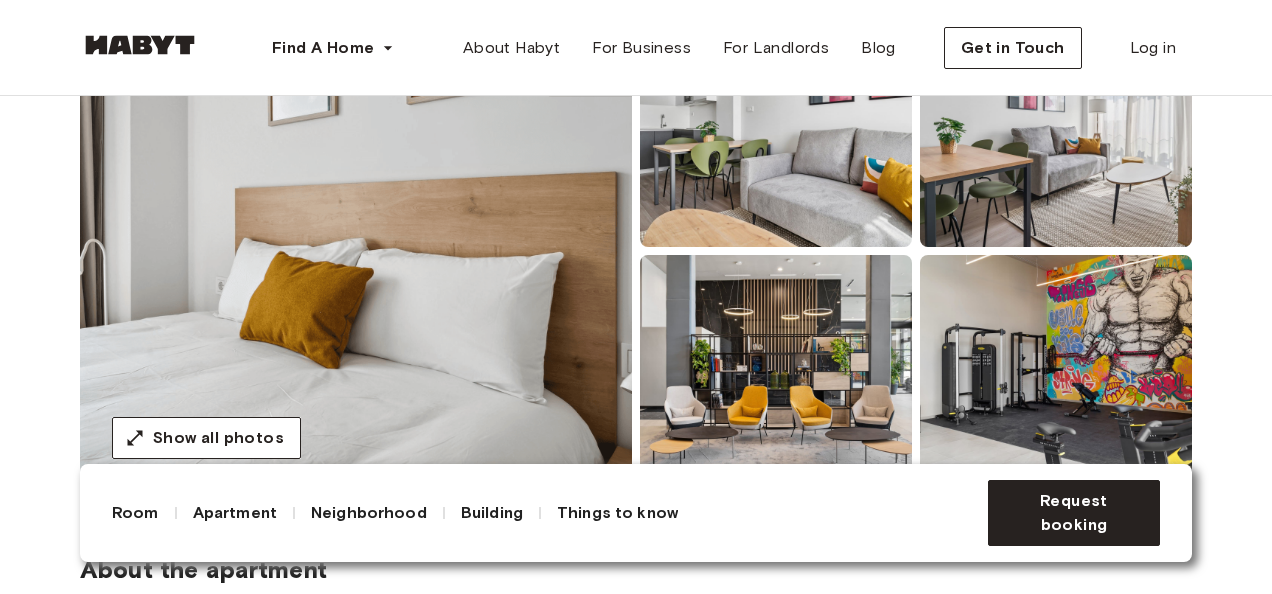scroll, scrollTop: 0, scrollLeft: 0, axis: both 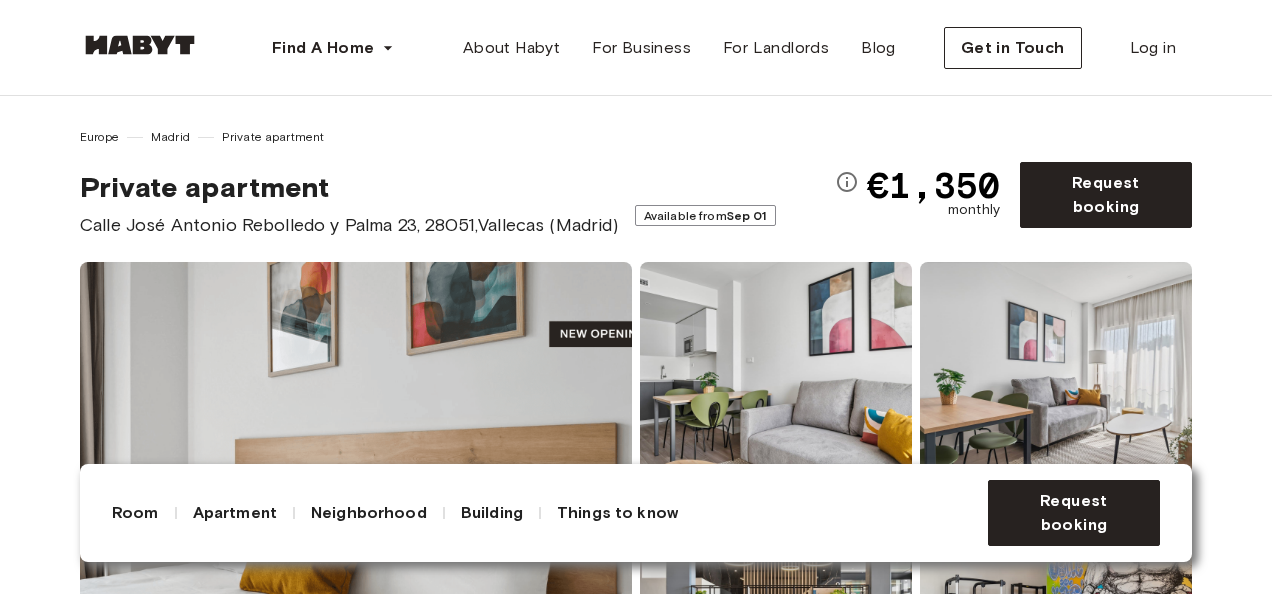click at bounding box center [356, 502] 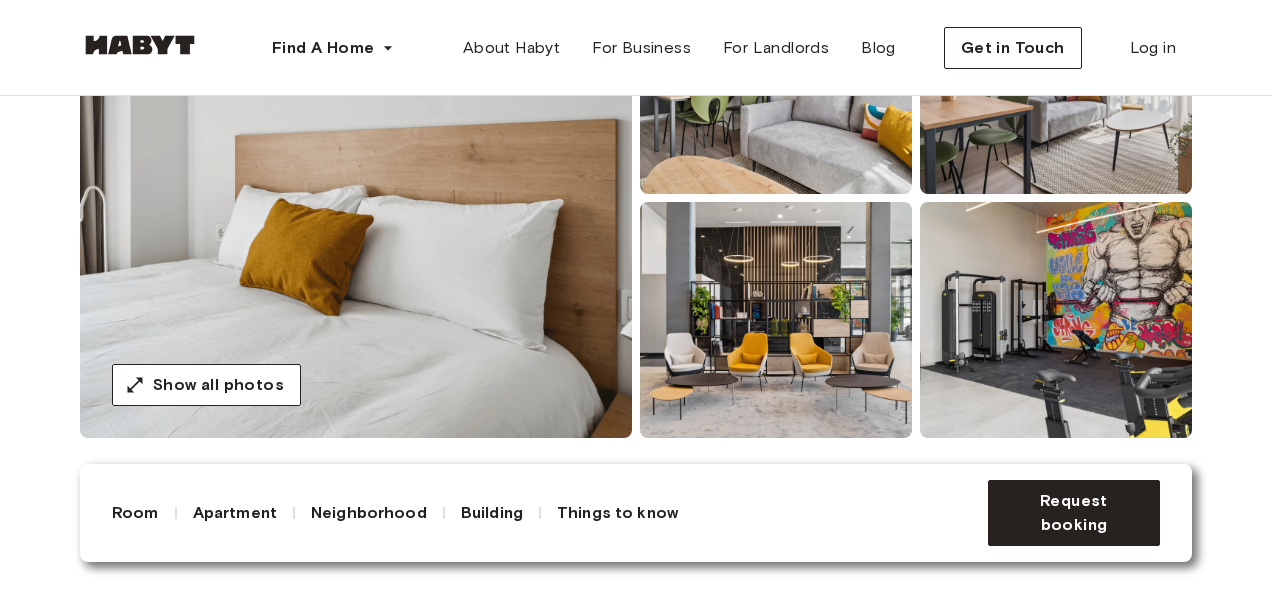 scroll, scrollTop: 400, scrollLeft: 0, axis: vertical 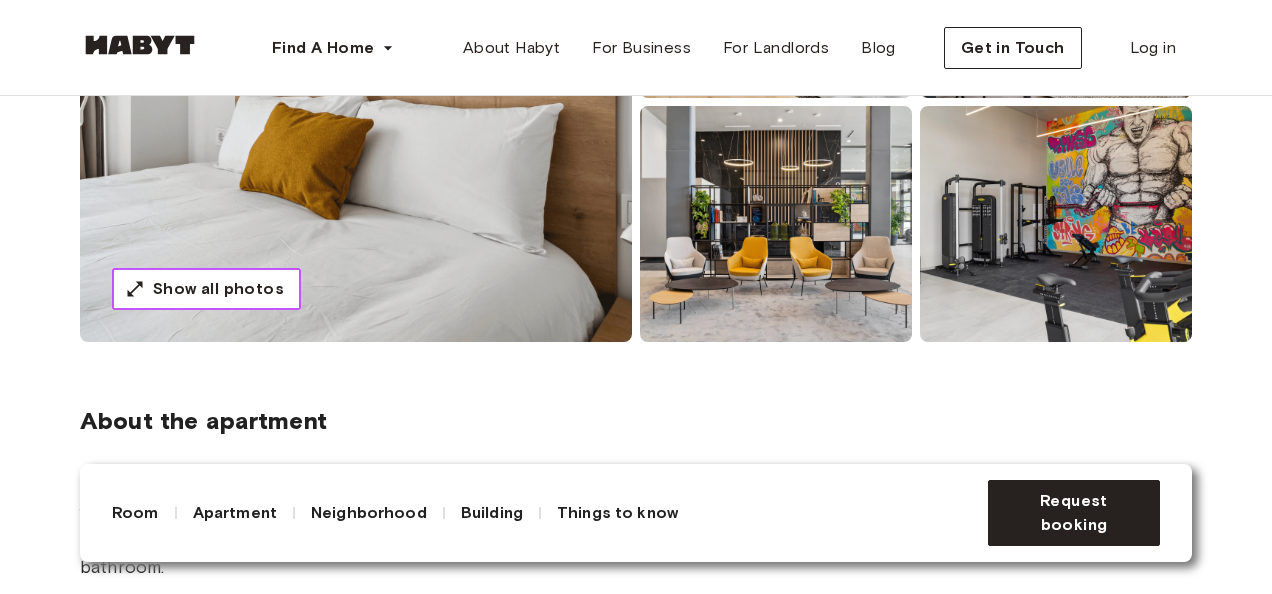 click on "Show all photos" at bounding box center (218, 289) 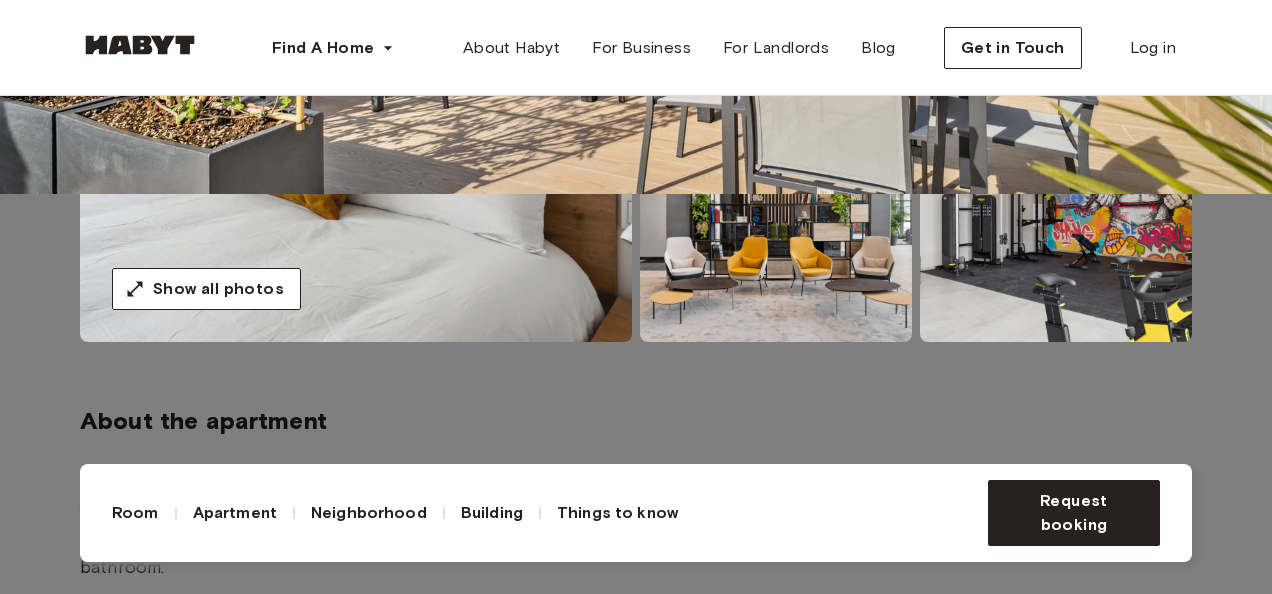 click at bounding box center (636, -103) 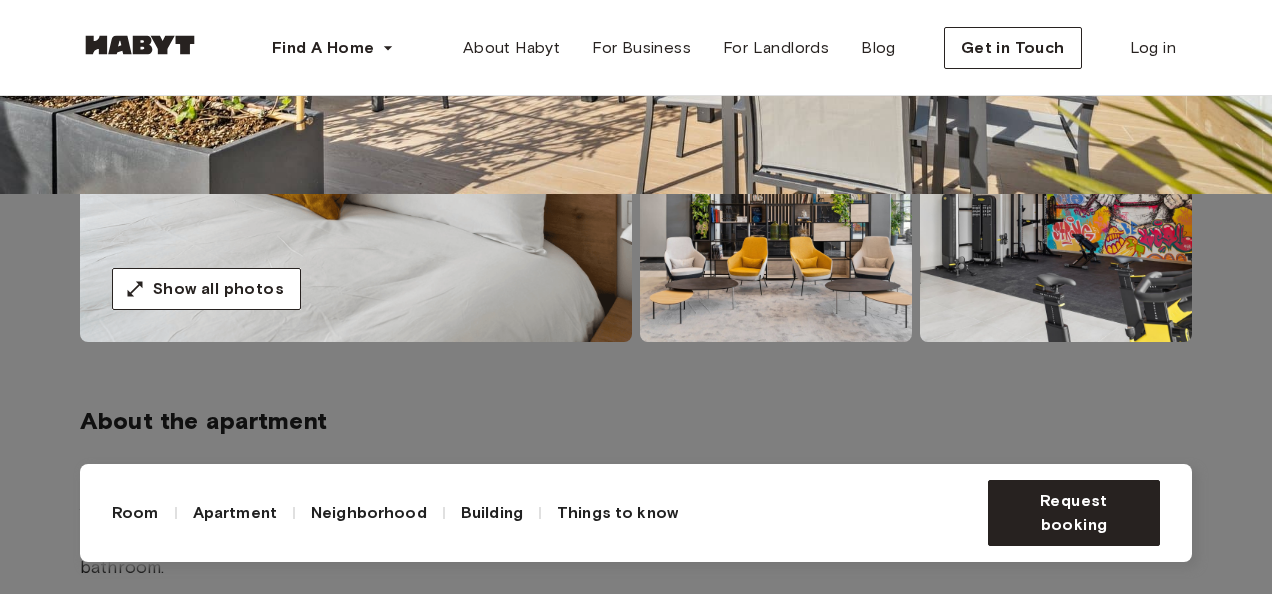 click 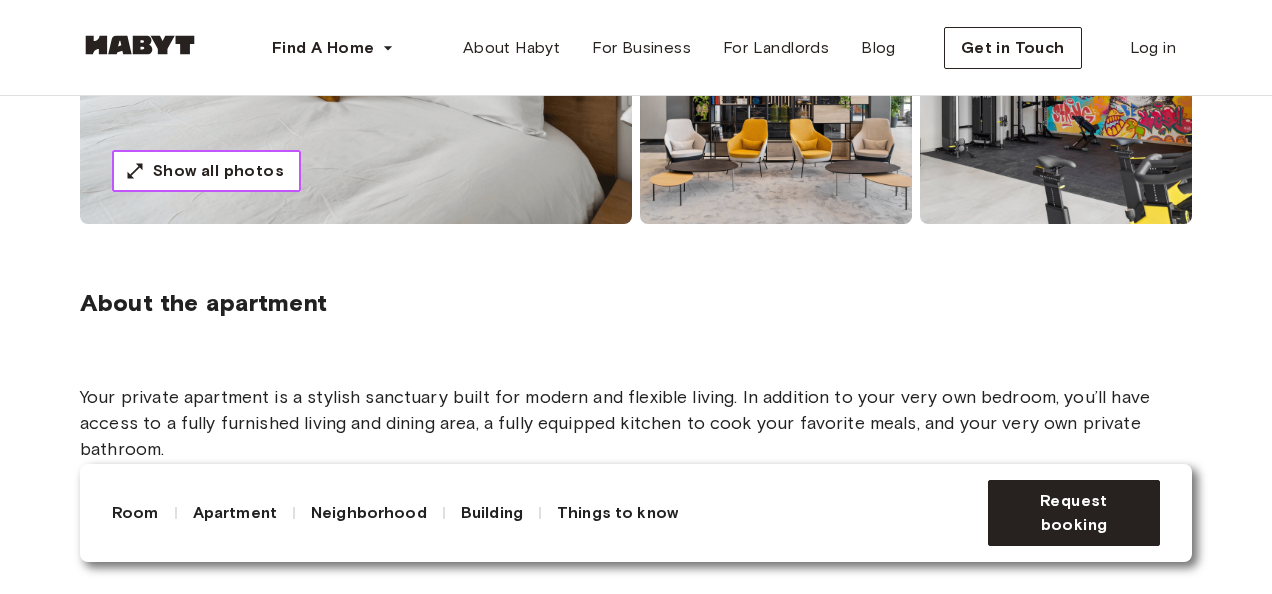 scroll, scrollTop: 700, scrollLeft: 0, axis: vertical 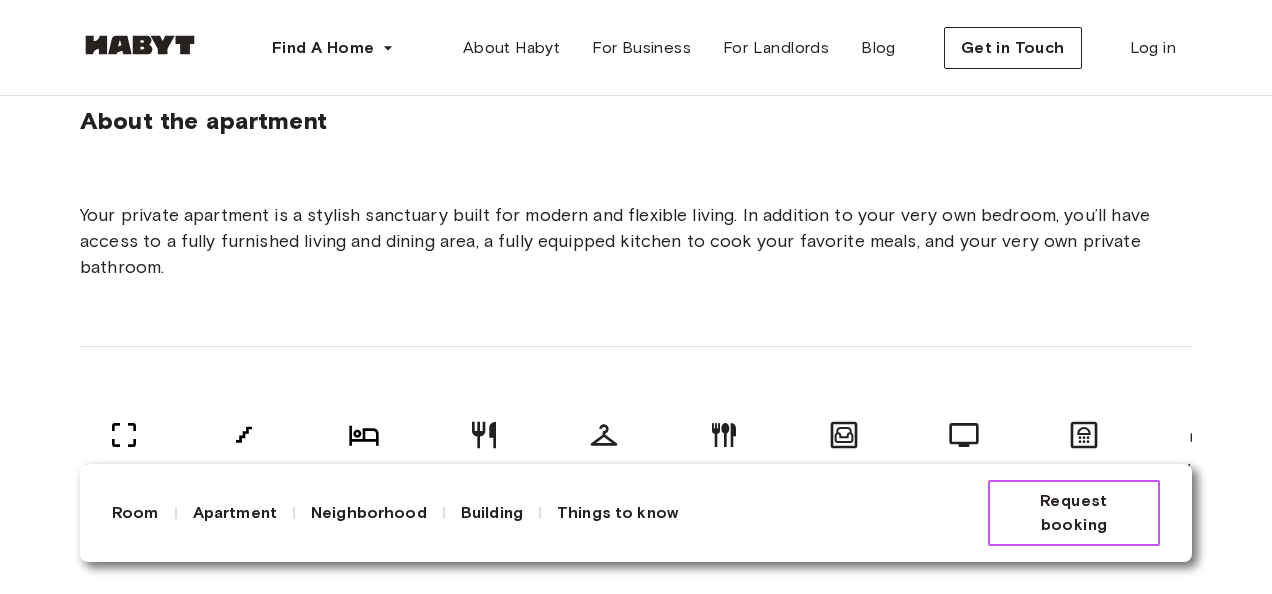 click on "Request booking" at bounding box center (1074, 513) 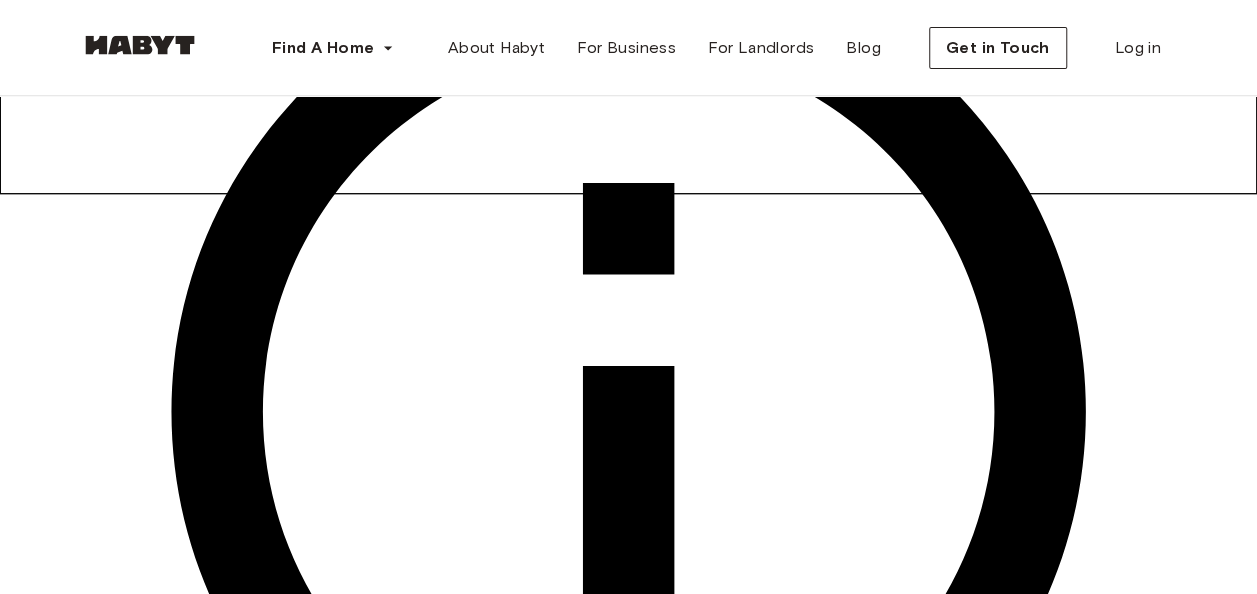 scroll, scrollTop: 0, scrollLeft: 0, axis: both 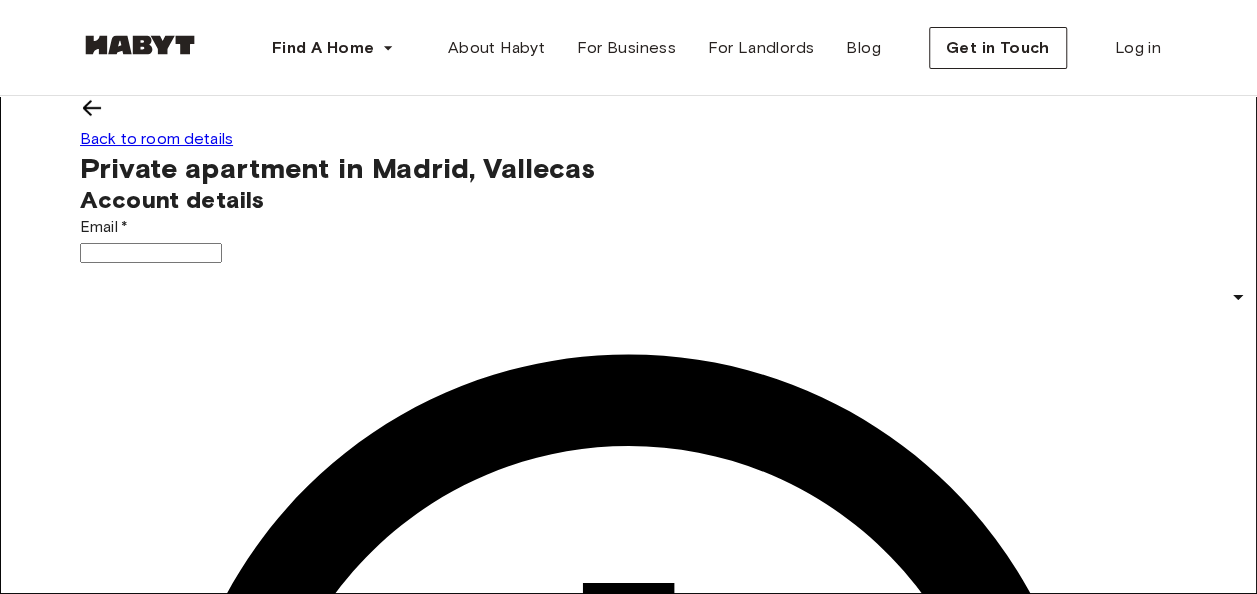 click 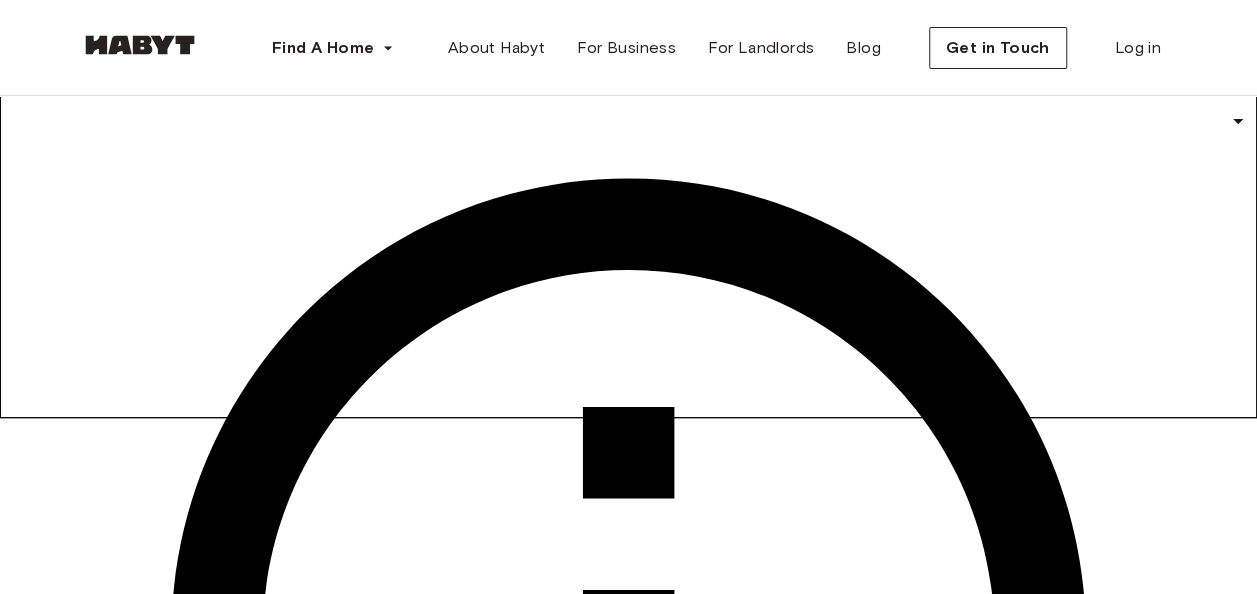 scroll, scrollTop: 0, scrollLeft: 0, axis: both 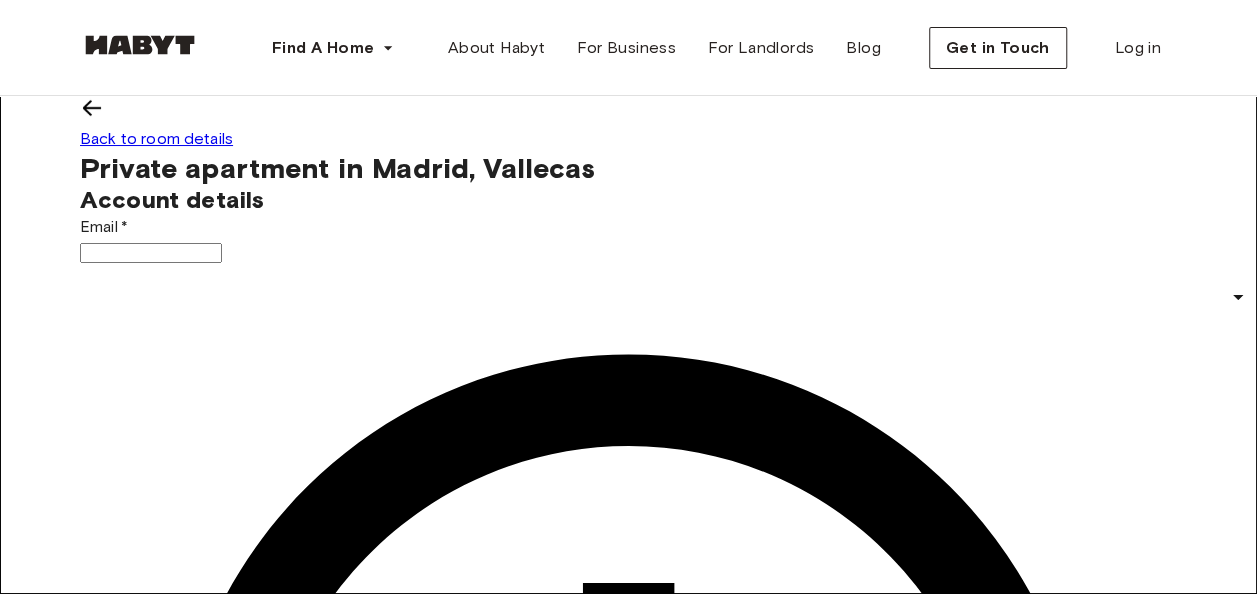 click 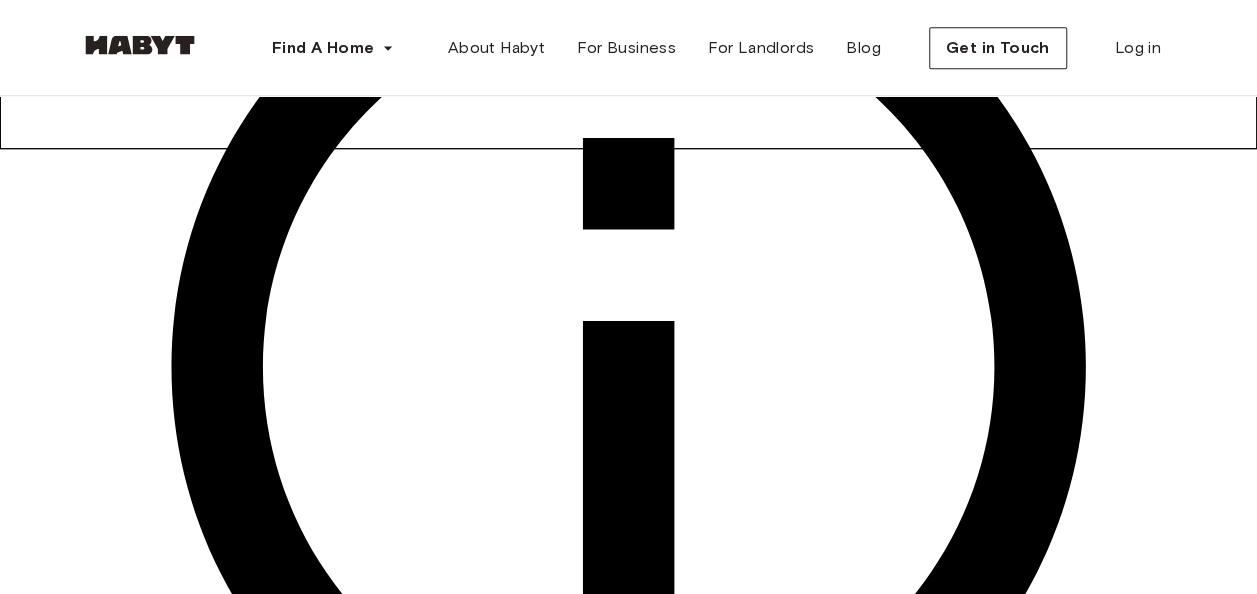 scroll, scrollTop: 500, scrollLeft: 0, axis: vertical 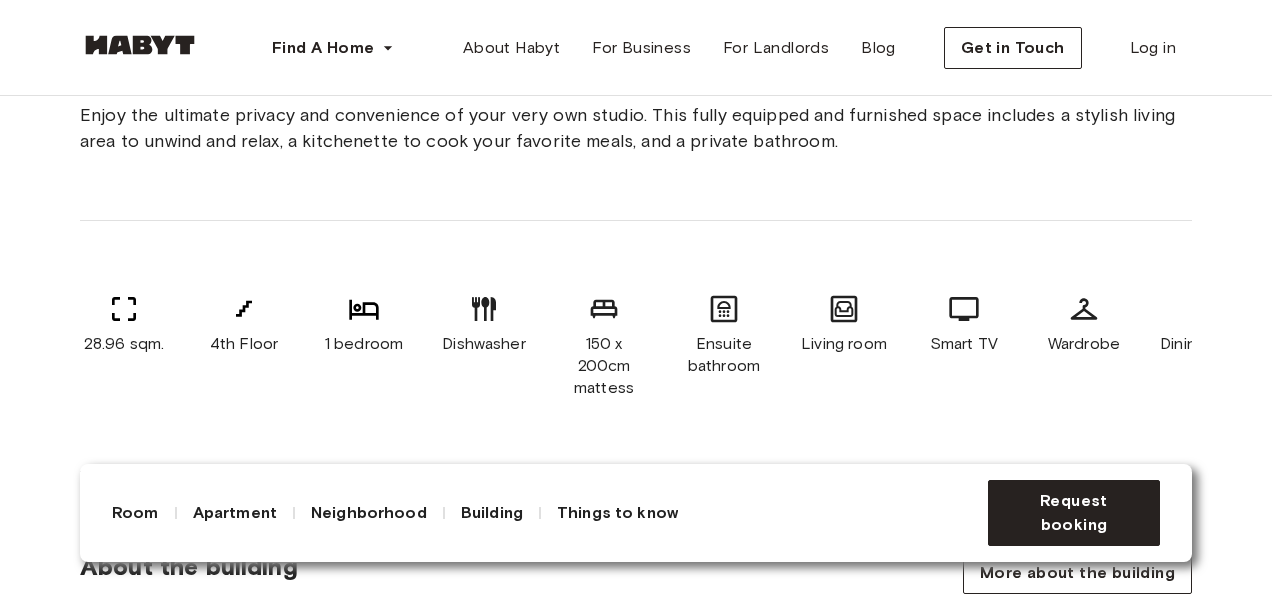 click on "Enjoy the ultimate privacy and convenience of your very own studio. This fully equipped and furnished space includes a stylish living area to unwind and relax, a kitchenette to cook your favorite meals, and a private bathroom.  28.96 sqm. 4th Floor 1 bedroom Dishwasher 150 x 200cm mattess Ensuite bathroom Living room Smart TV Wardrobe Dining room Private balcony WiFi Fully-equipped kitchen Kitchen utensils Air conditioning" at bounding box center [636, 253] 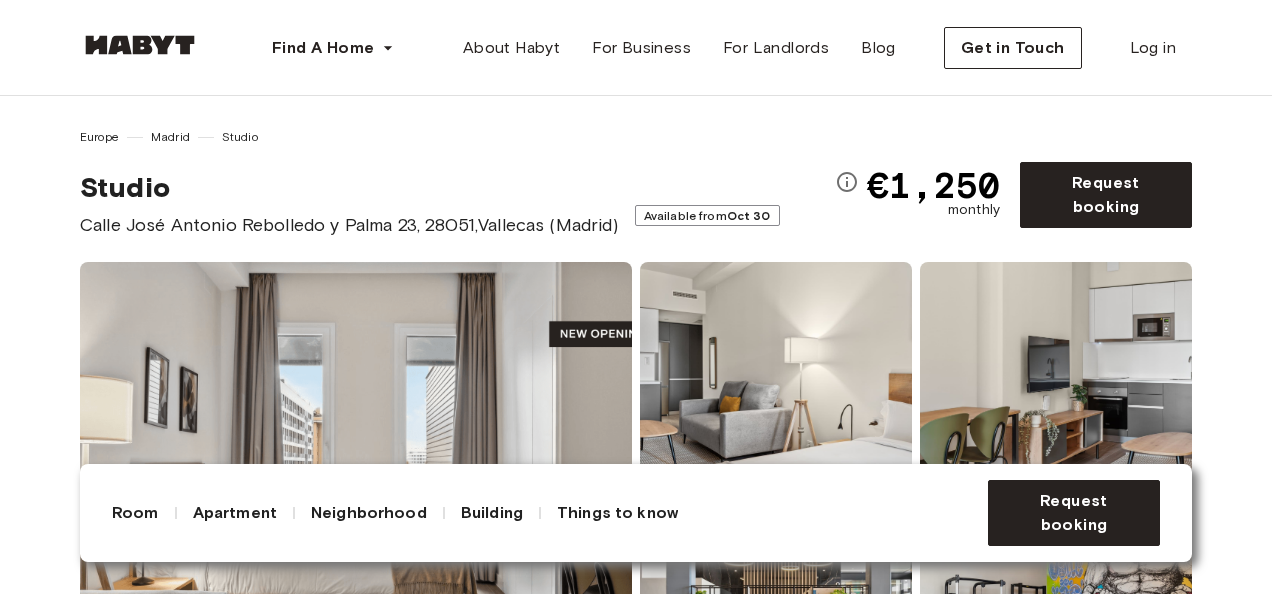 scroll, scrollTop: 800, scrollLeft: 0, axis: vertical 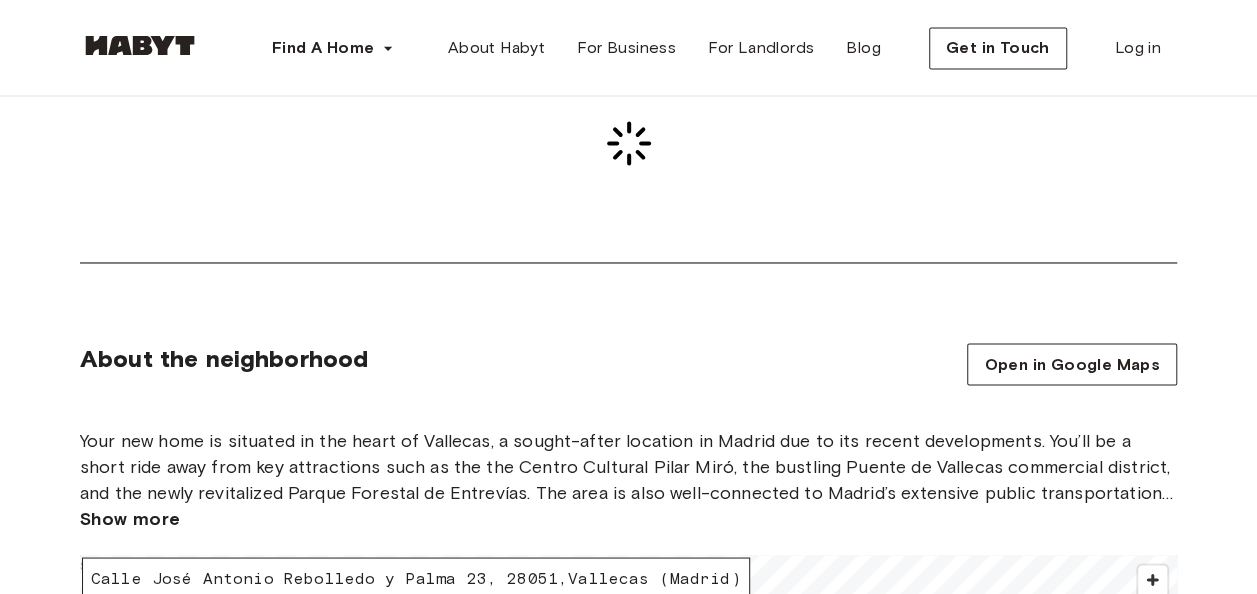 click on "Available units in this building" at bounding box center [628, 27] 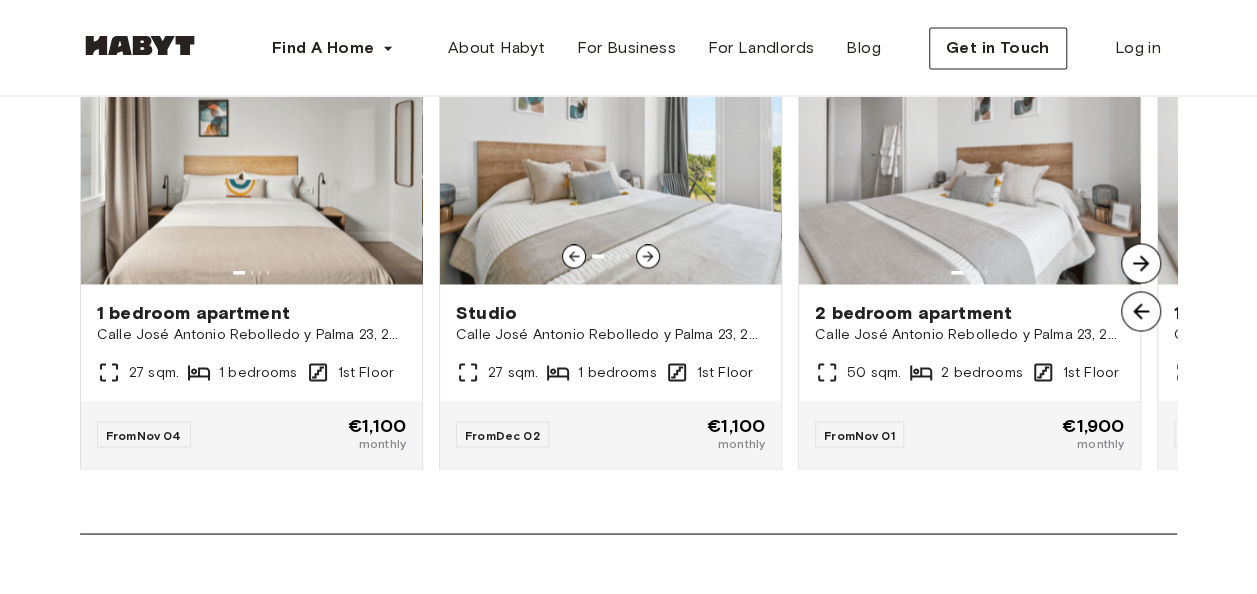 scroll, scrollTop: 1519, scrollLeft: 0, axis: vertical 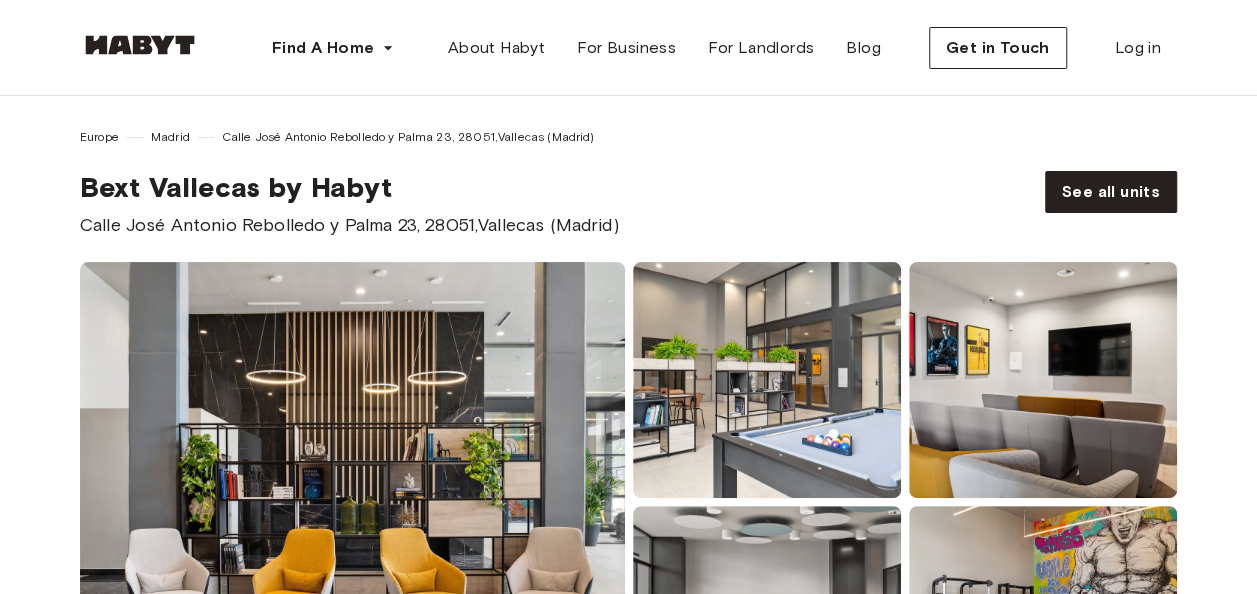 click on "Bext Vallecas by Habyt Calle José Antonio Rebolledo y Palma 23, 28051,Vallecas (Madrid)" at bounding box center (546, 204) 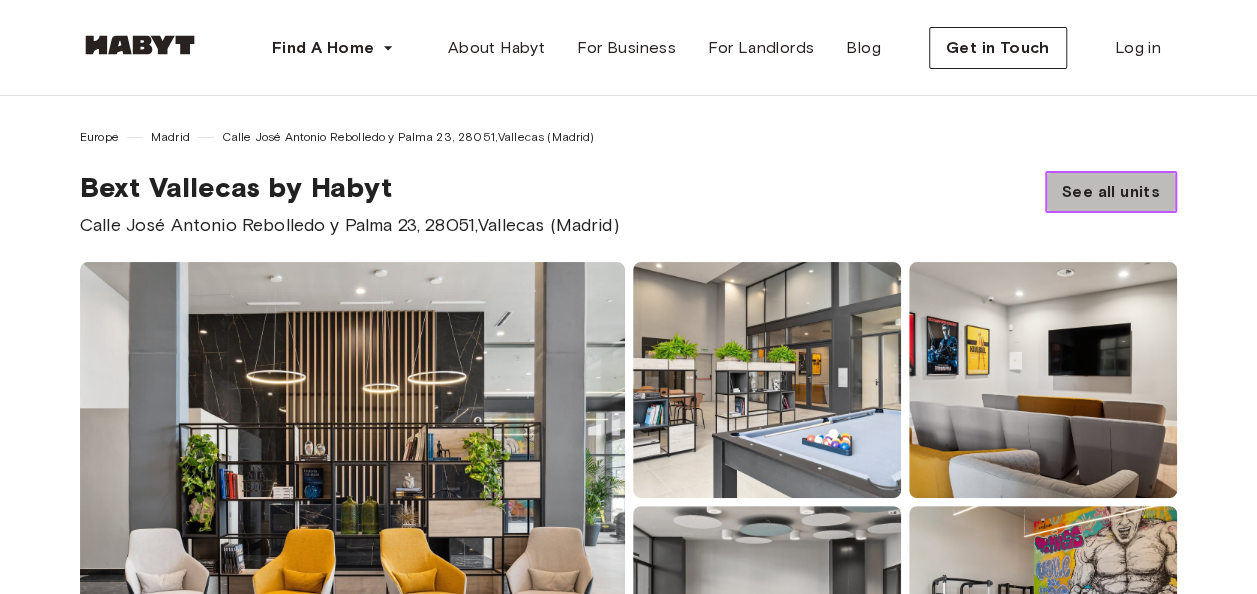 click on "See all units" at bounding box center (1111, 192) 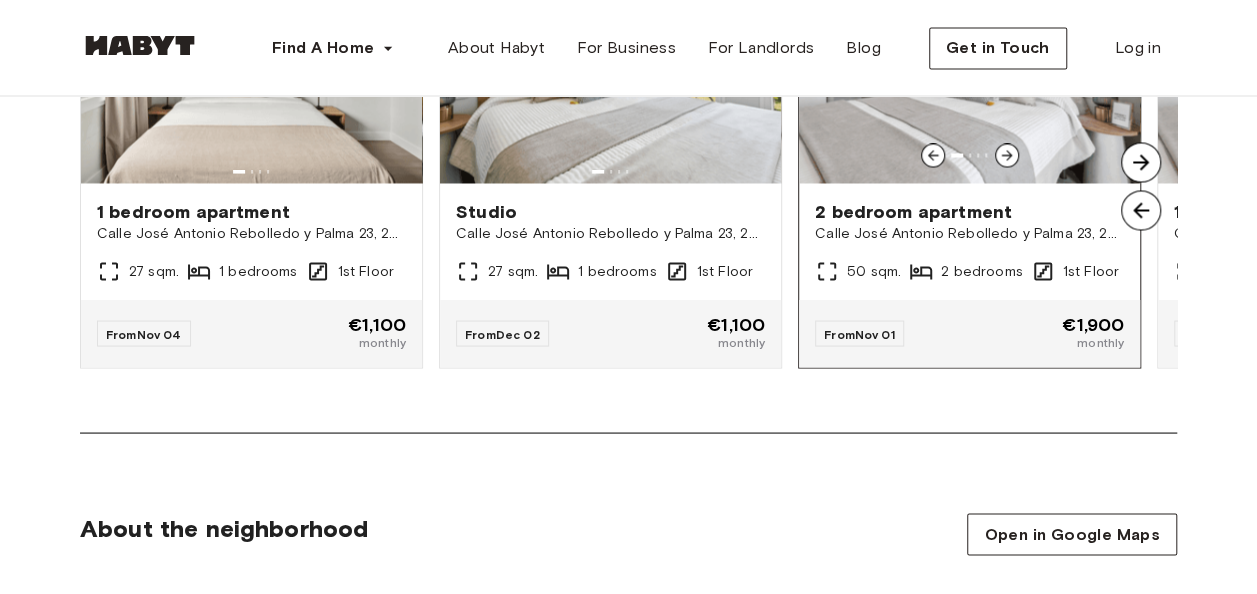 scroll, scrollTop: 1519, scrollLeft: 0, axis: vertical 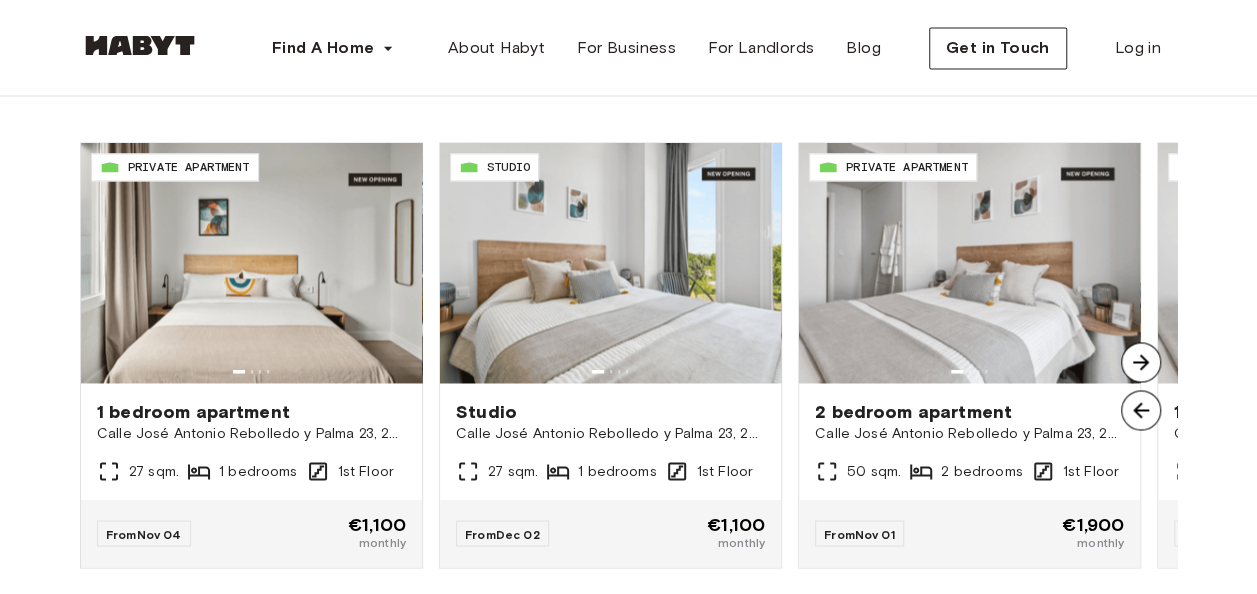 click at bounding box center [1141, 362] 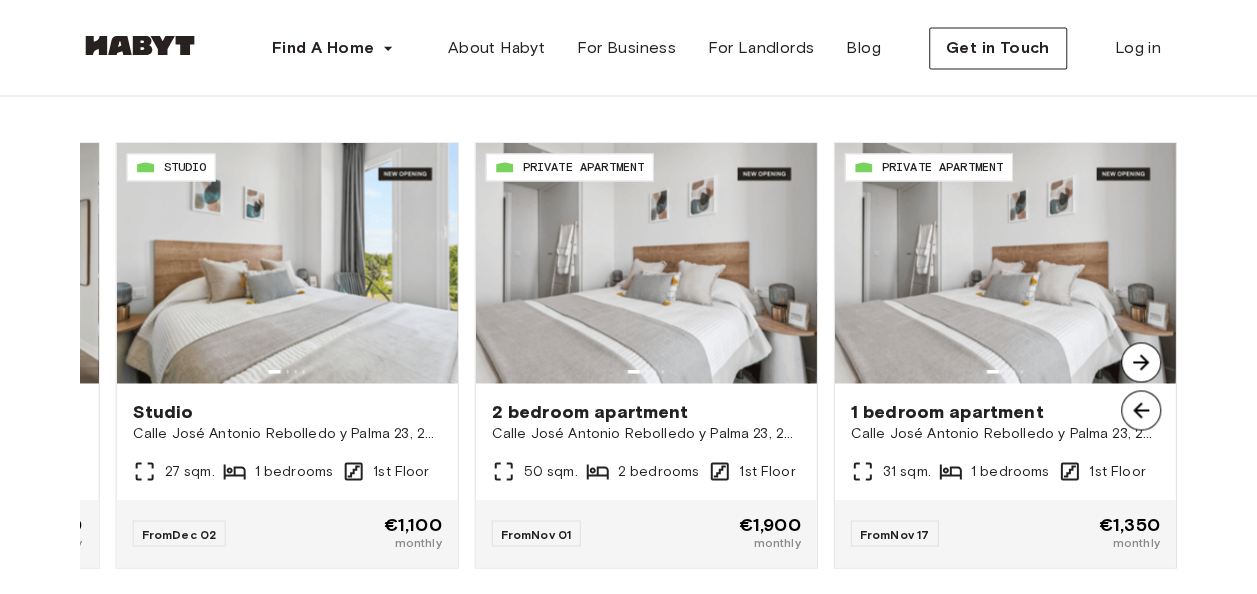 click at bounding box center [1141, 362] 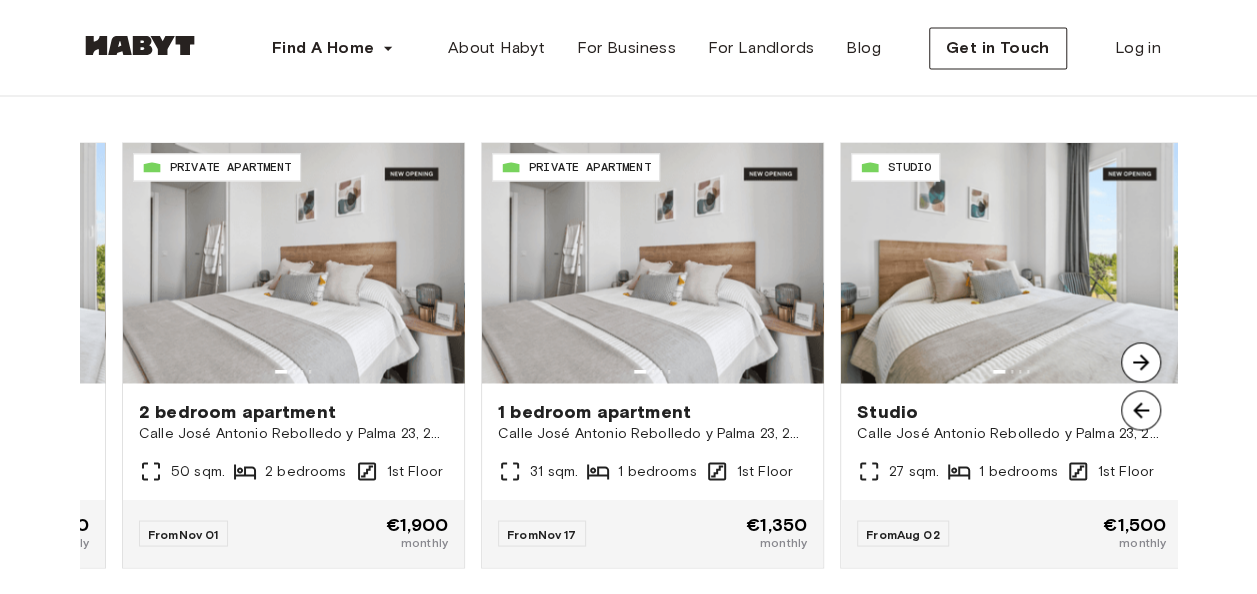 click at bounding box center (1141, 362) 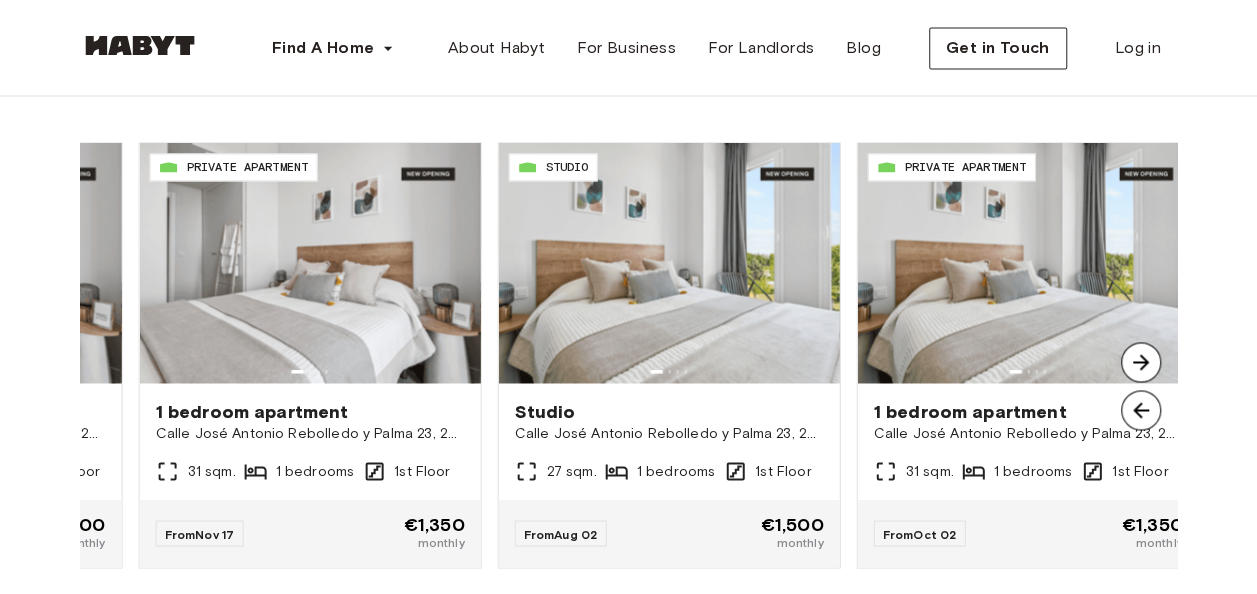 click at bounding box center (1141, 362) 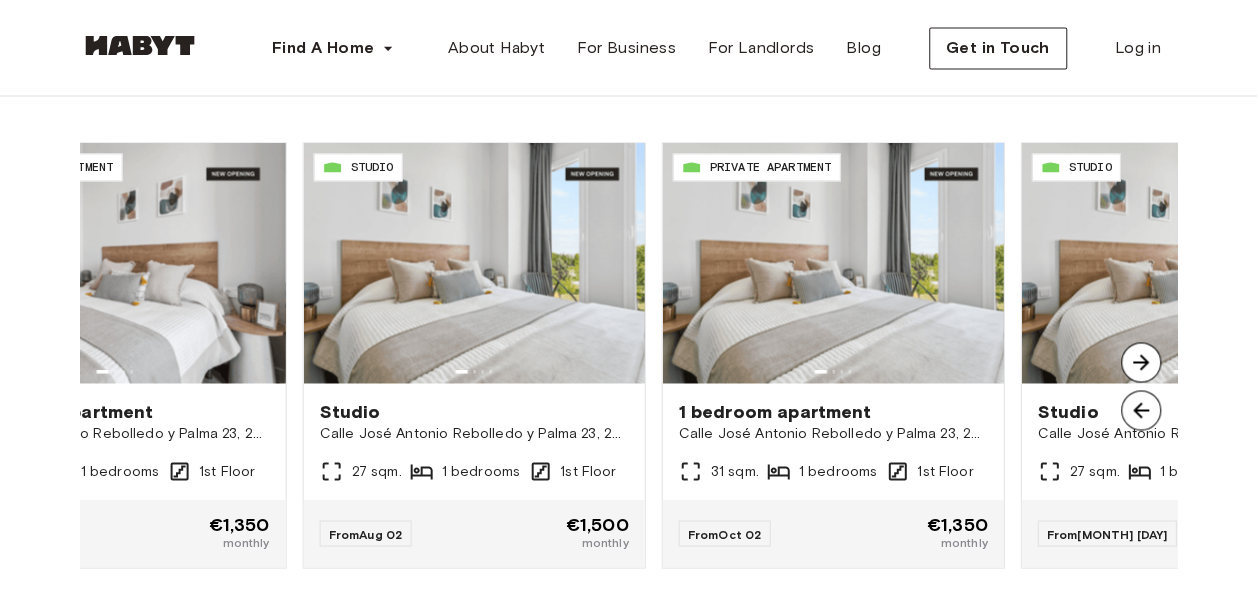 click at bounding box center [1141, 362] 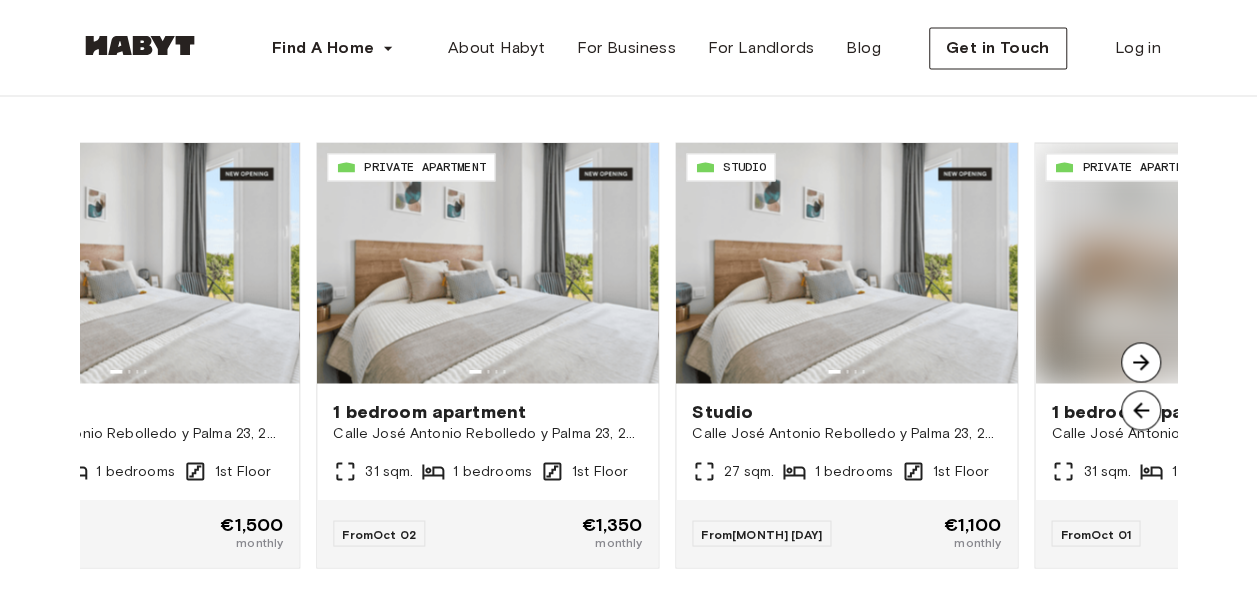 click at bounding box center [1141, 362] 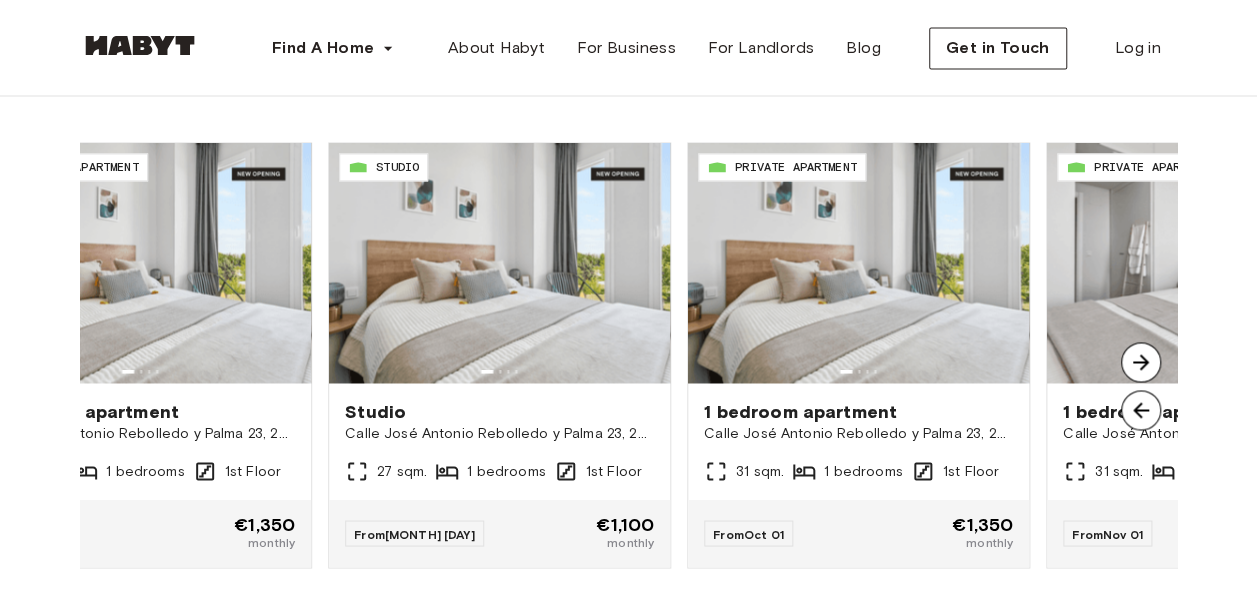 click at bounding box center (1141, 362) 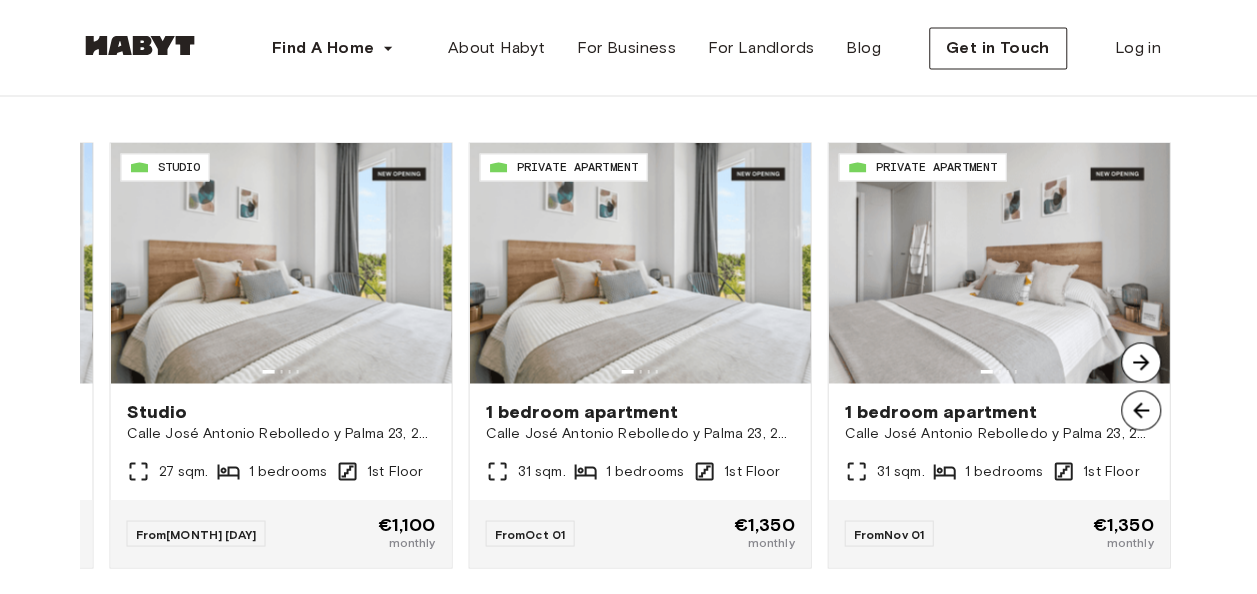 click at bounding box center (1141, 362) 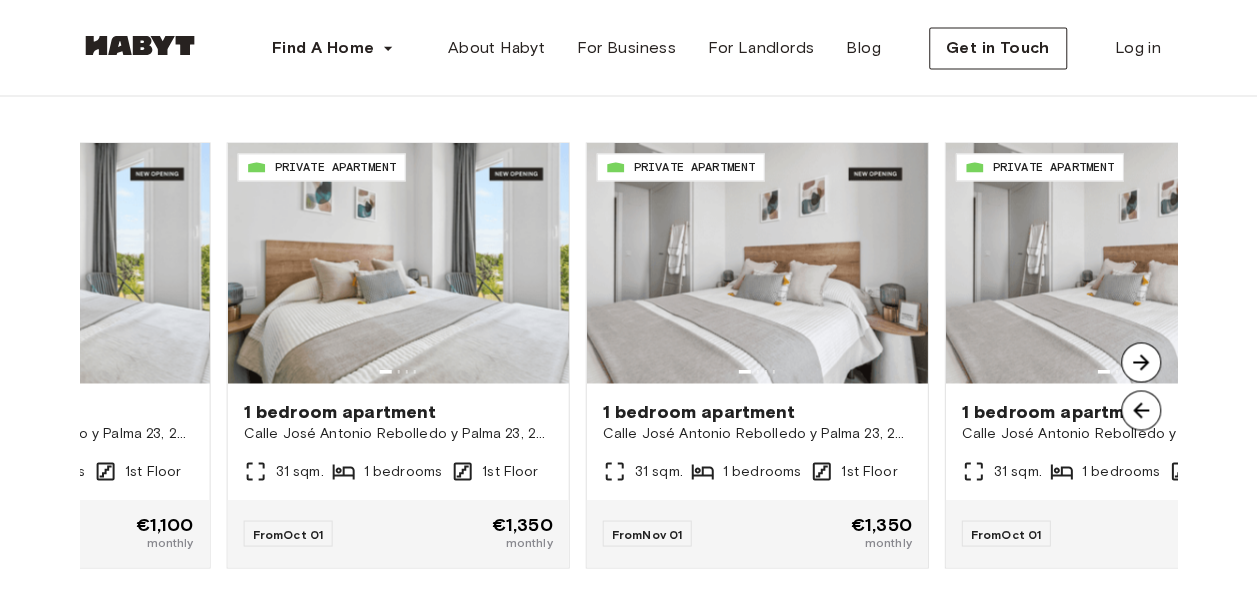 click at bounding box center (1141, 362) 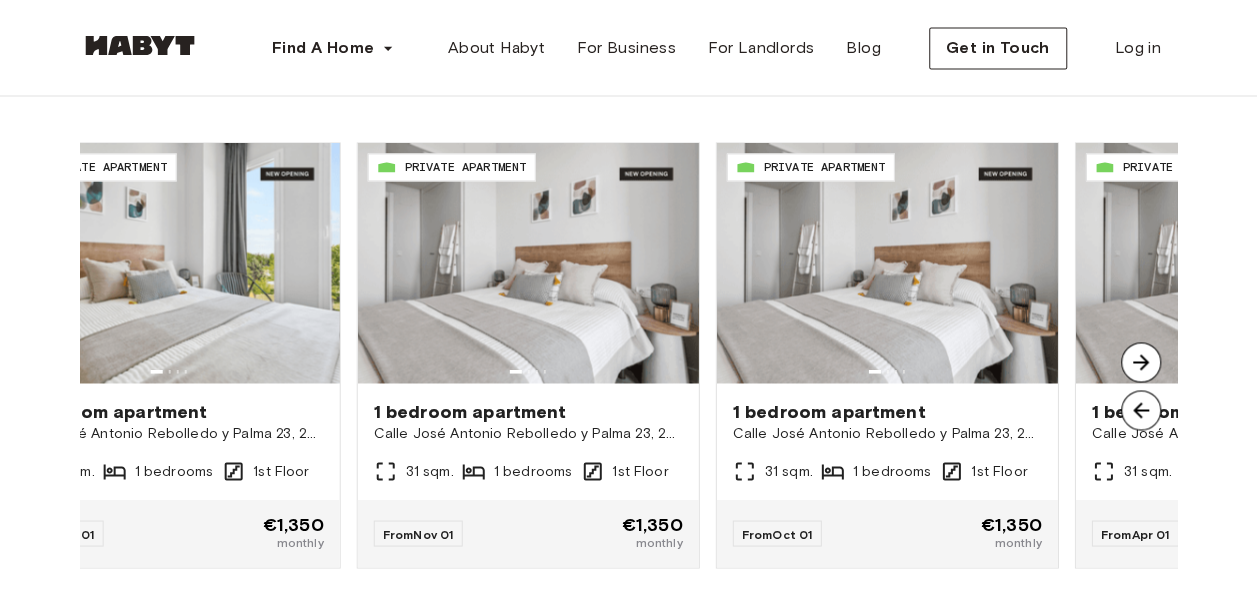 click at bounding box center [1141, 362] 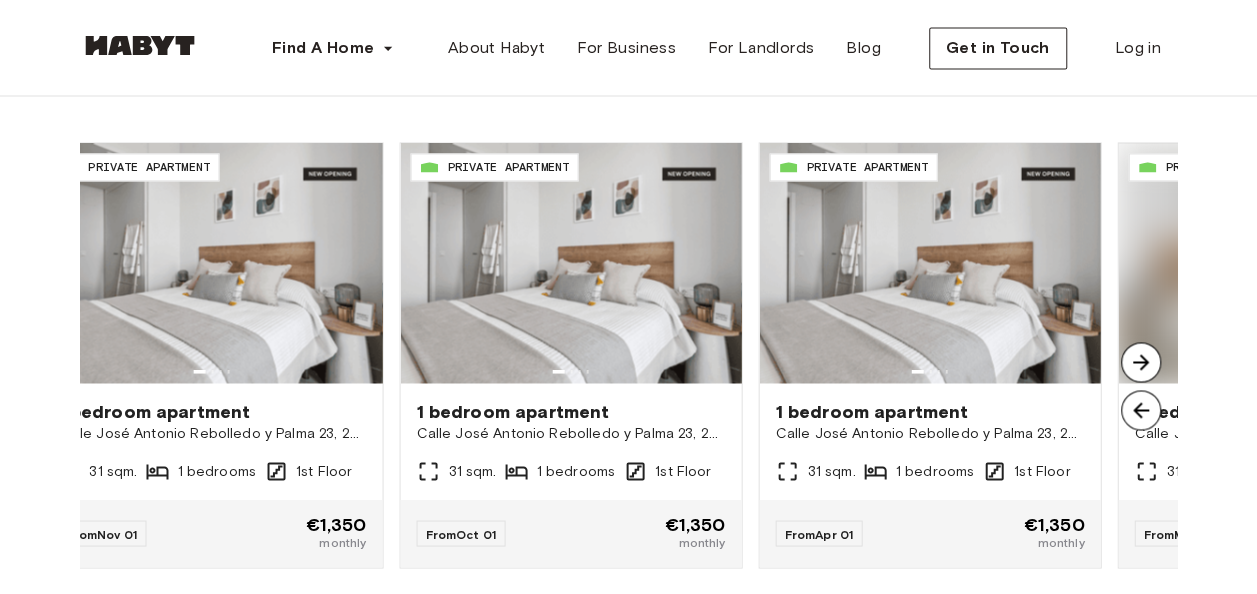 click at bounding box center [1141, 362] 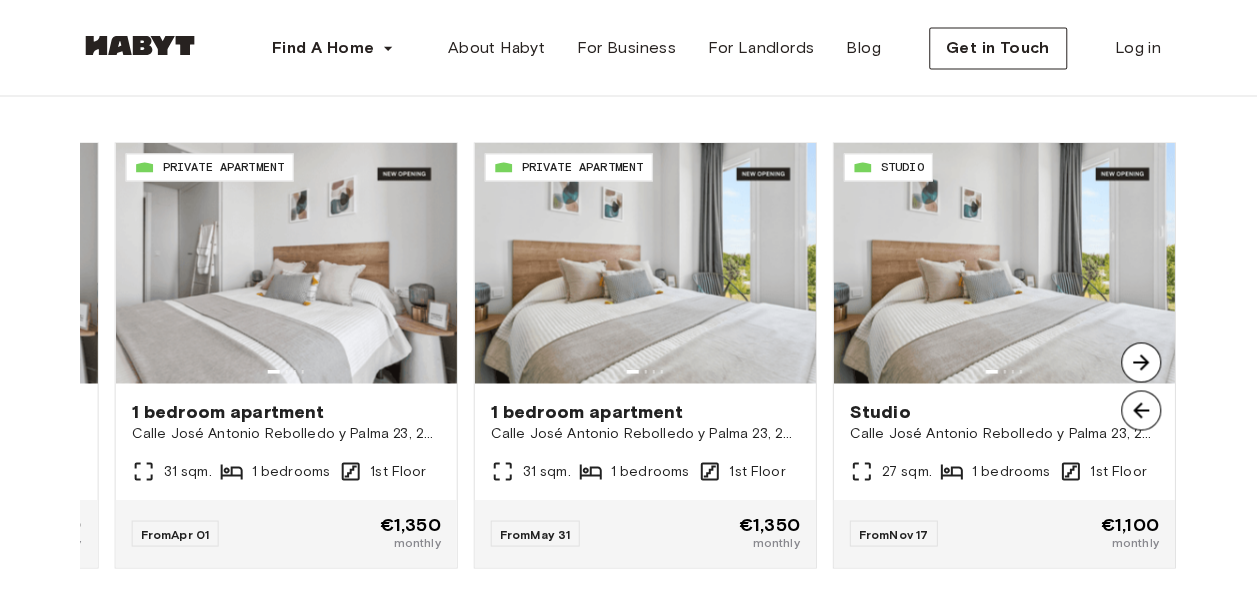 click at bounding box center (1141, 362) 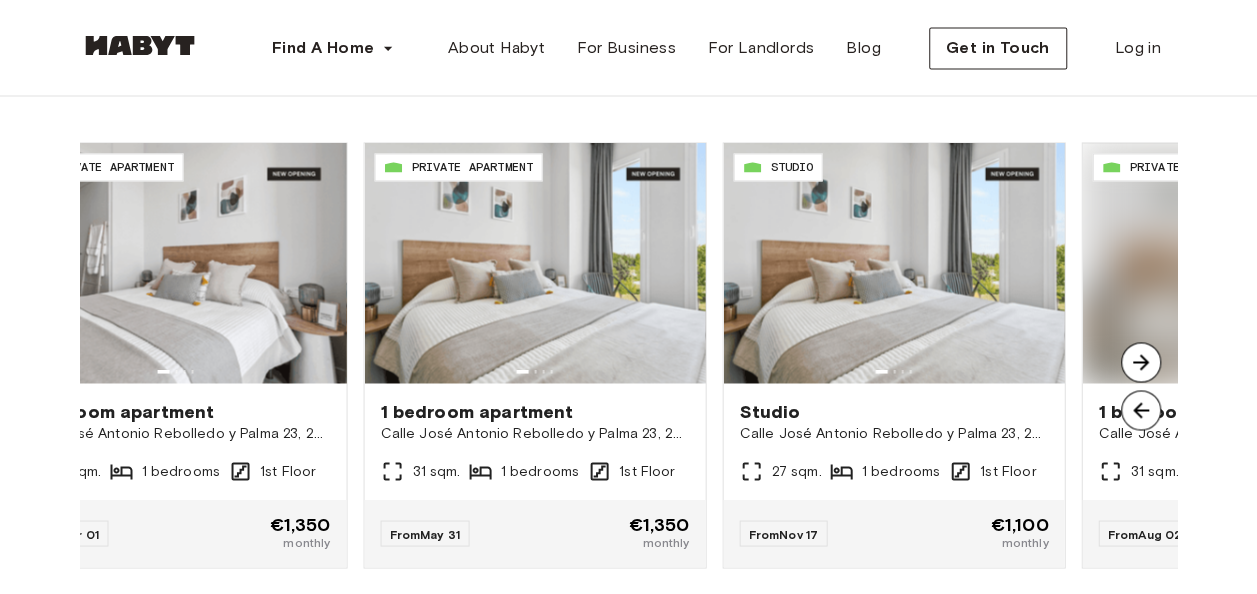 click at bounding box center (1141, 362) 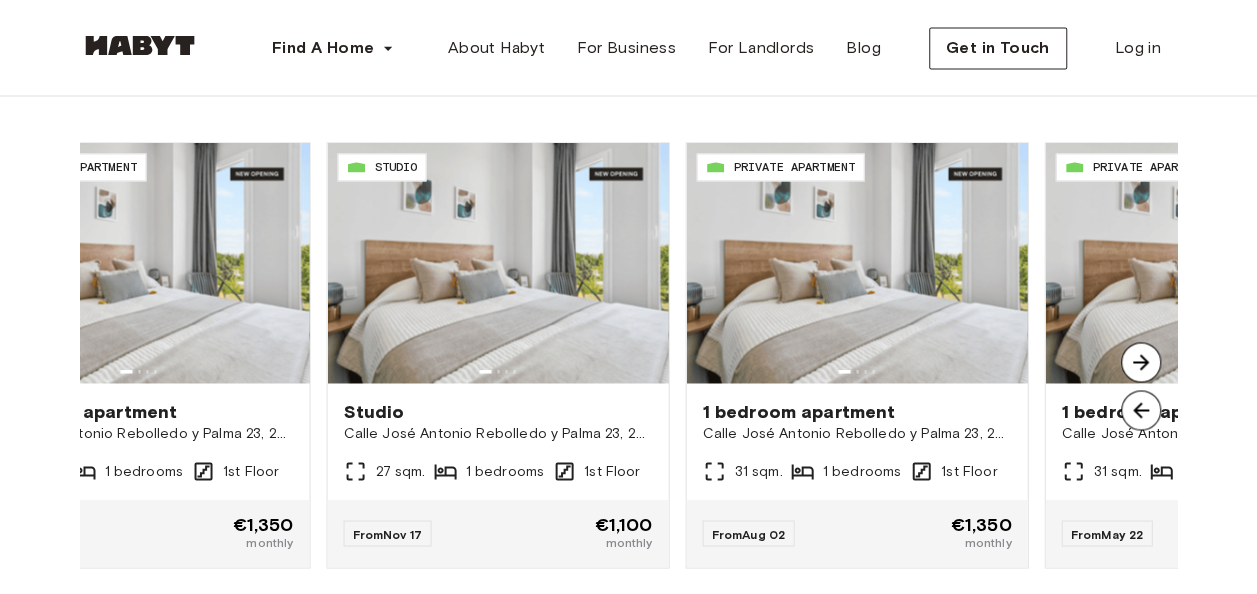 click at bounding box center (1141, 362) 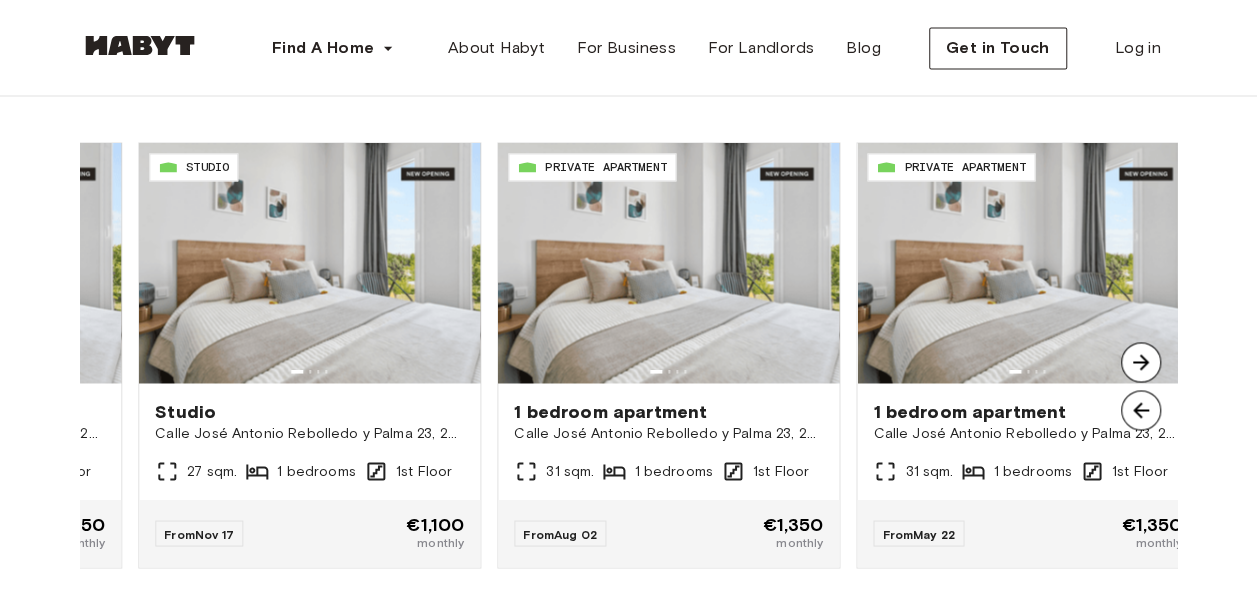 click at bounding box center (1141, 362) 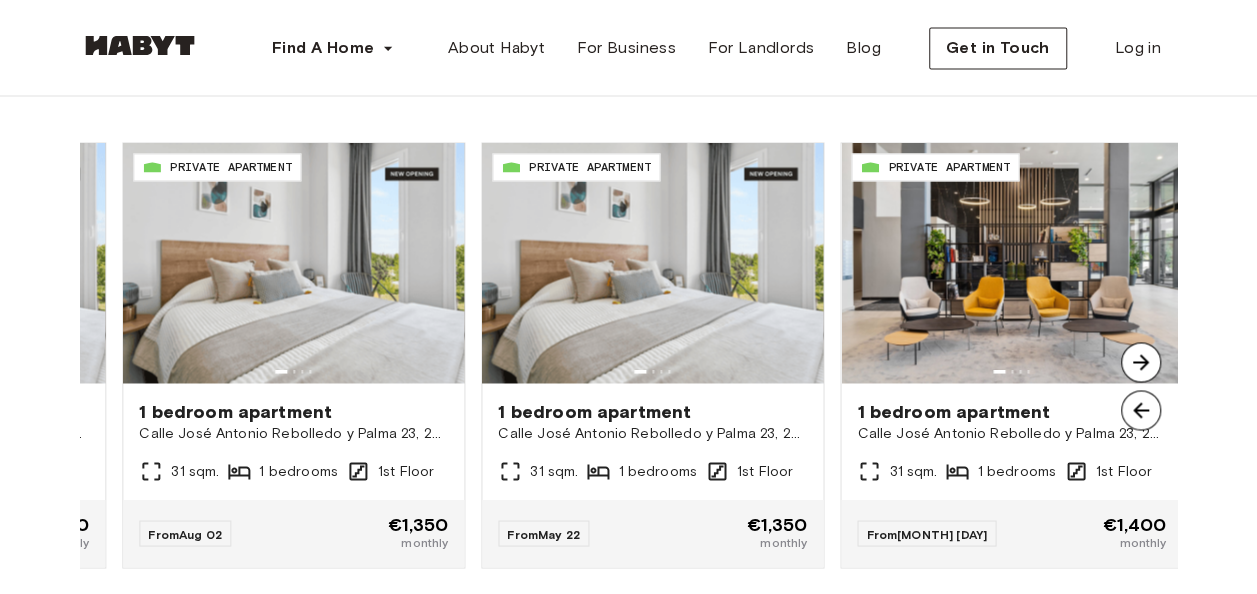click at bounding box center [1141, 362] 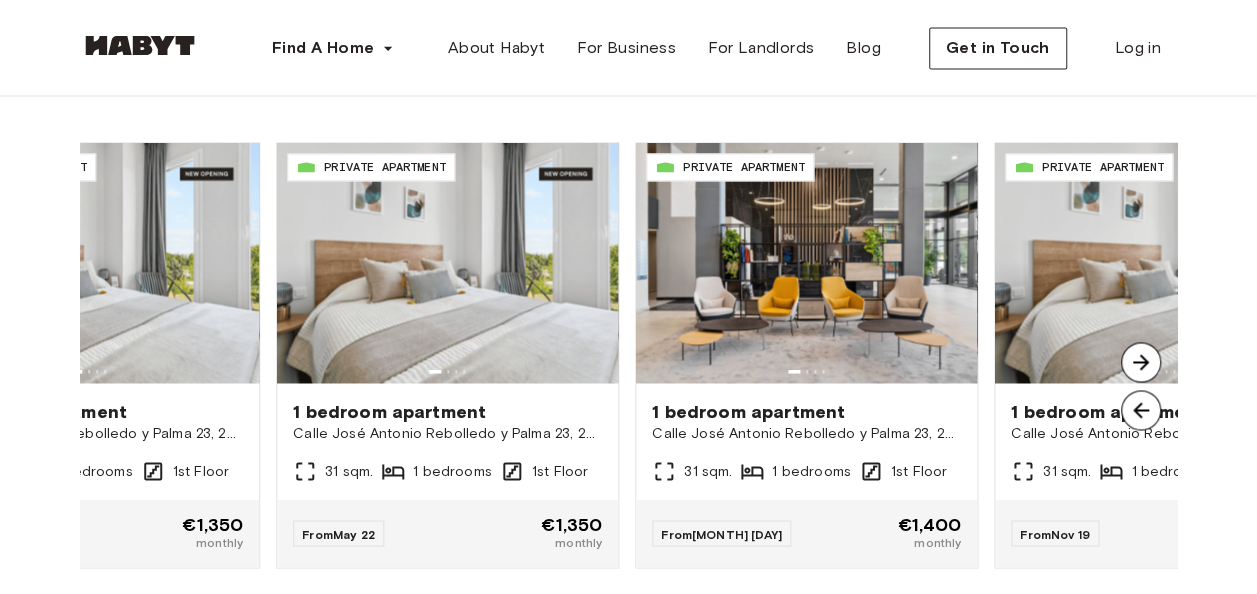 click at bounding box center [1141, 362] 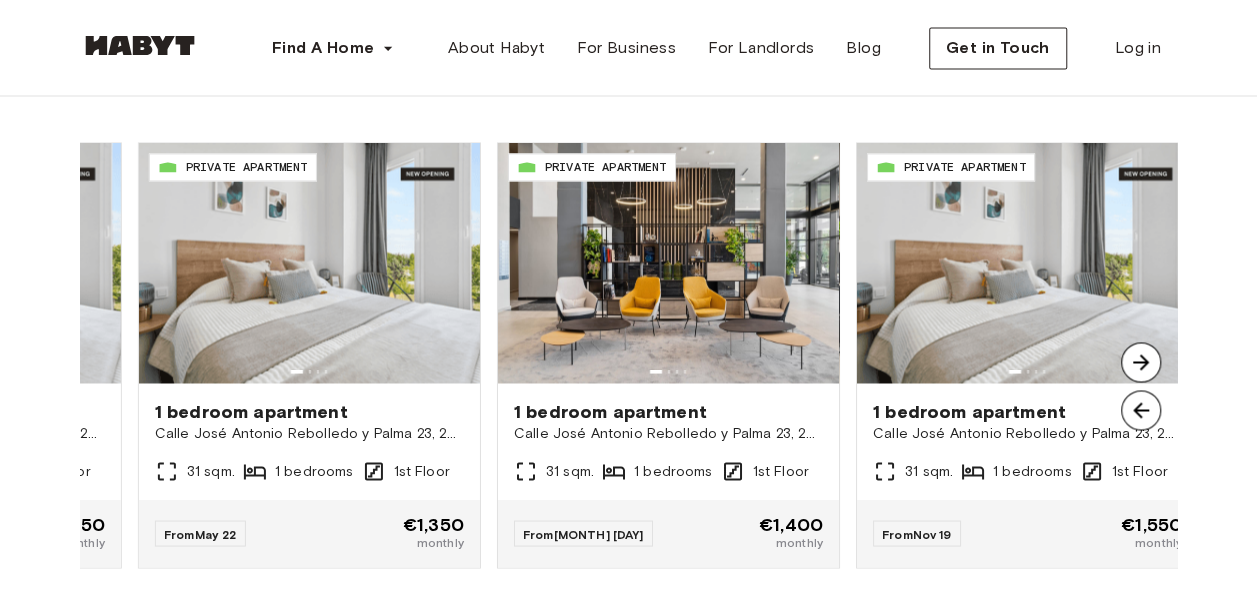 click at bounding box center (1141, 362) 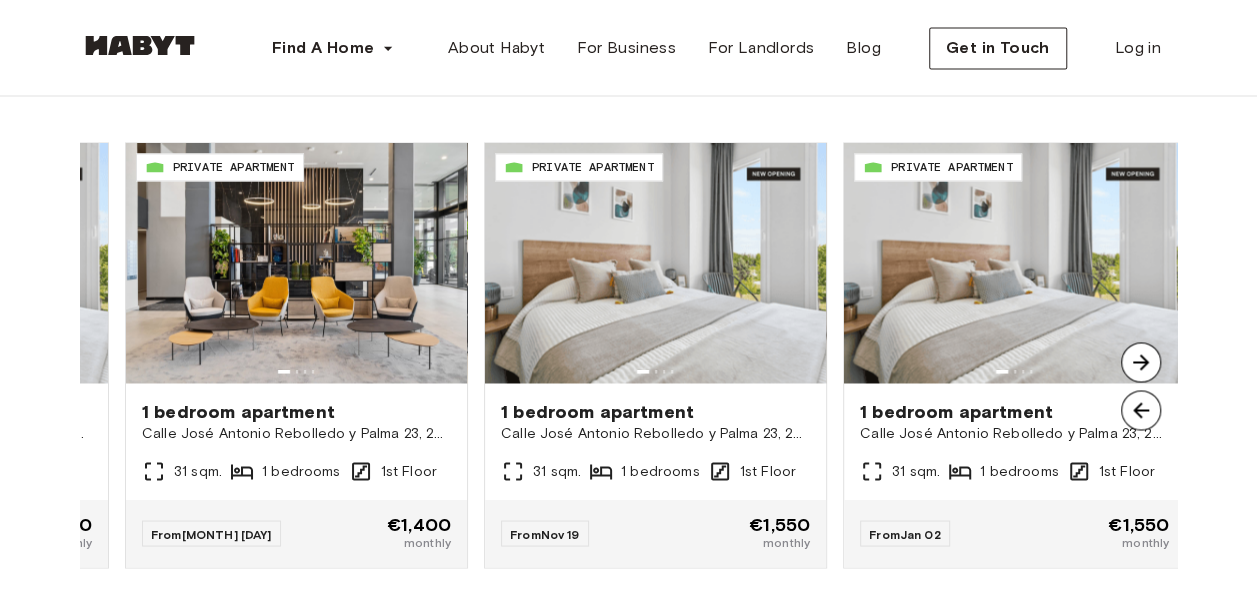 click at bounding box center [1141, 362] 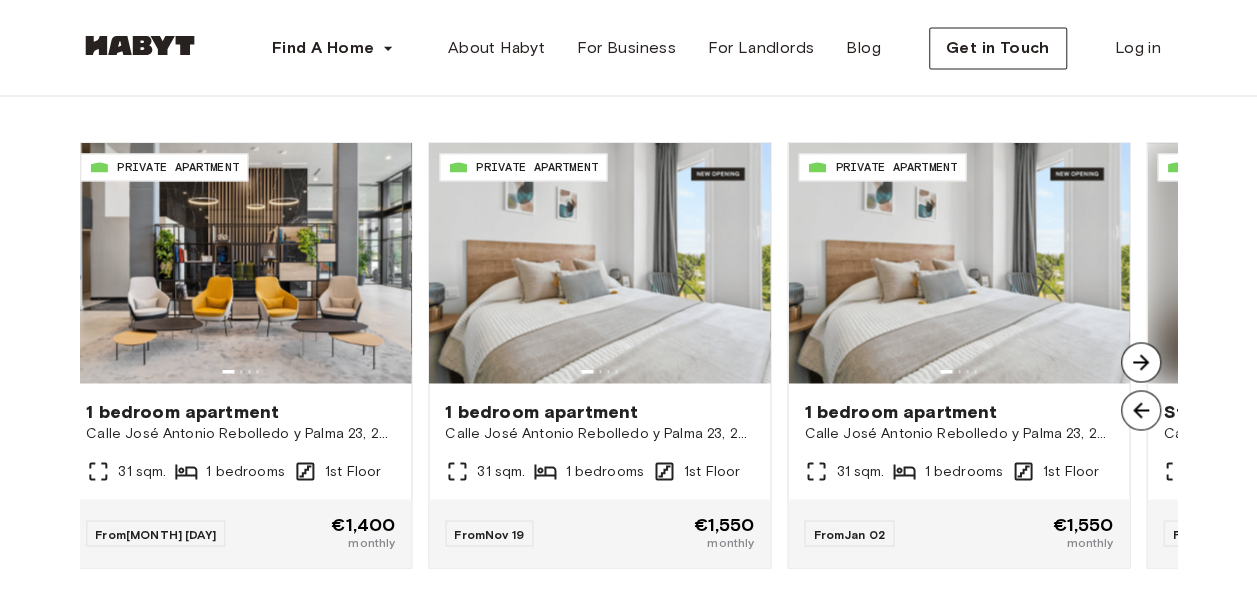 click at bounding box center (1141, 362) 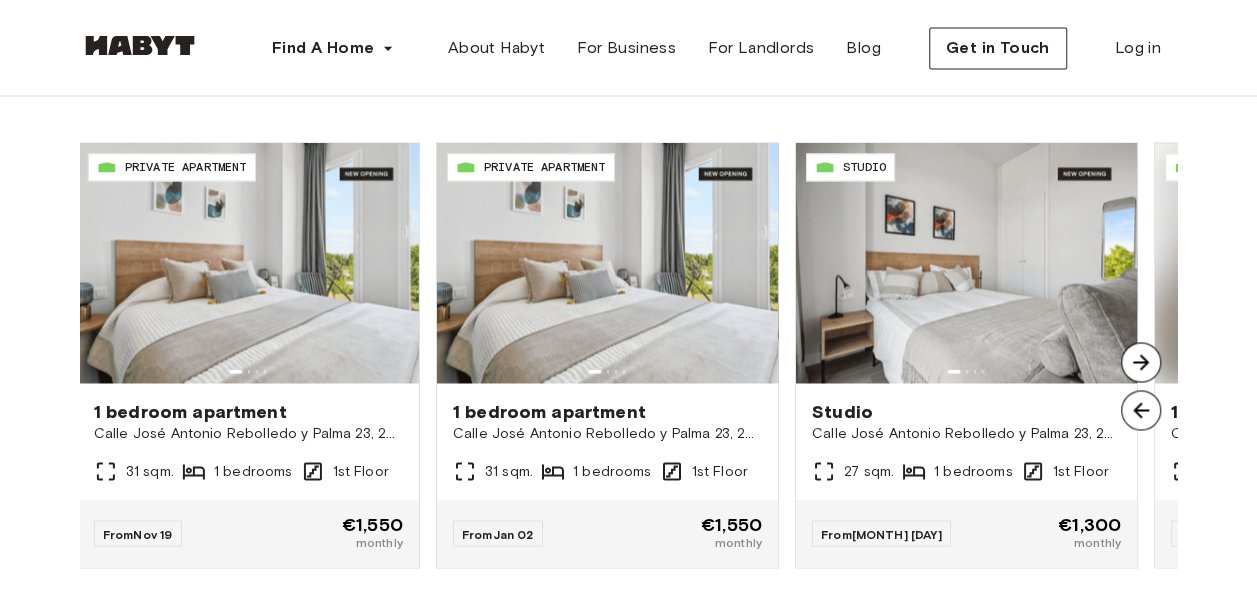 click at bounding box center (1141, 362) 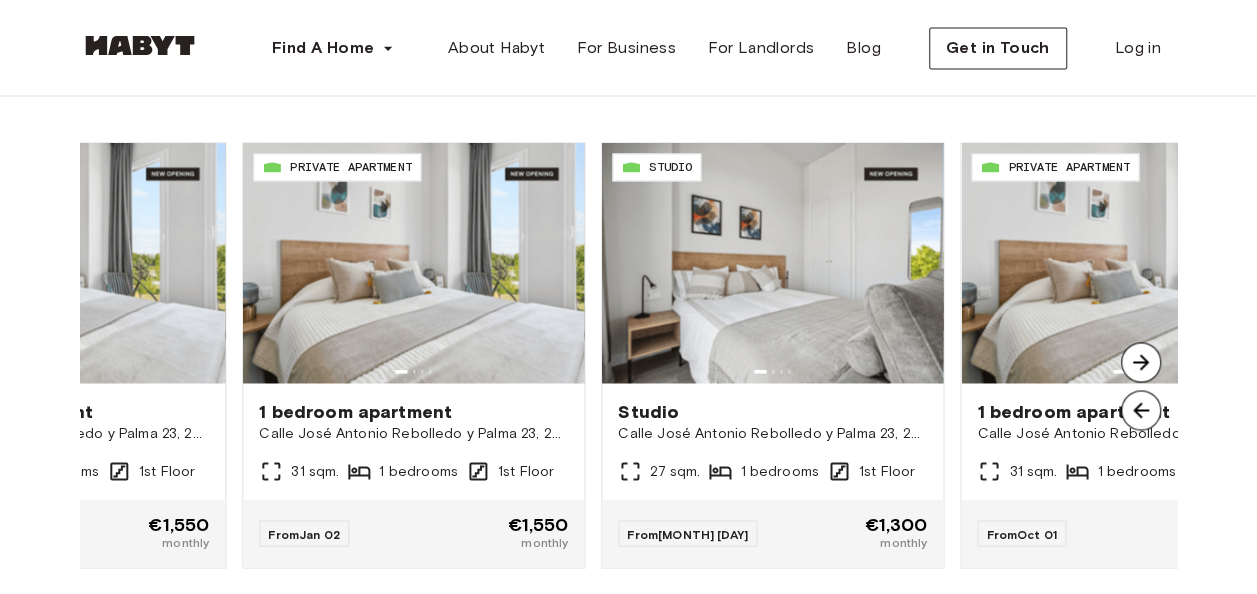 click at bounding box center (1141, 362) 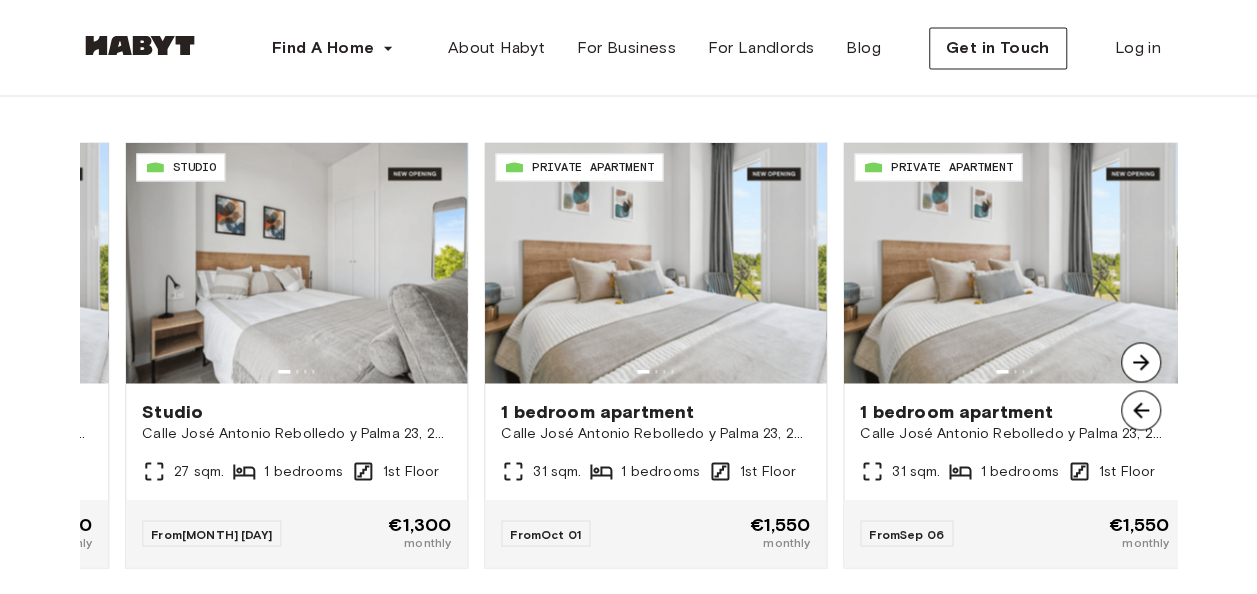 click at bounding box center [1141, 362] 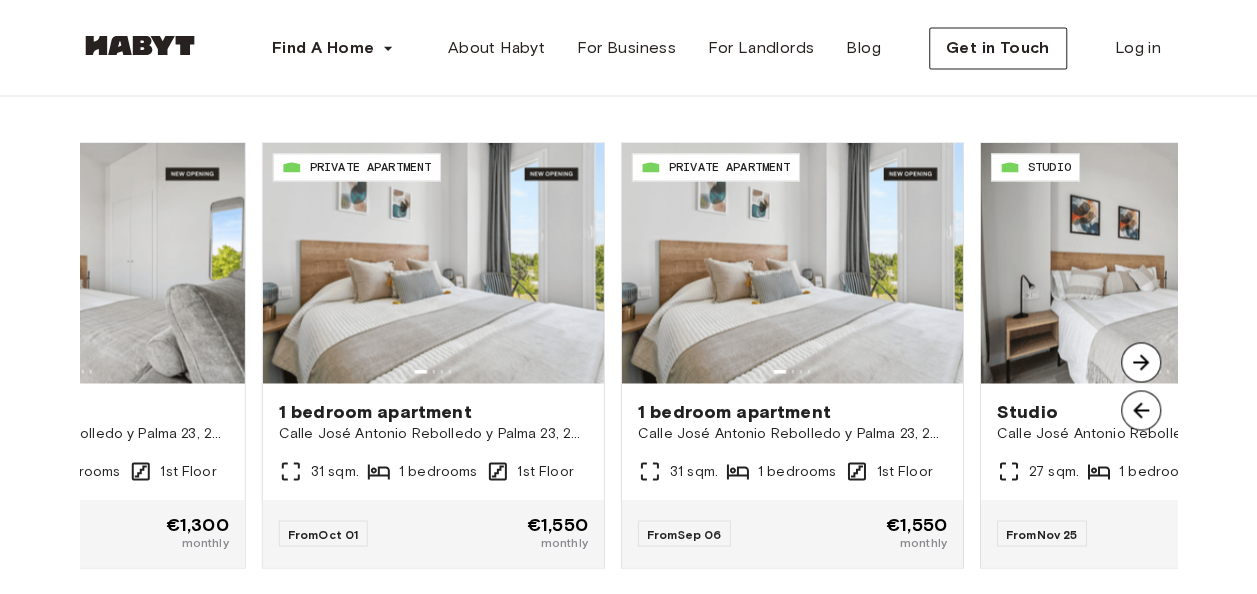 click at bounding box center (1141, 362) 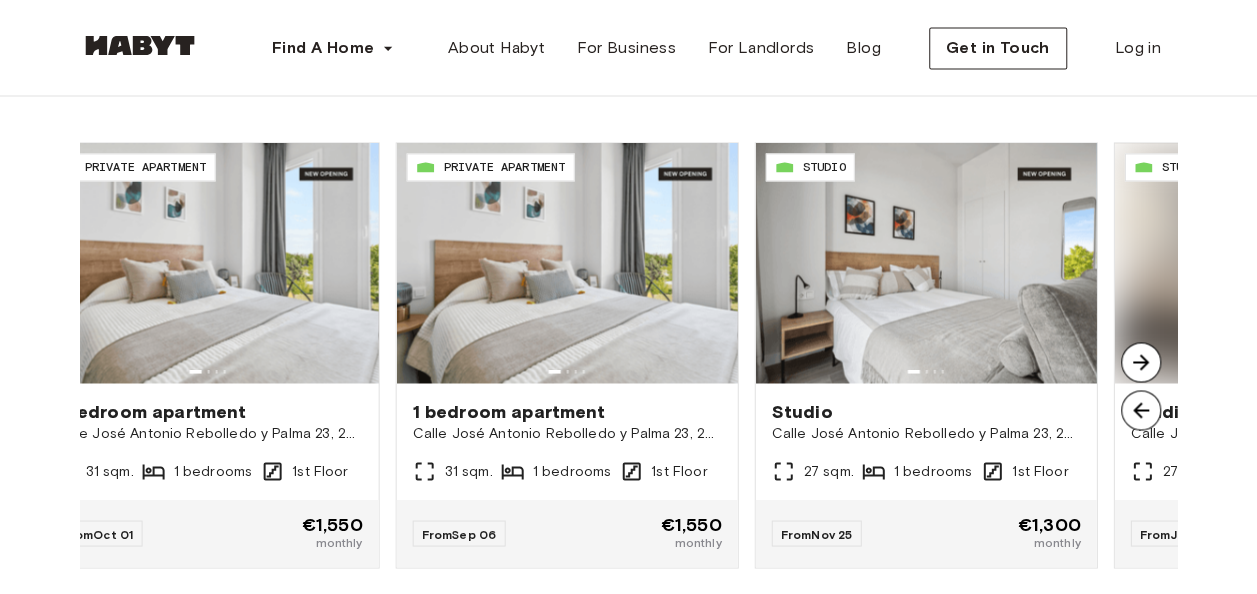 click at bounding box center [1141, 362] 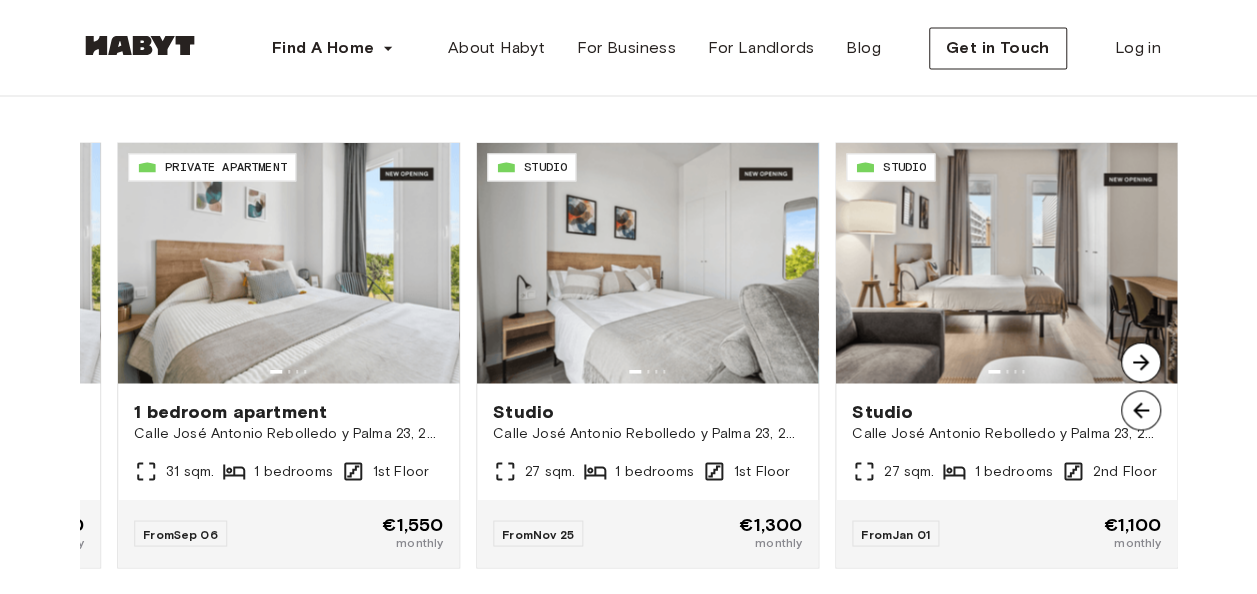 click at bounding box center (1141, 362) 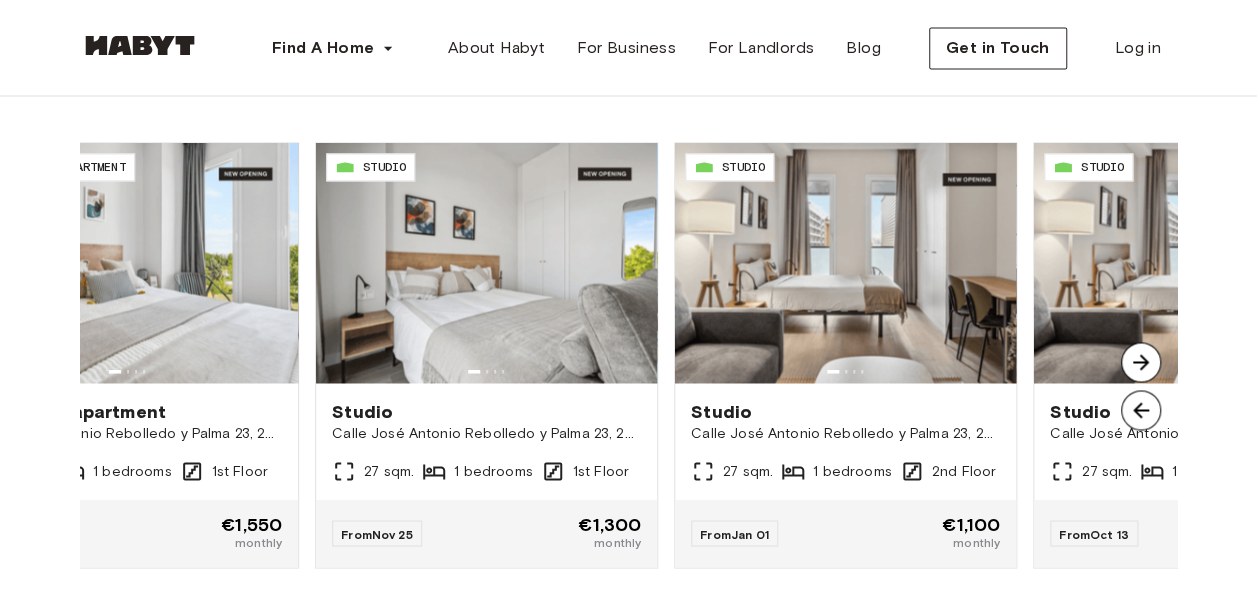 click at bounding box center (1141, 362) 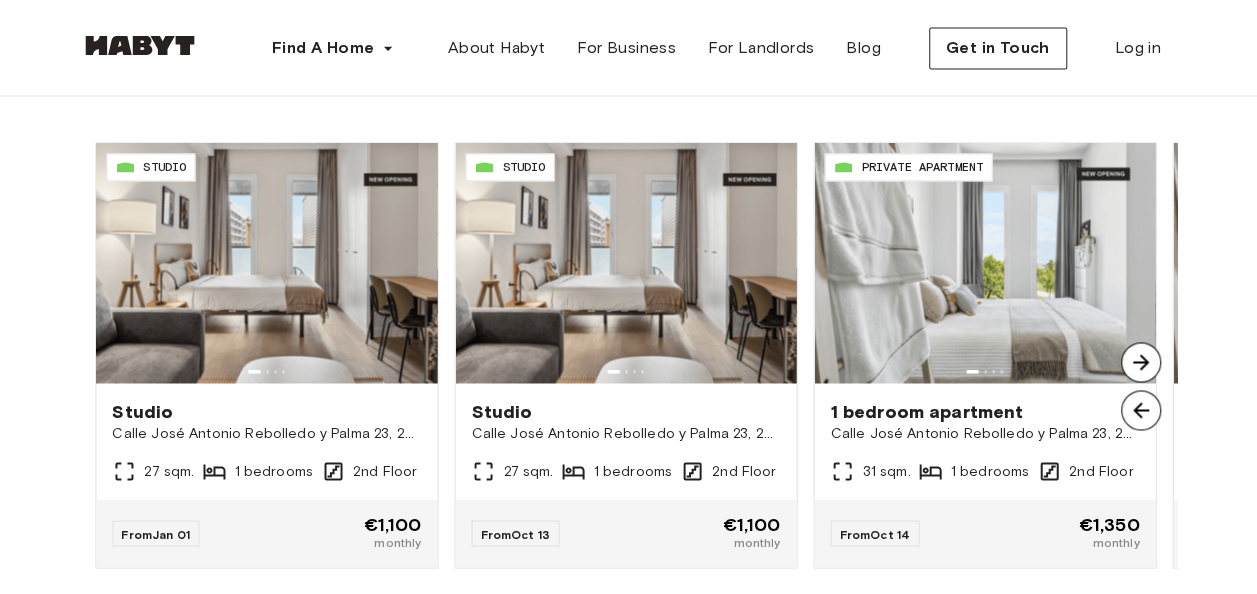 click at bounding box center [1141, 362] 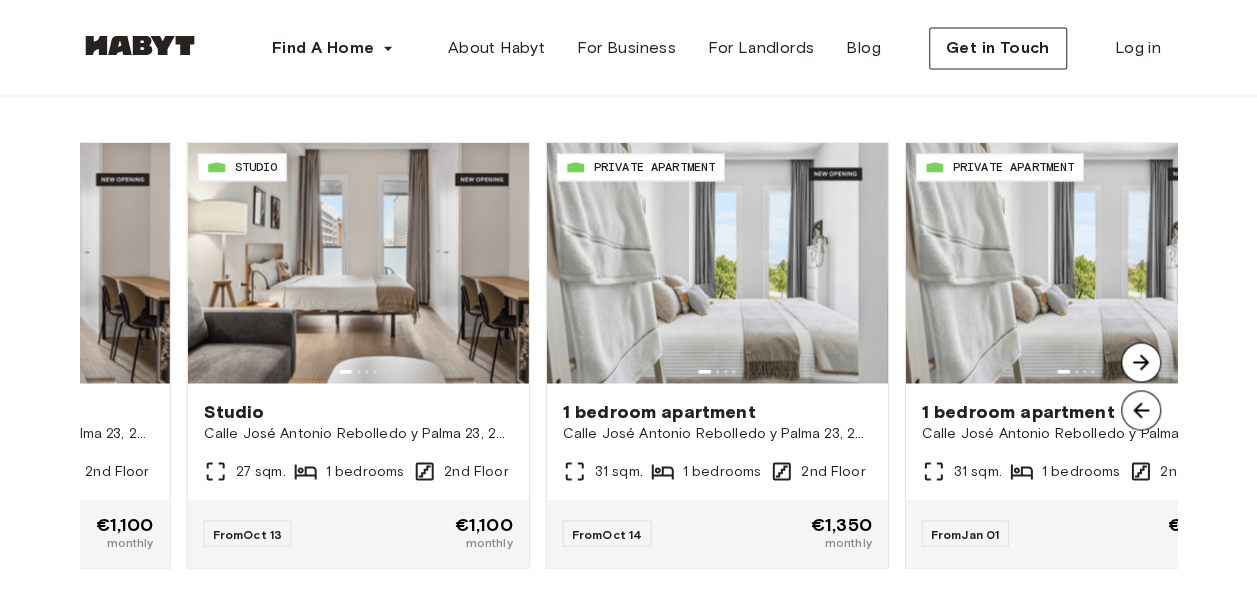 click at bounding box center (1141, 362) 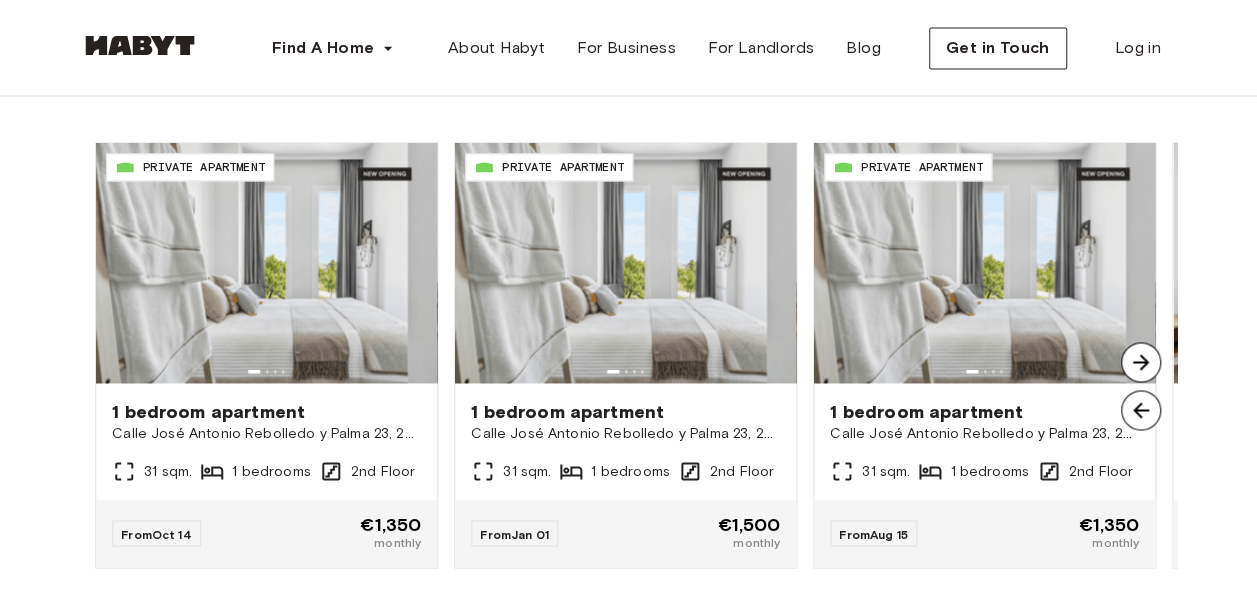 click at bounding box center [1141, 362] 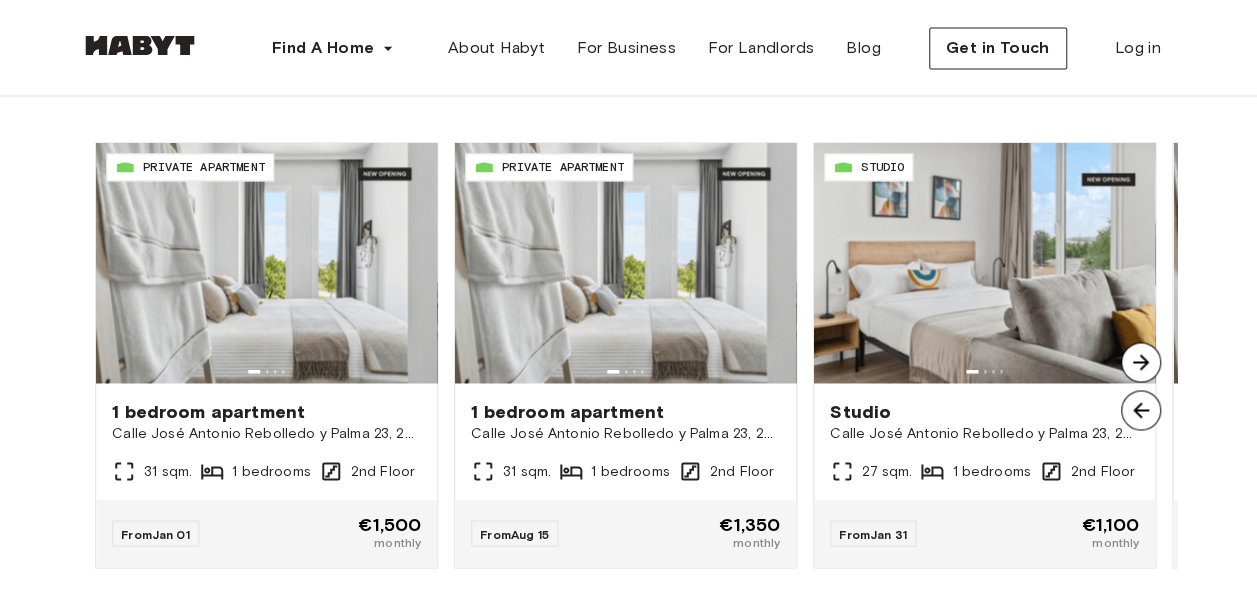 click at bounding box center (1141, 362) 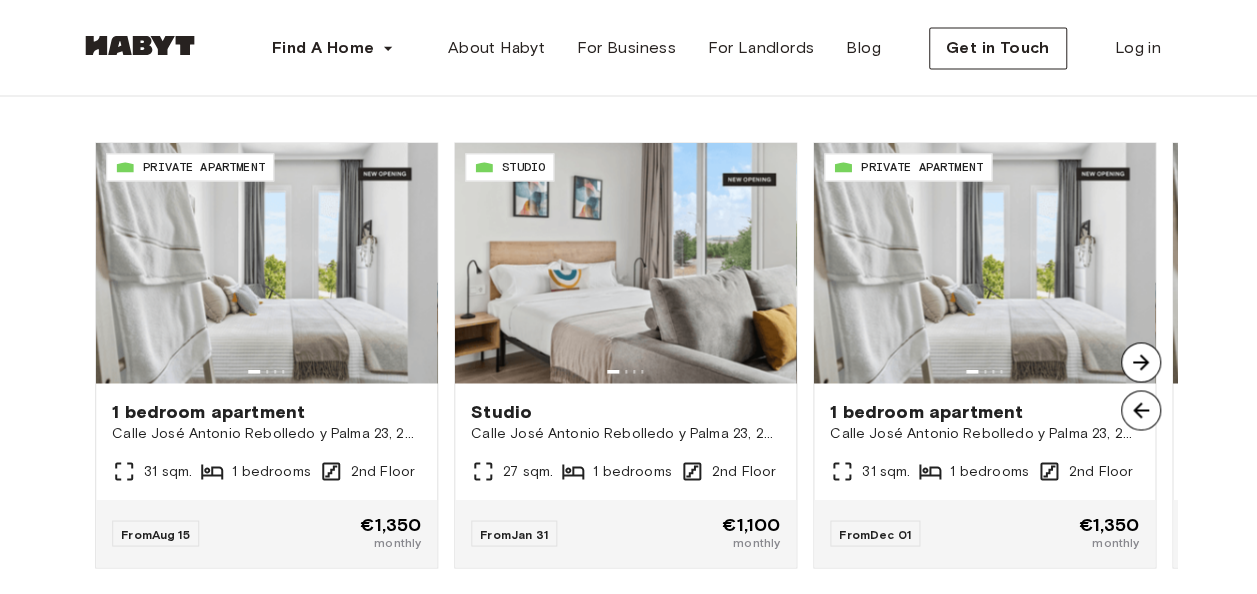 click at bounding box center [1141, 362] 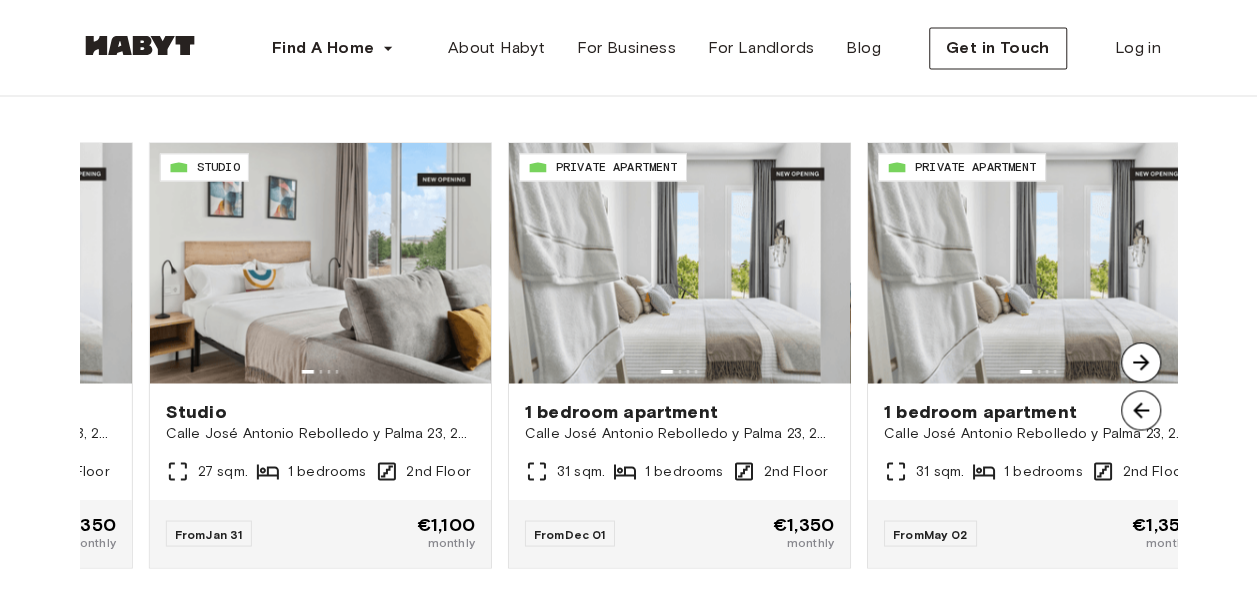click at bounding box center (1141, 362) 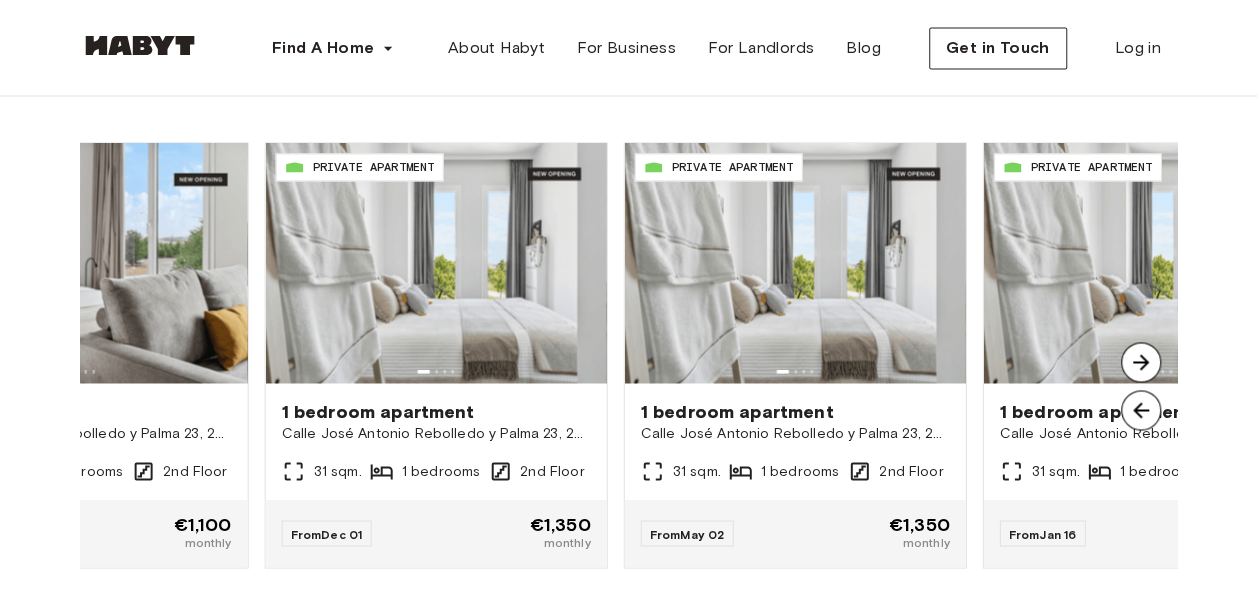 click at bounding box center [1141, 362] 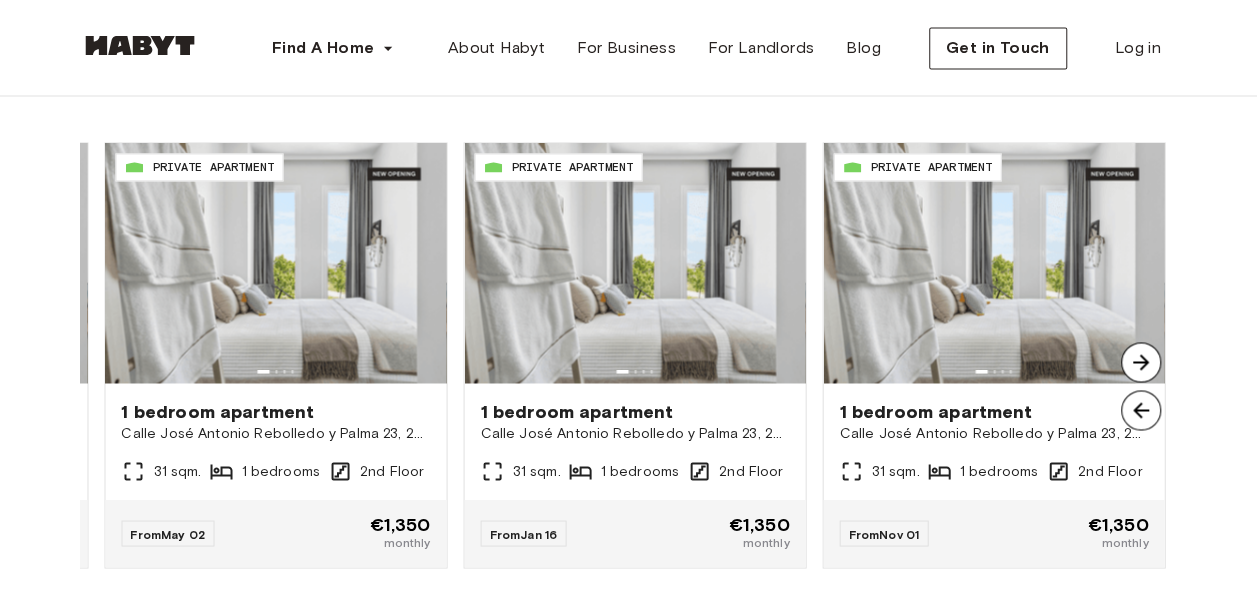 click at bounding box center [1141, 362] 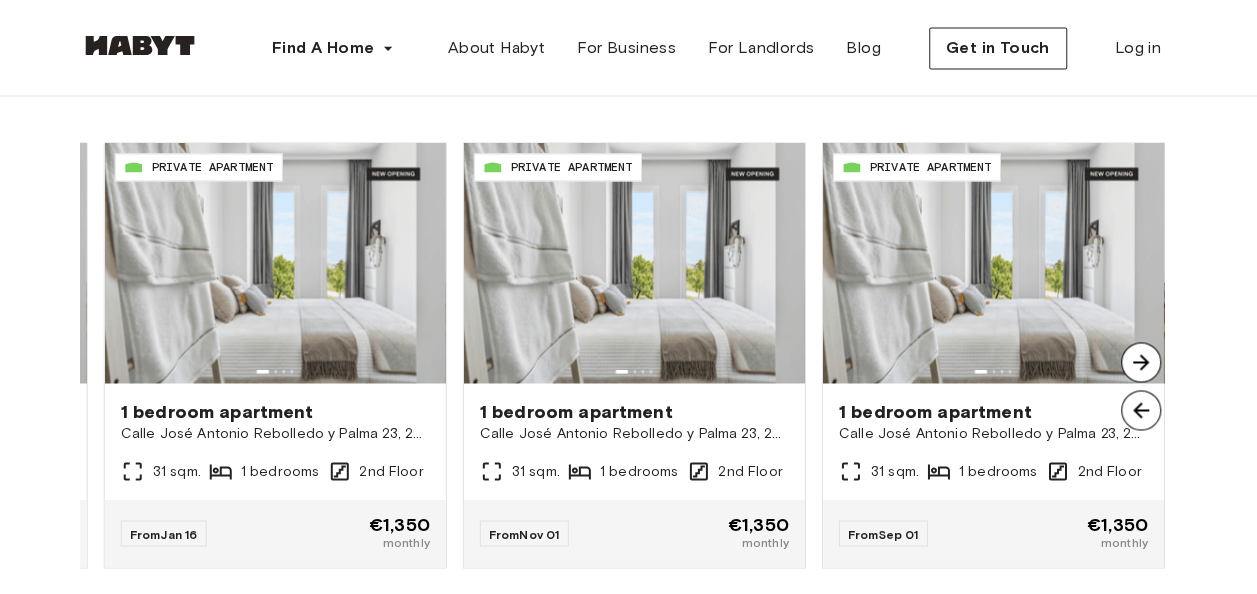 click at bounding box center [1141, 362] 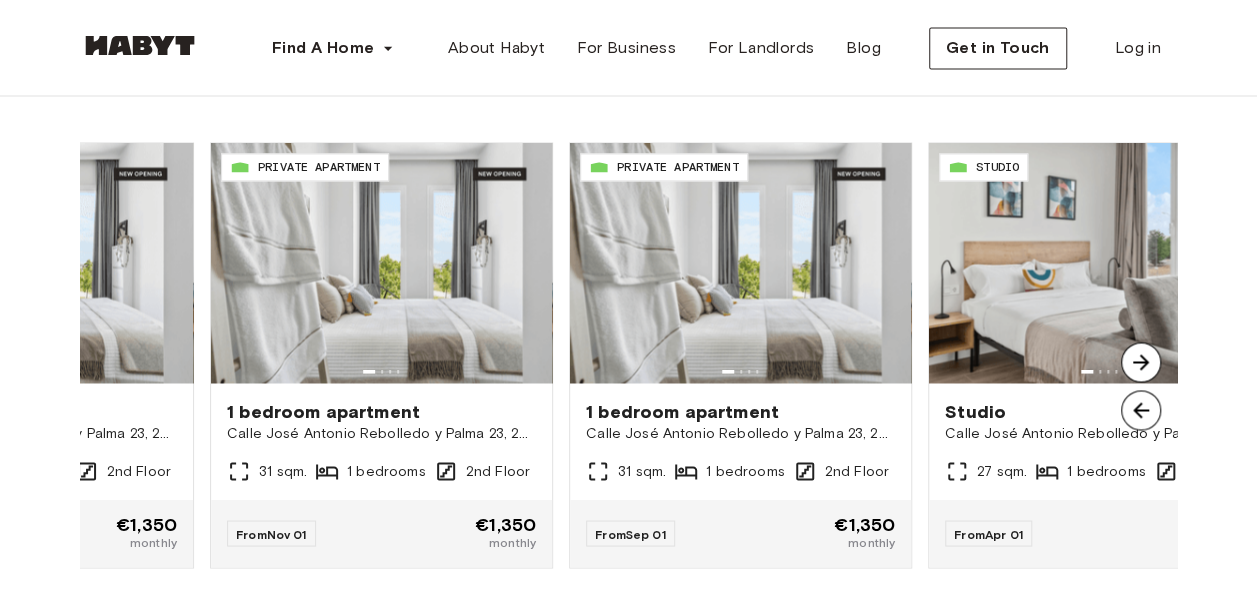 click at bounding box center (1141, 362) 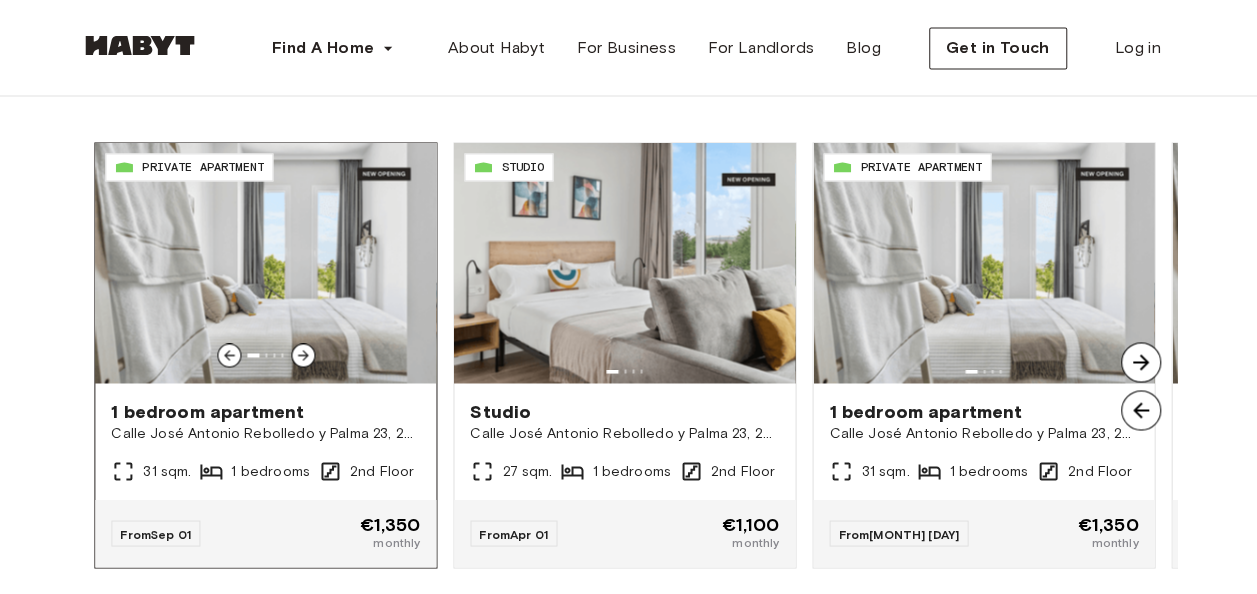 click 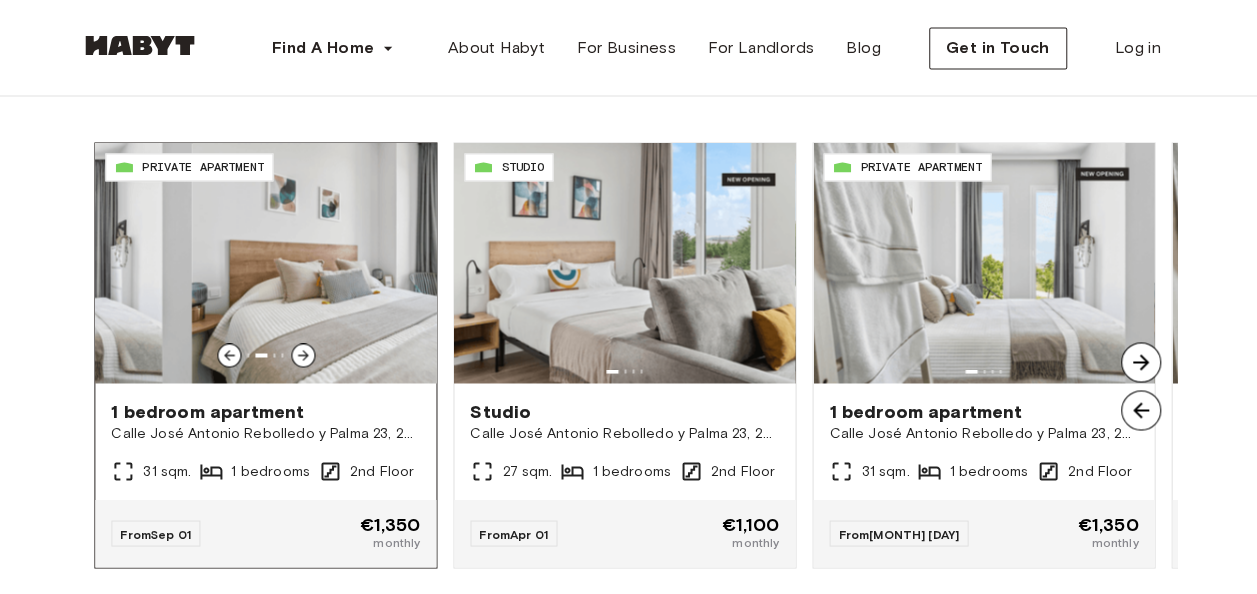 click 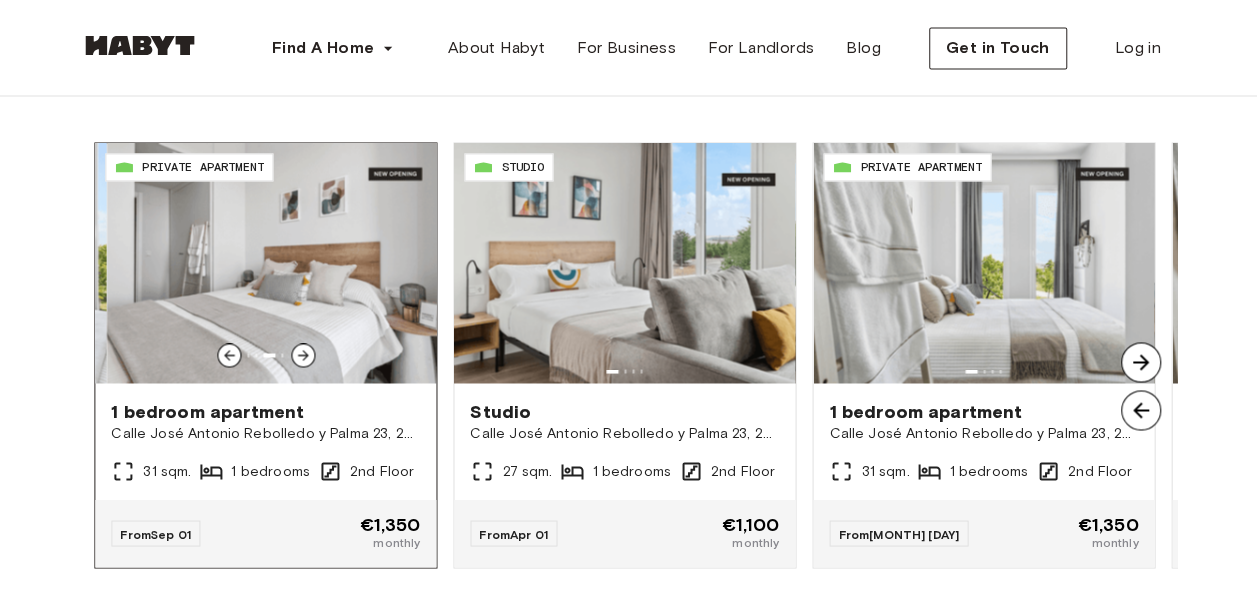click 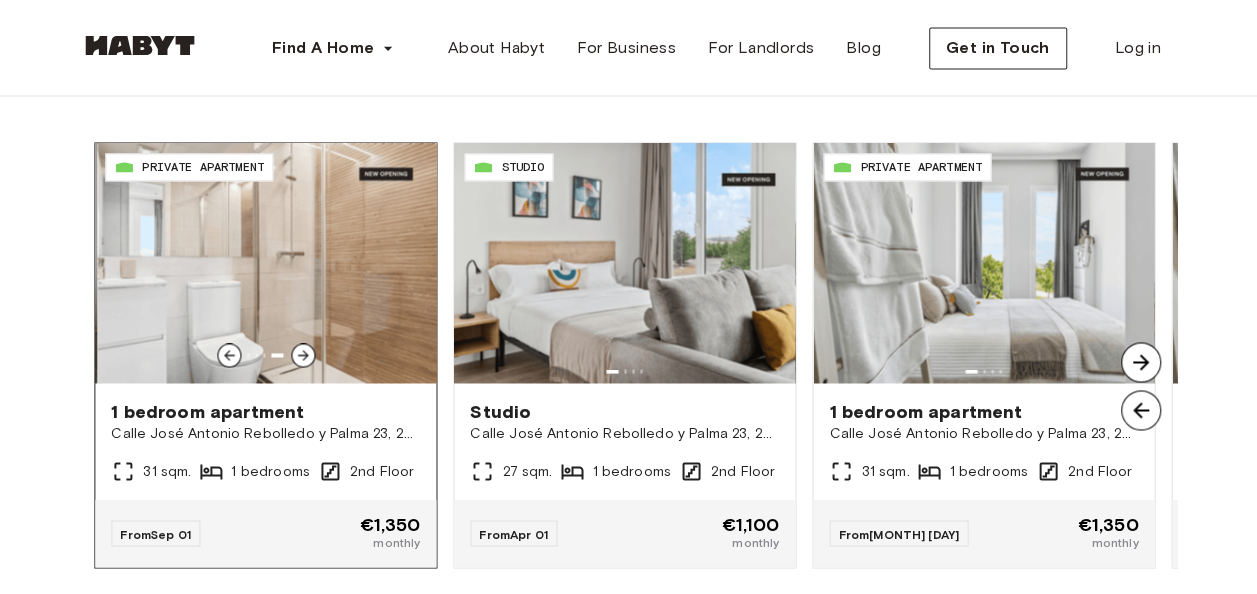 click 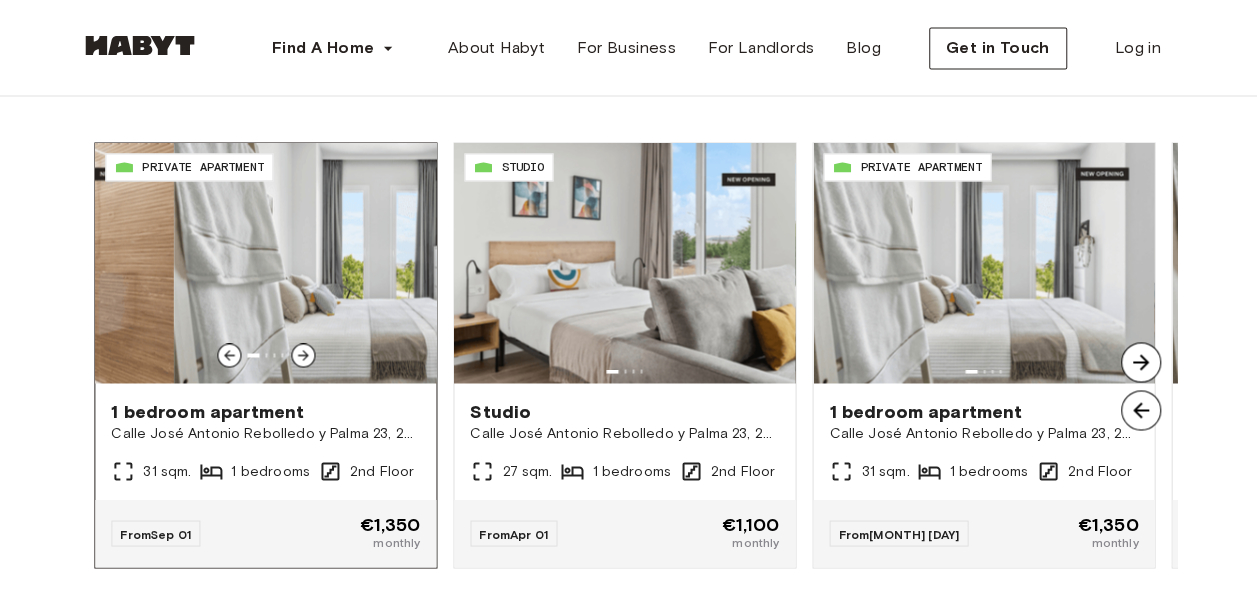 click 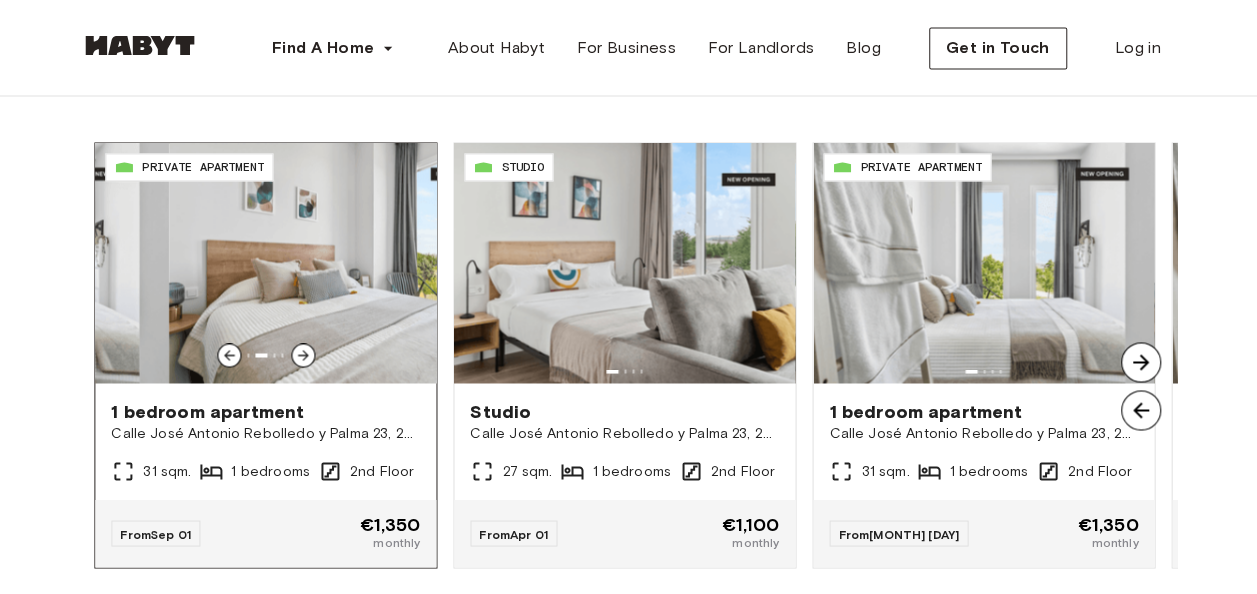click 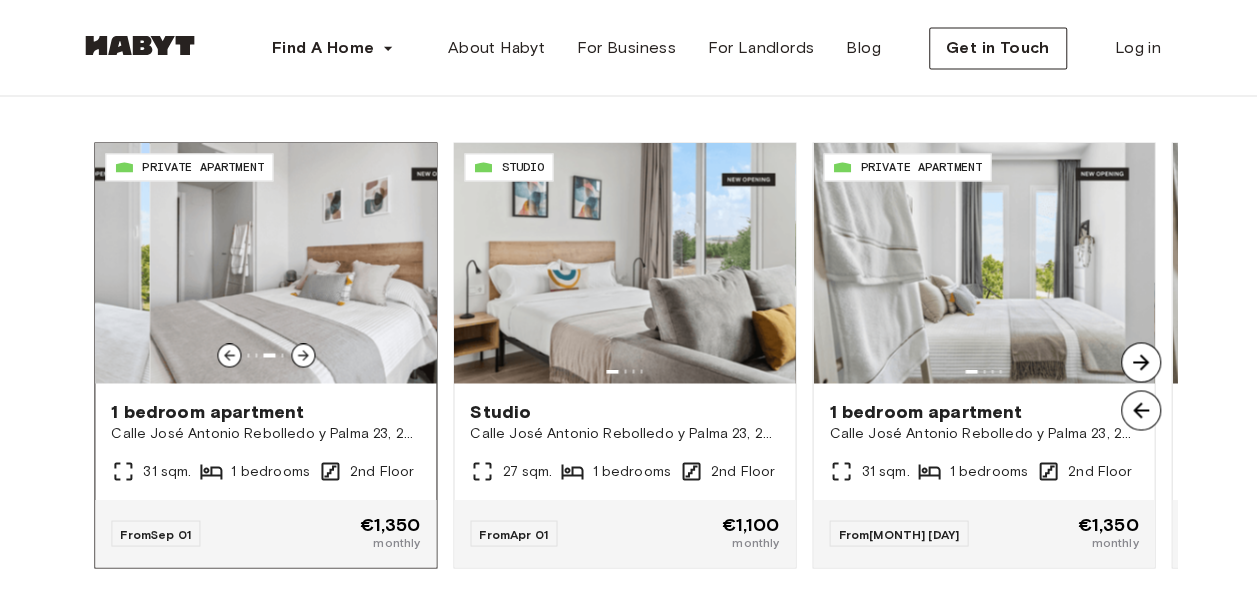 click 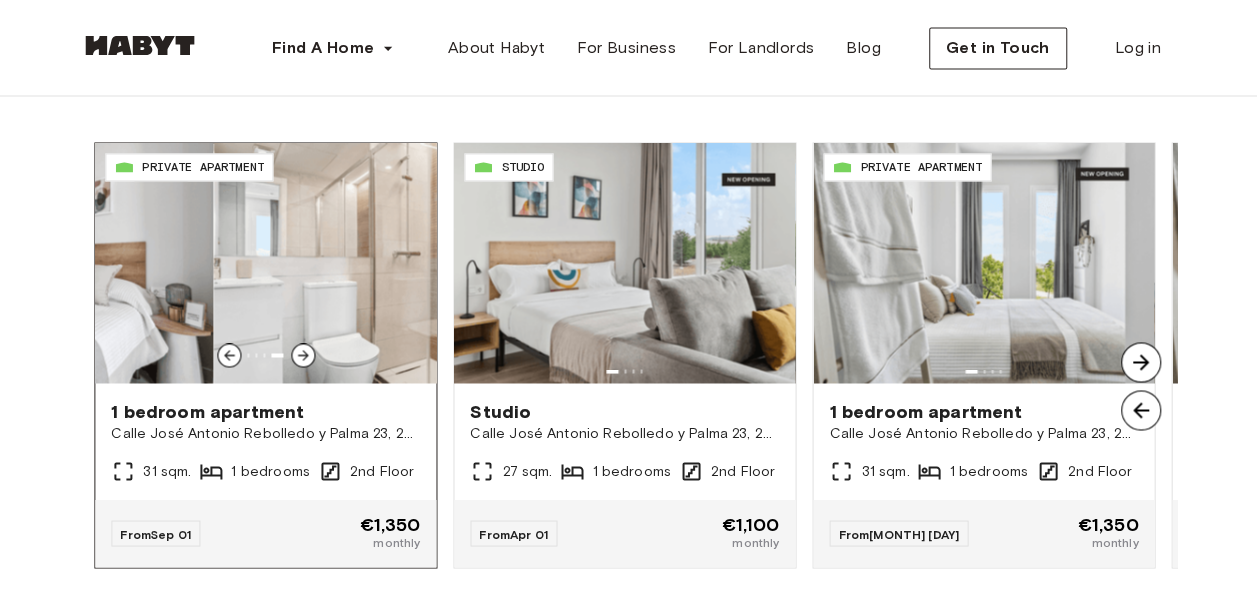click 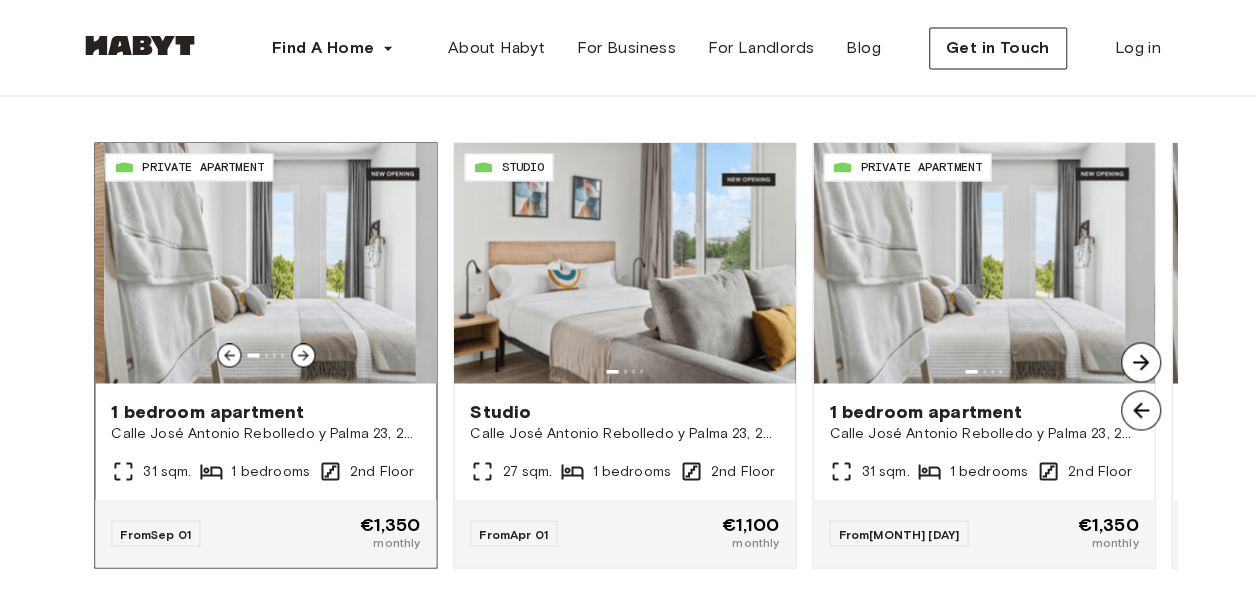 click 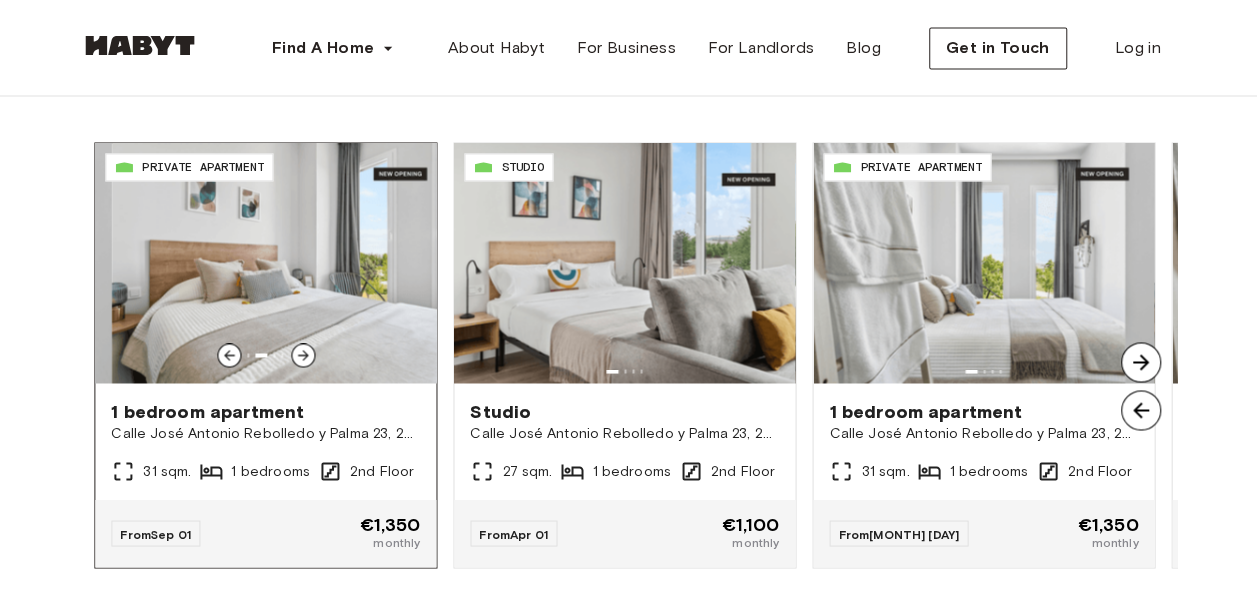click 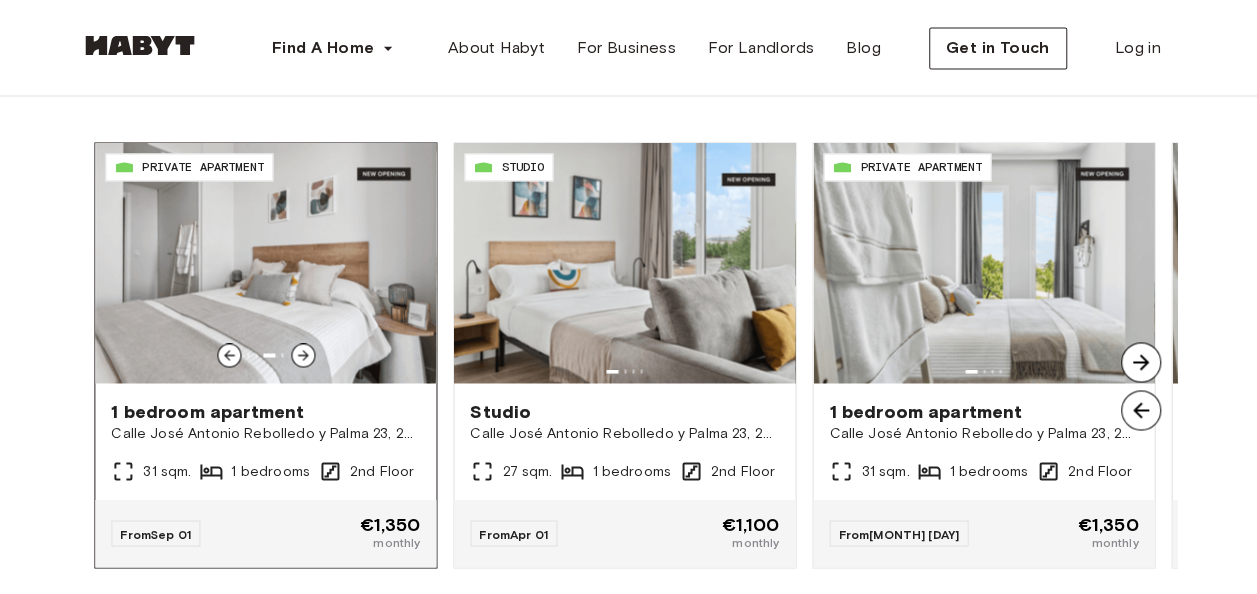 click 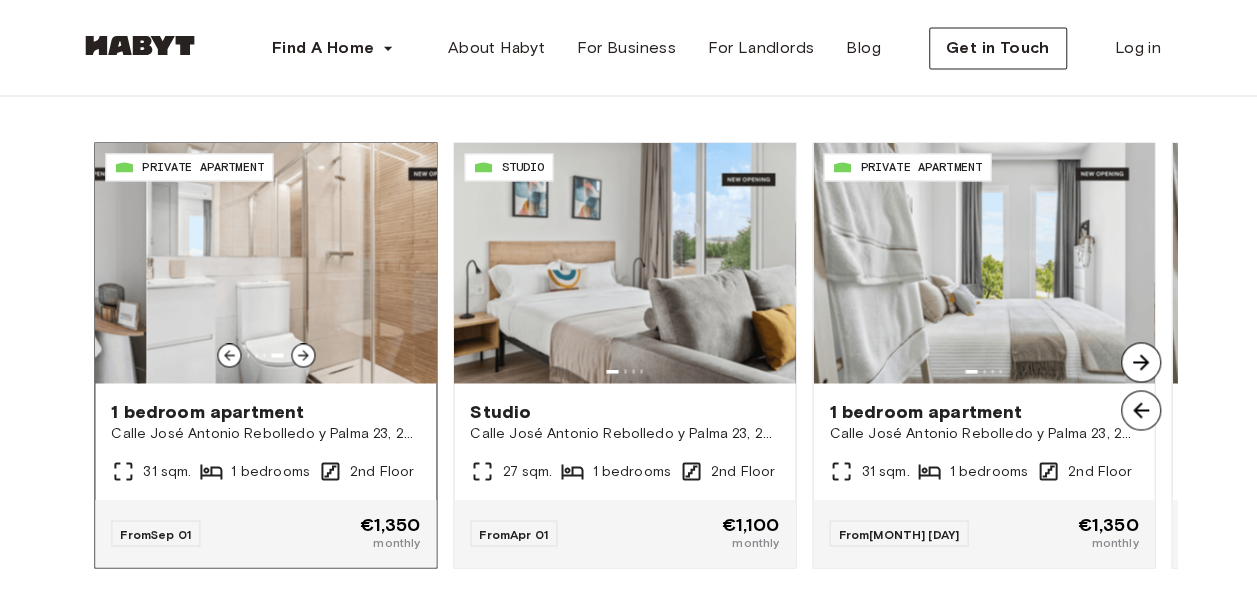 click 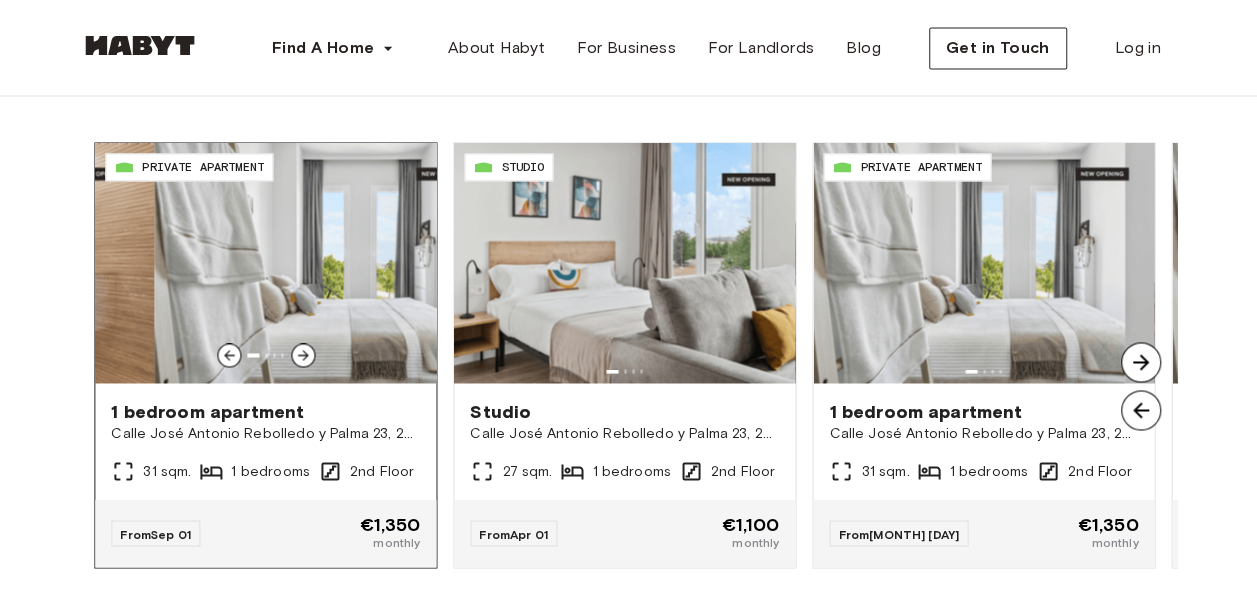 click 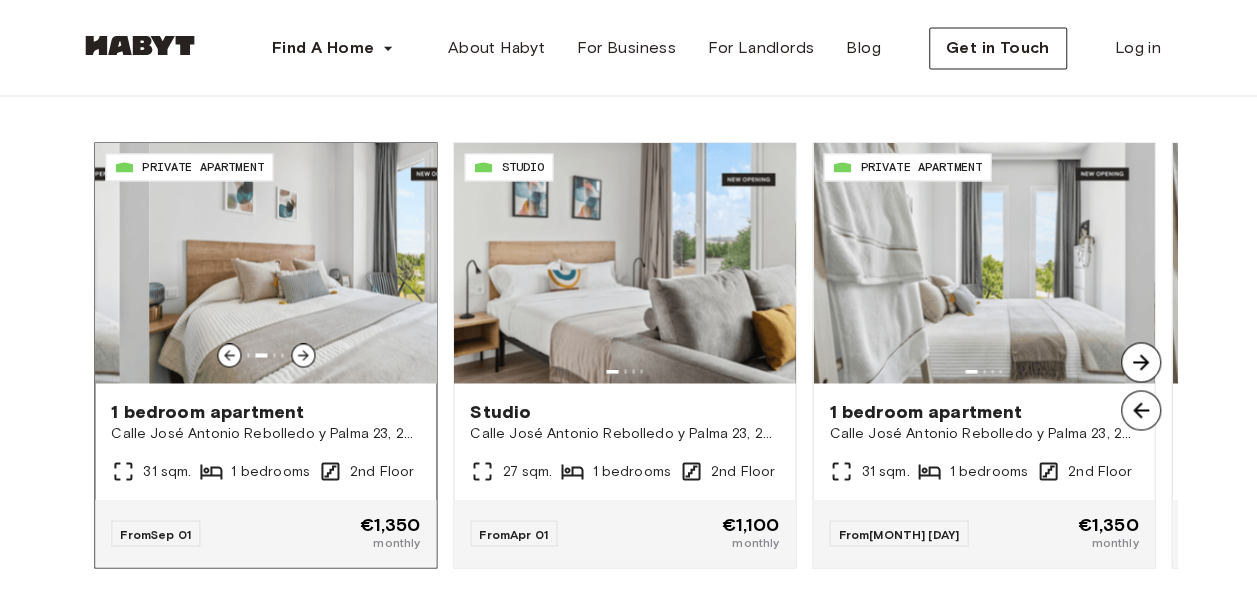 click 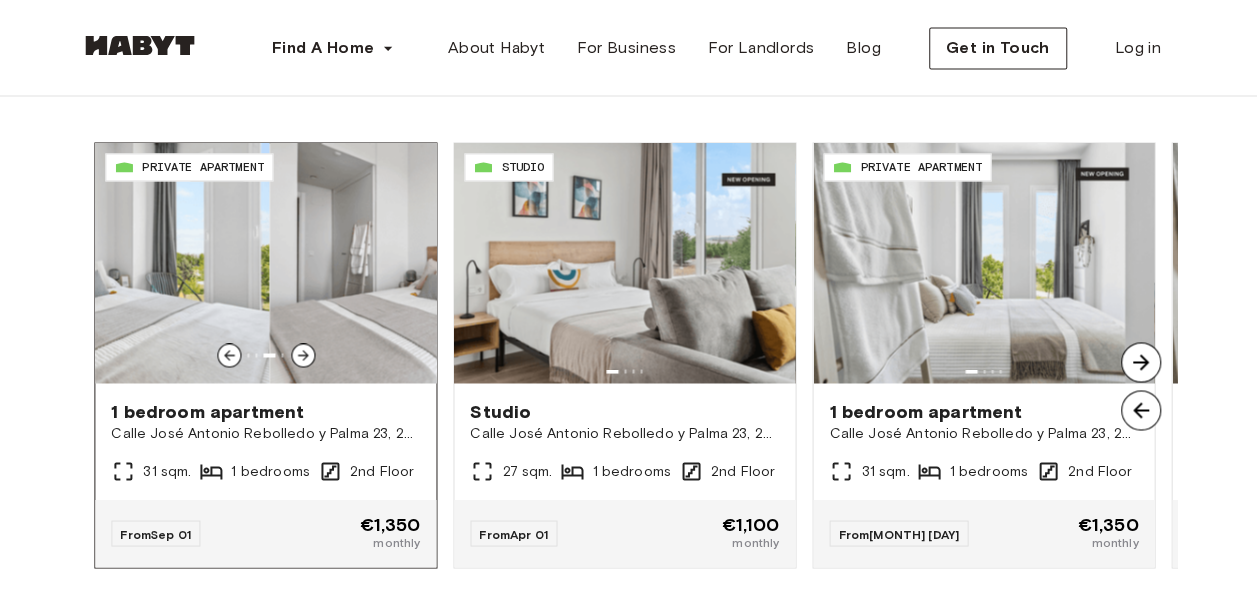 click 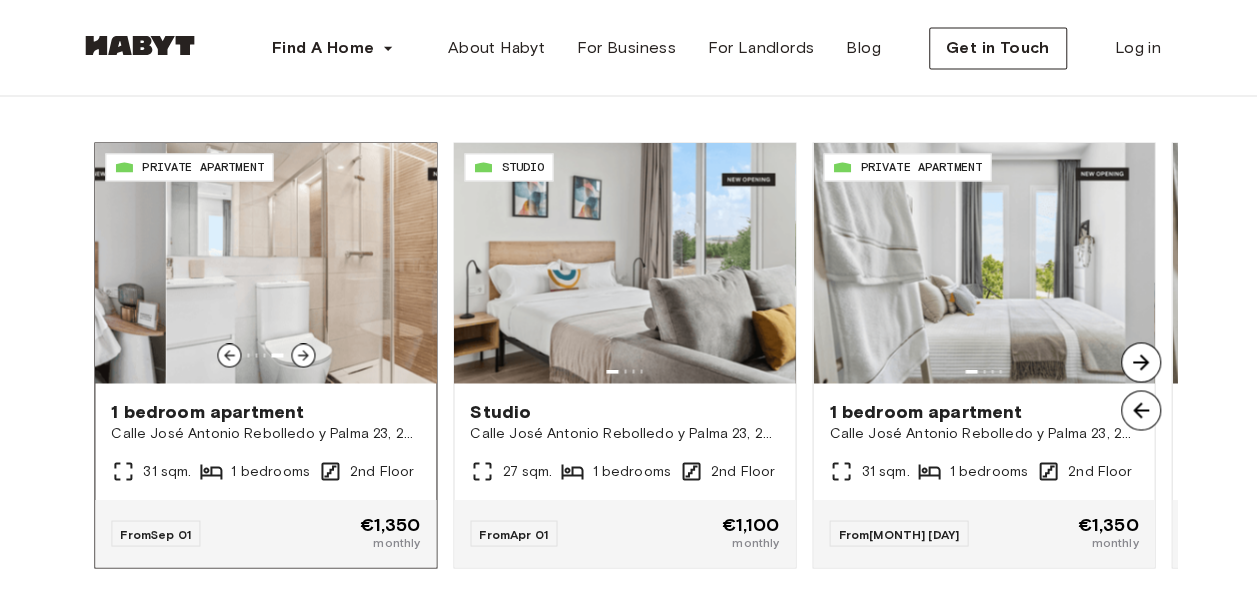 click 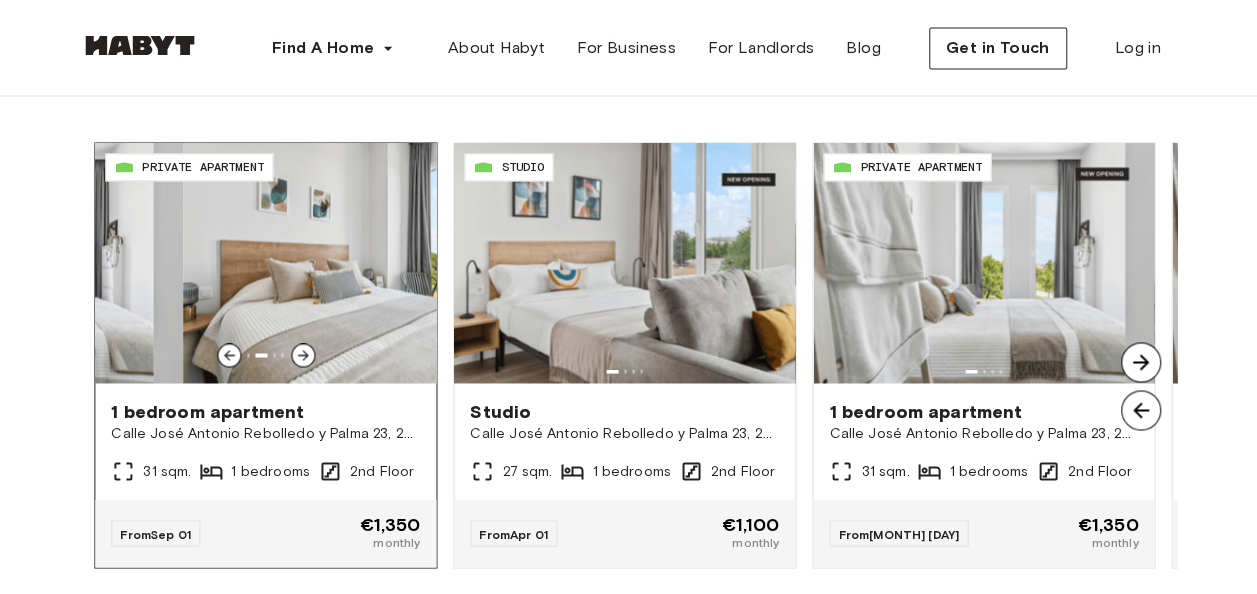 click 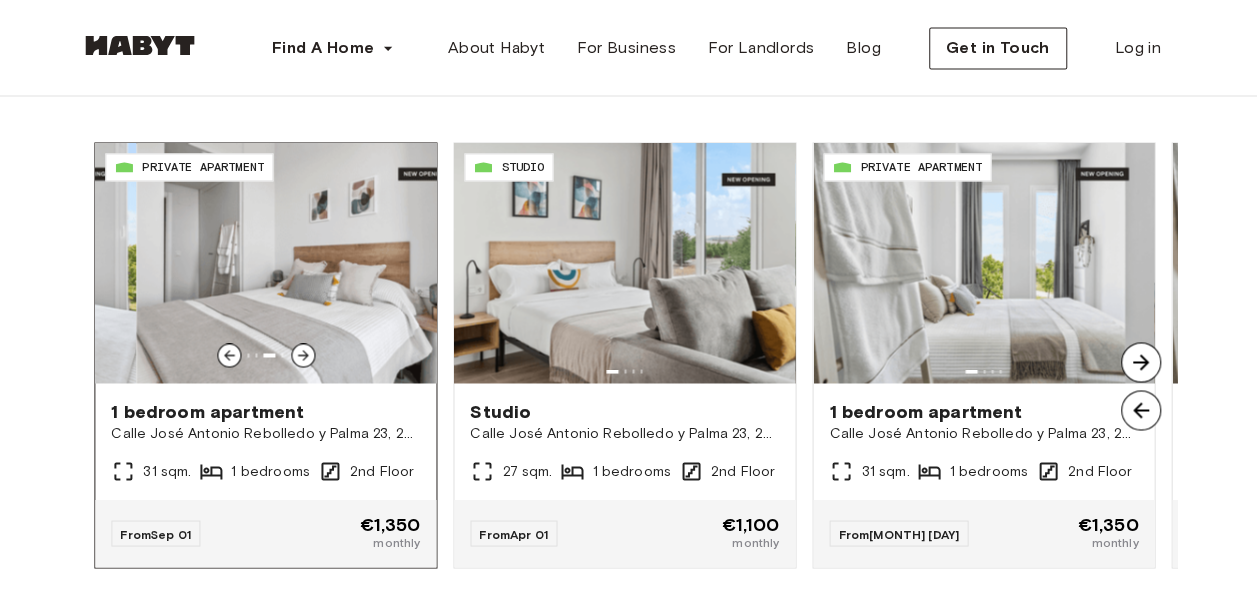 click at bounding box center (306, 263) 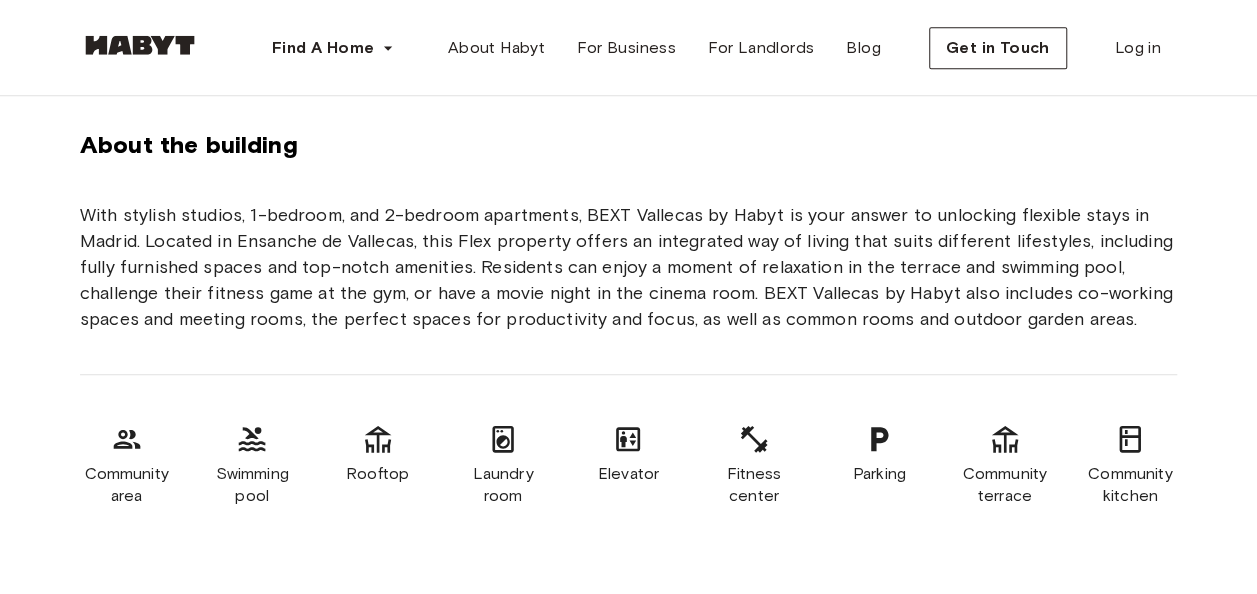 scroll, scrollTop: 619, scrollLeft: 0, axis: vertical 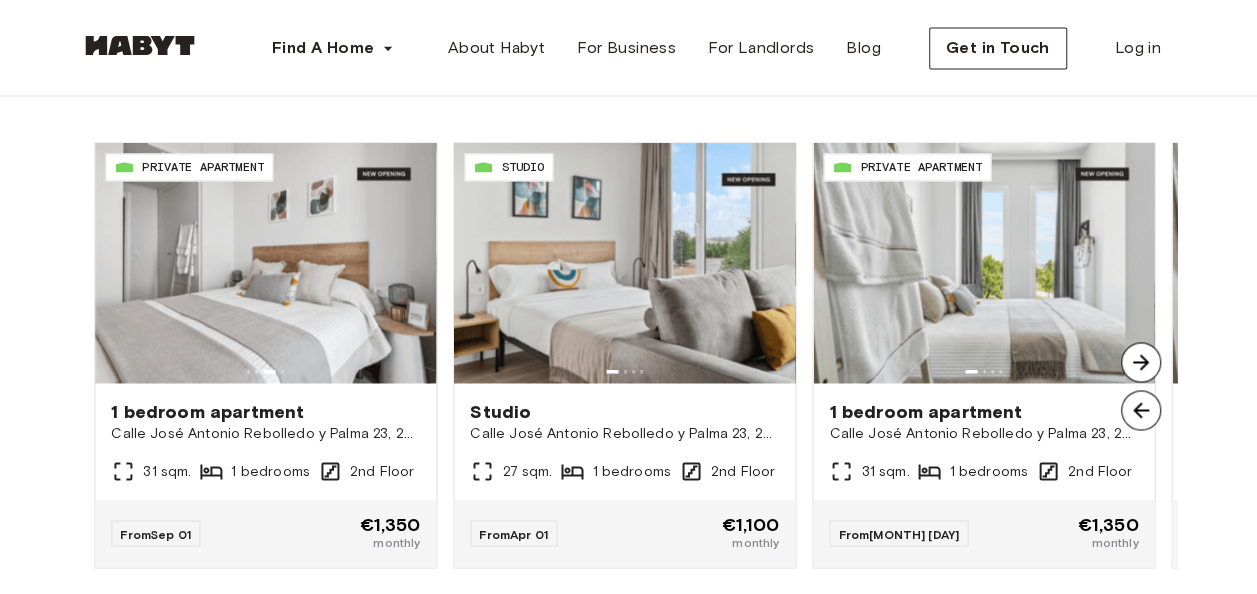 click at bounding box center [1141, 362] 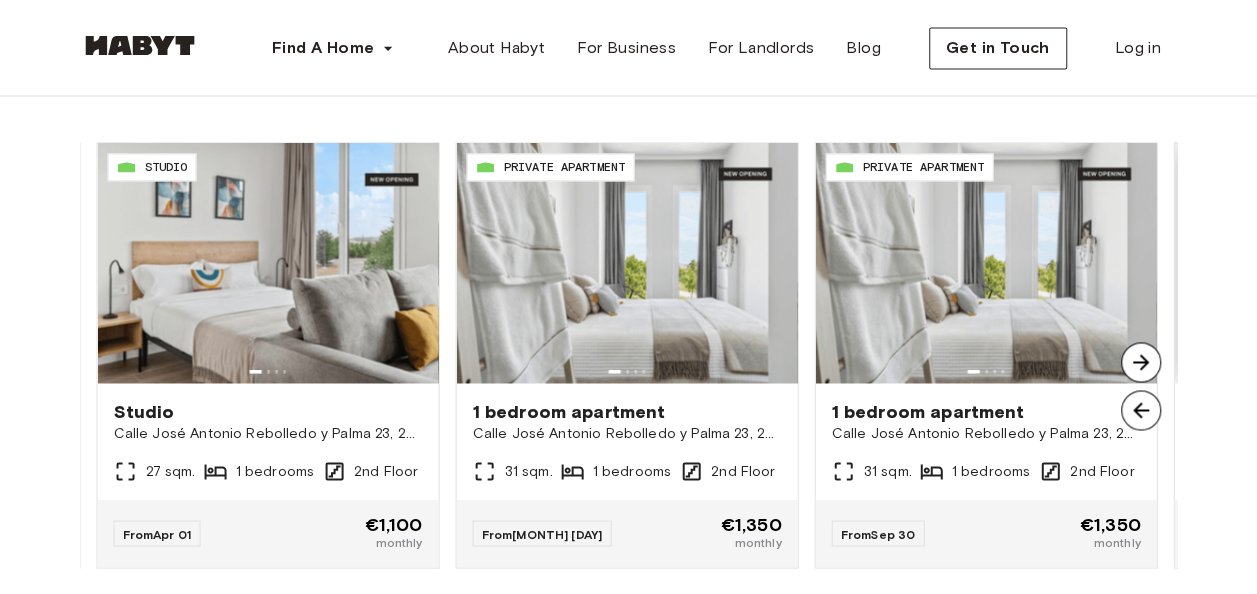 click at bounding box center [1141, 362] 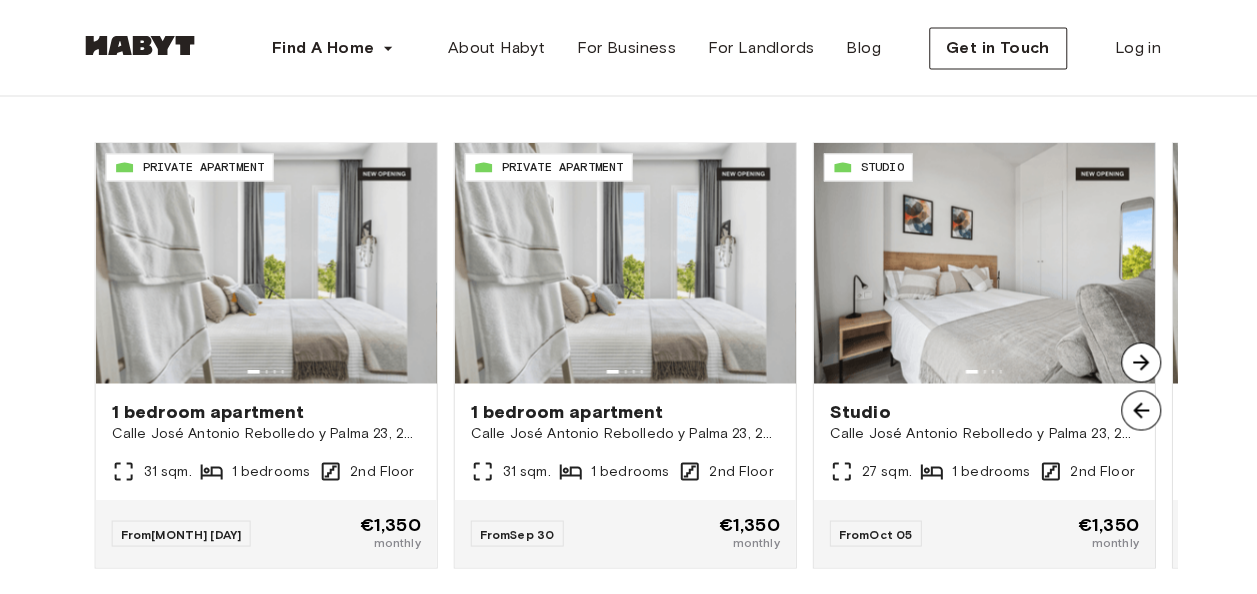 click at bounding box center [1141, 362] 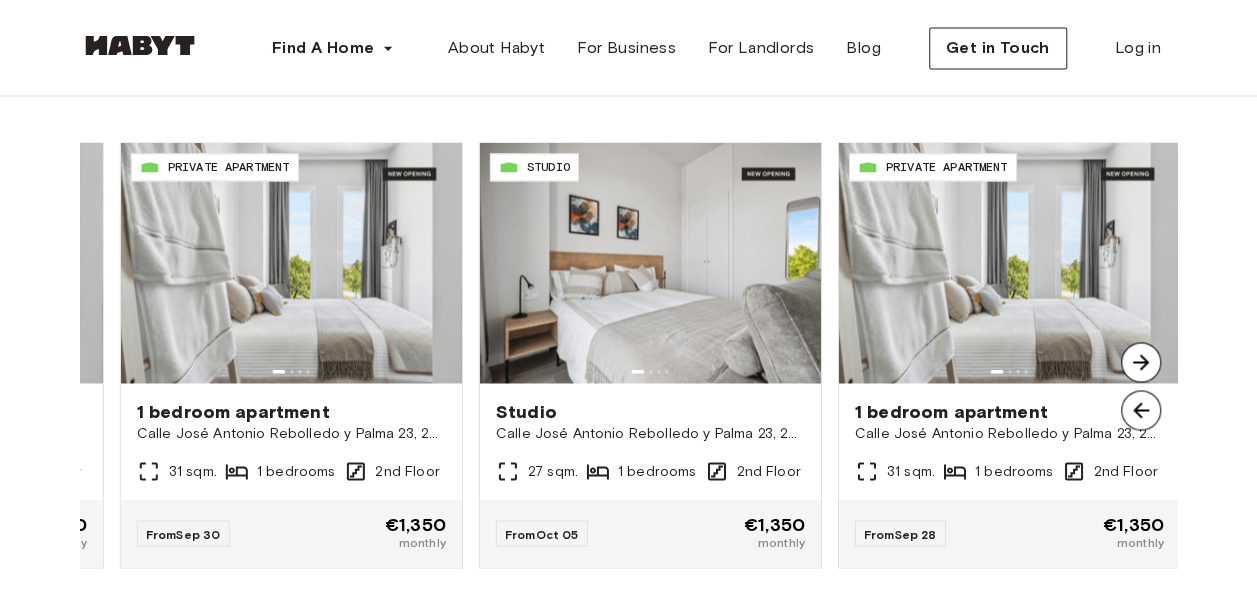 click at bounding box center [1141, 362] 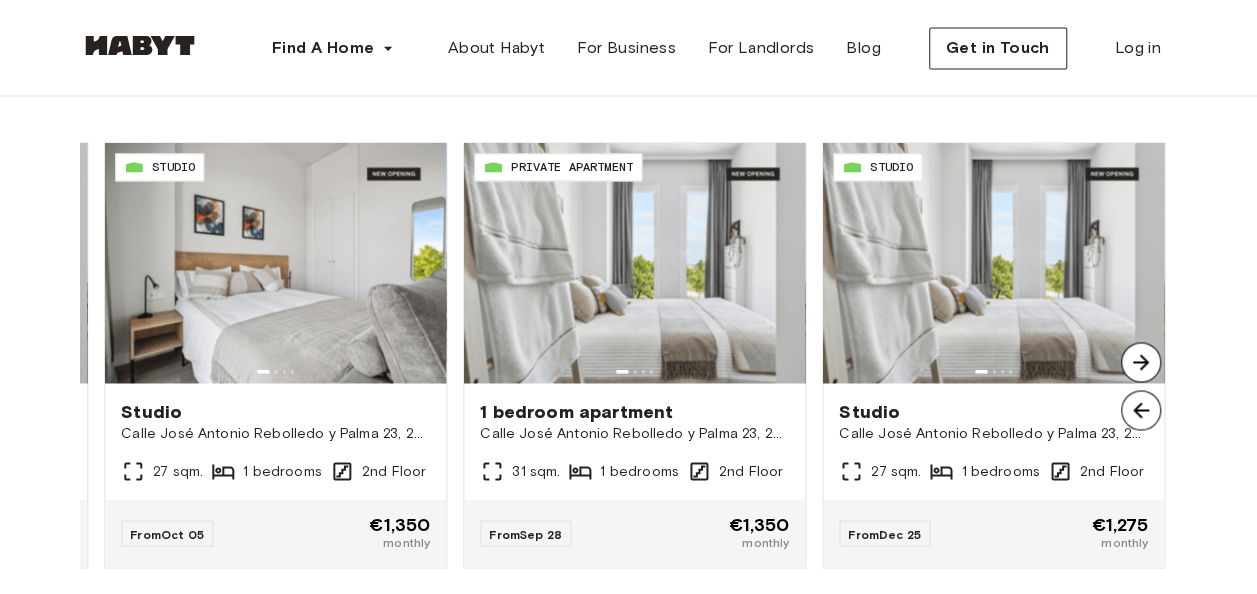 click at bounding box center (1141, 362) 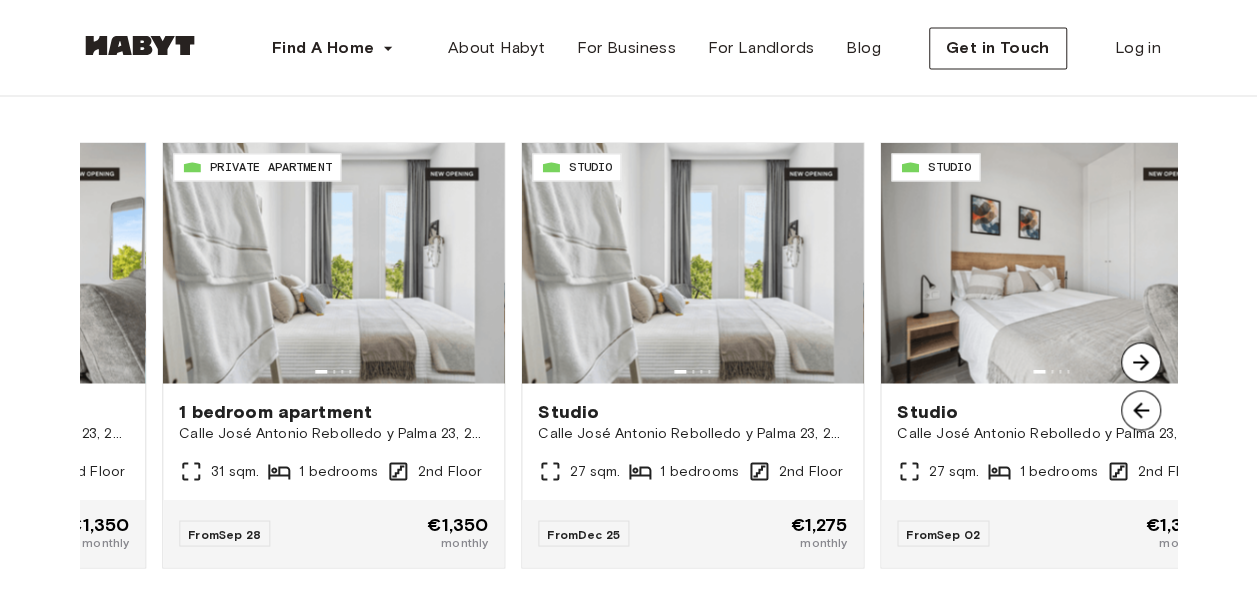 click at bounding box center (1141, 362) 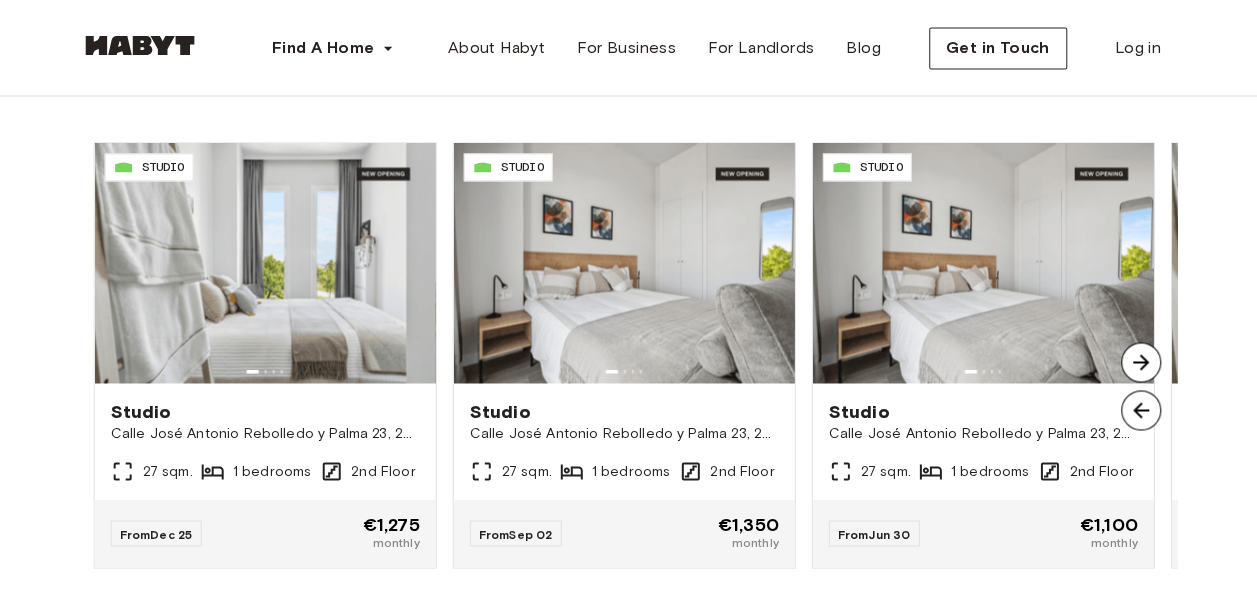 click at bounding box center (1141, 362) 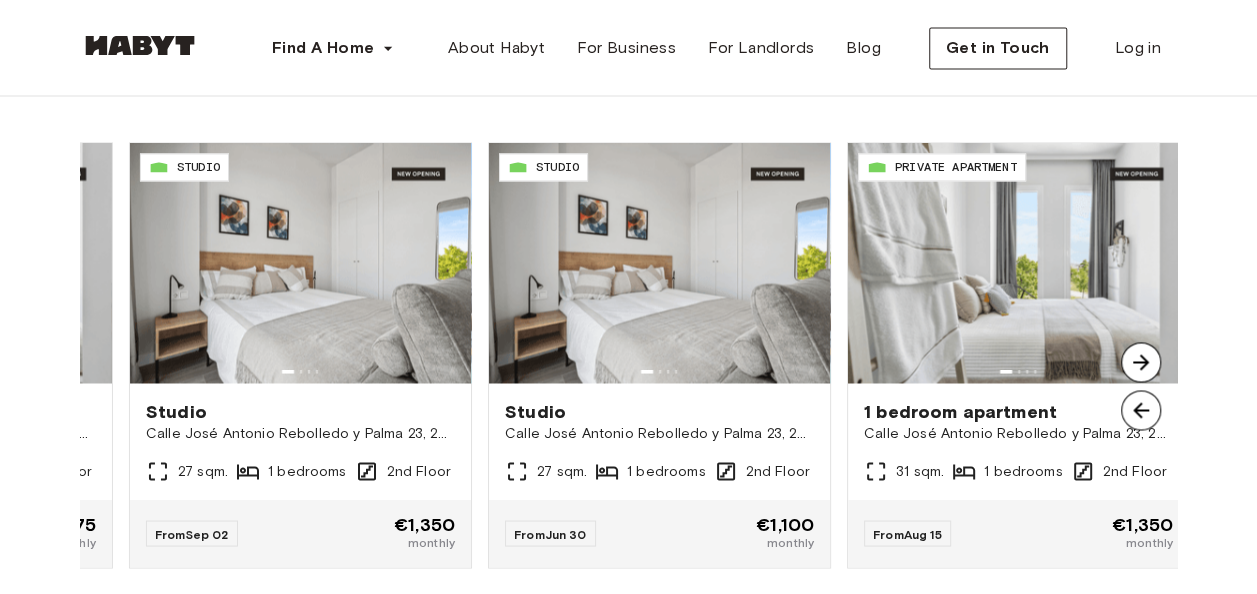 click at bounding box center (1141, 362) 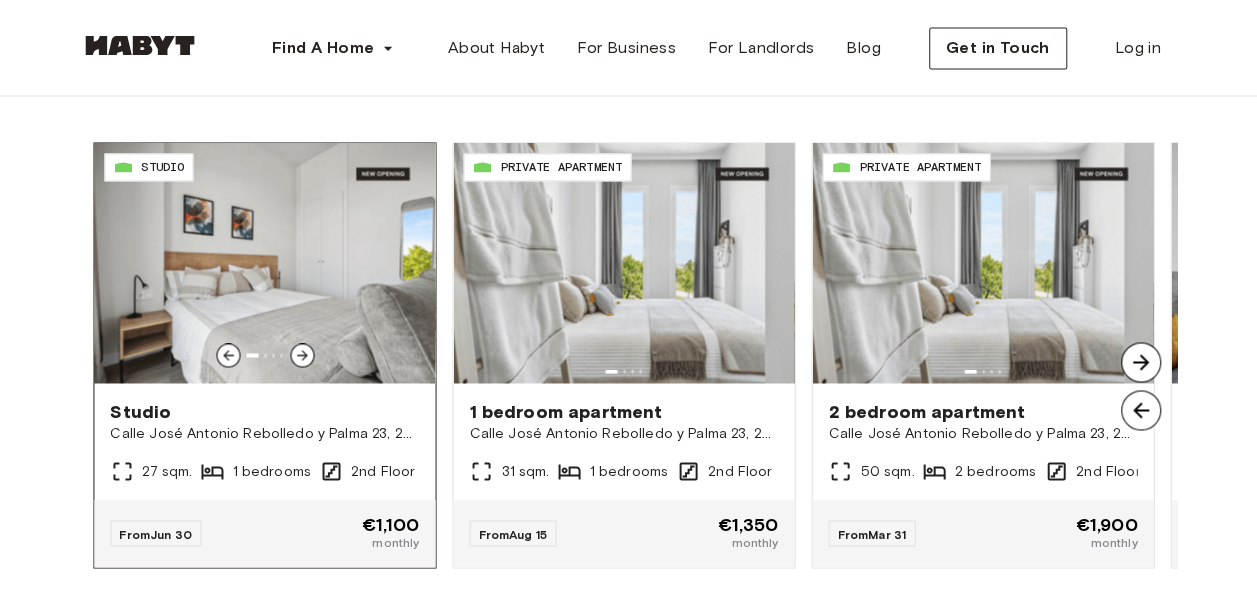 click 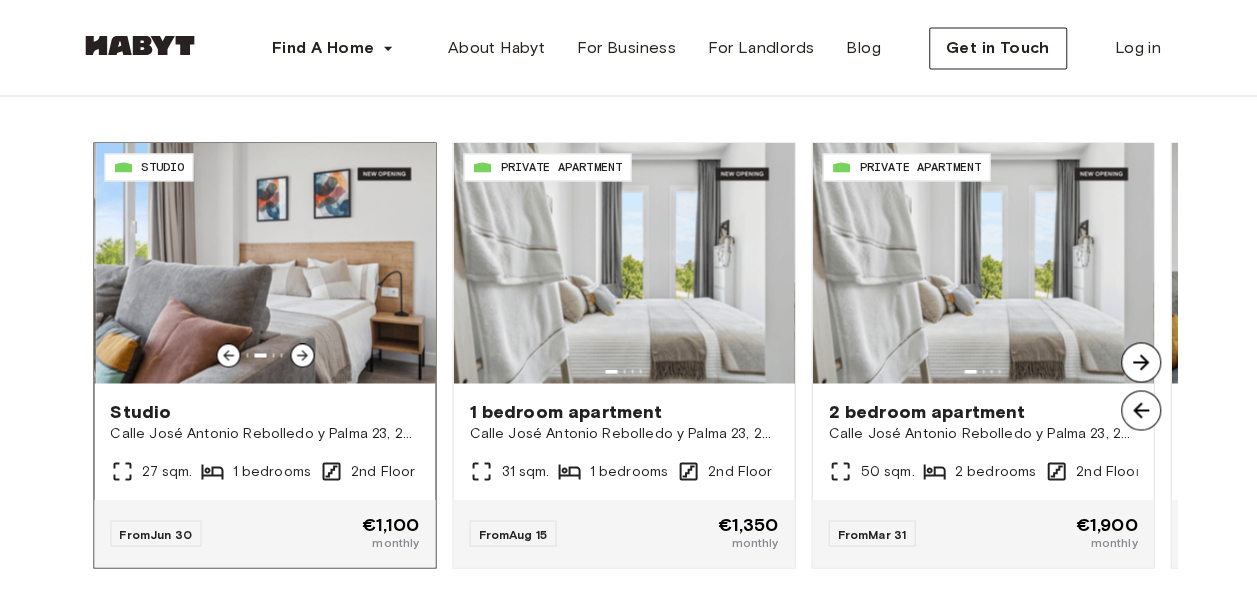 click 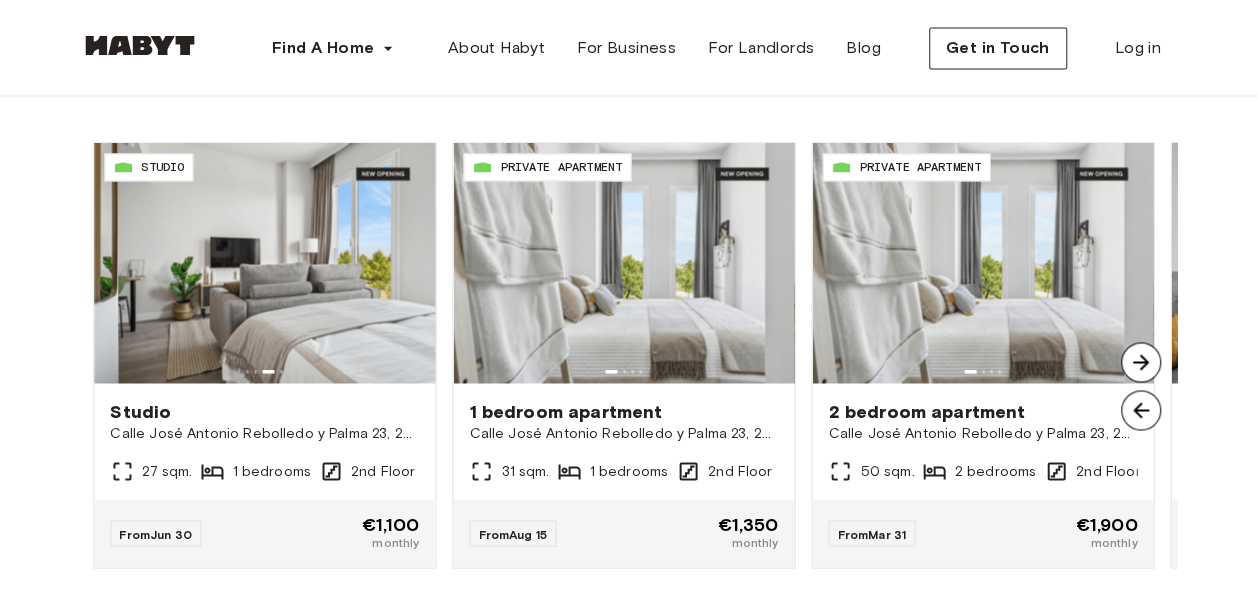 click at bounding box center (1141, 362) 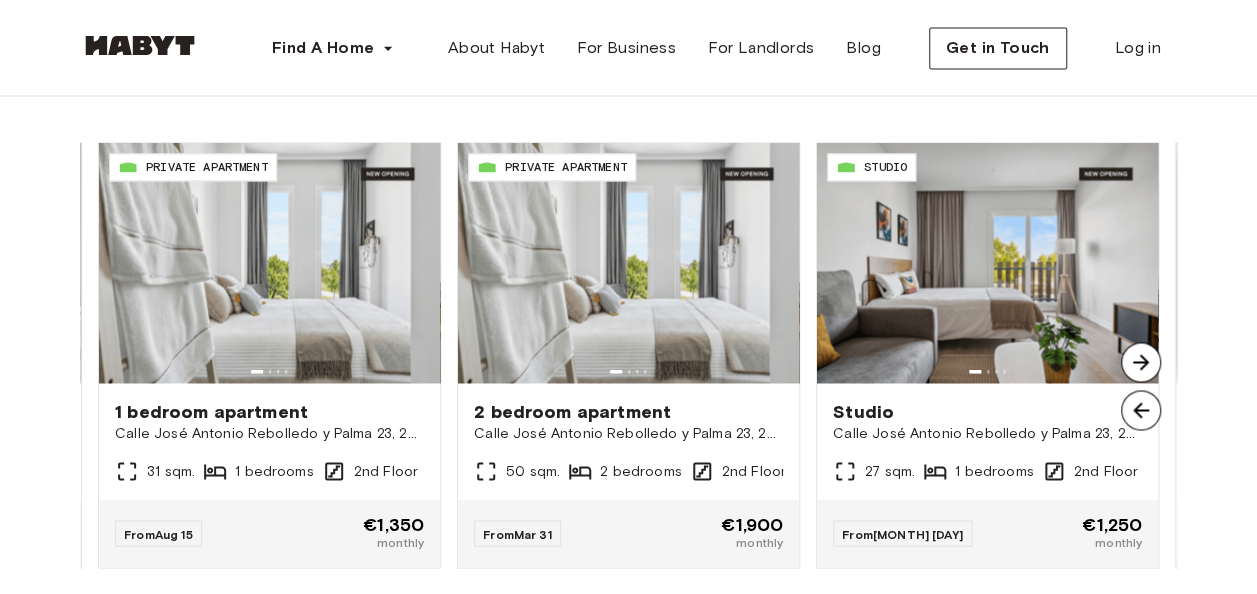 click at bounding box center (1141, 362) 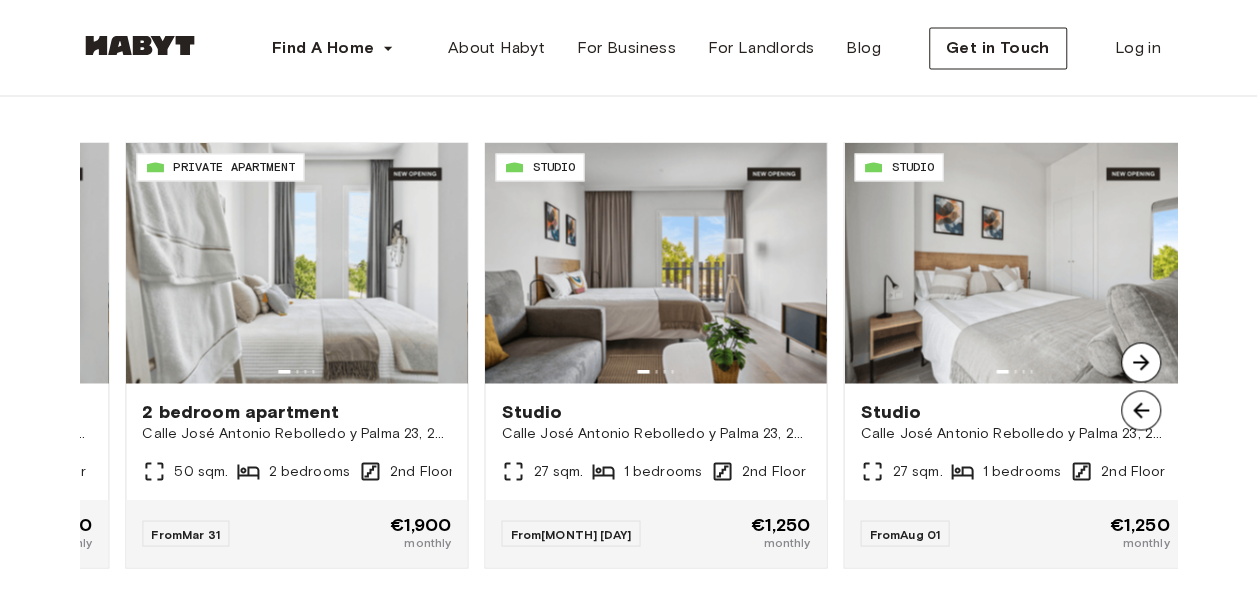click at bounding box center [1141, 362] 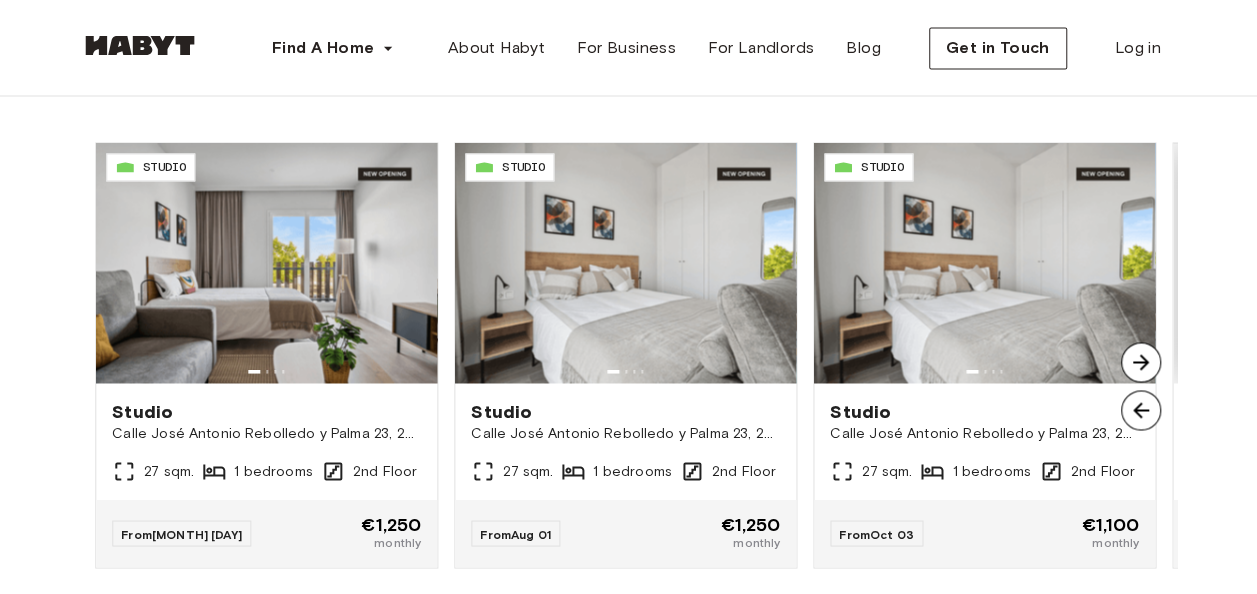 click at bounding box center [1141, 362] 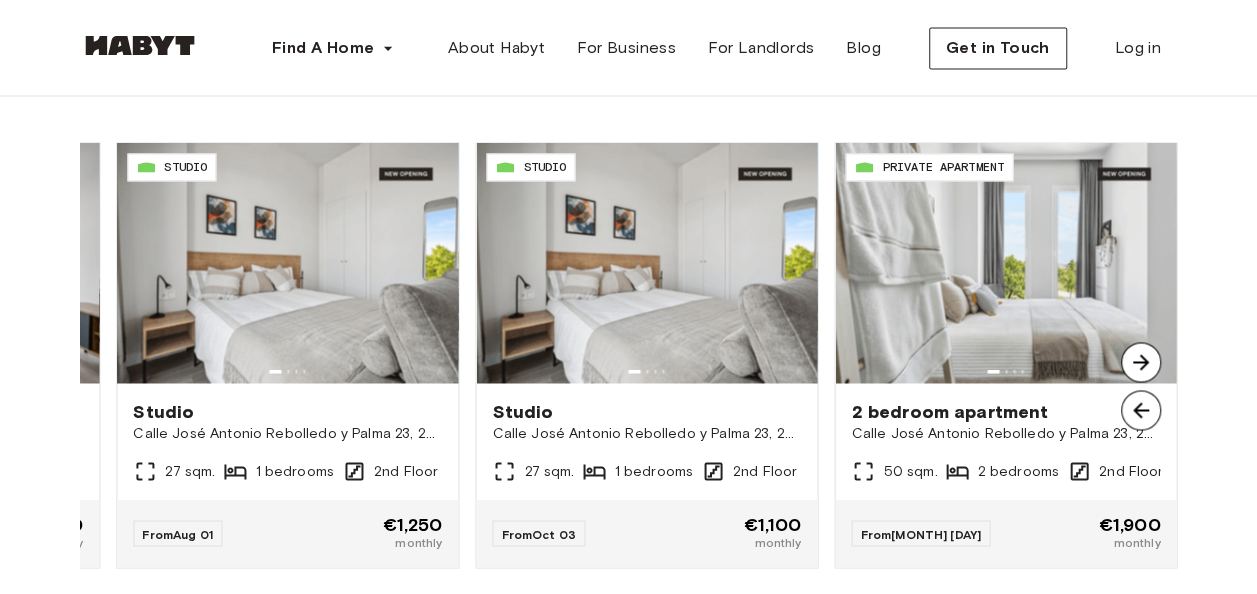 click at bounding box center [1141, 362] 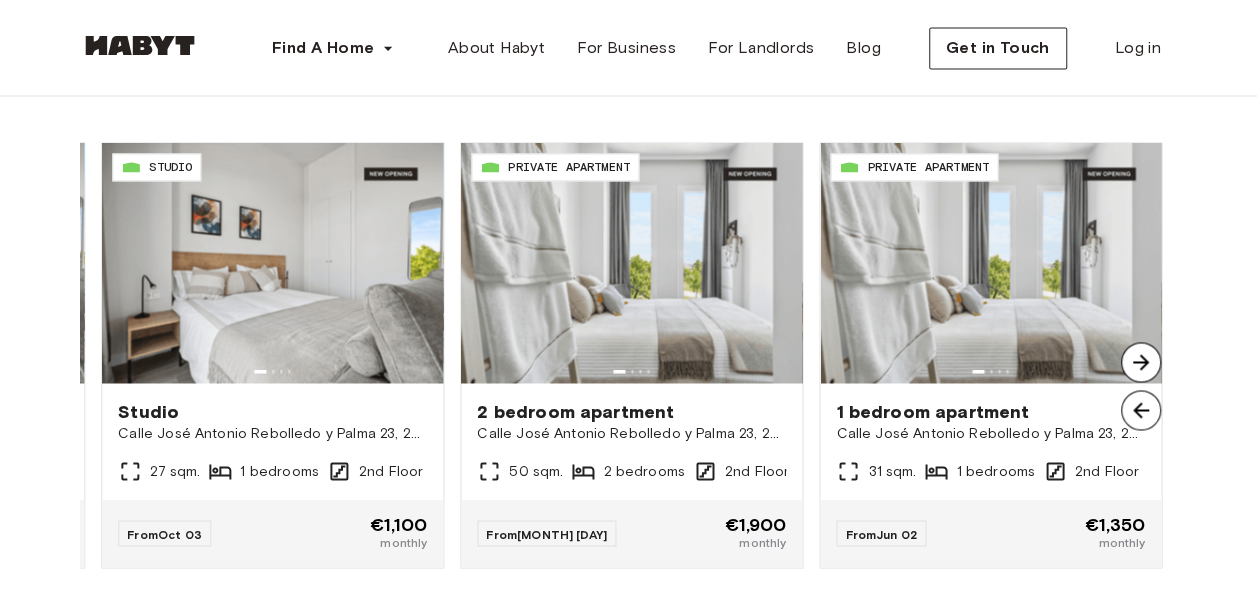 click at bounding box center (1141, 362) 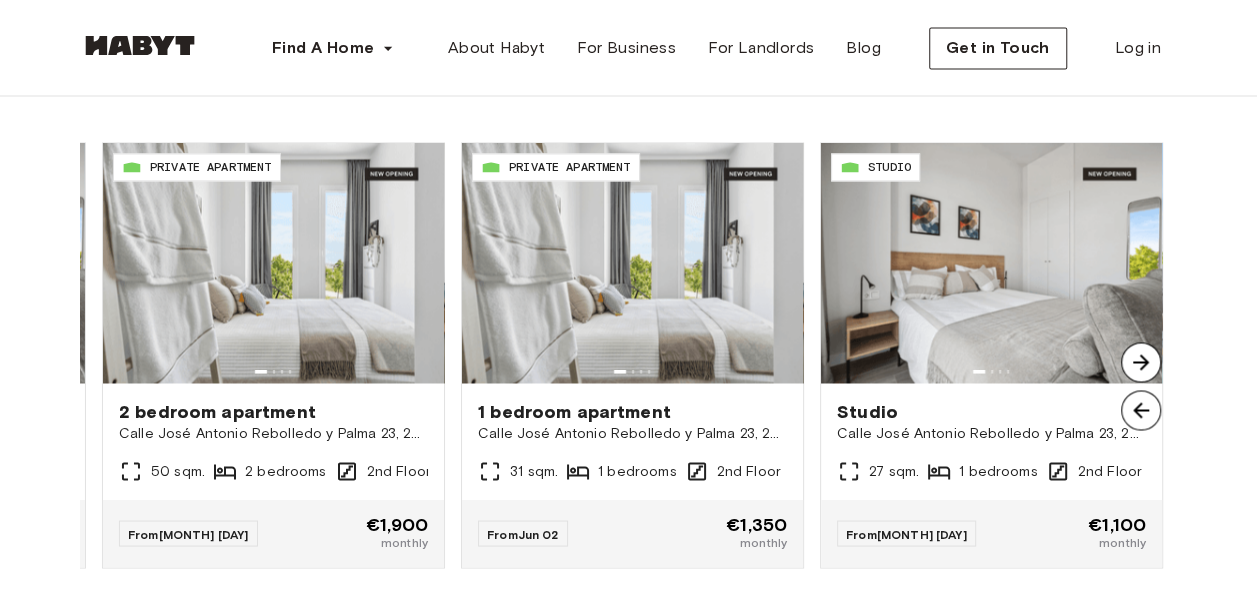 click at bounding box center (1141, 362) 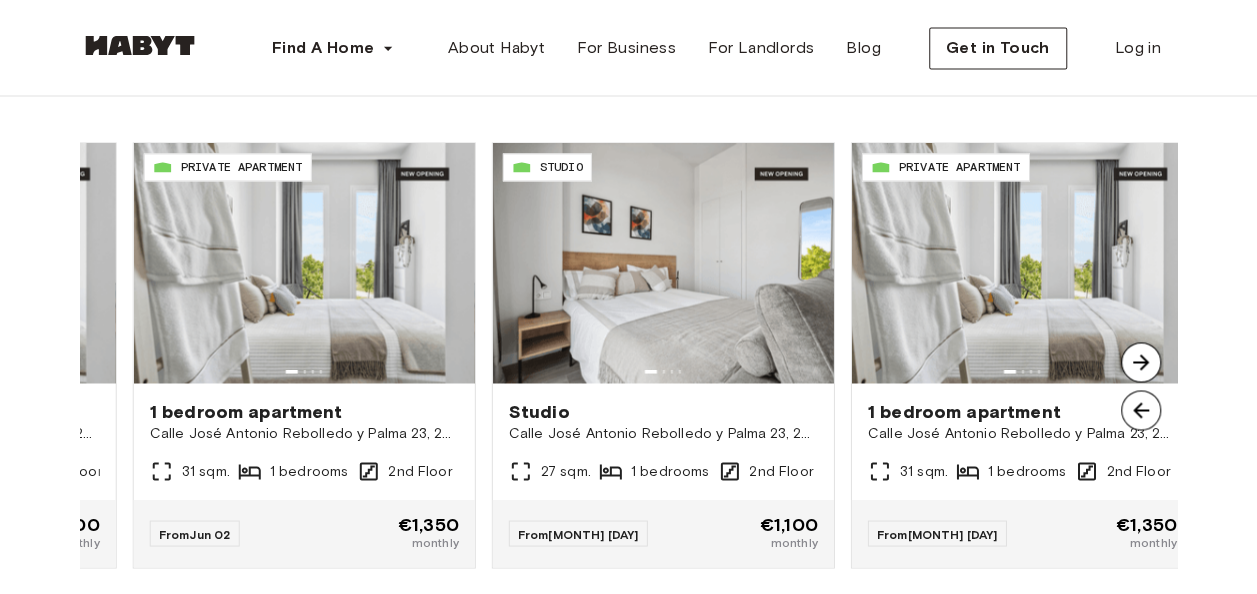 click at bounding box center [1141, 362] 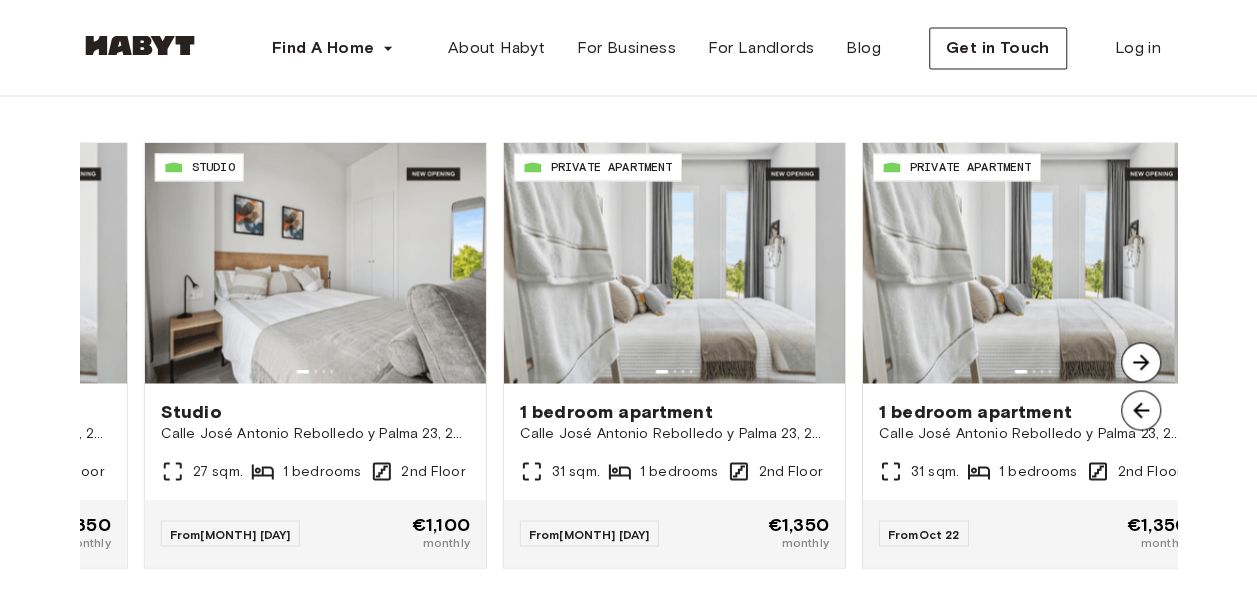 click at bounding box center [1141, 362] 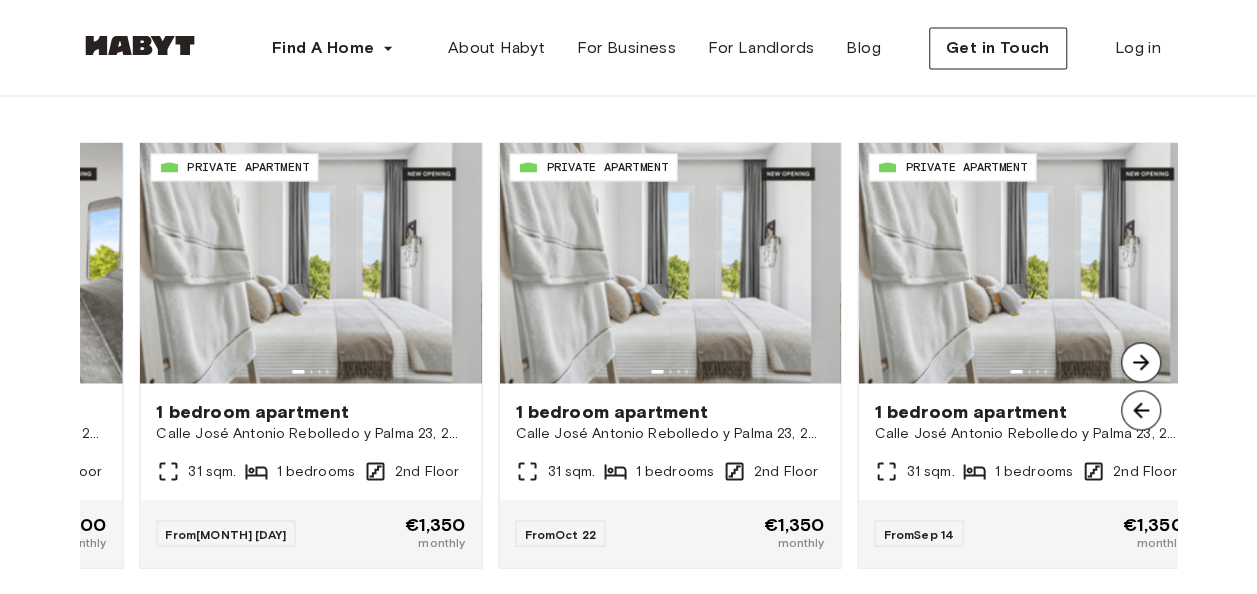 click at bounding box center [1141, 362] 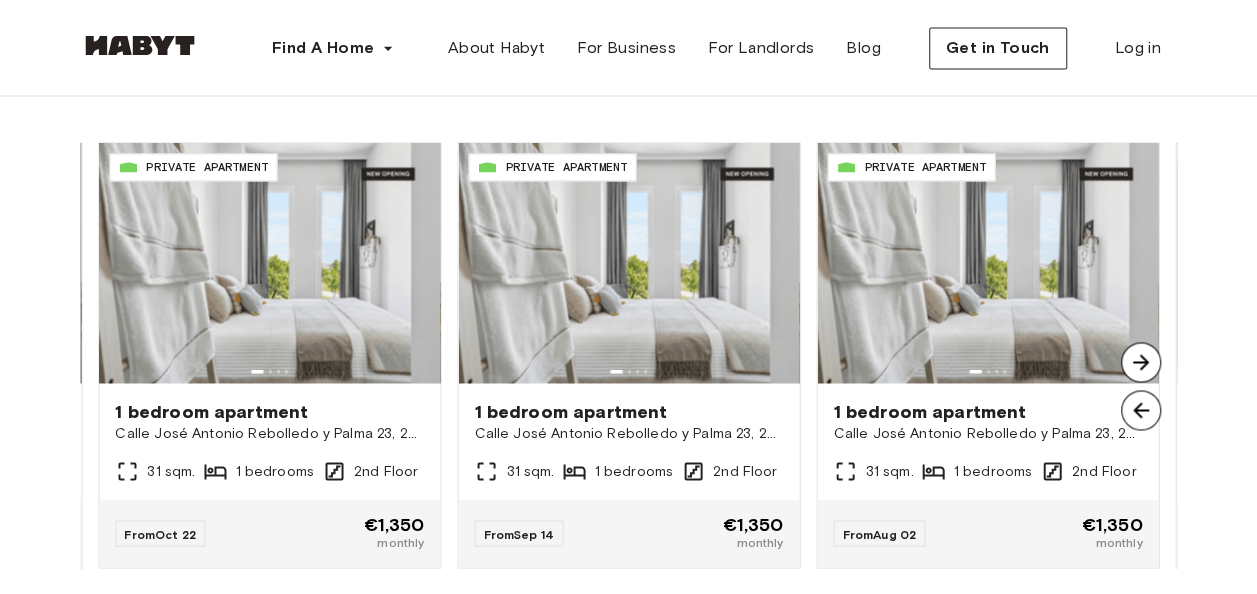 click at bounding box center [1141, 362] 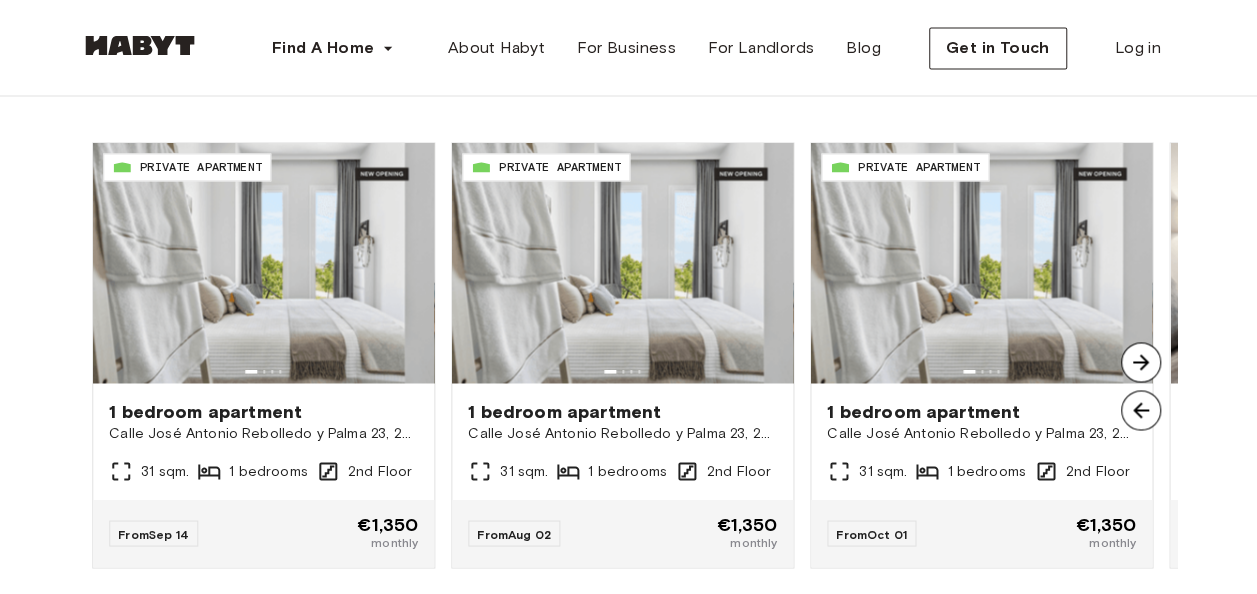 click at bounding box center (1141, 362) 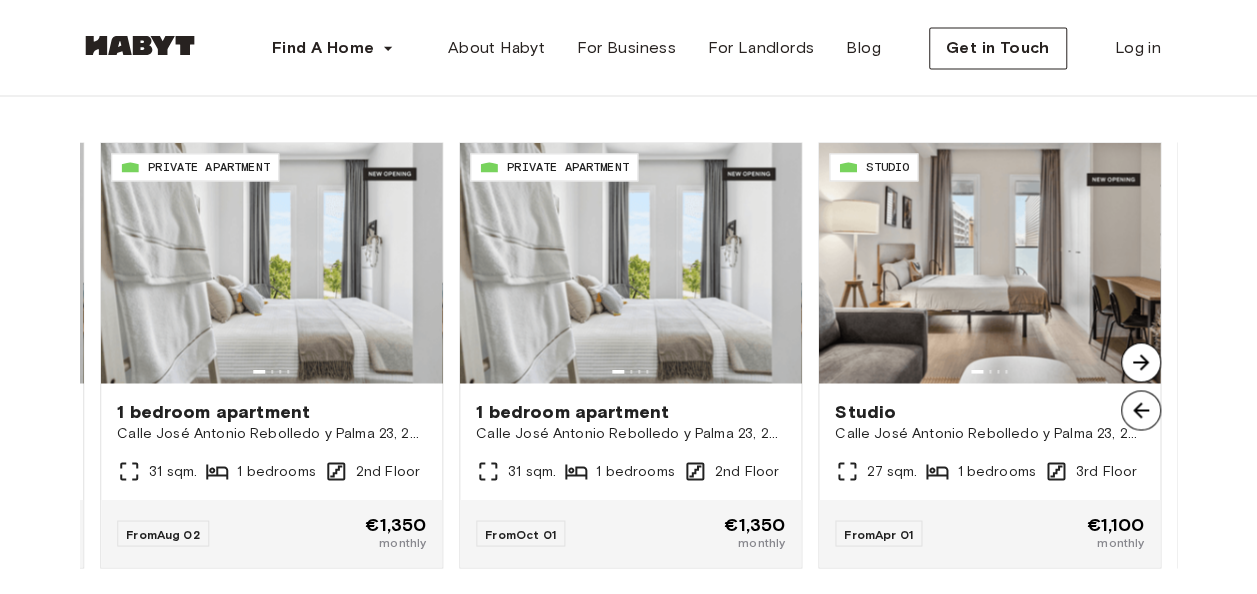 click at bounding box center [1141, 362] 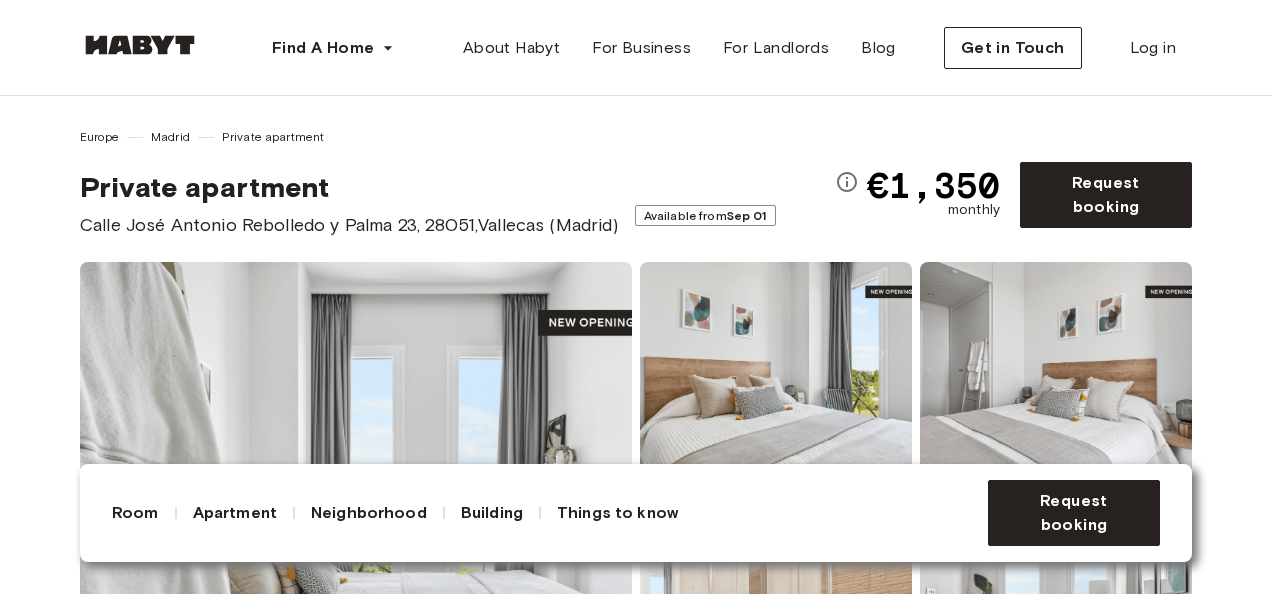 click on "Find A Home Europe Amsterdam Berlin Frankfurt Hamburg Lisbon Madrid Milan Modena Paris Turin Munich Rotterdam Stuttgart Dusseldorf Cologne Zurich The Hague Graz Brussels Leipzig Asia Hong Kong Singapore Seoul Phuket Tokyo About Habyt For Business For Landlords Blog Get in Touch Log in" at bounding box center [636, 48] 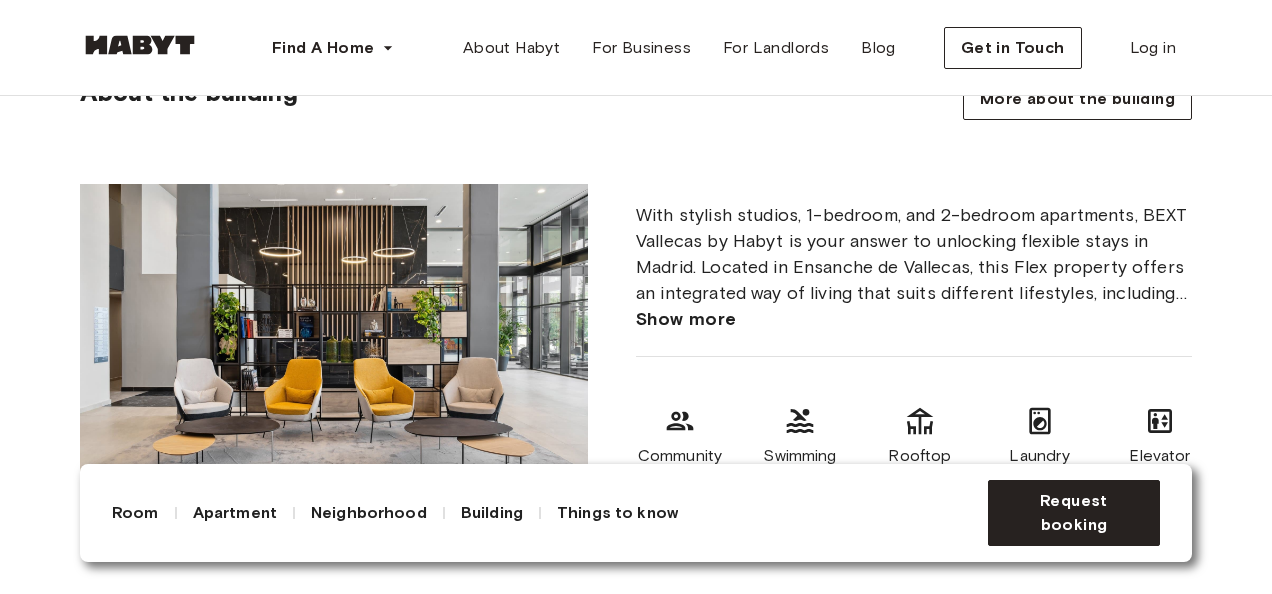 scroll, scrollTop: 1104, scrollLeft: 0, axis: vertical 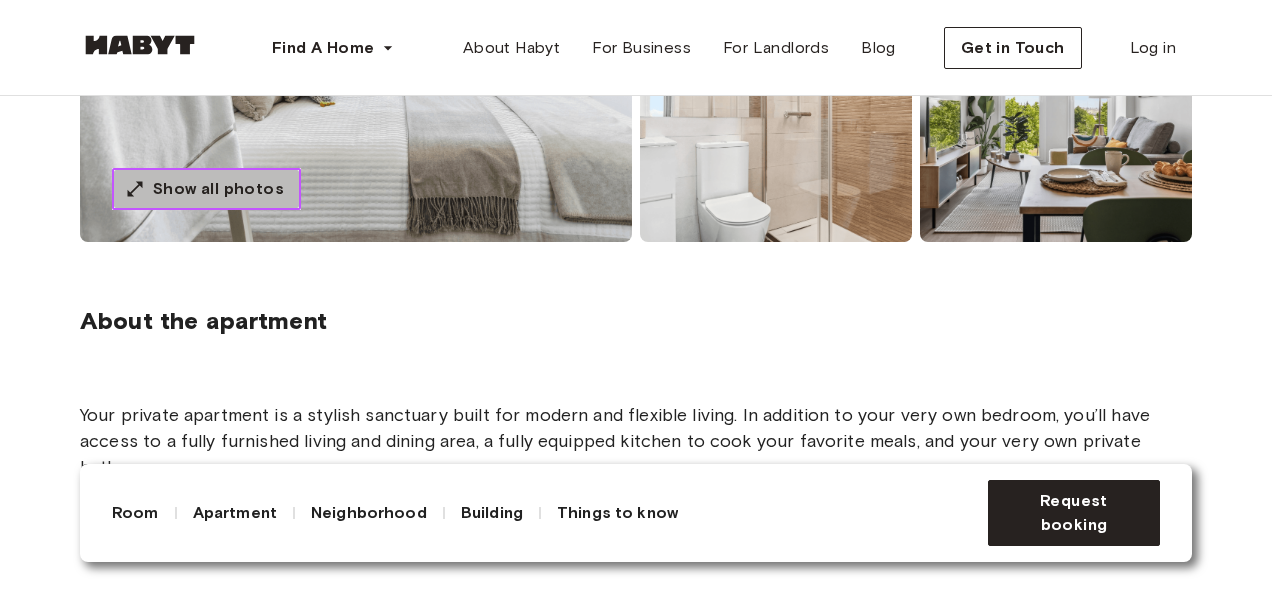 click on "Show all photos" at bounding box center [218, 189] 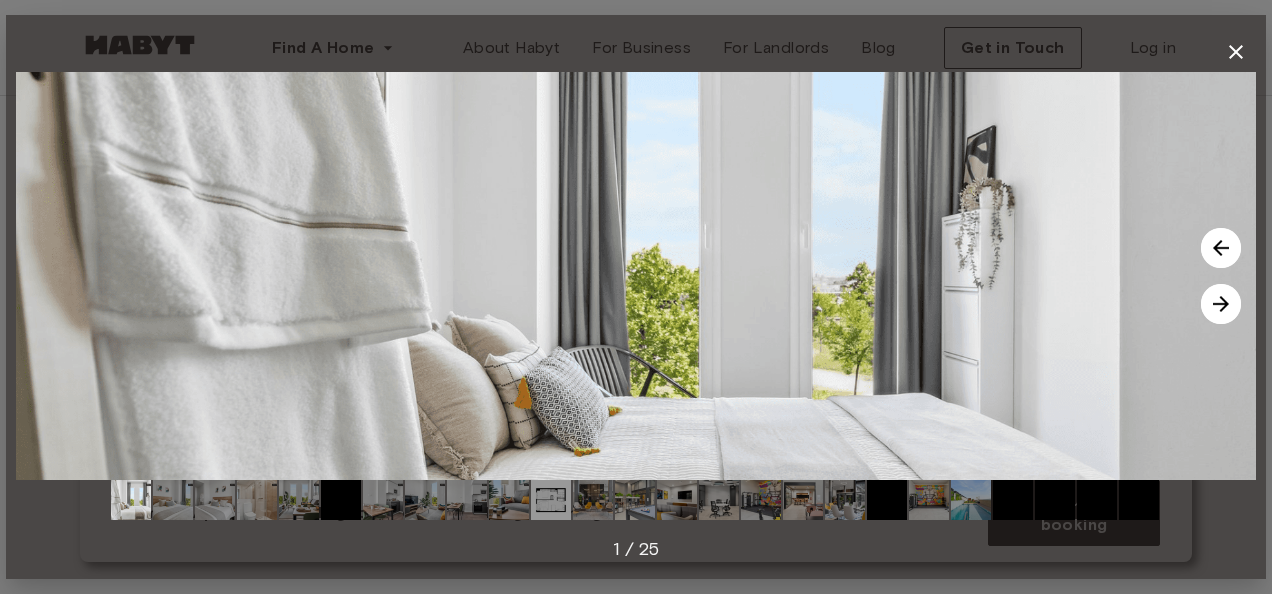click at bounding box center [1221, 304] 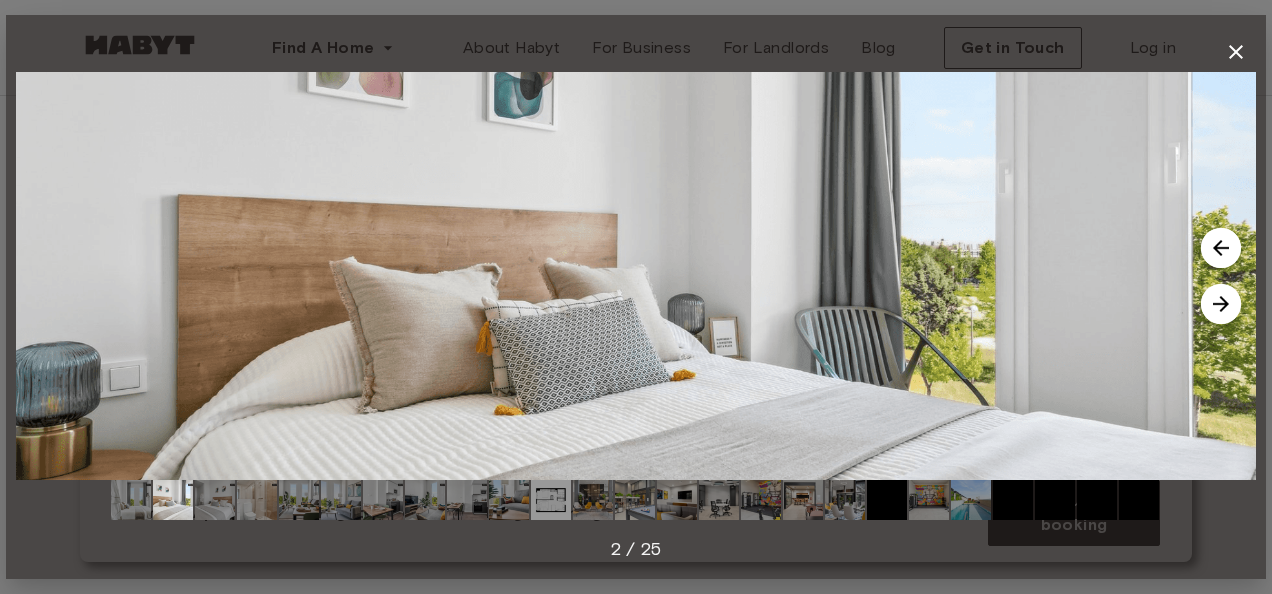click at bounding box center (1221, 304) 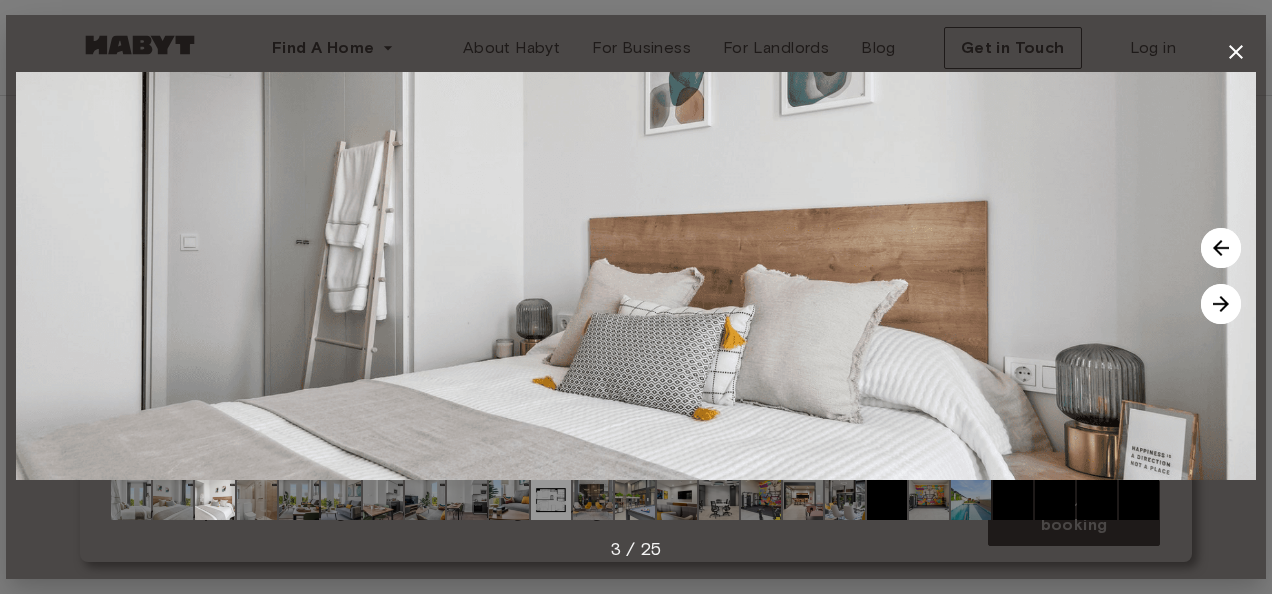click at bounding box center (1221, 304) 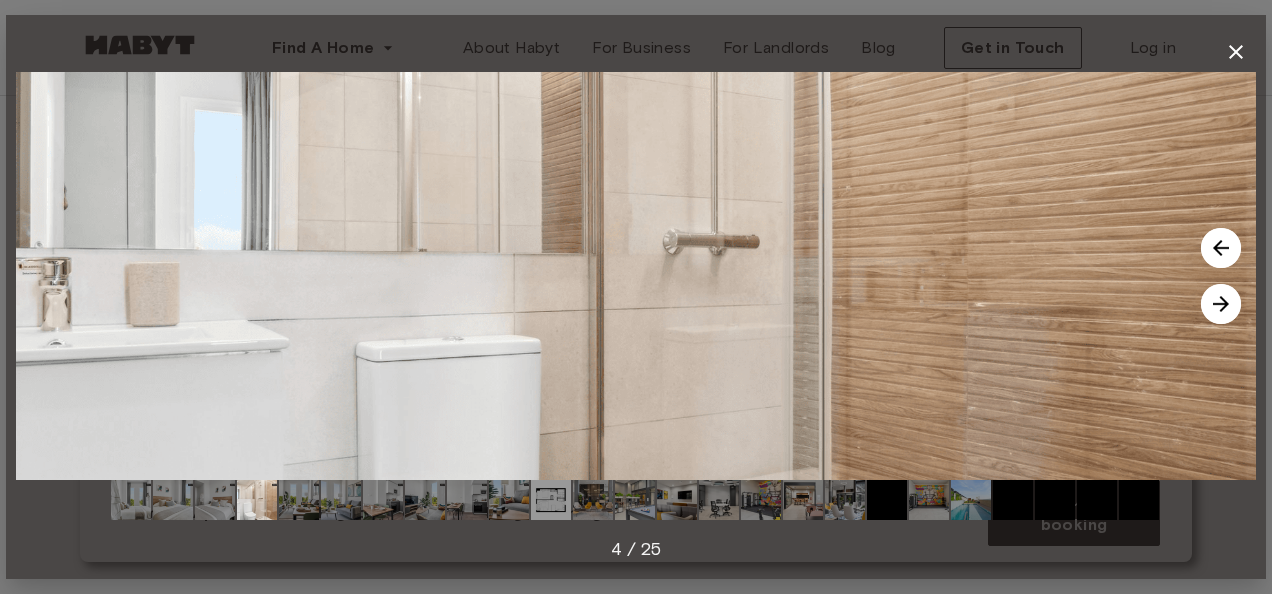 click at bounding box center (1221, 304) 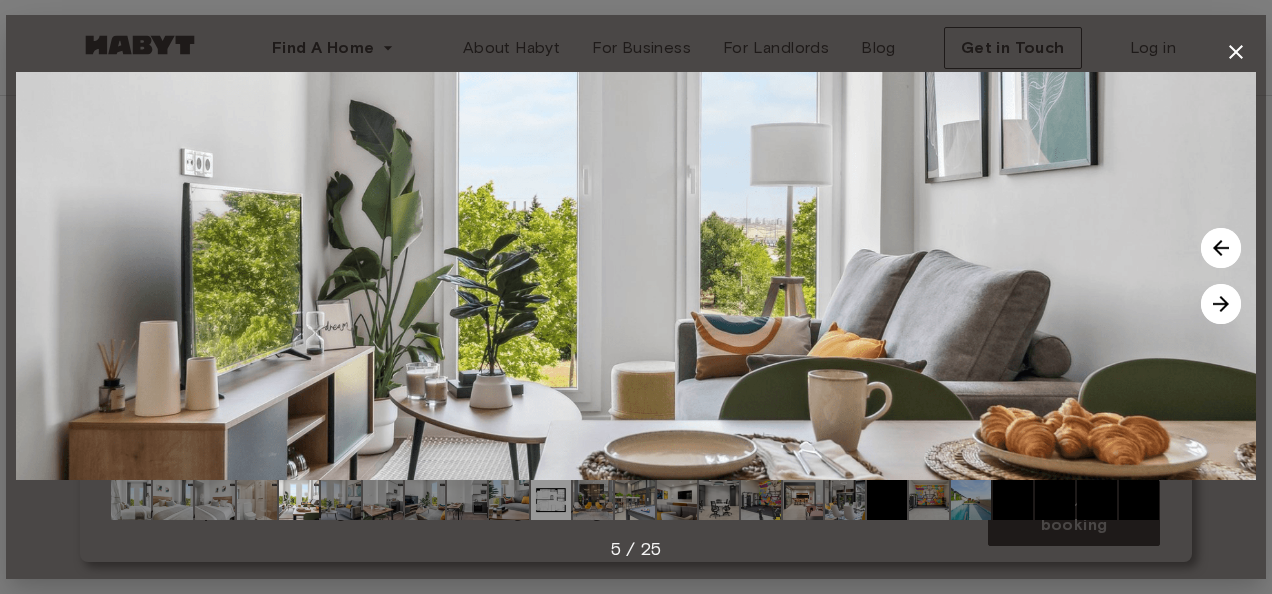 click at bounding box center [1221, 304] 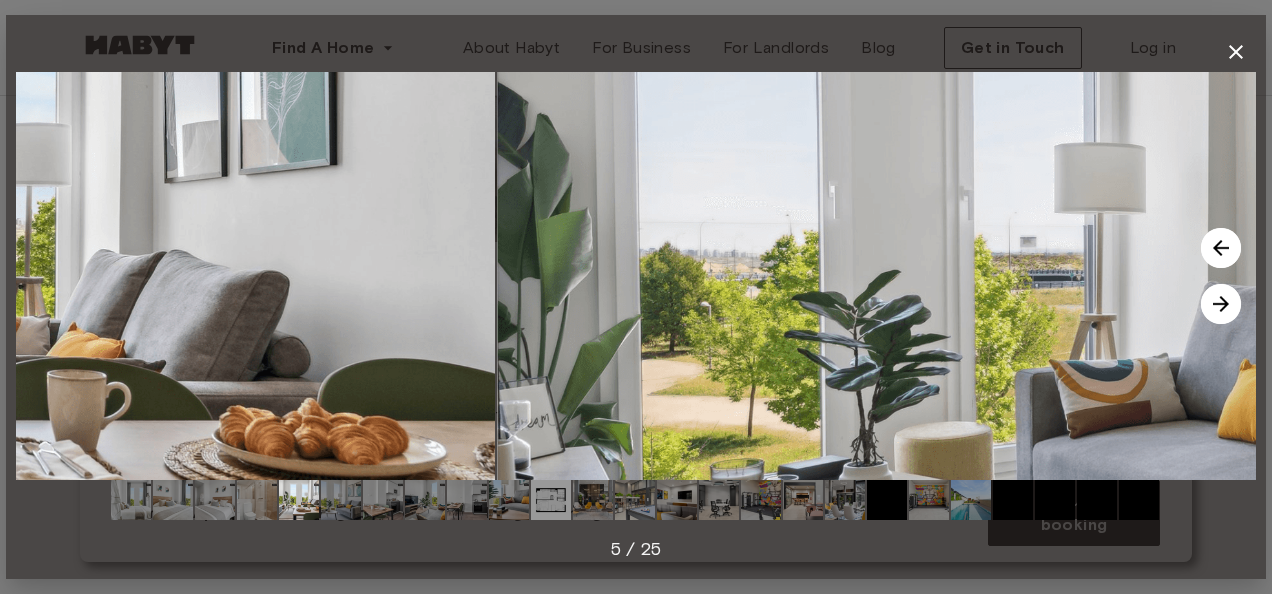 click at bounding box center [1221, 304] 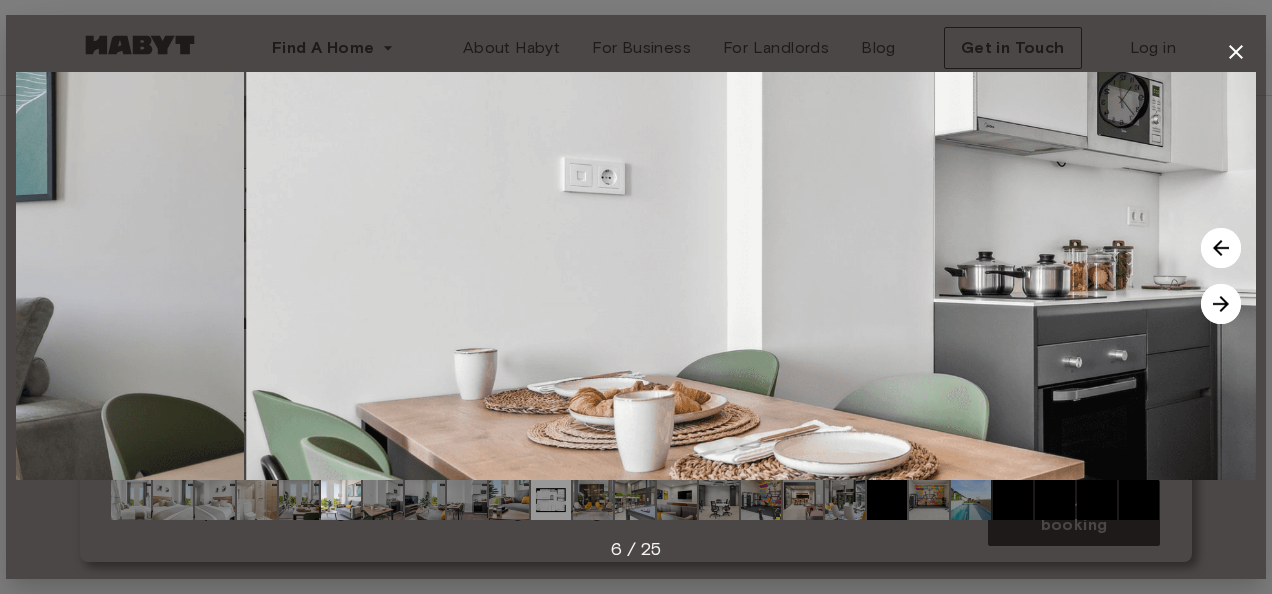click at bounding box center [1221, 304] 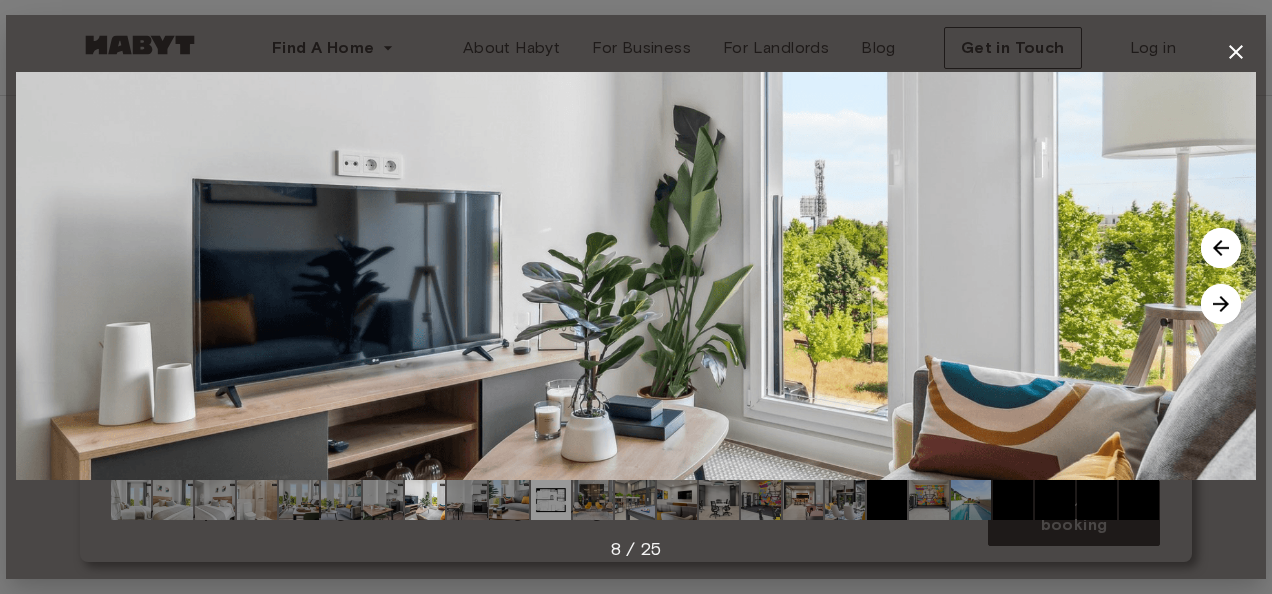 click at bounding box center [1221, 304] 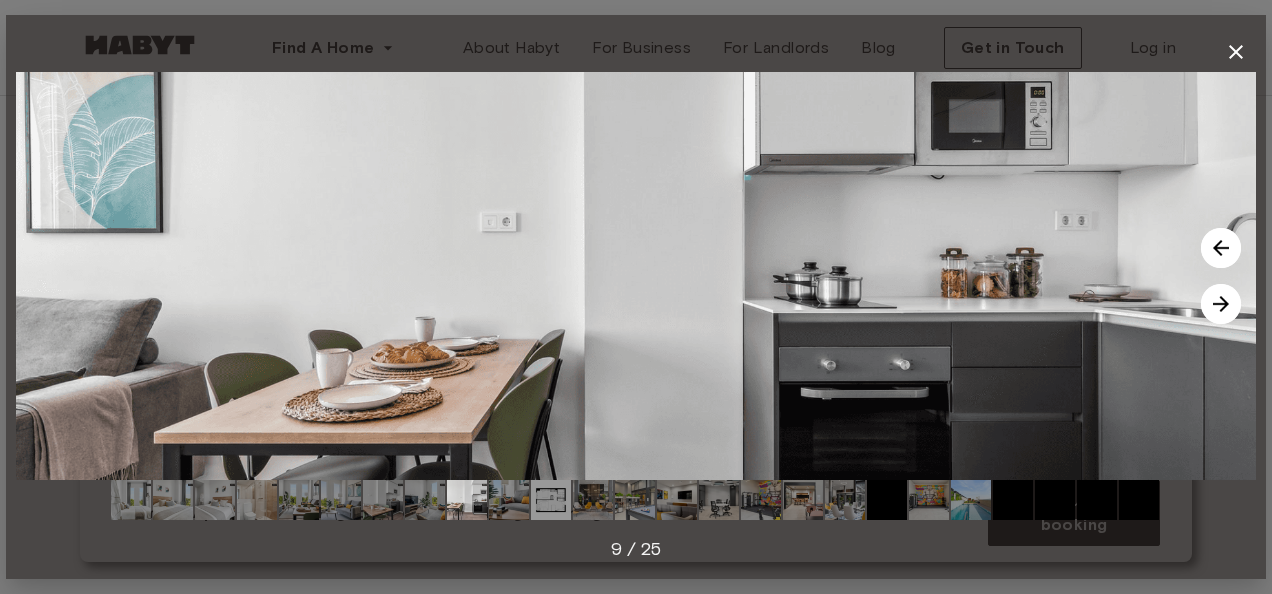 click at bounding box center (1221, 304) 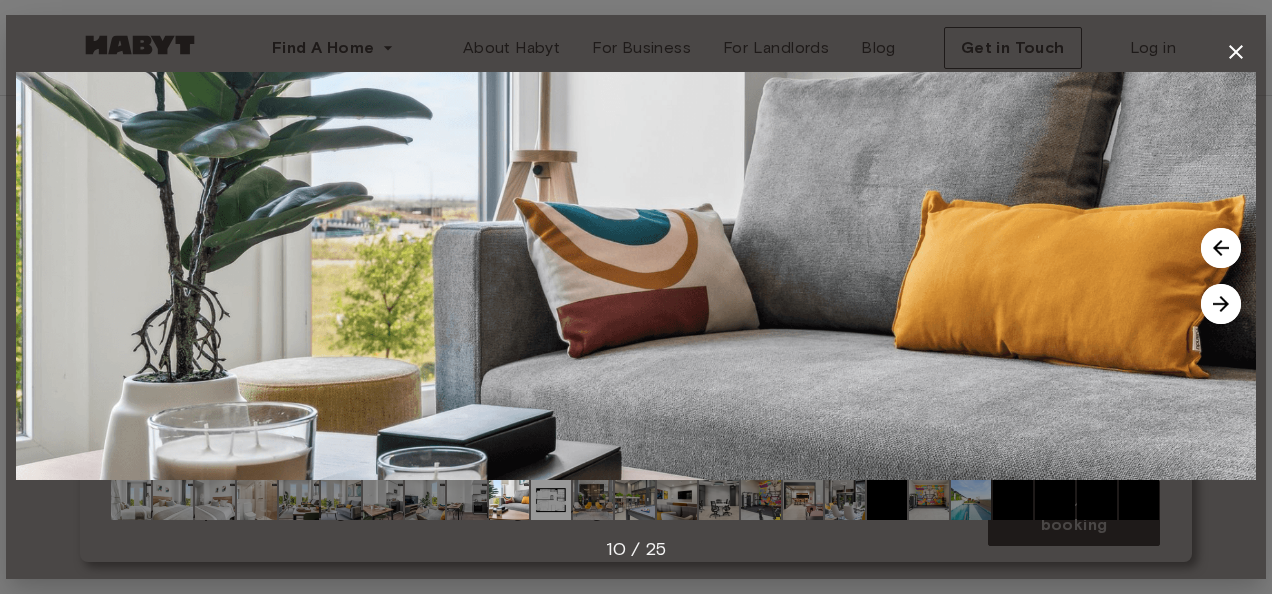 click at bounding box center (1221, 304) 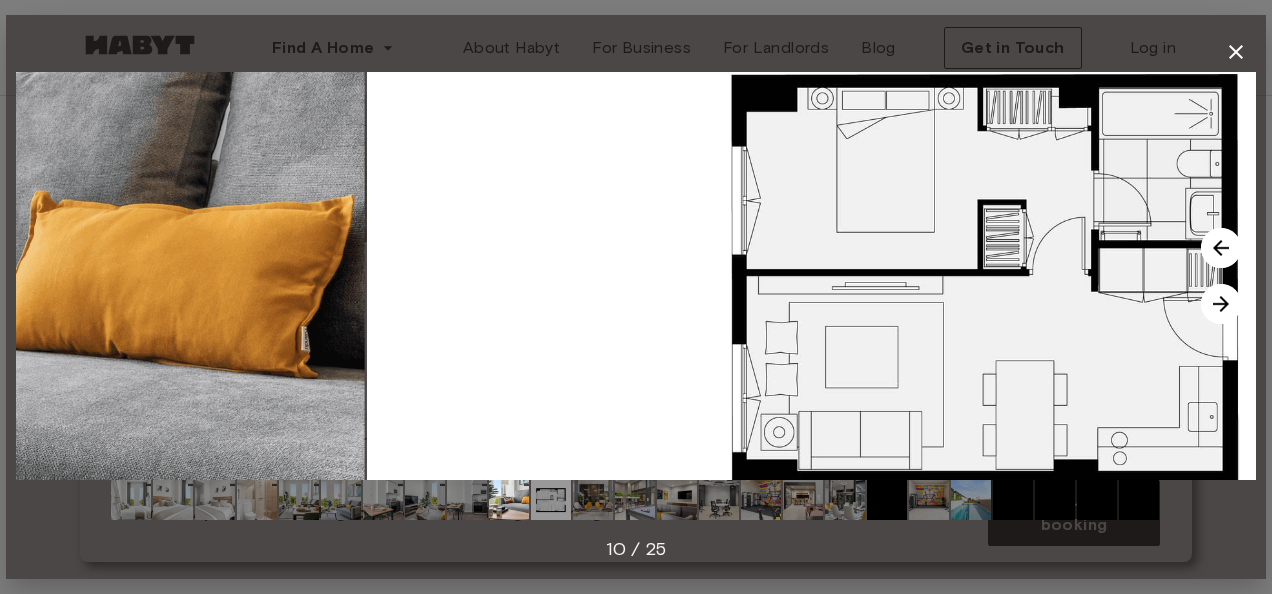 click at bounding box center [1221, 304] 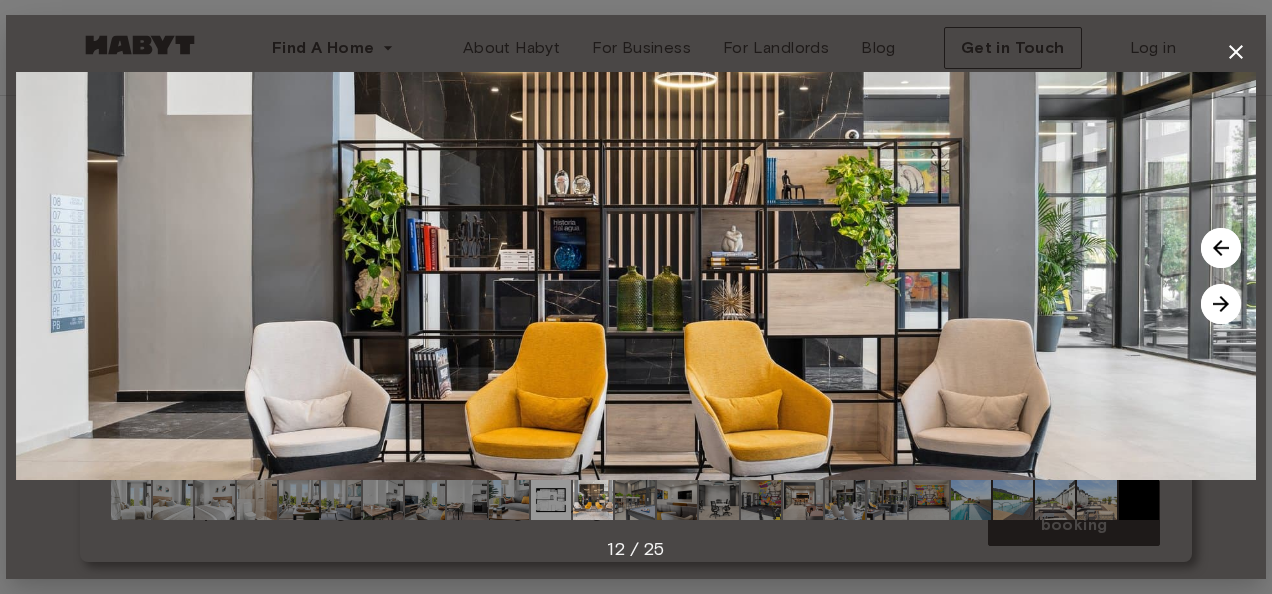 click at bounding box center (1221, 248) 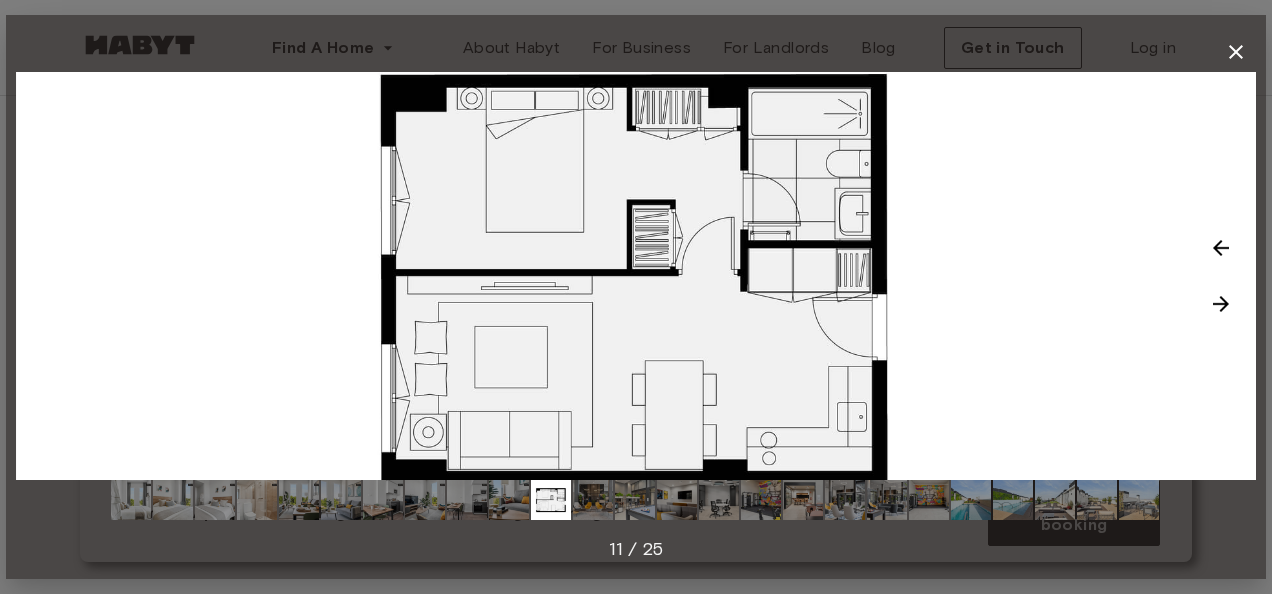 click 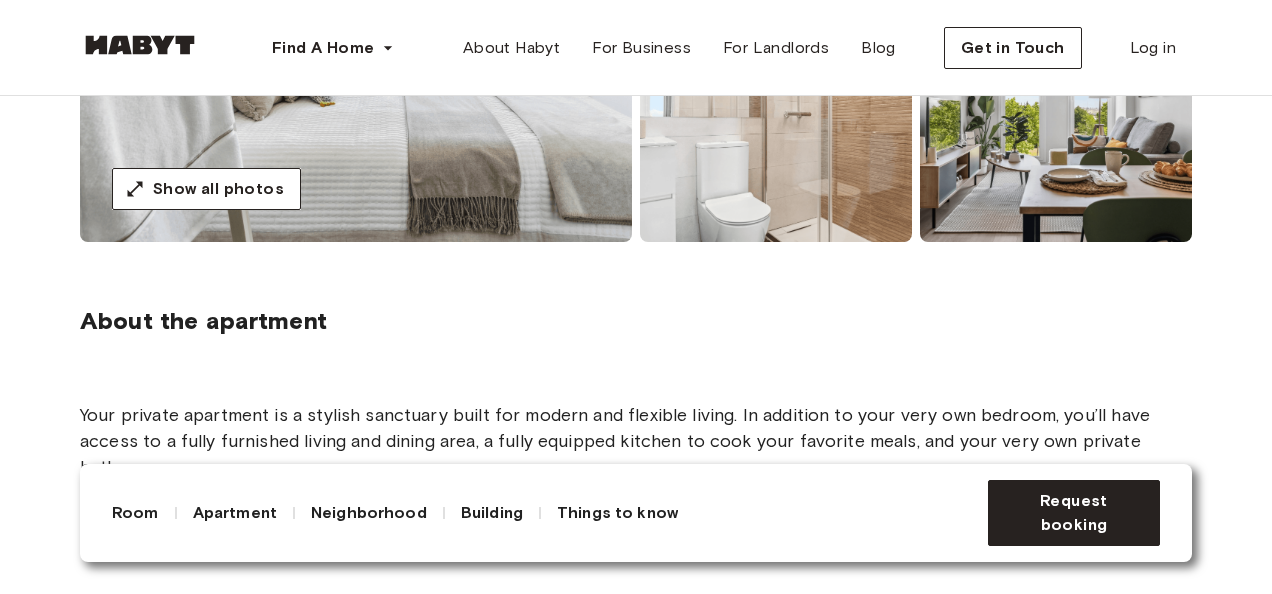 click on "About the apartment" at bounding box center (636, 321) 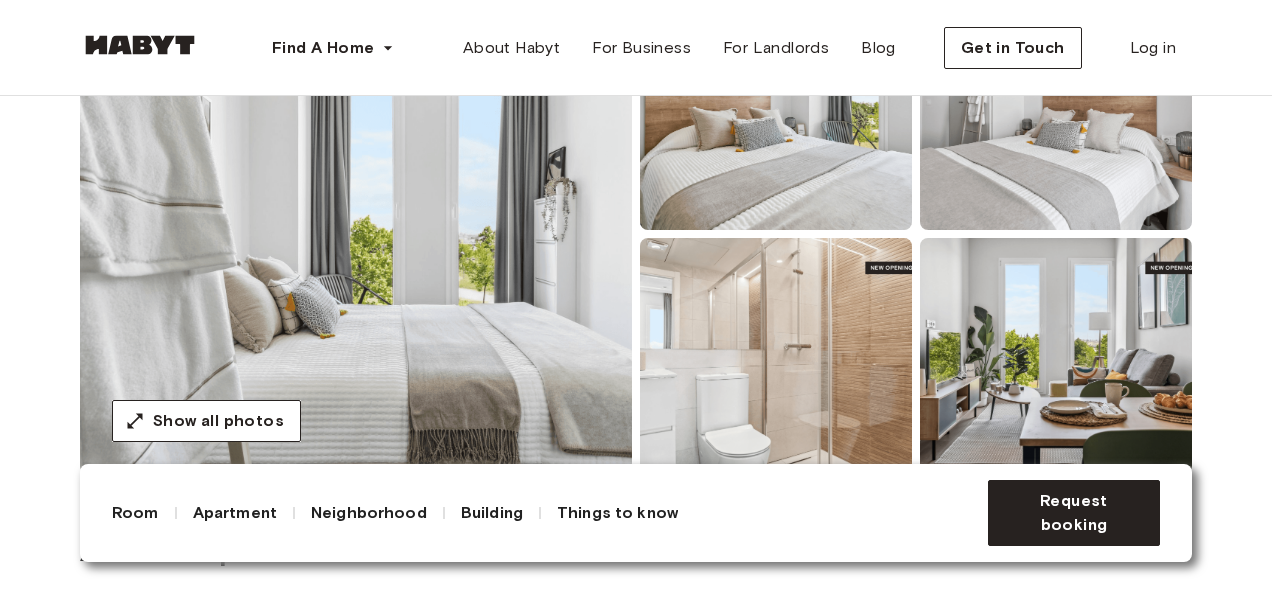 scroll, scrollTop: 300, scrollLeft: 0, axis: vertical 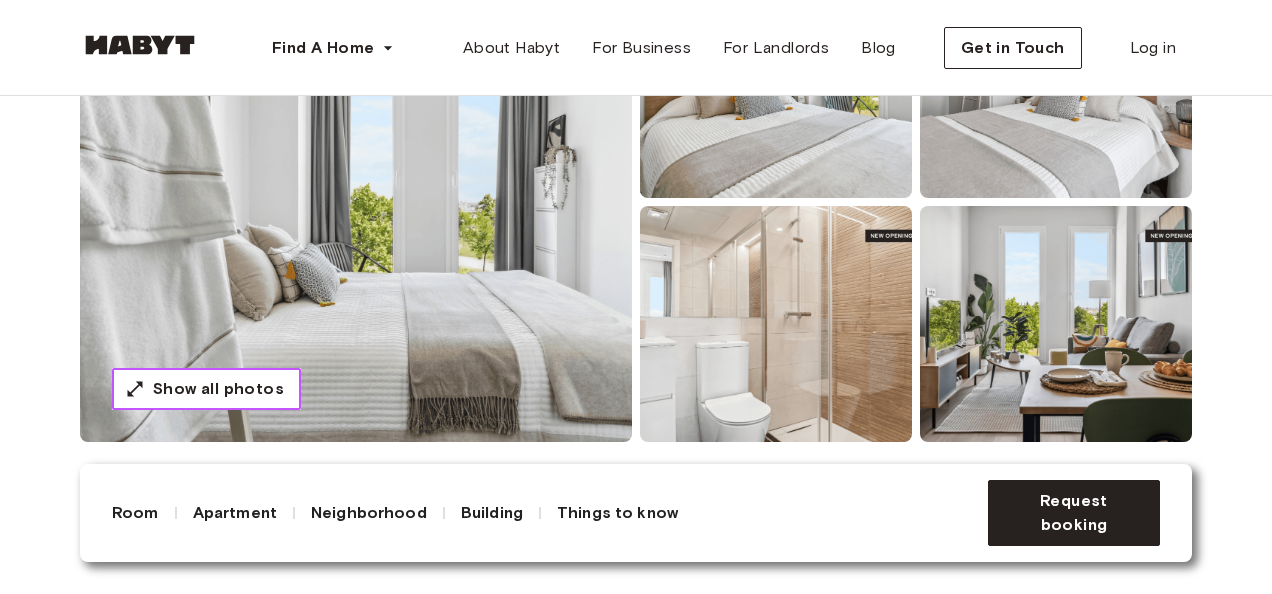 click on "Show all photos" at bounding box center (218, 389) 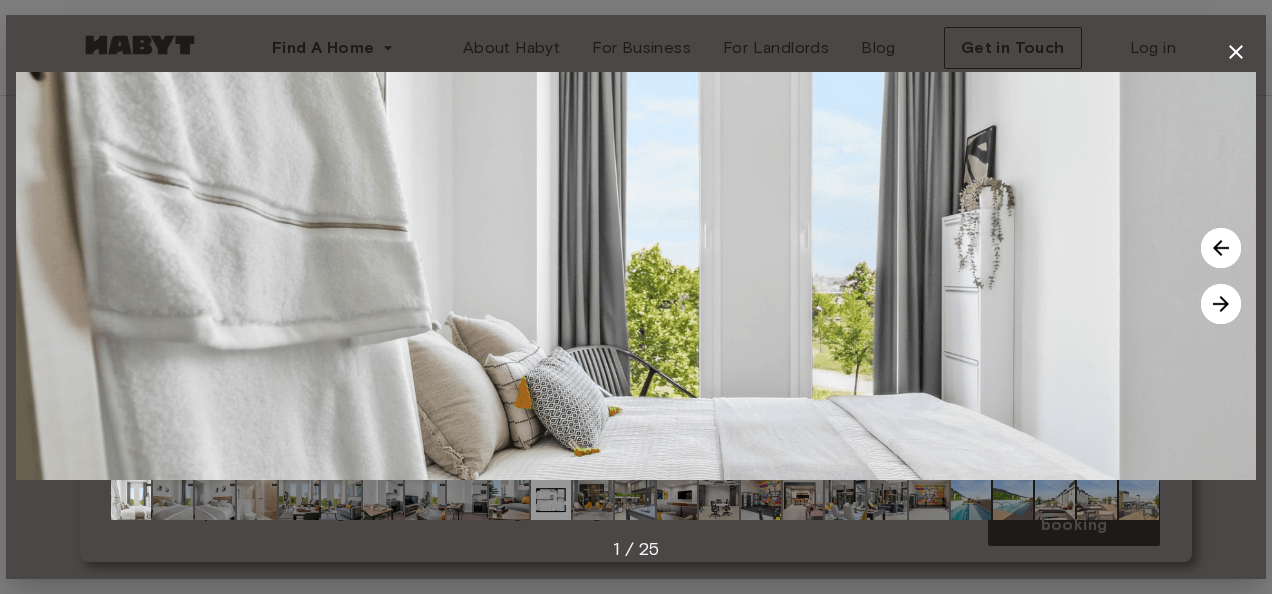 click at bounding box center [1221, 304] 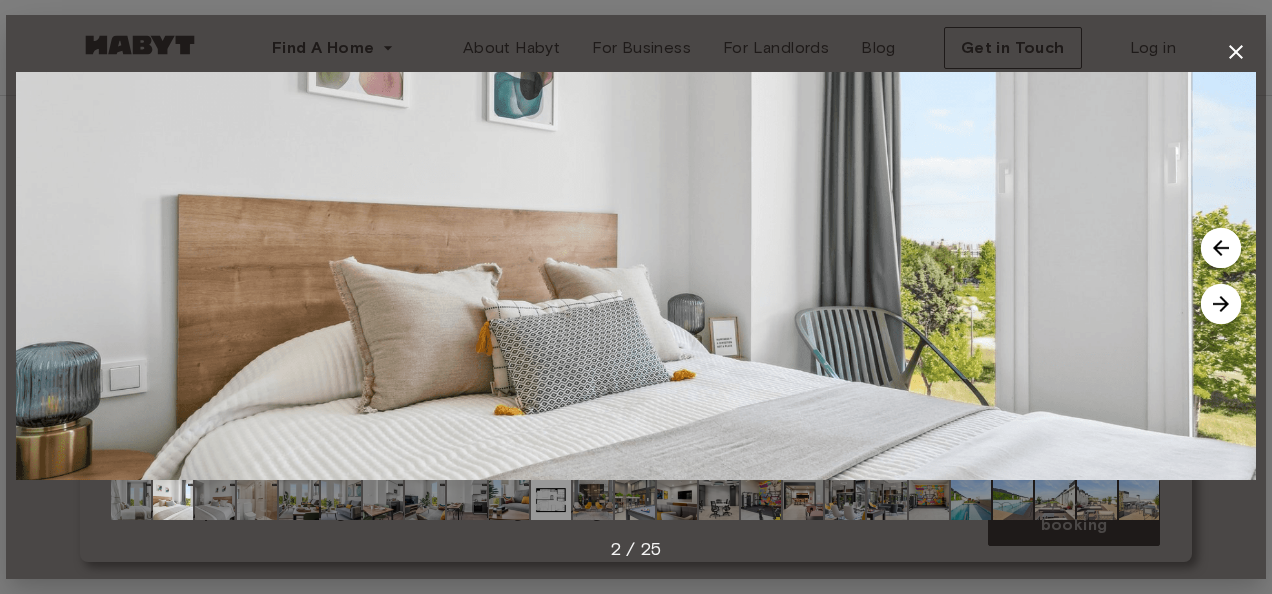 click at bounding box center [1221, 304] 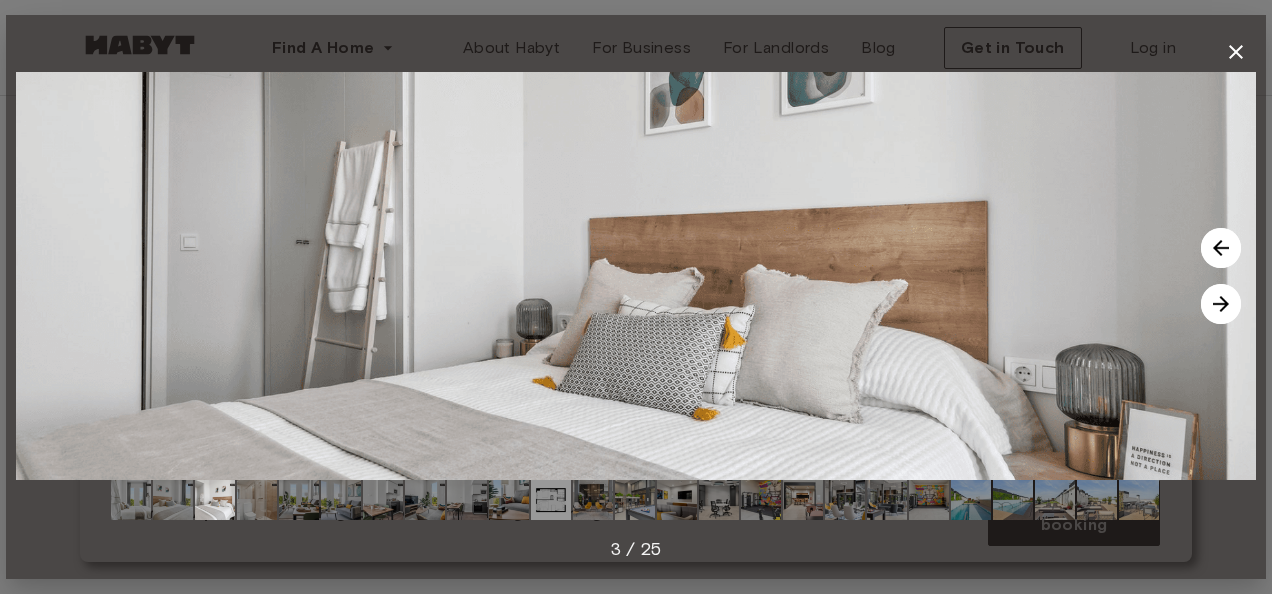 click at bounding box center [1221, 304] 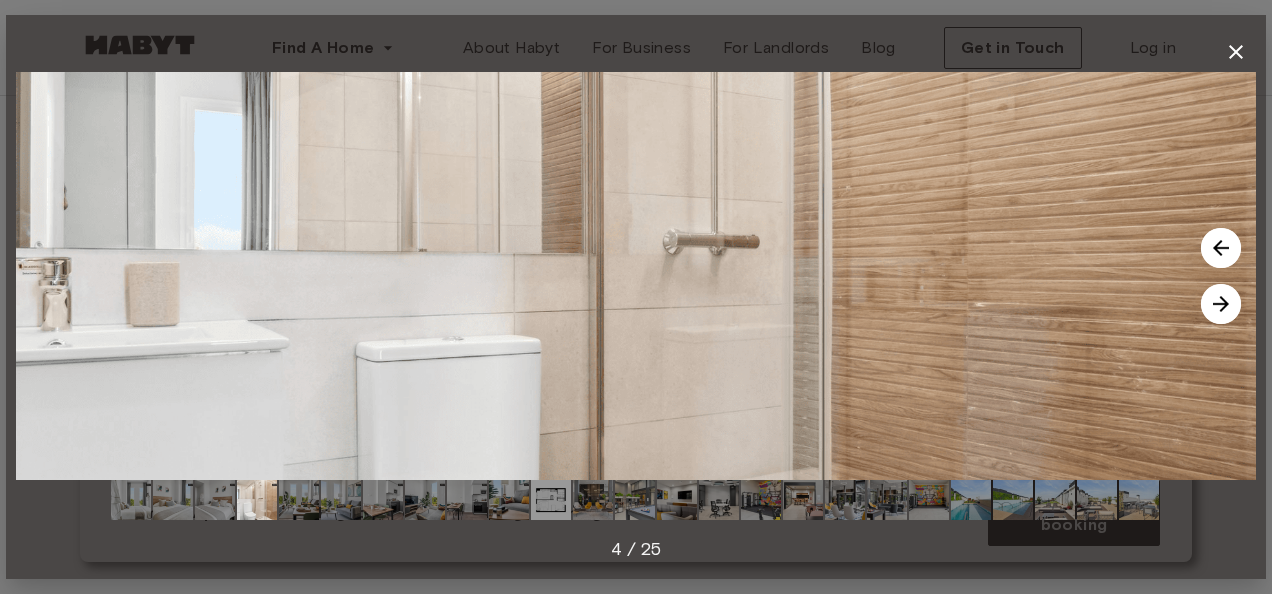 click at bounding box center (1221, 304) 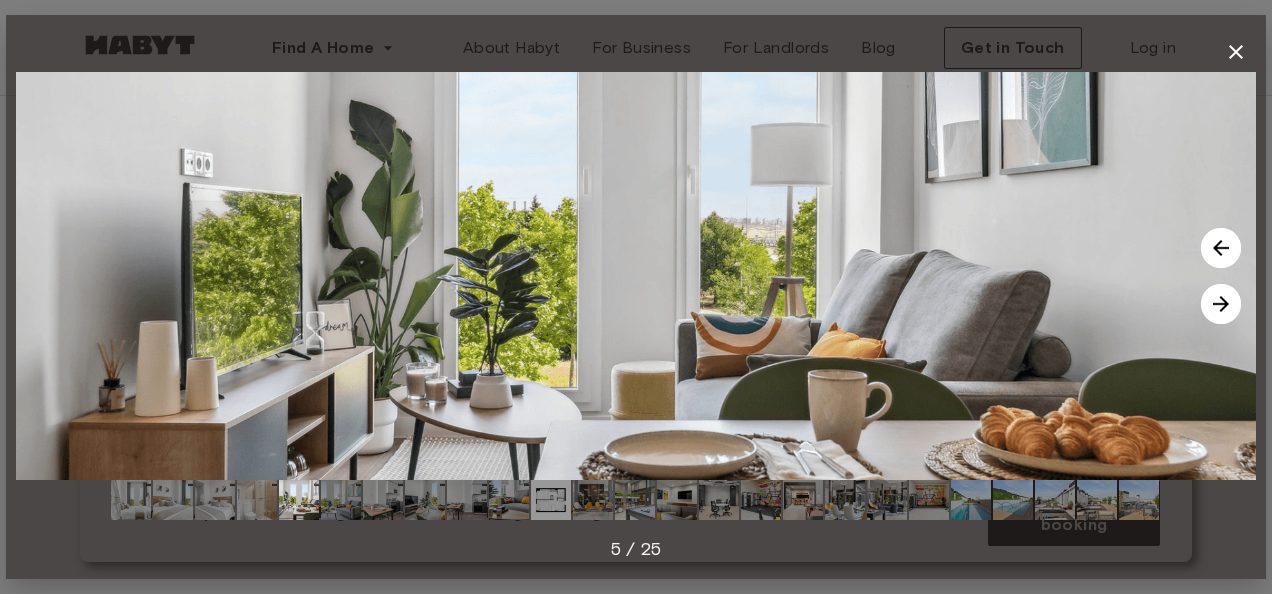 click at bounding box center [1221, 304] 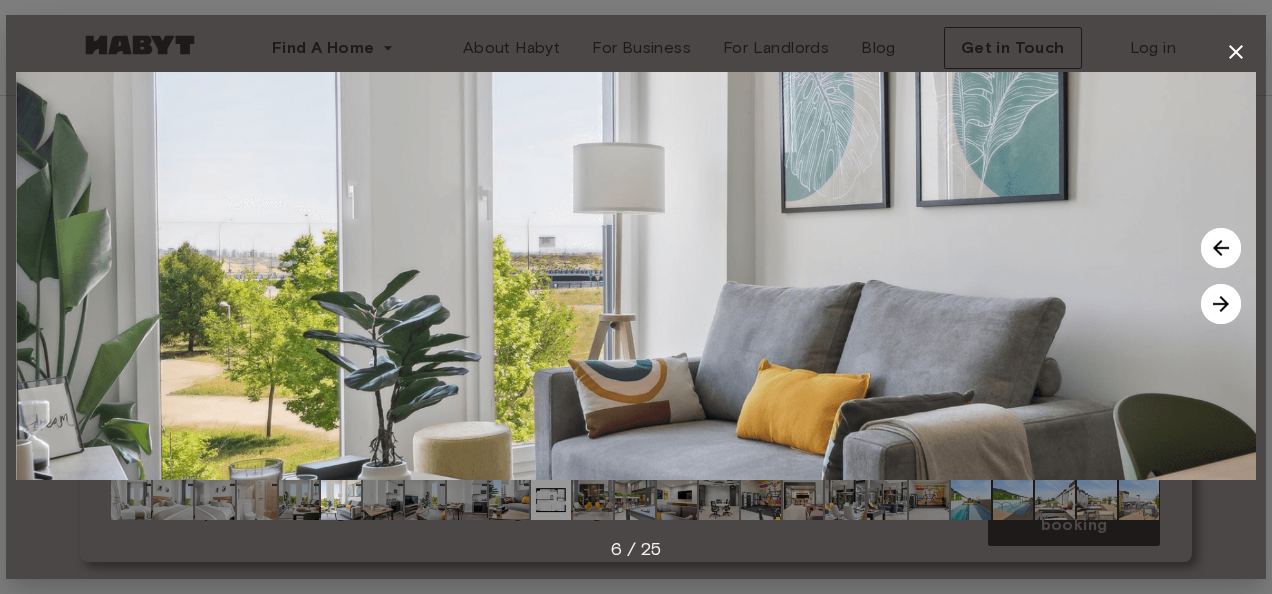 click at bounding box center (1221, 304) 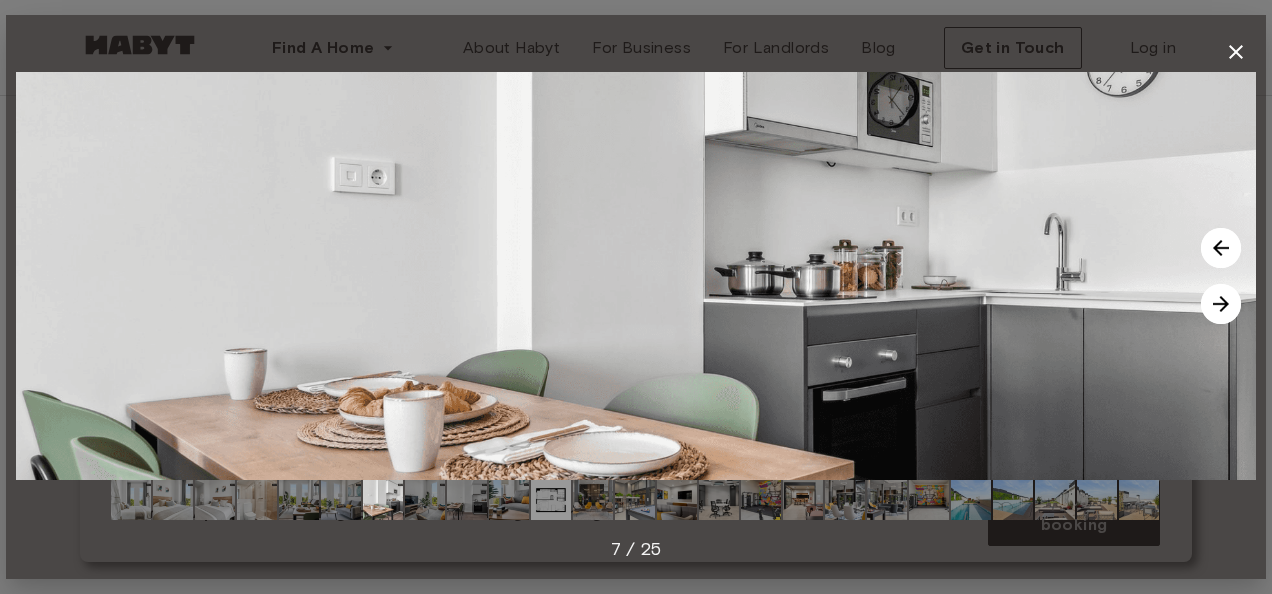 click at bounding box center (1221, 304) 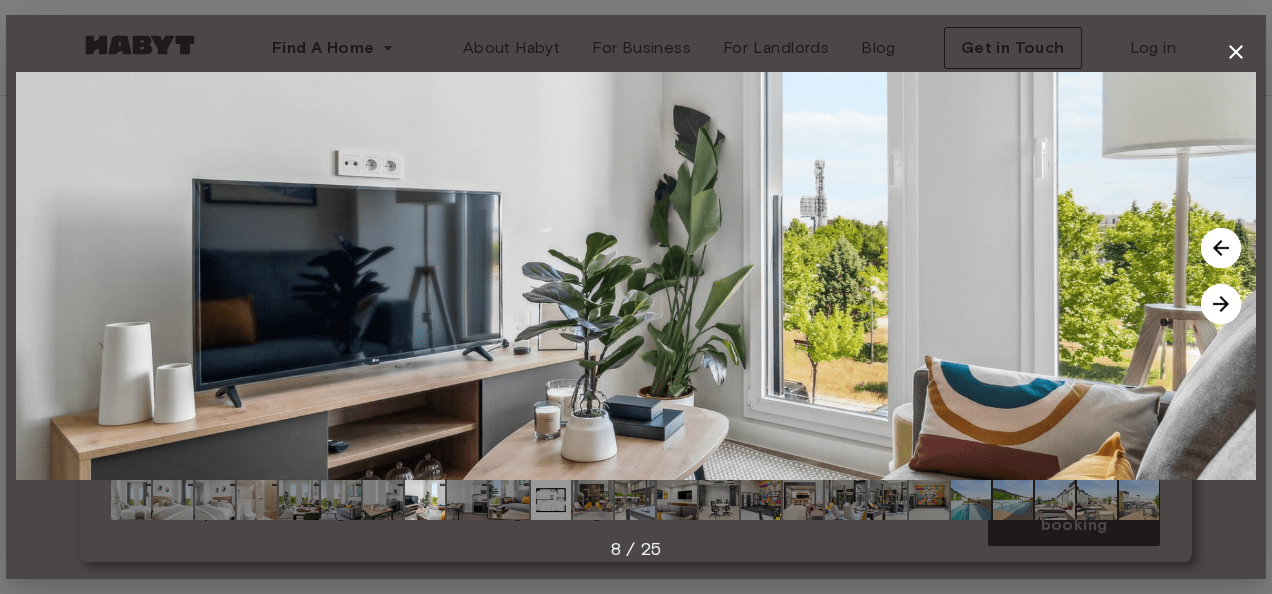 click at bounding box center (1221, 304) 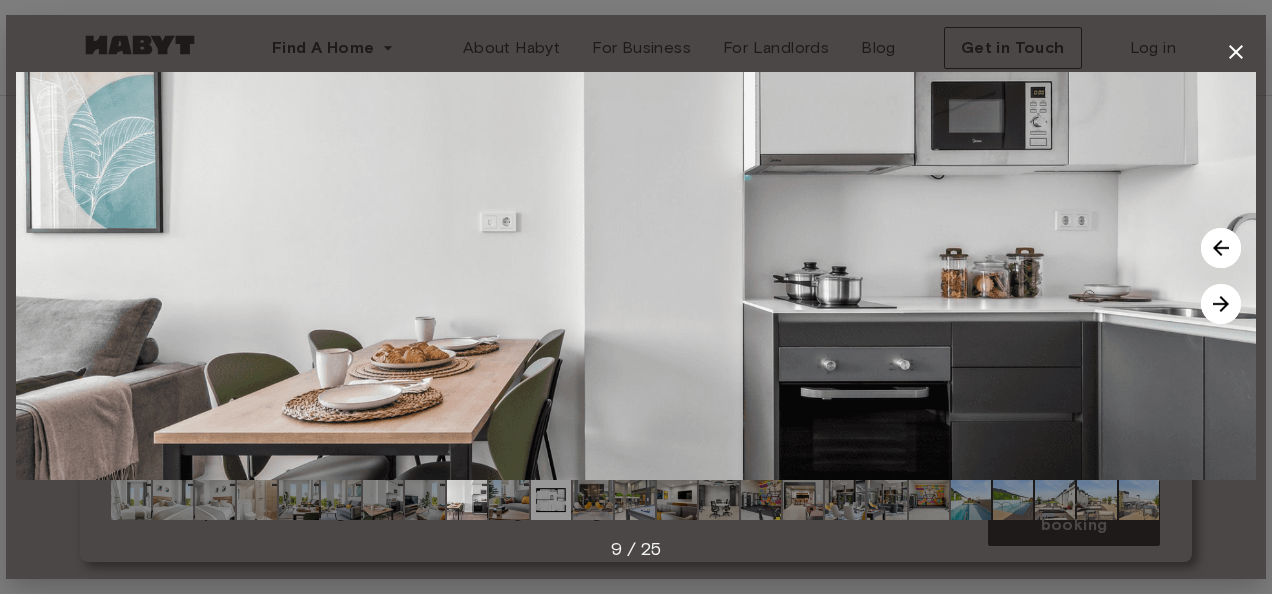 click at bounding box center [1221, 304] 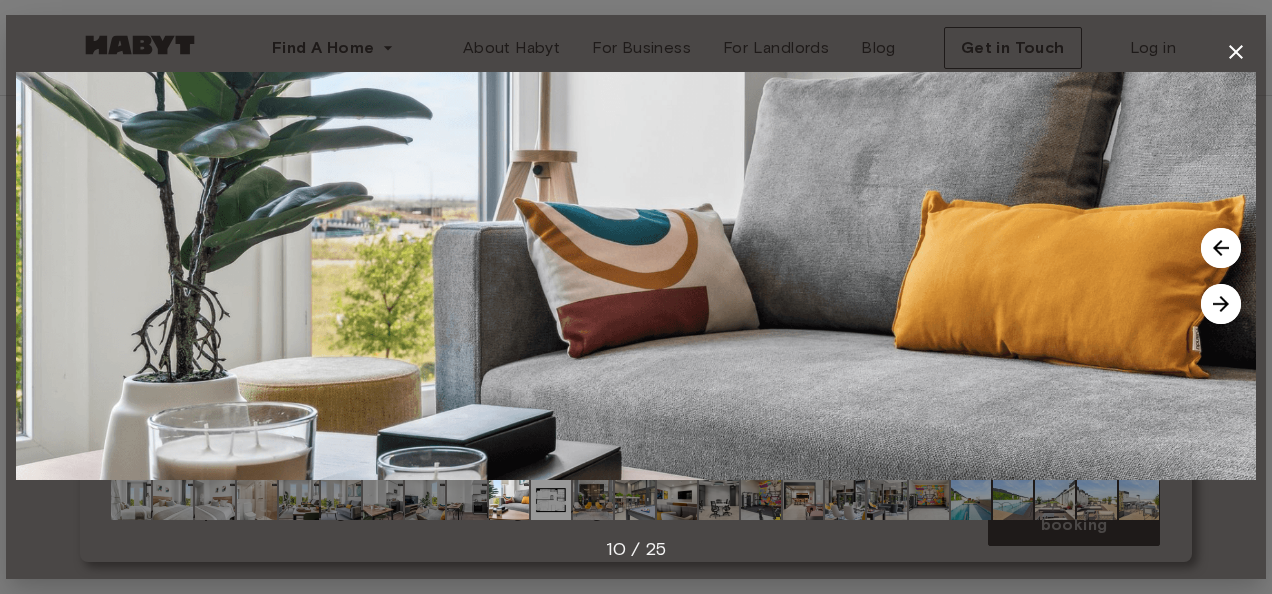 click at bounding box center (1221, 304) 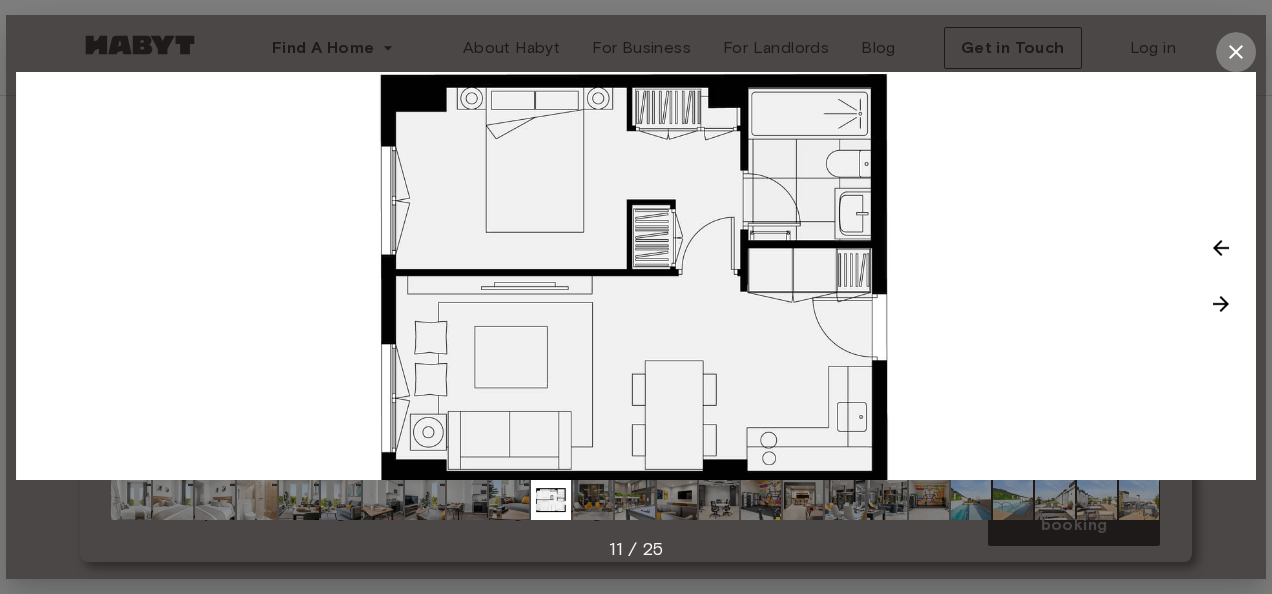 click 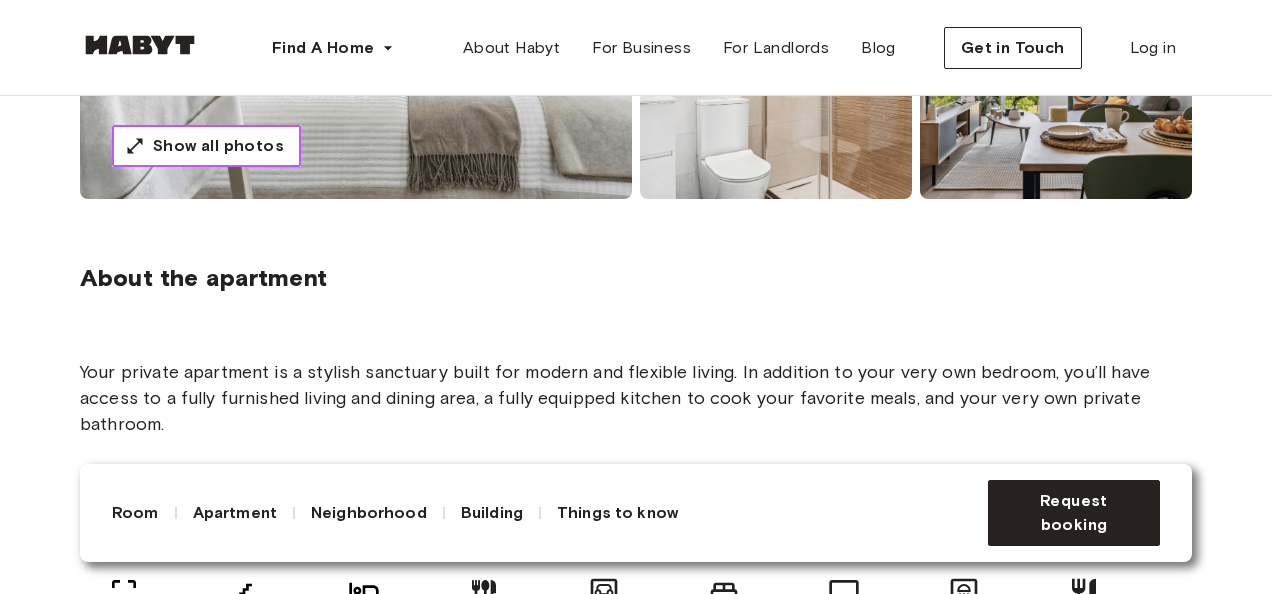 scroll, scrollTop: 500, scrollLeft: 0, axis: vertical 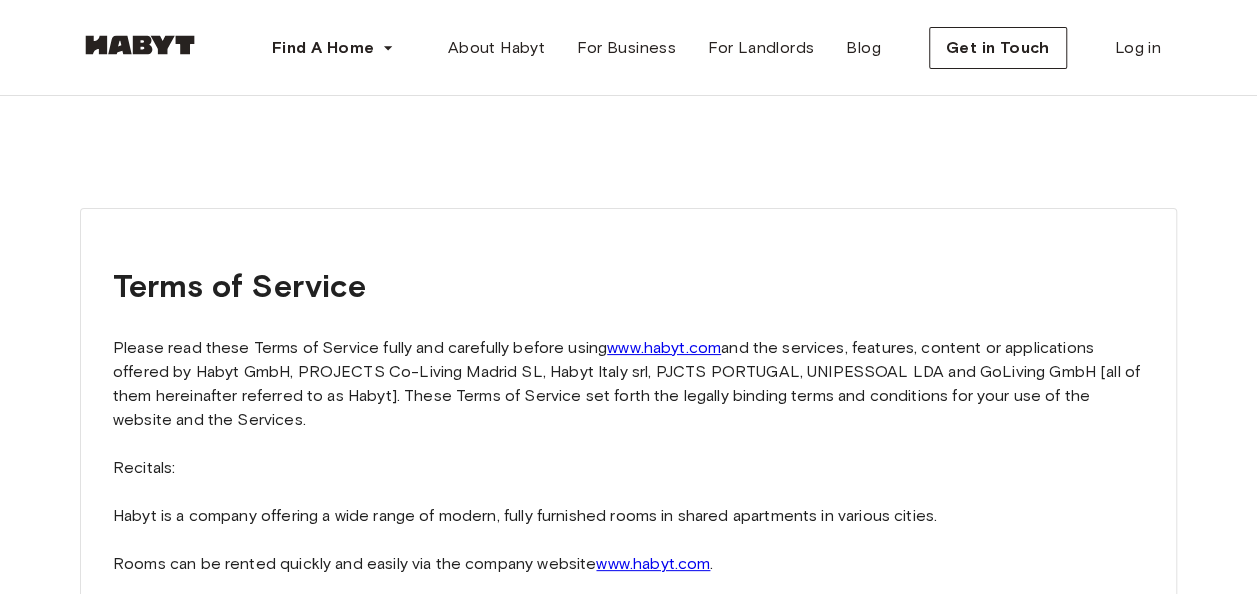 click on "Terms of Service" at bounding box center [628, 286] 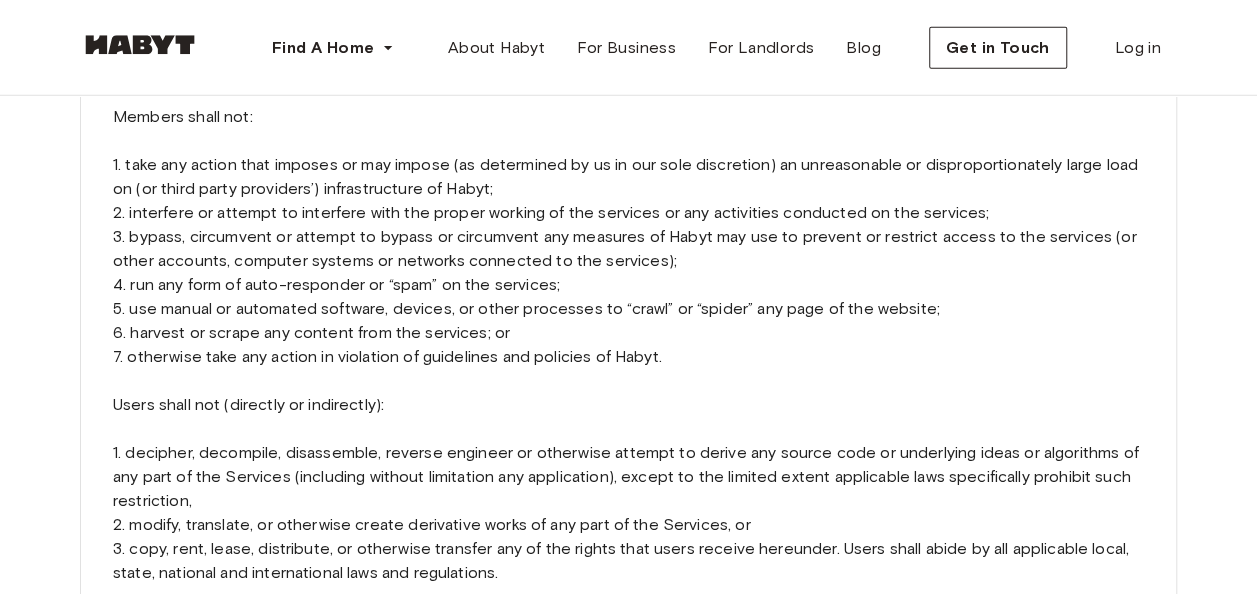 scroll, scrollTop: 2900, scrollLeft: 0, axis: vertical 